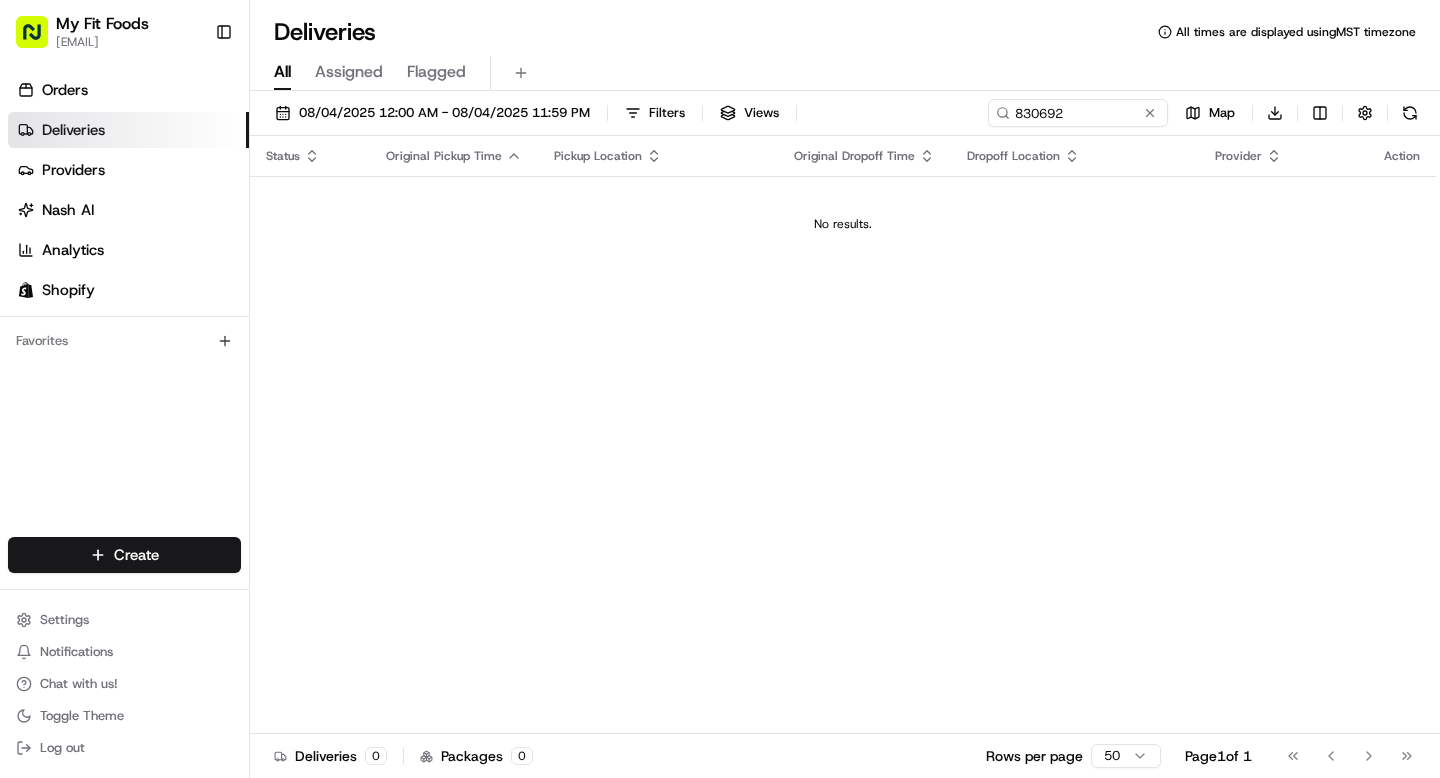 scroll, scrollTop: 0, scrollLeft: 0, axis: both 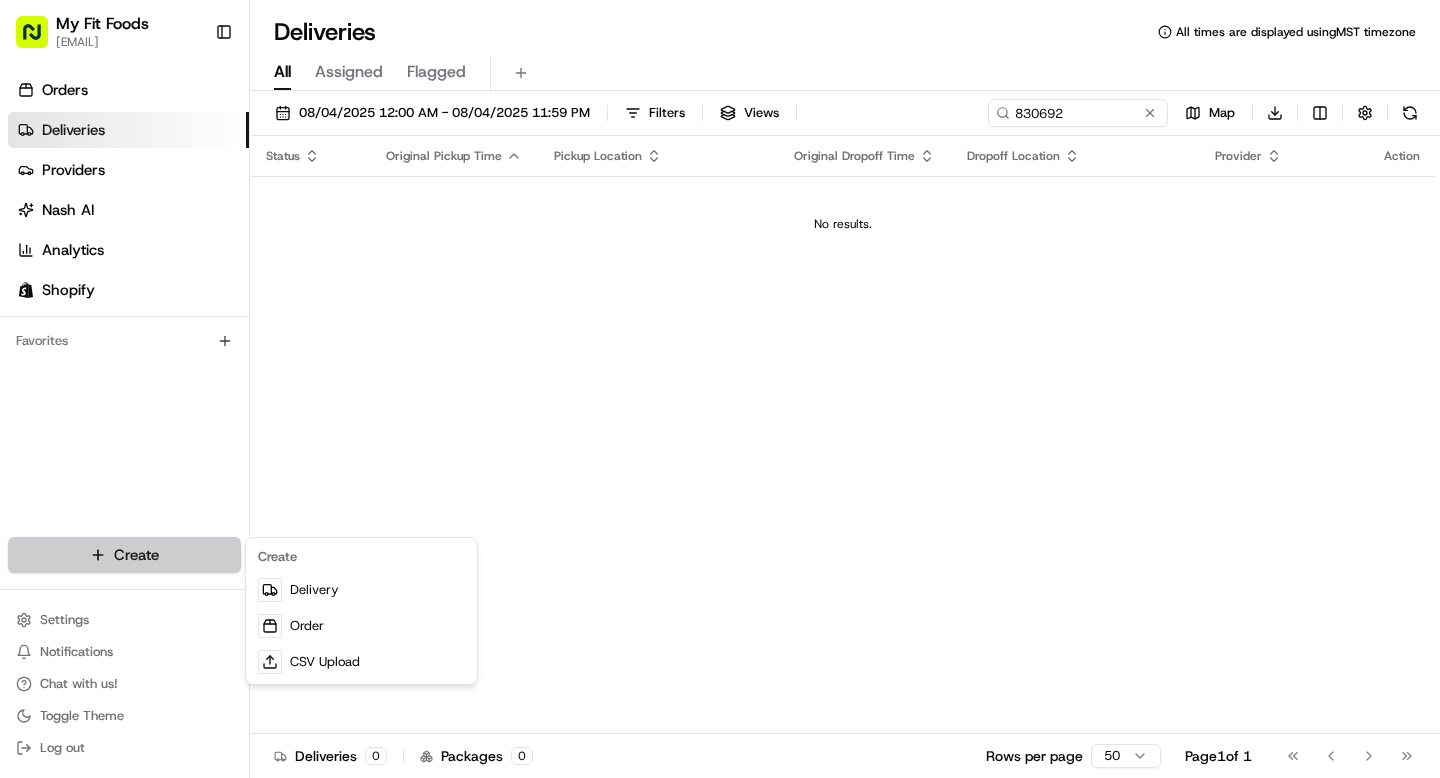 click on "My Fit Foods support@myfitfoods.com Toggle Sidebar Orders Deliveries Providers Nash AI Analytics Shopify Favorites Main Menu Members & Organization Organization Users Roles Preferences Customization Tracking Orchestration Automations Dispatch Strategy Optimization Strategy Locations Pickup Locations Dropoff Locations Shifts Billing Billing Refund Requests Integrations Notification Triggers Webhooks API Keys Request Logs Create Settings Notifications Chat with us! Toggle Theme Log out Deliveries All times are displayed using MST timezone All Assigned Flagged [DATE] [TIME] - [DATE] [TIME] Filters Views 830692 Map Download Status Original Pickup Time Pickup Location Original Dropoff Time Dropoff Location Provider Action No results. Deliveries 0 Packages 0 Rows per page 50 Page 1 of 1 Go to first page Go to previous page Go to next page Go to last page Create Delivery Order CSV Upload" at bounding box center [720, 389] 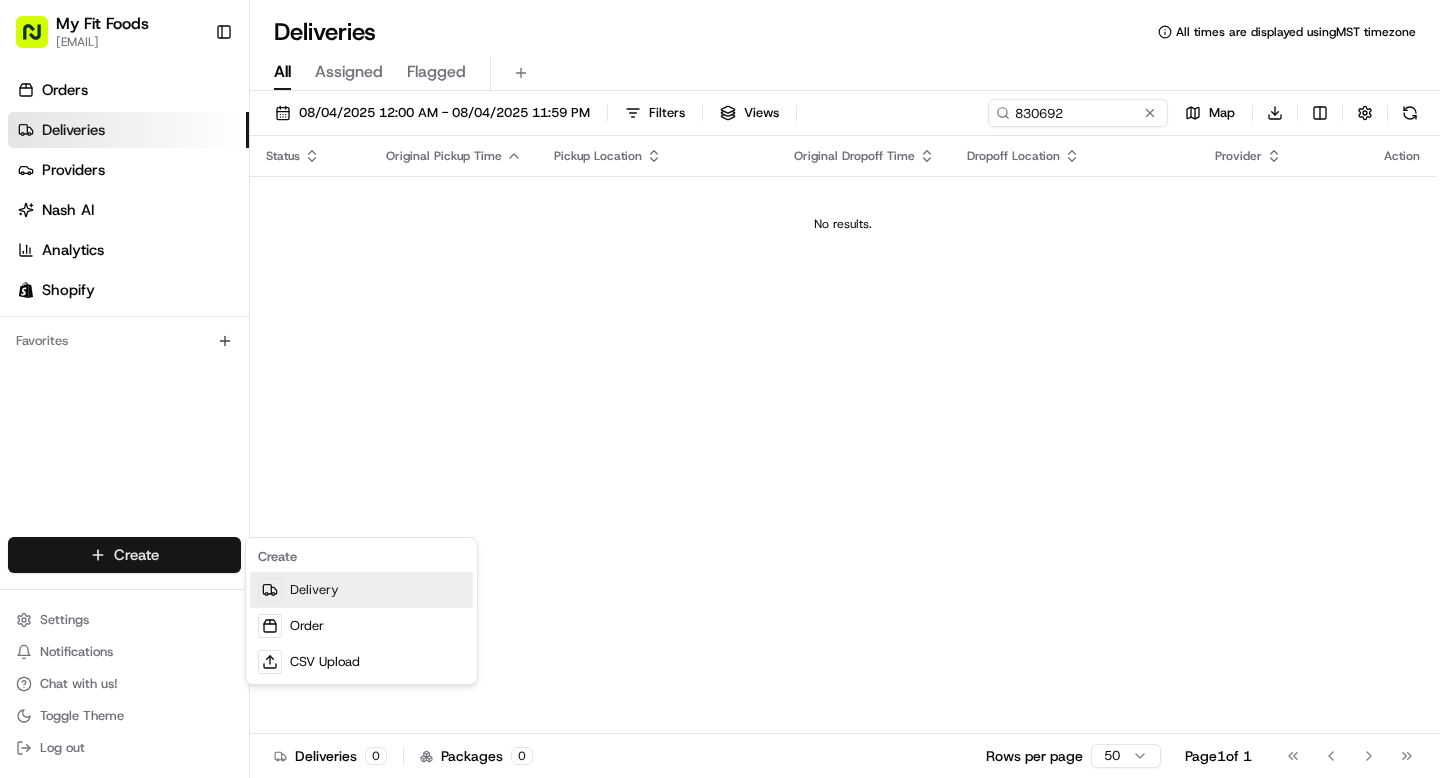 click on "Delivery" at bounding box center (361, 590) 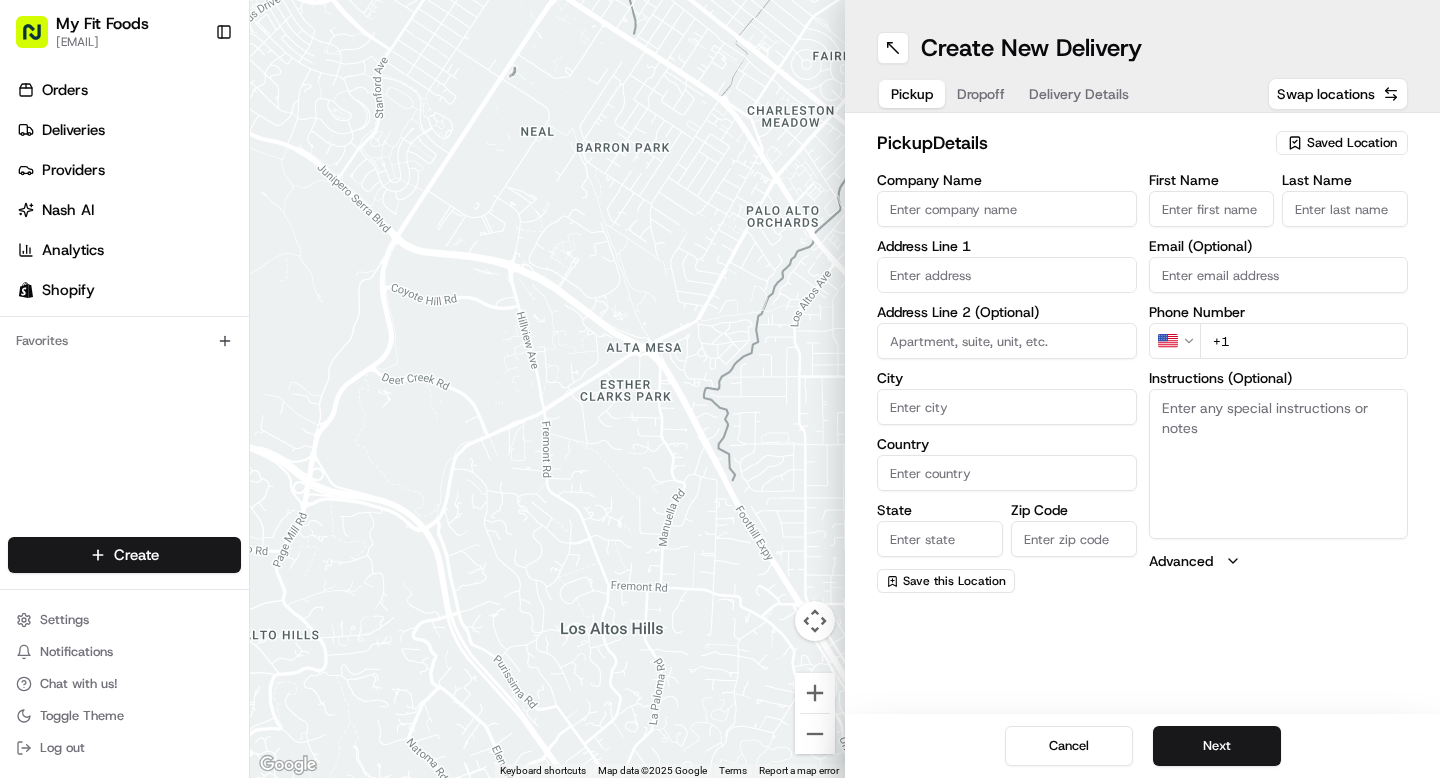 click on "Saved Location" at bounding box center [1352, 143] 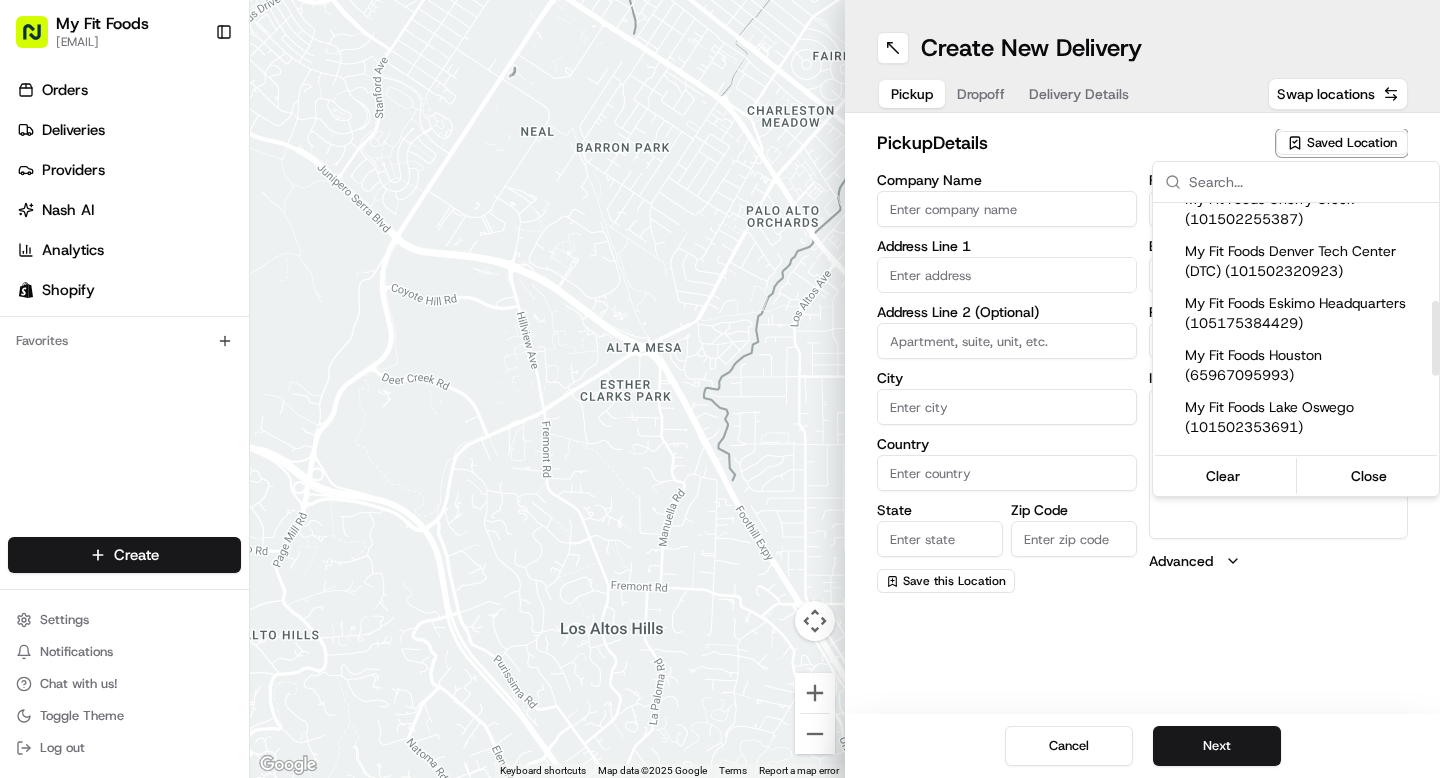 scroll, scrollTop: 327, scrollLeft: 0, axis: vertical 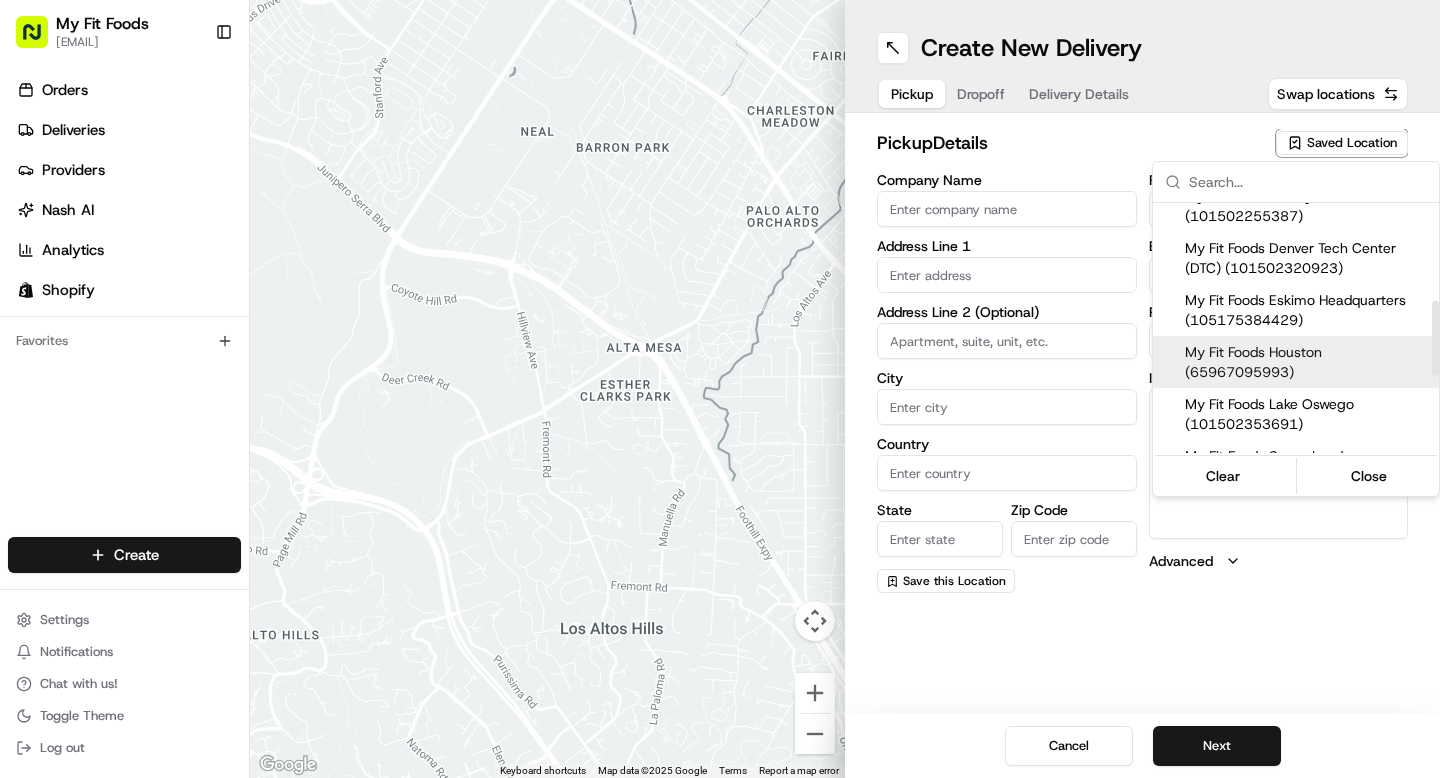 click on "My Fit Foods Houston (65967095993)" at bounding box center (1308, 362) 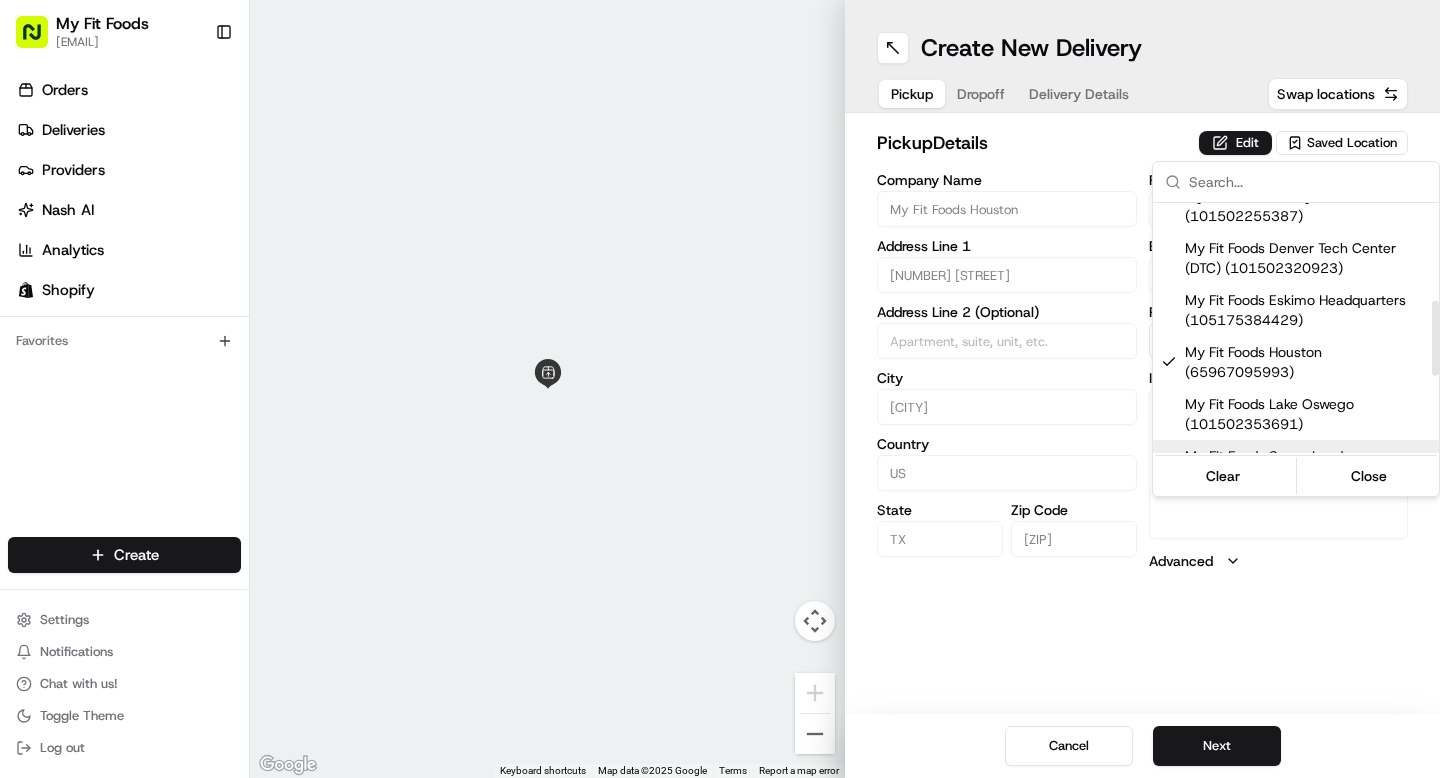 click on "My Fit Foods support@myfitfoods.com Toggle Sidebar Orders Deliveries Providers Nash AI Analytics Shopify Favorites Main Menu Members & Organization Organization Users Roles Preferences Customization Tracking Orchestration Automations Dispatch Strategy Optimization Strategy Locations Pickup Locations Dropoff Locations Shifts Billing Billing Refund Requests Integrations Notification Triggers Webhooks API Keys Request Logs Create Settings Notifications Chat with us! Toggle Theme Log out ← Move left → Move right ↑ Move up ↓ Move down + Zoom in - Zoom out Home Jump left by 75% End Jump right by 75% Page Up Jump up by 75% Page Down Jump down by 75% Keyboard shortcuts Map Data Map data ©2025 Google Map data ©2025 Google 2 m  Click to toggle between metric and imperial units Terms Report a map error Create New Delivery Pickup Dropoff Delivery Details Swap locations pickup  Details  Edit Saved Location Company Name My Fit Foods Houston Address Line 1 3239 Southwest Fwy City Houston Country" at bounding box center (720, 389) 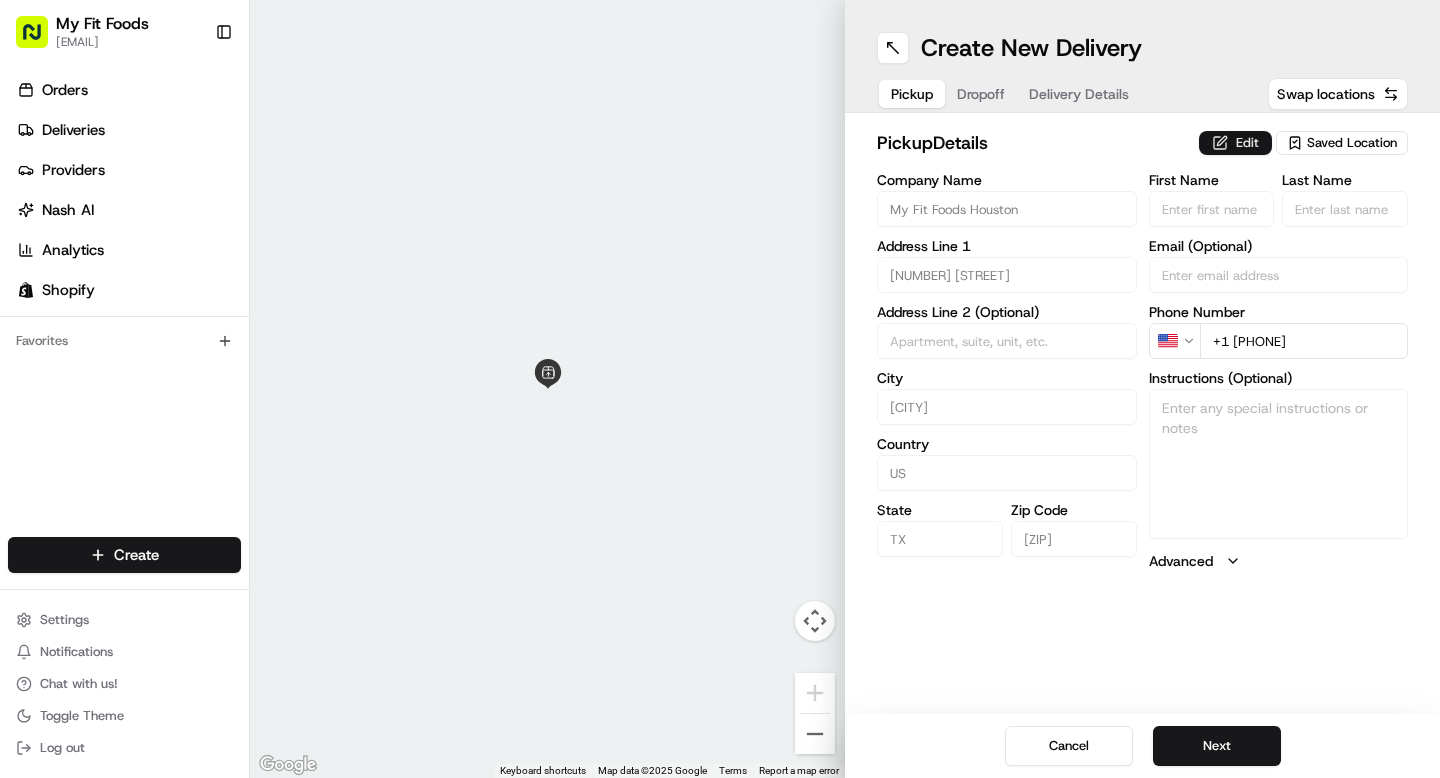 click on "Edit" at bounding box center [1235, 143] 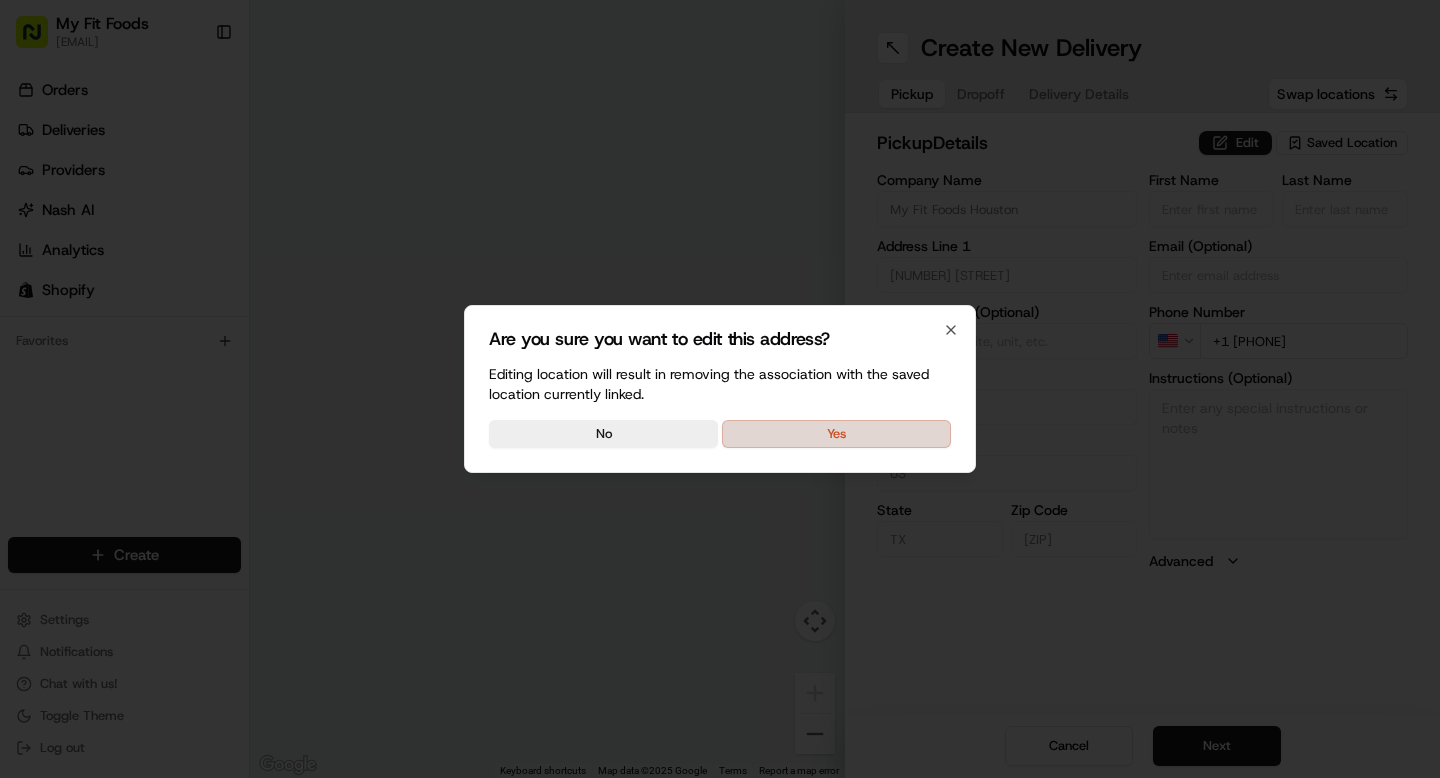 click on "Yes" at bounding box center (836, 434) 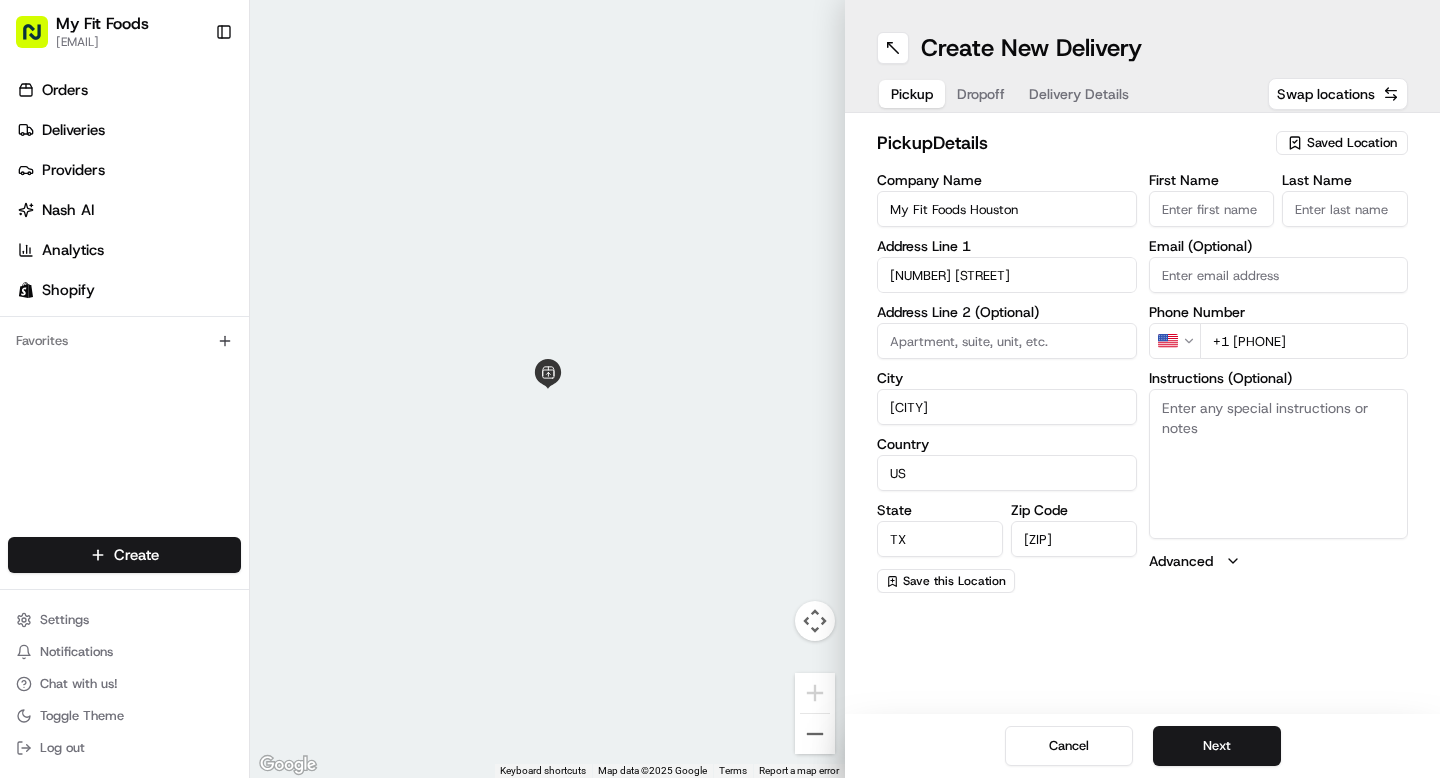 click on "Instructions (Optional)" at bounding box center (1279, 464) 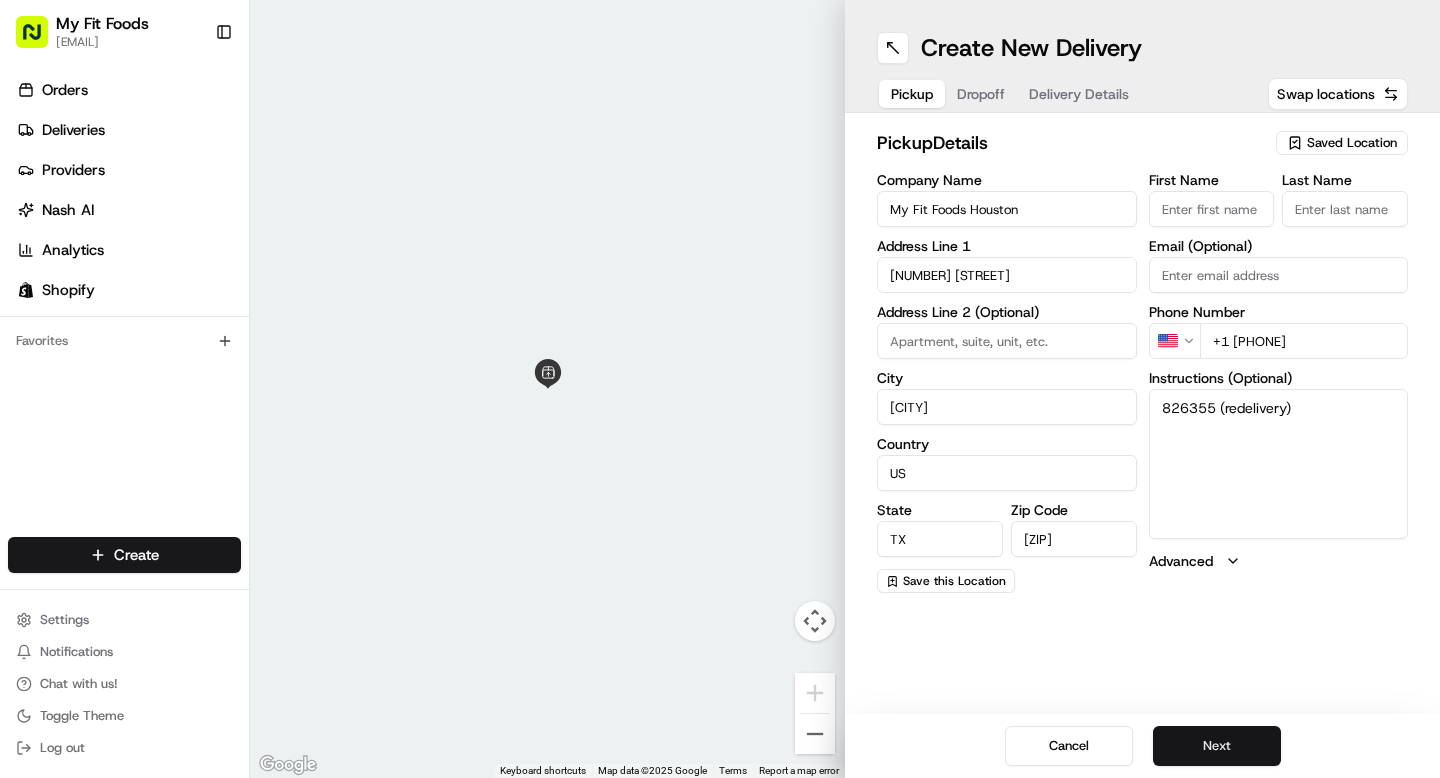 type on "826355 (redelivery)" 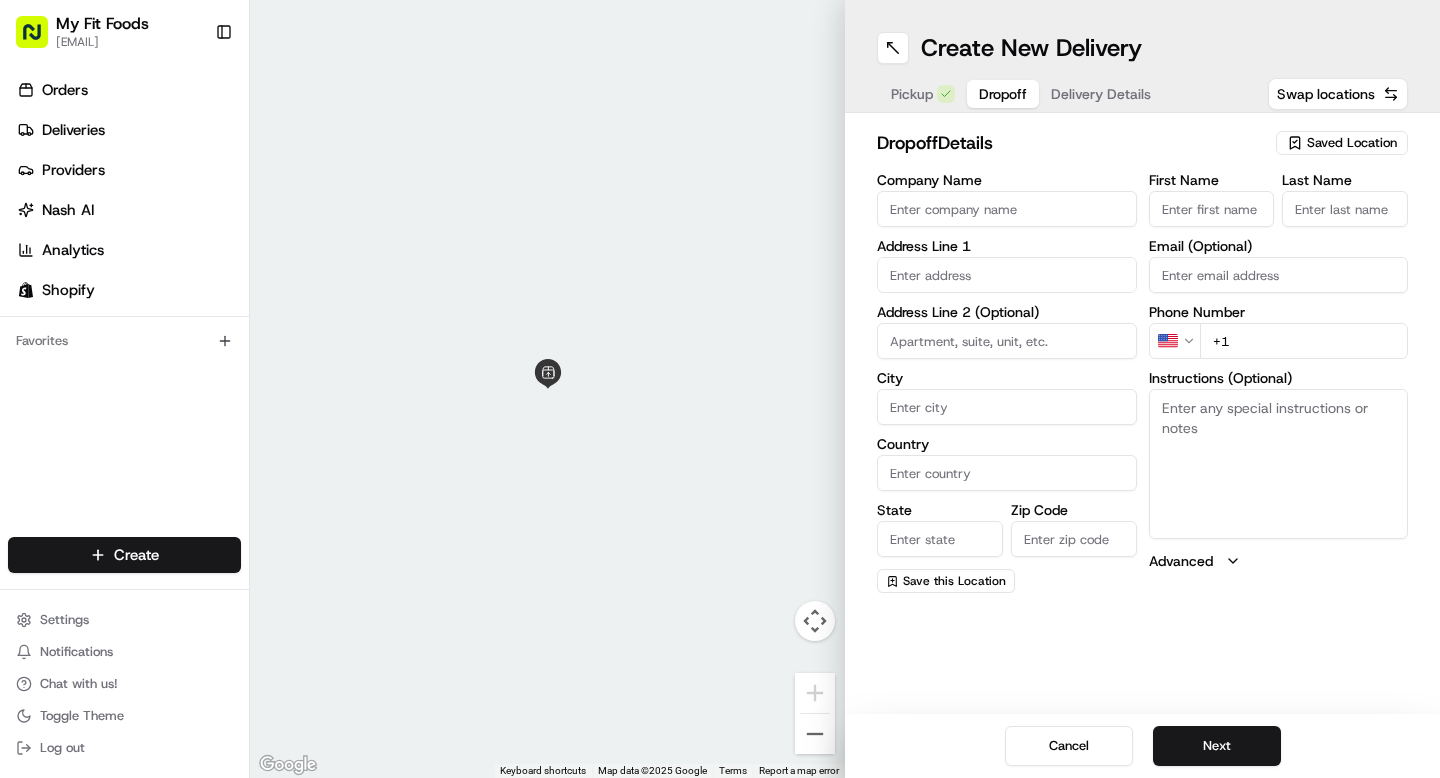 click on "Instructions (Optional)" at bounding box center (1279, 464) 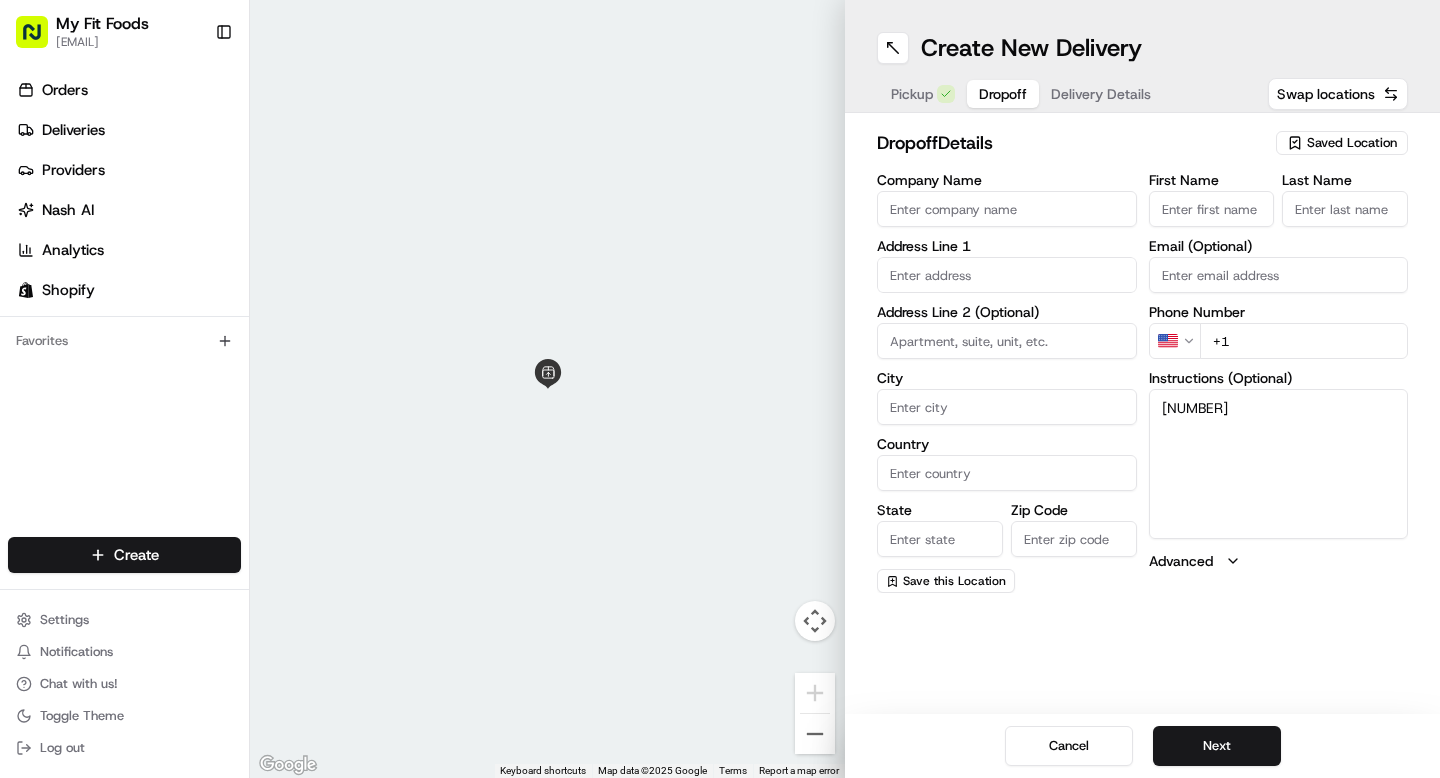 type on "826355" 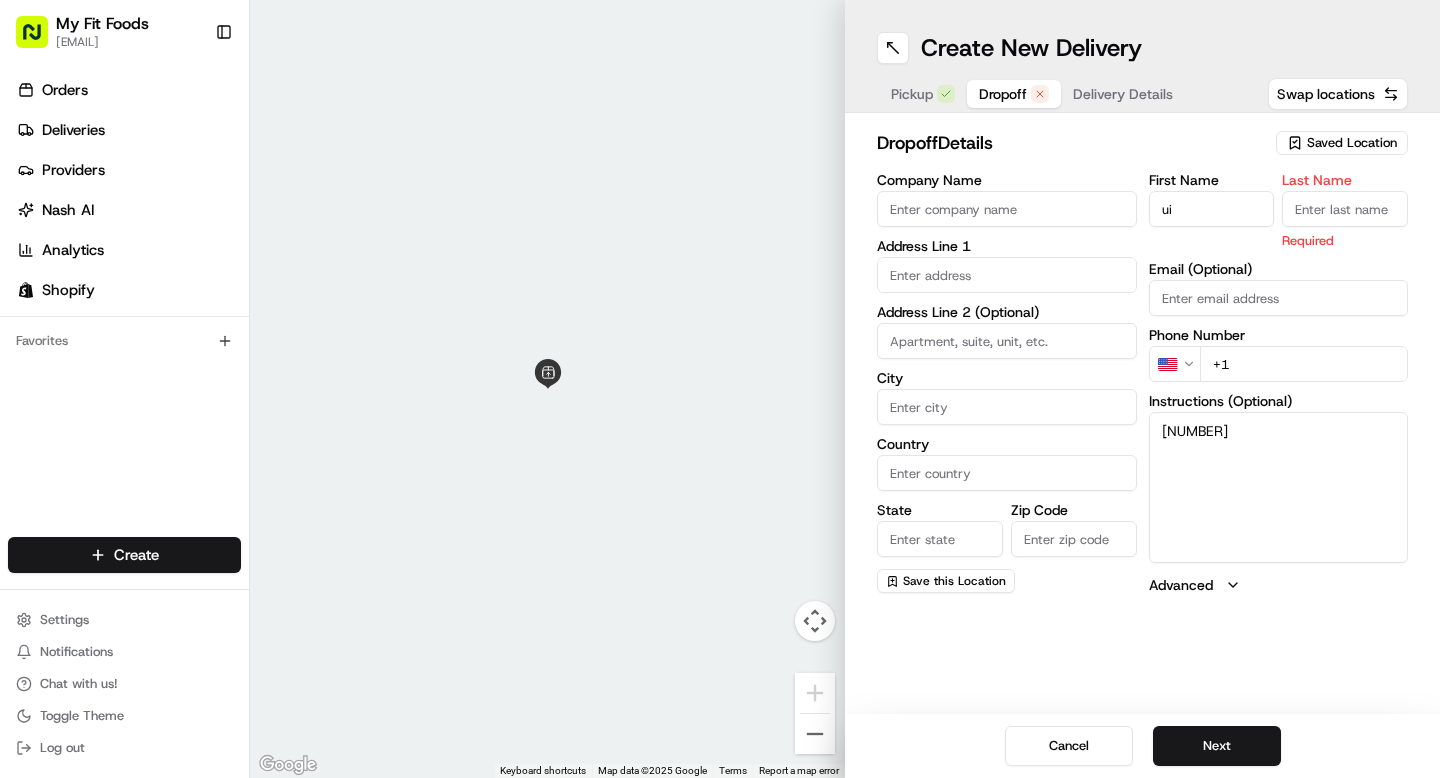 type on "u" 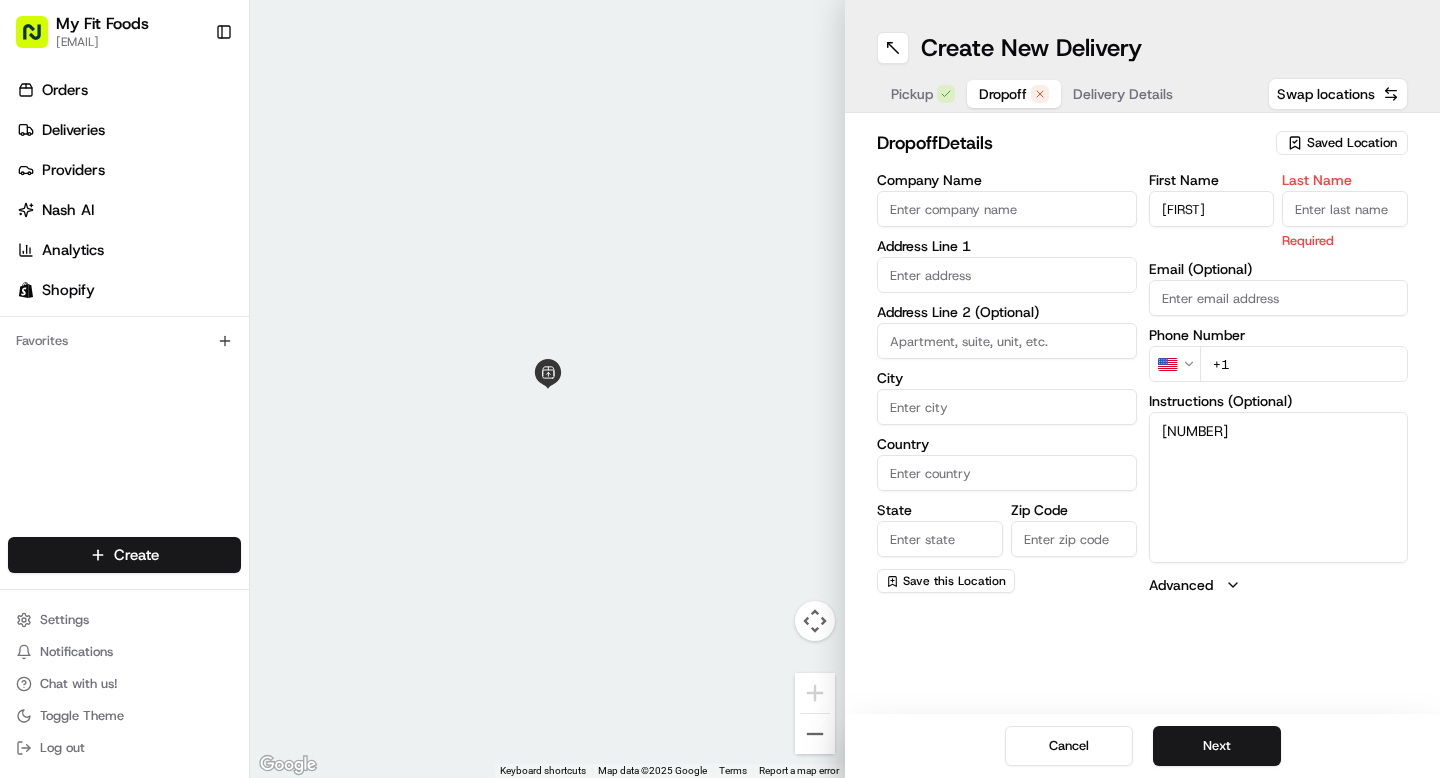 type on "Dylan" 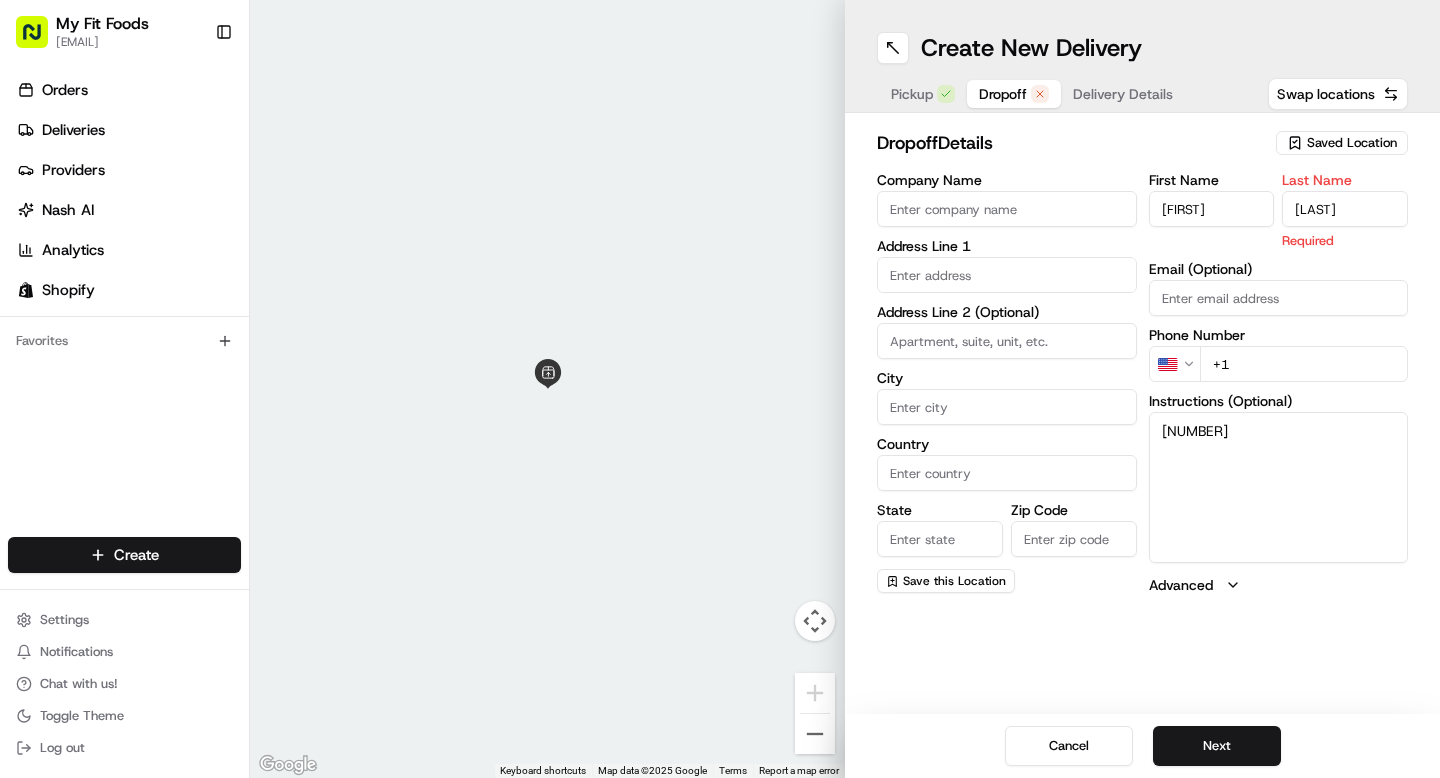 type on "Quiroz" 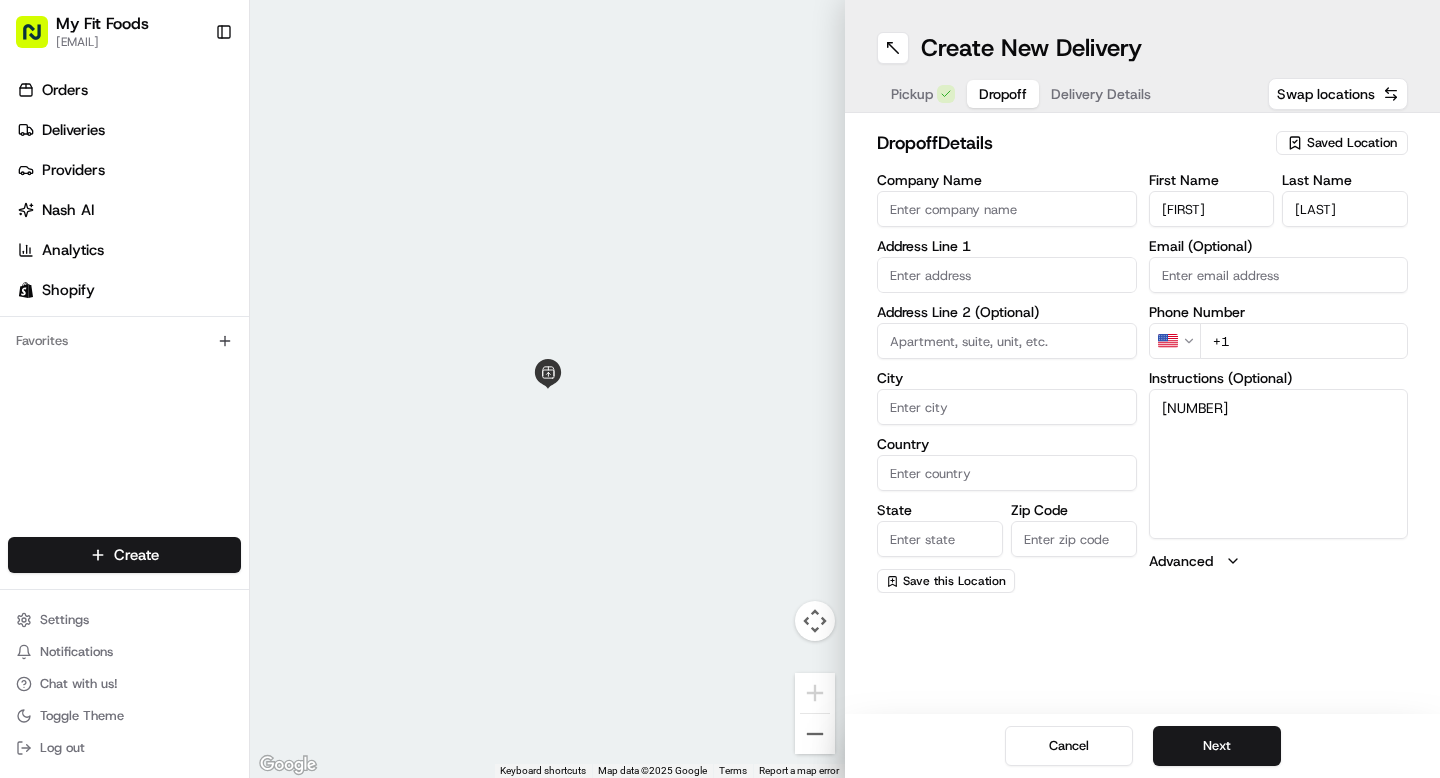 click on "First Name Dylan Last Name Quiroz Email (Optional) Phone Number US +1 Instructions (Optional) 826355 Advanced" at bounding box center (1279, 383) 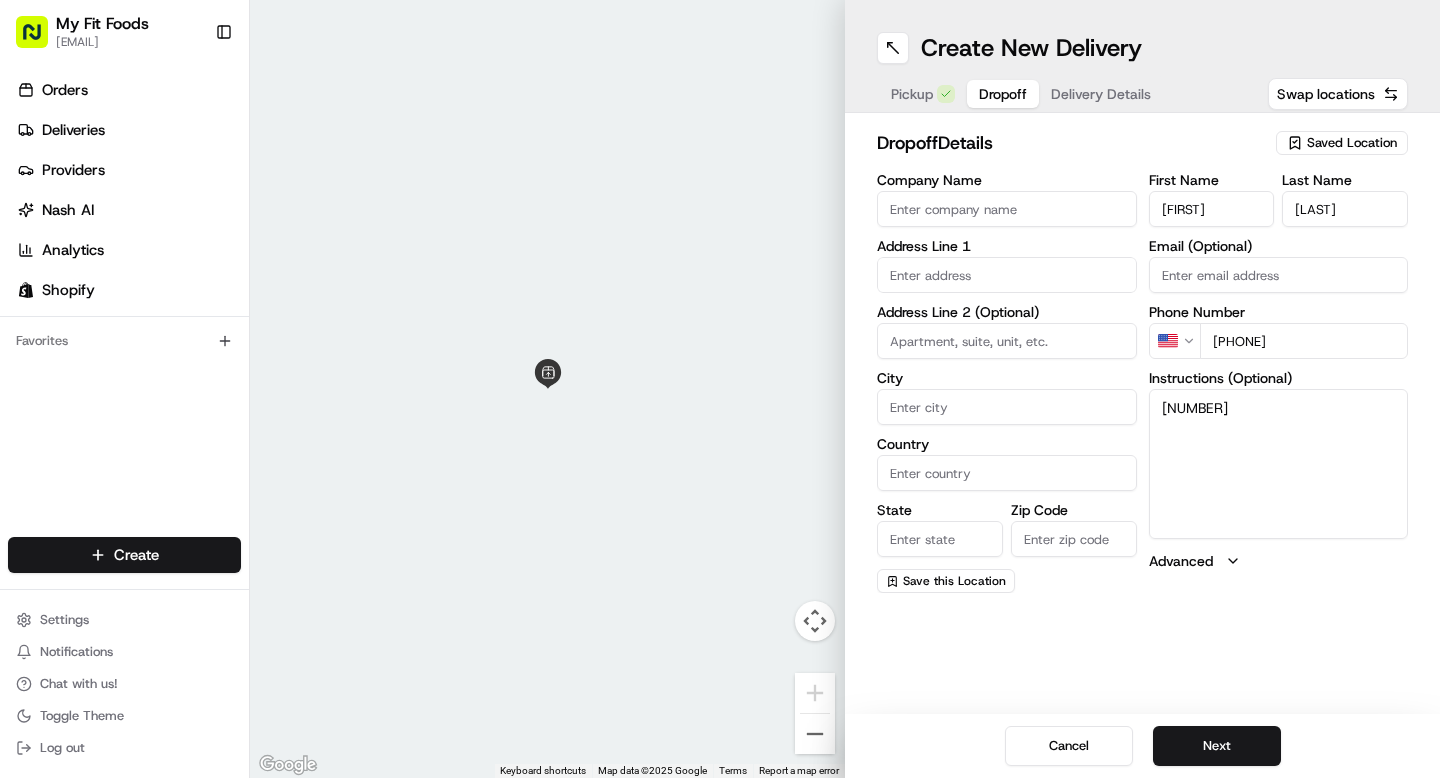 type on "+1 832 725 4877" 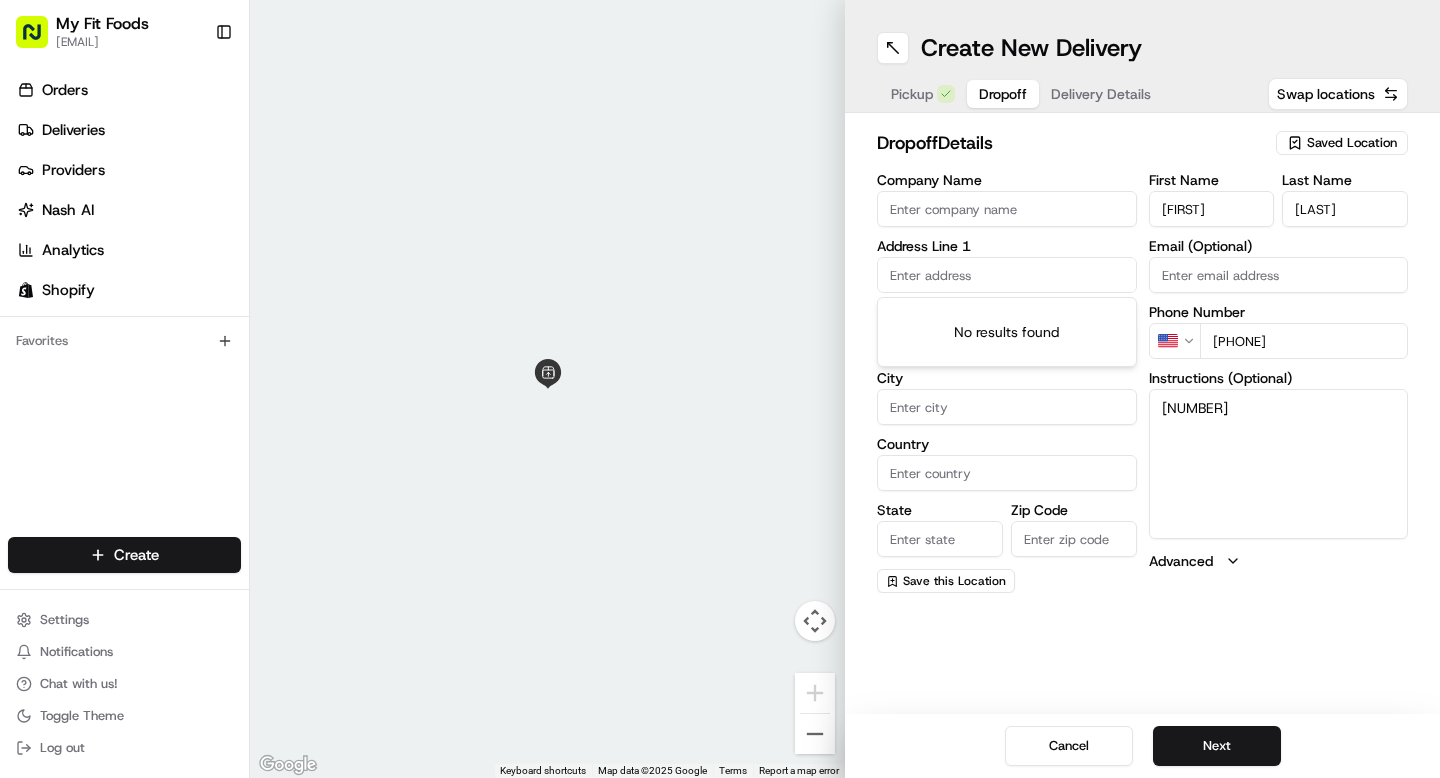 paste on "2900 West Dallas Street Apt 367 Houston TX 77019" 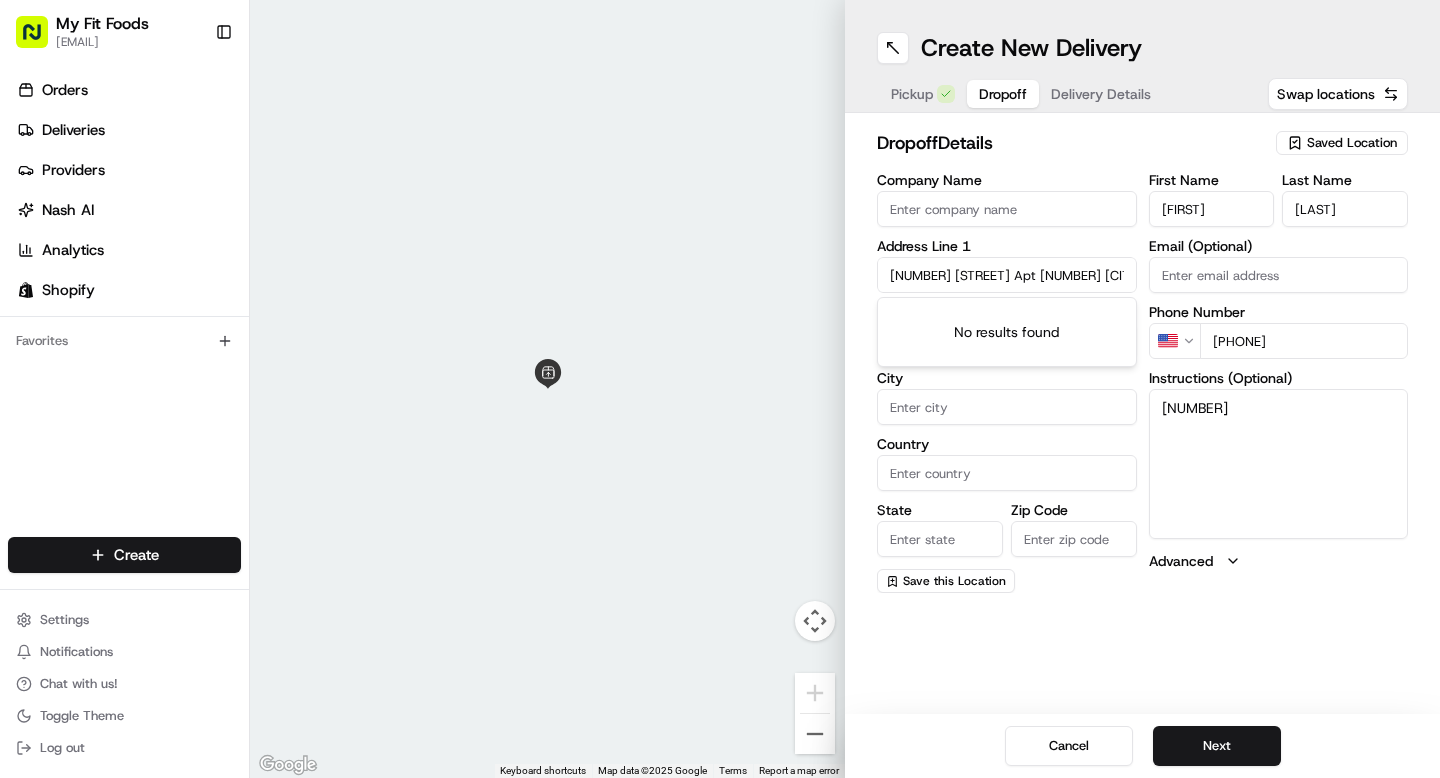 scroll, scrollTop: 0, scrollLeft: 85, axis: horizontal 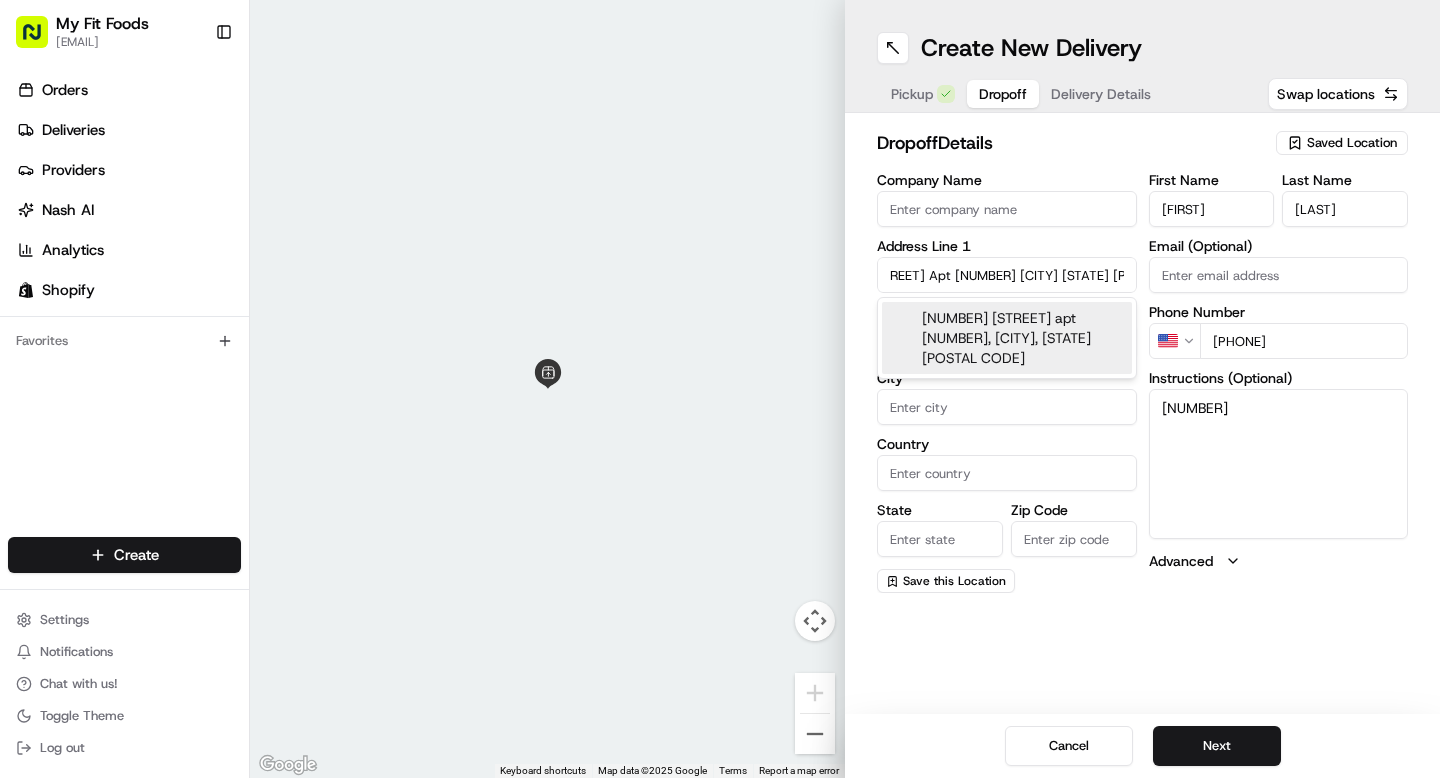 click on "2900 West Dallas Street apt 367, Houston, TX 77019" at bounding box center [1007, 338] 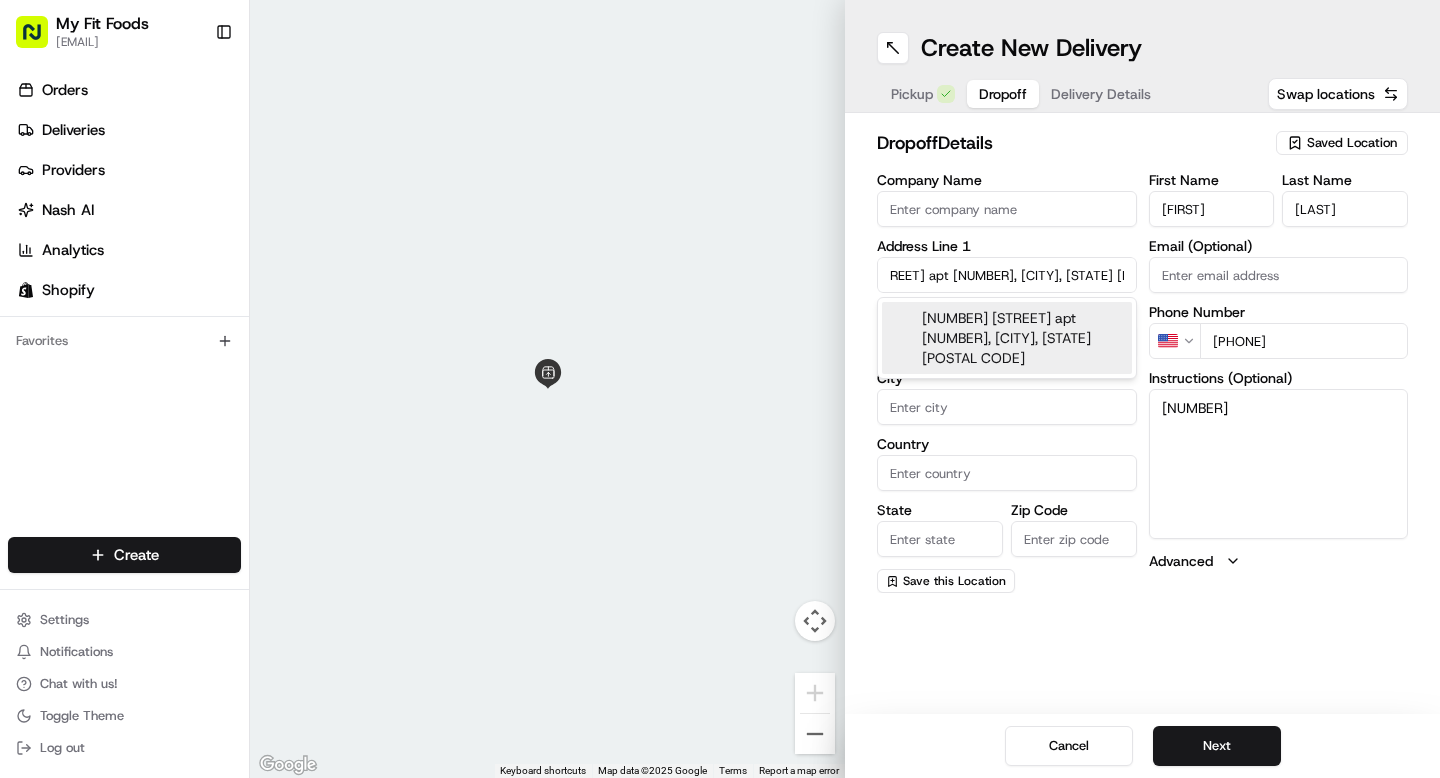 type on "2900 W Dallas St #367, Houston, TX 77019, USA" 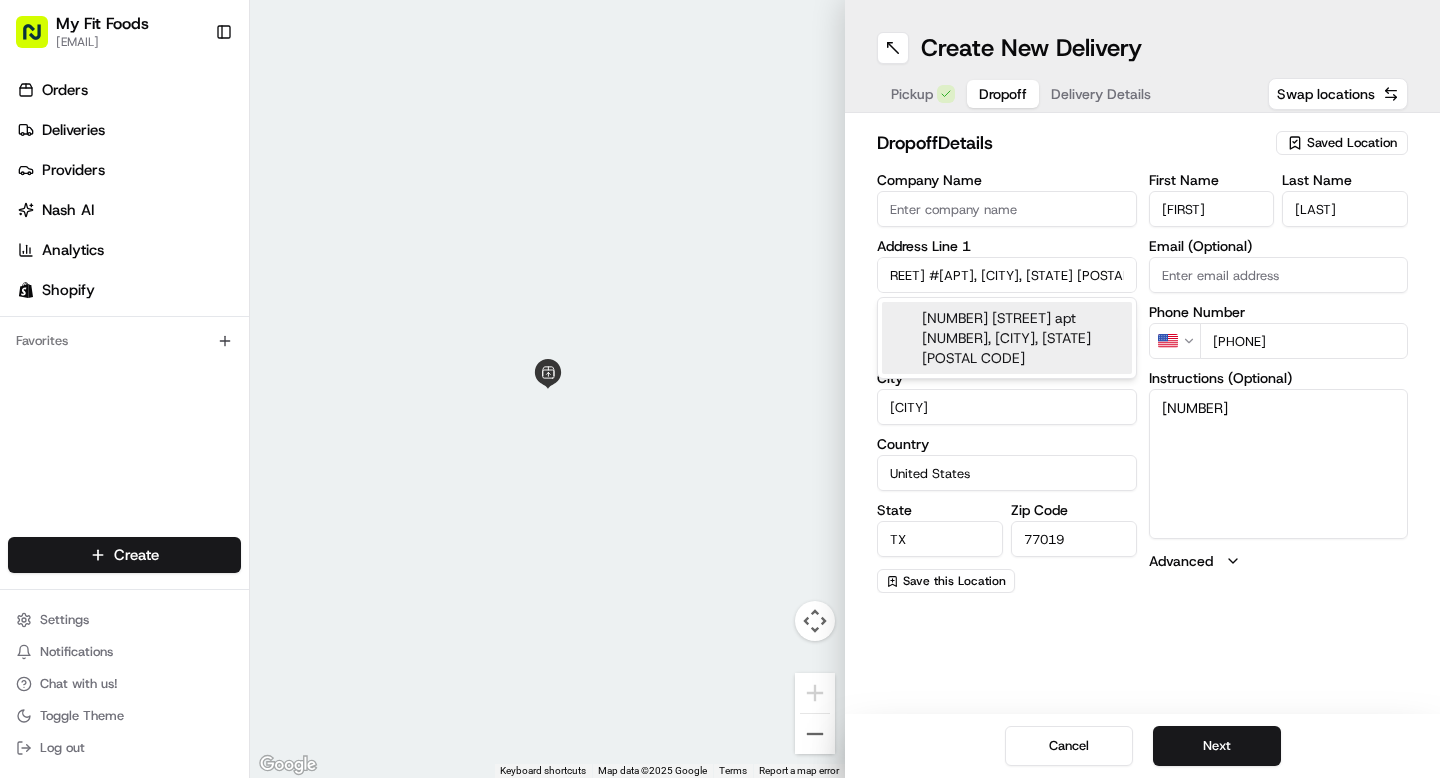 type on "2900 West Dallas Street" 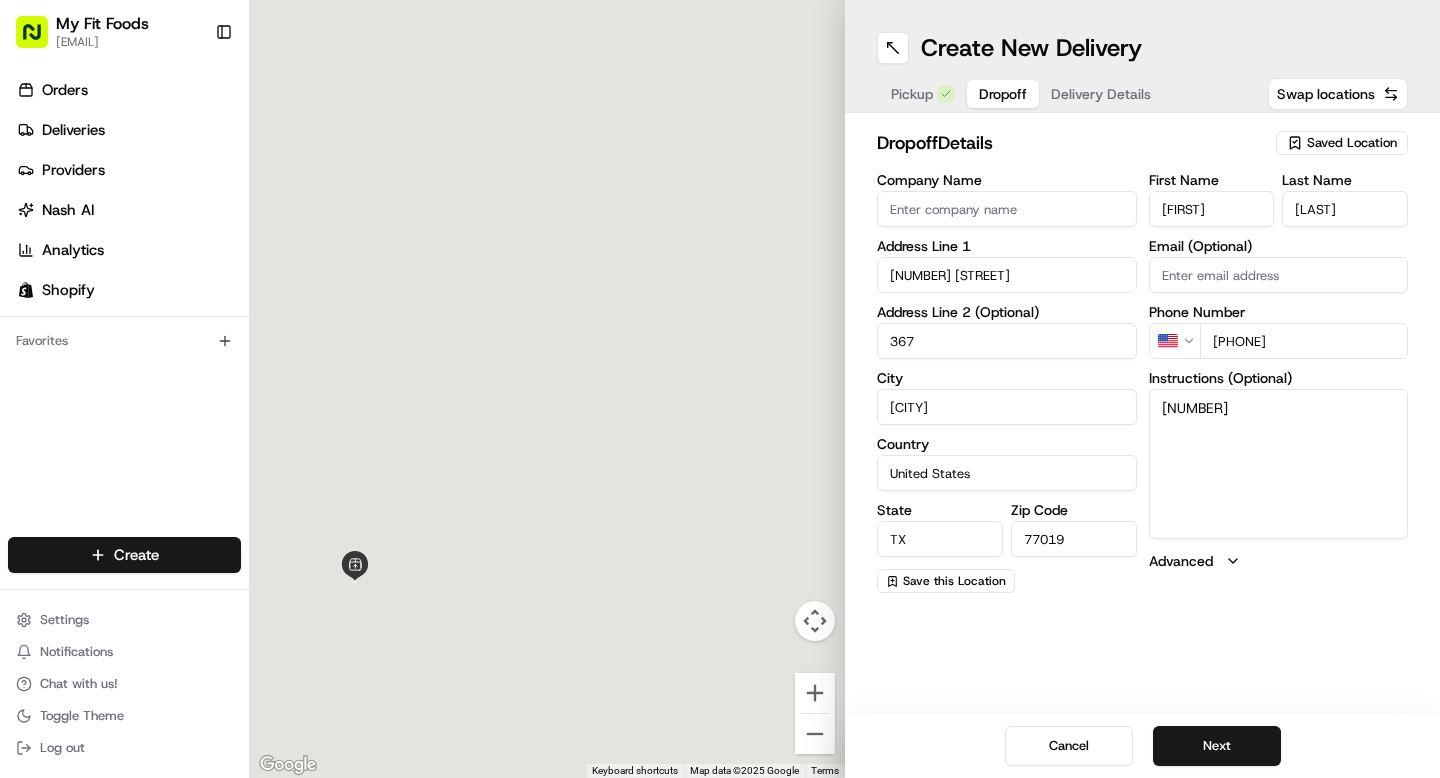 scroll, scrollTop: 0, scrollLeft: 0, axis: both 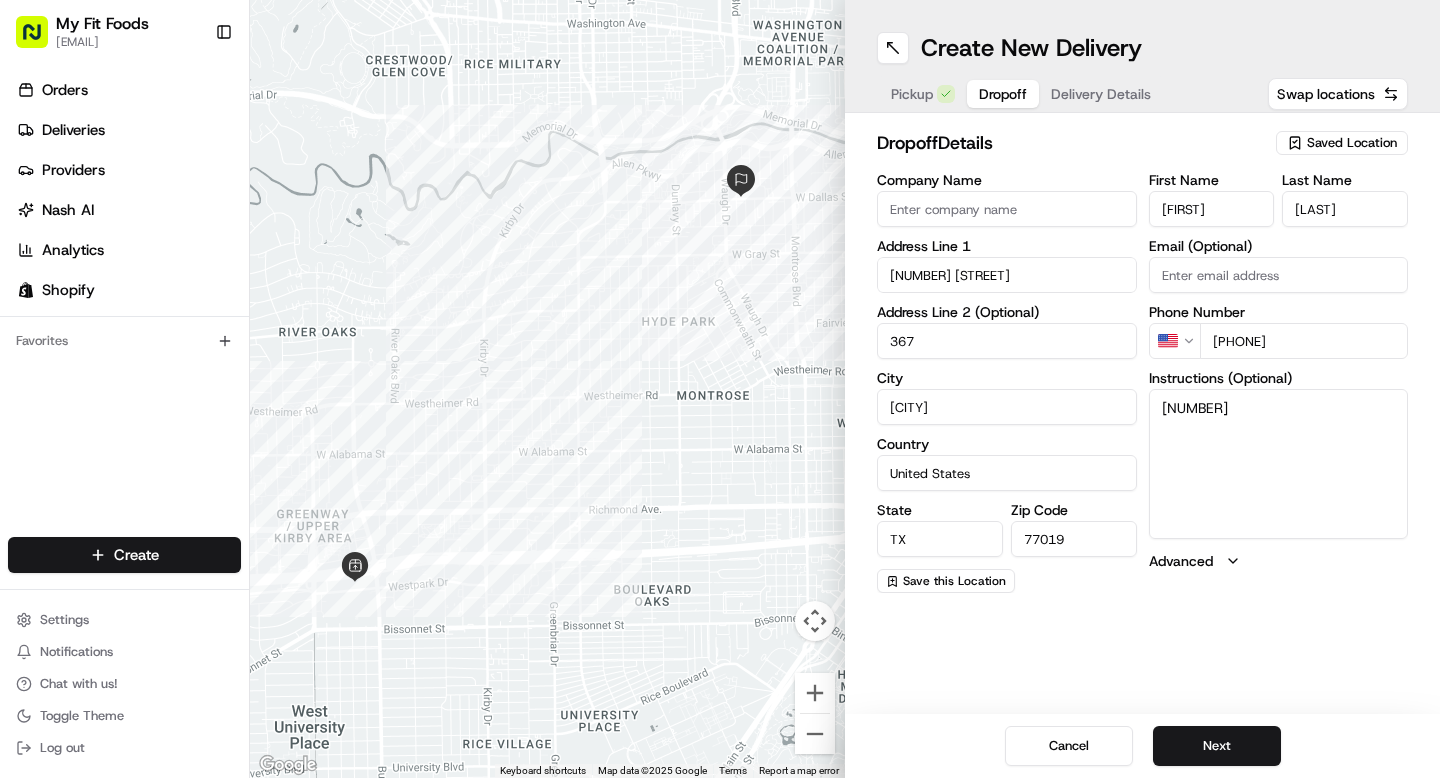 click on "367" at bounding box center [1007, 341] 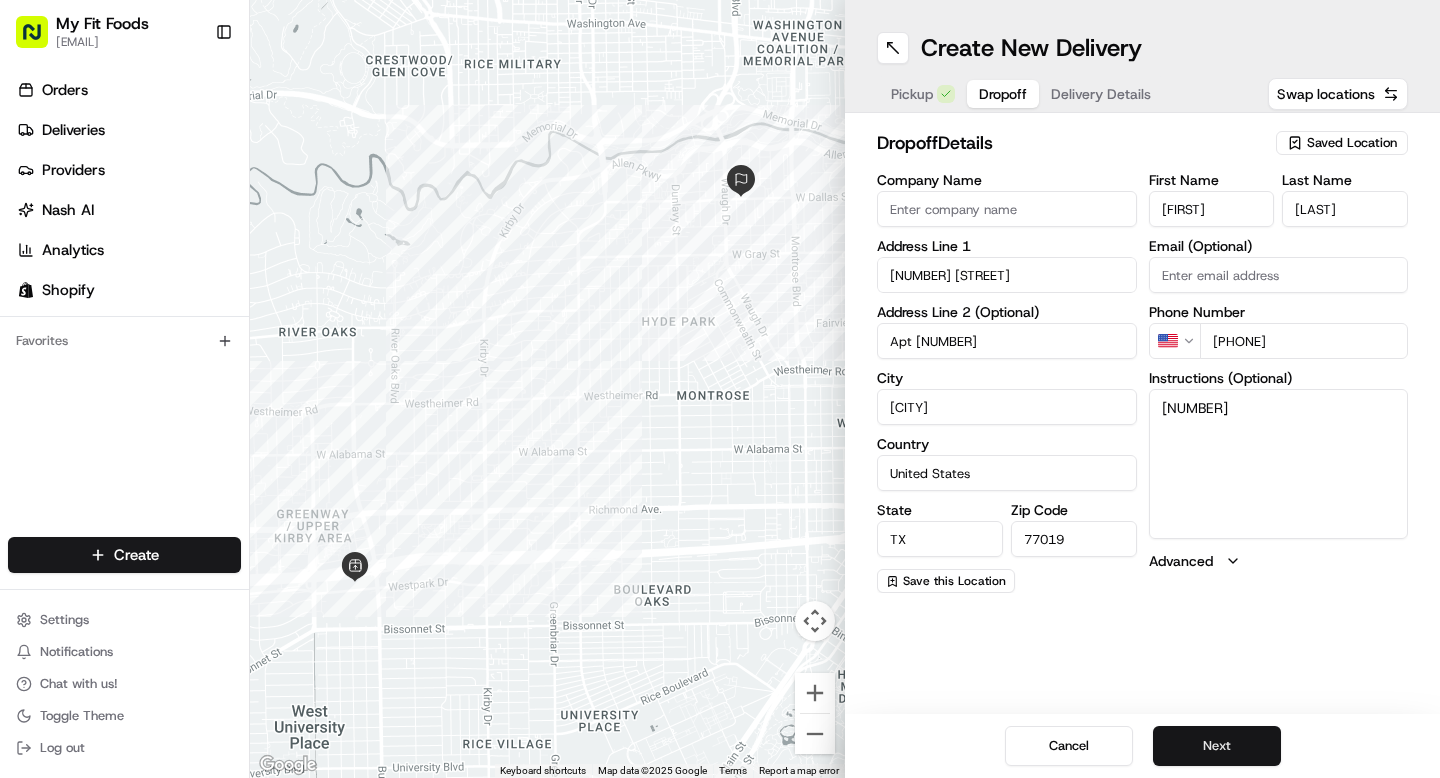 type on "Apt 367" 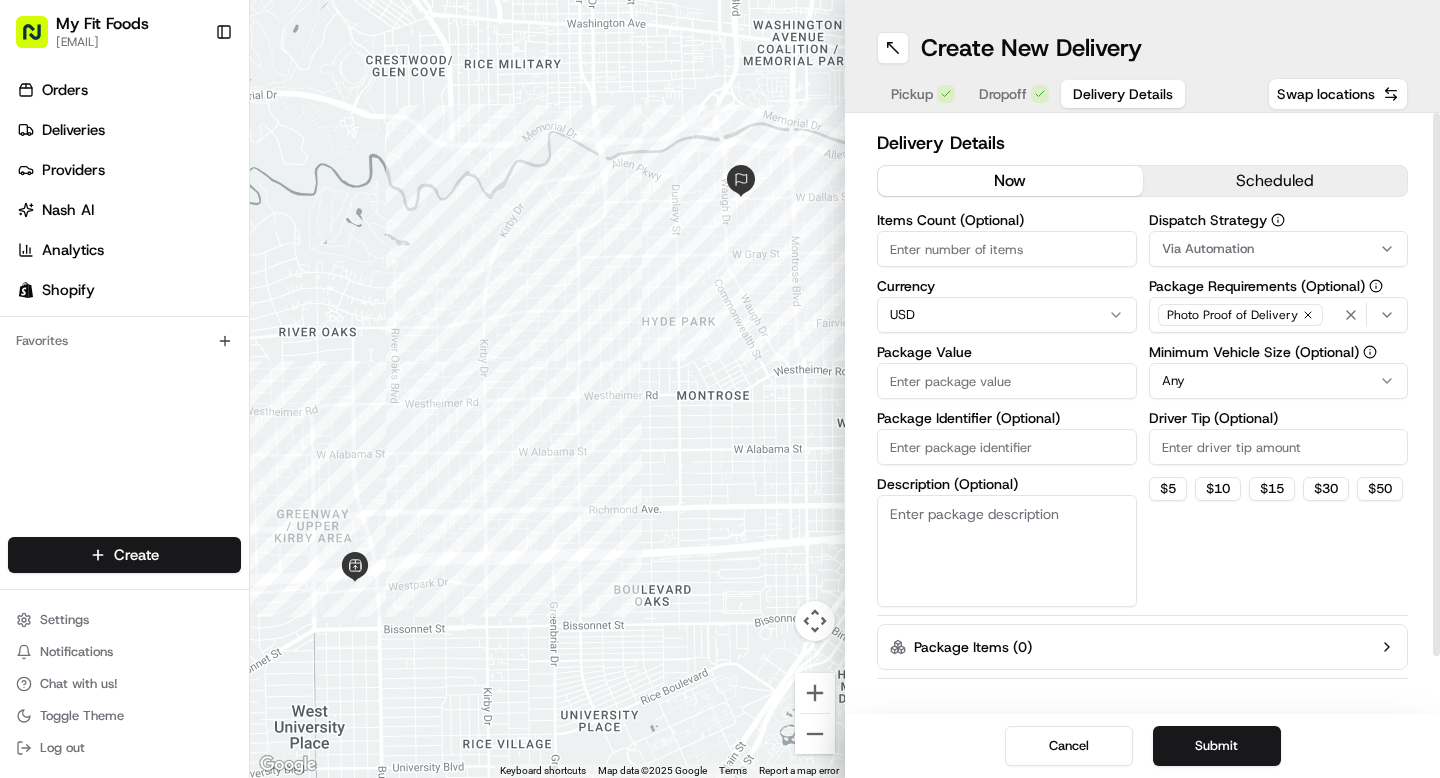 click on "now scheduled" at bounding box center [1142, 185] 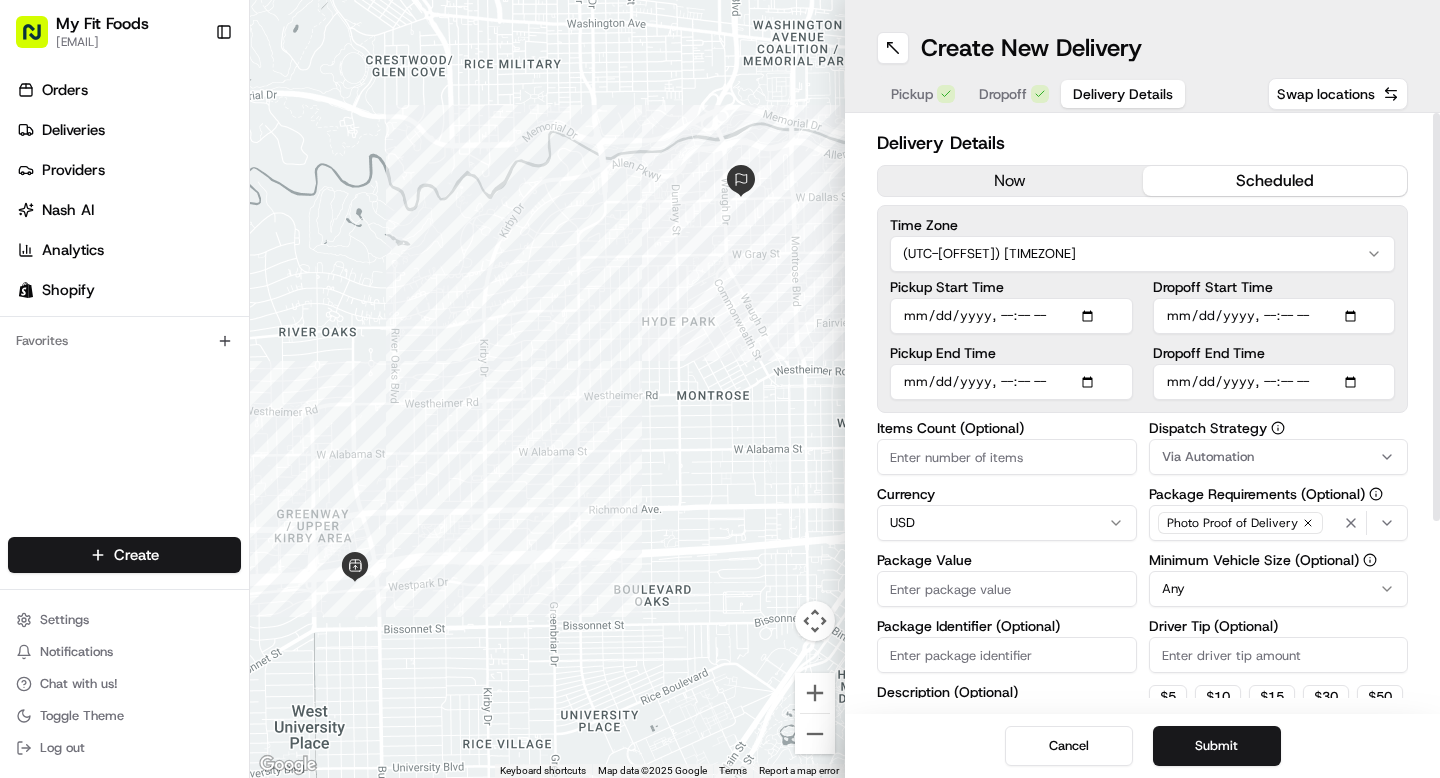click on "Pickup Start Time" at bounding box center [1011, 316] 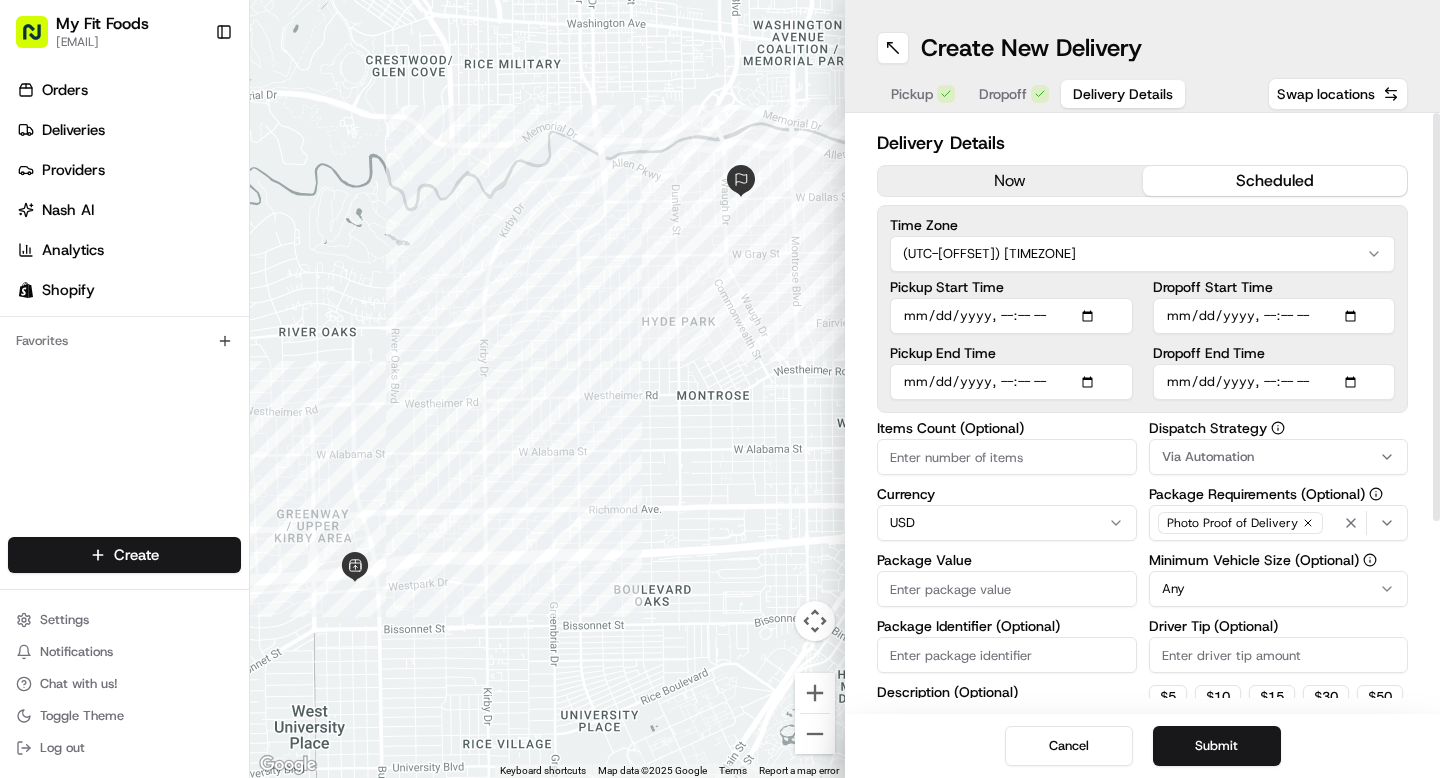 type on "2025-08-07T16:00" 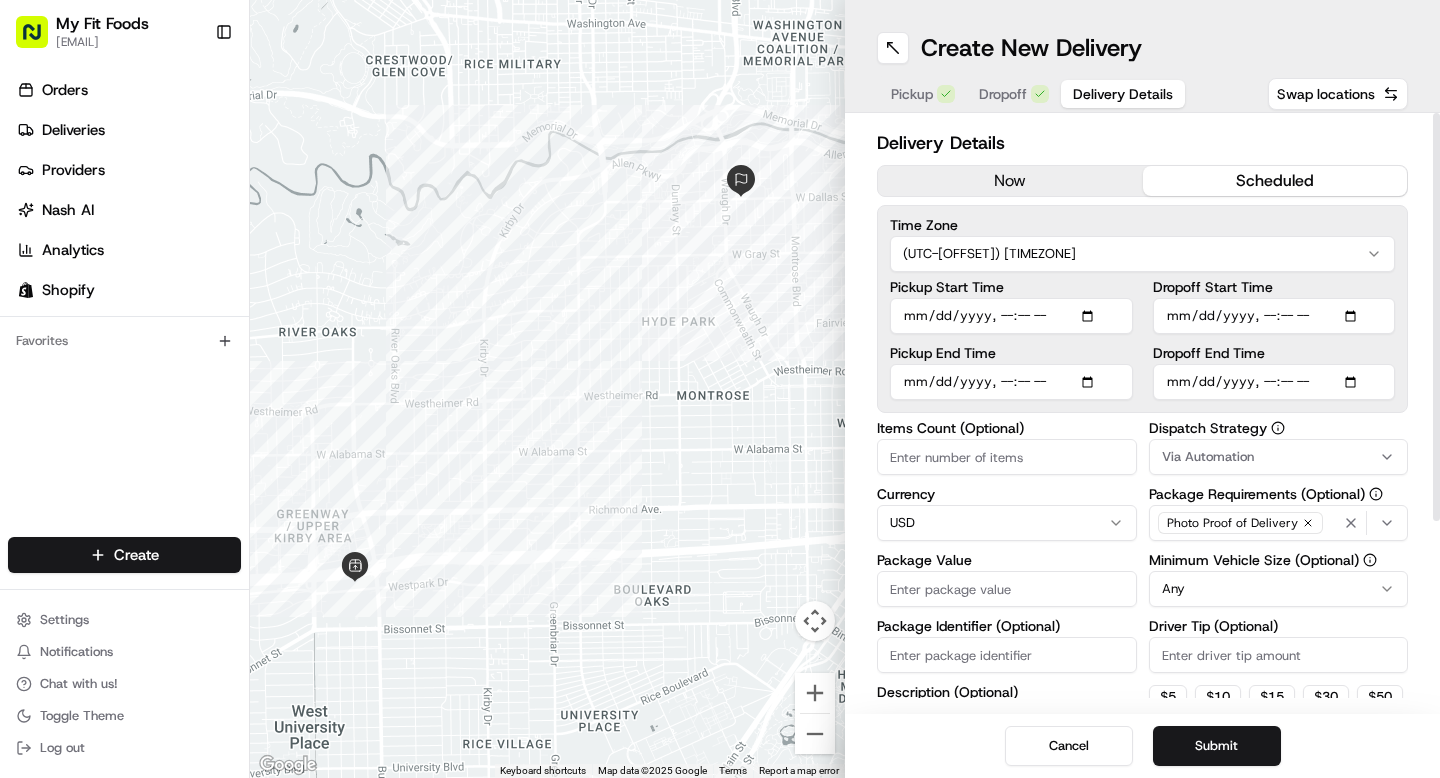 click on "Pickup Start Time" at bounding box center (1011, 316) 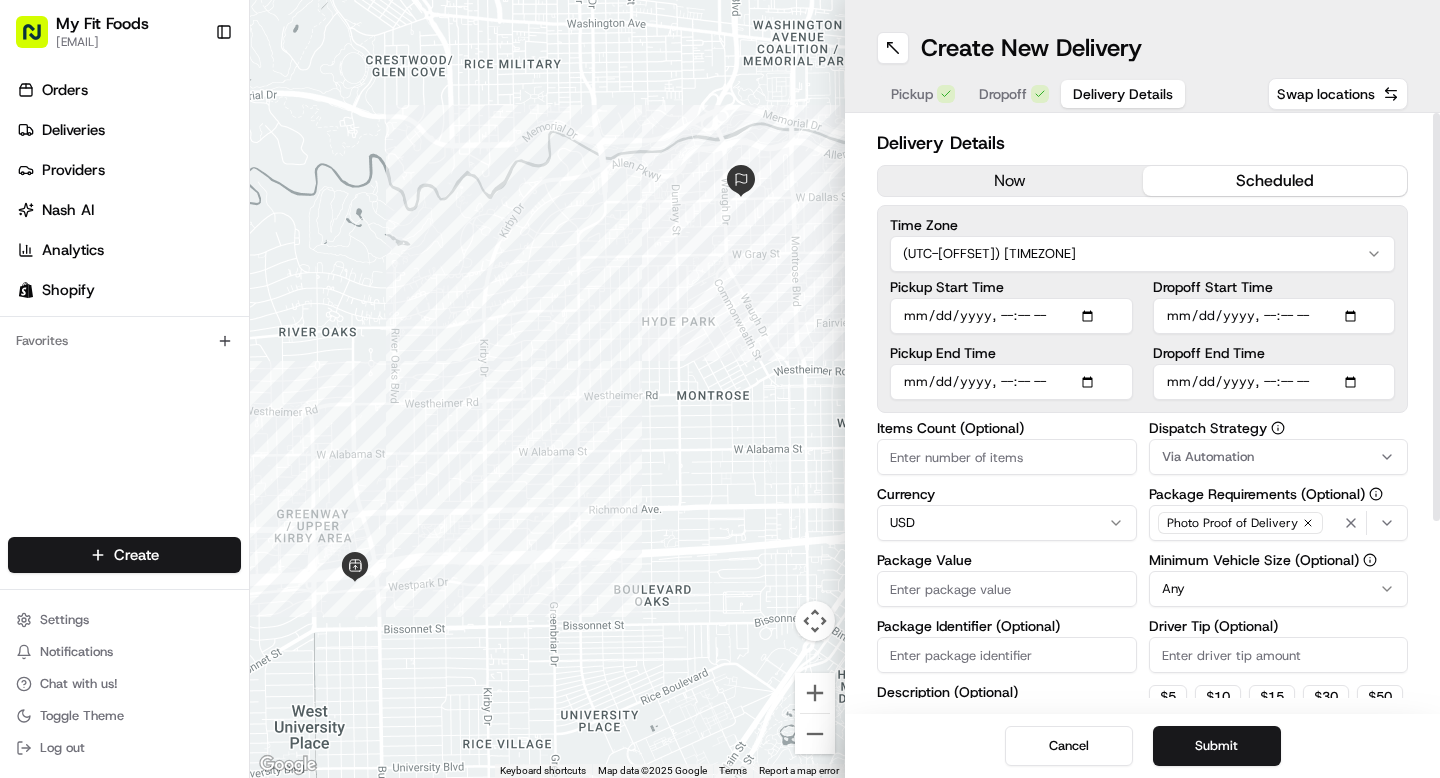 type on "2025-08-07T15:40" 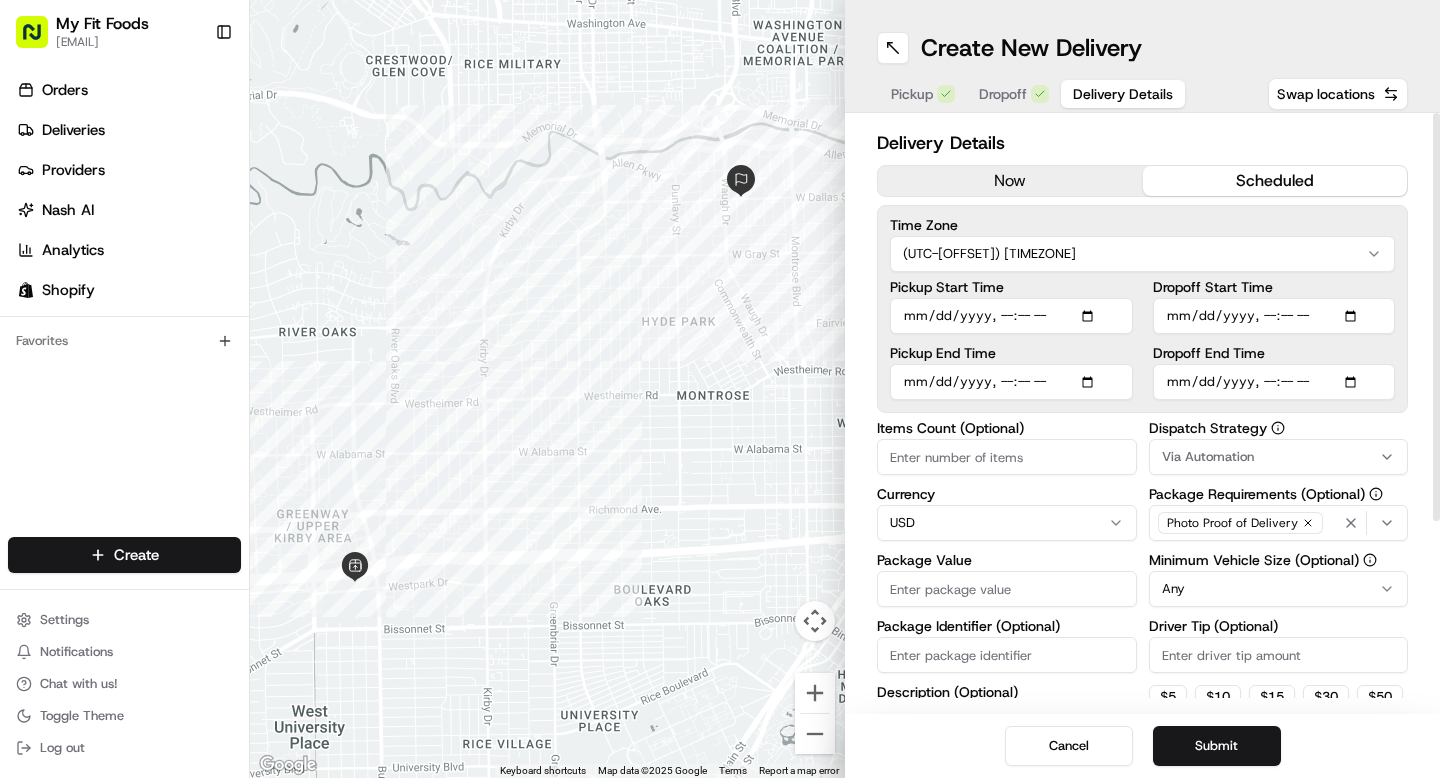 click on "Pickup End Time" at bounding box center (1011, 382) 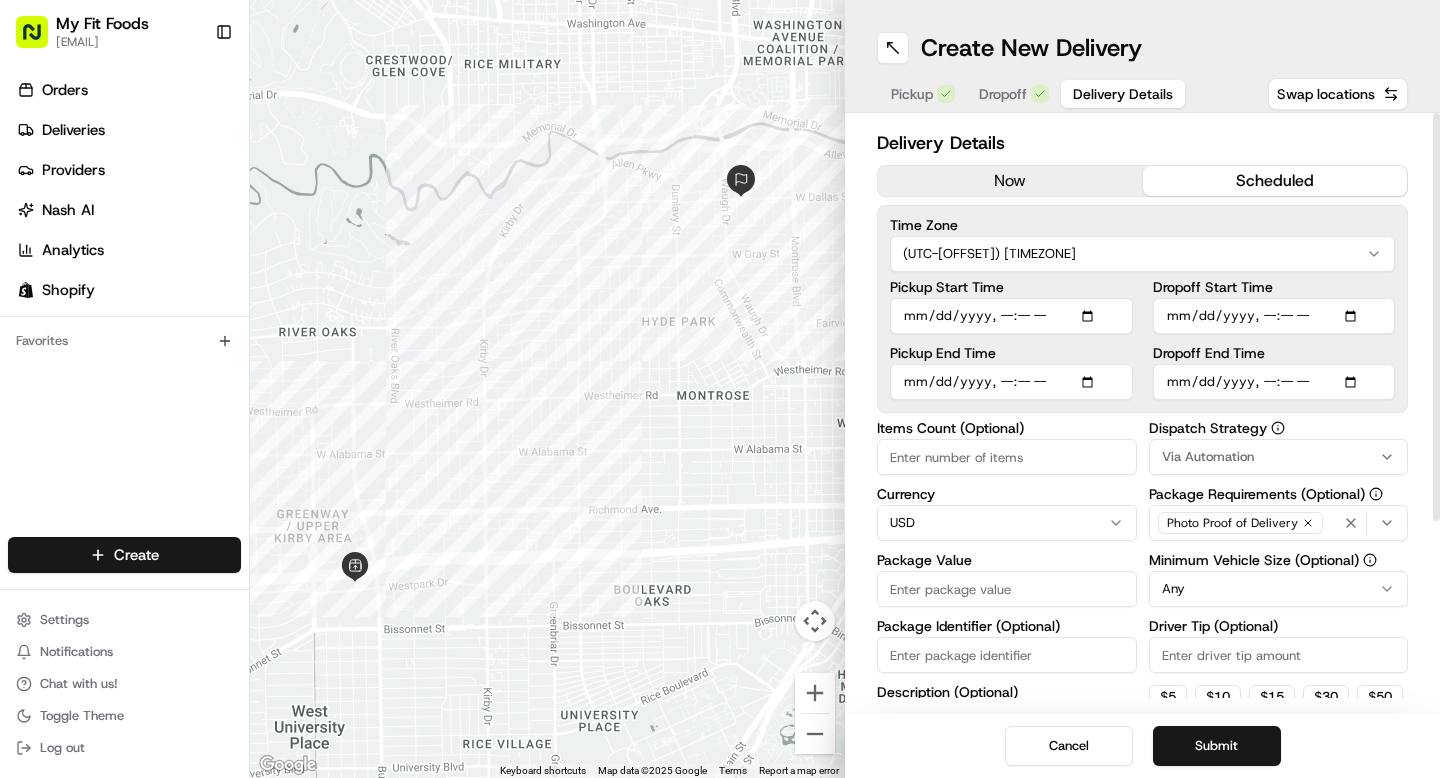 click on "Pickup End Time" at bounding box center (1011, 382) 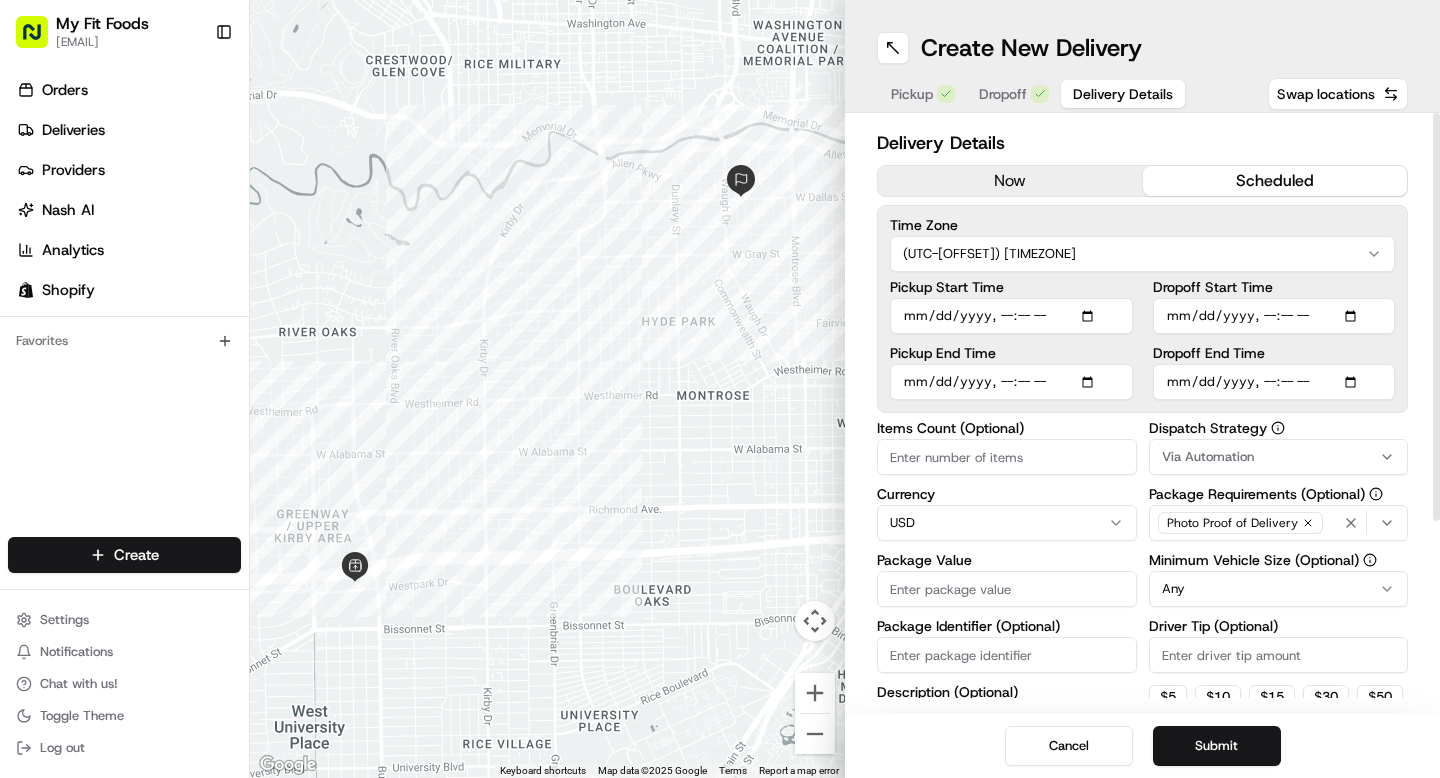 click on "Dropoff Start Time" at bounding box center (1274, 316) 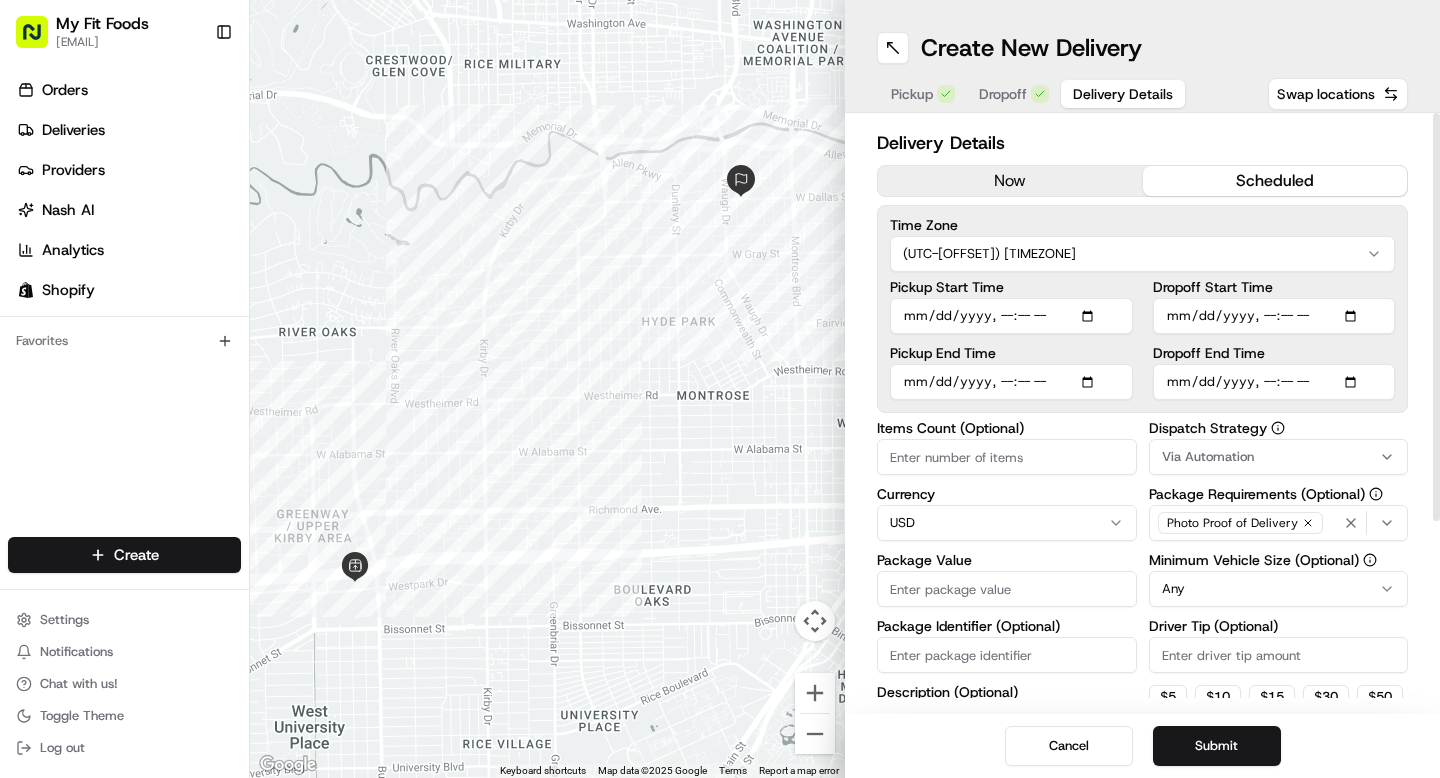click on "Dropoff Start Time" at bounding box center (1274, 316) 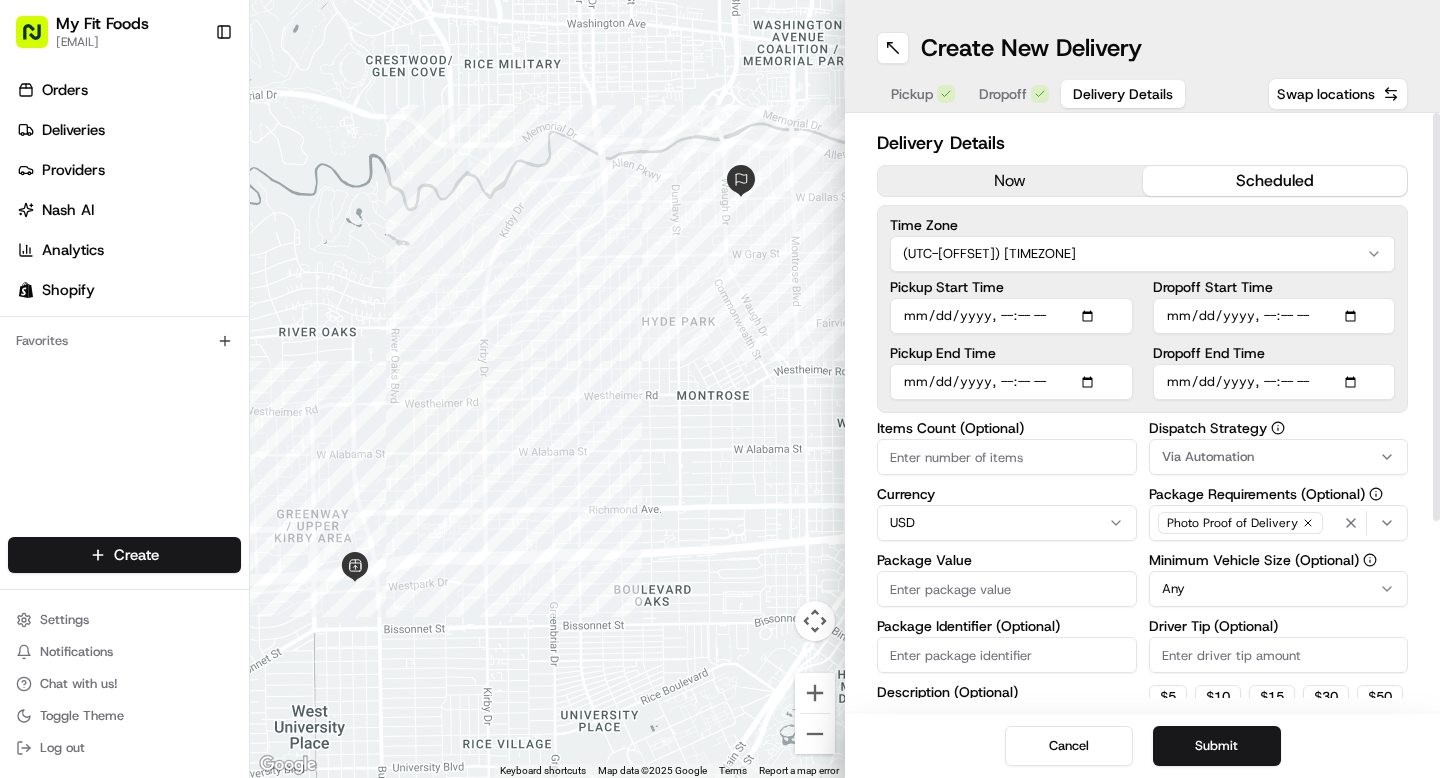 click on "Dropoff End Time" at bounding box center (1274, 382) 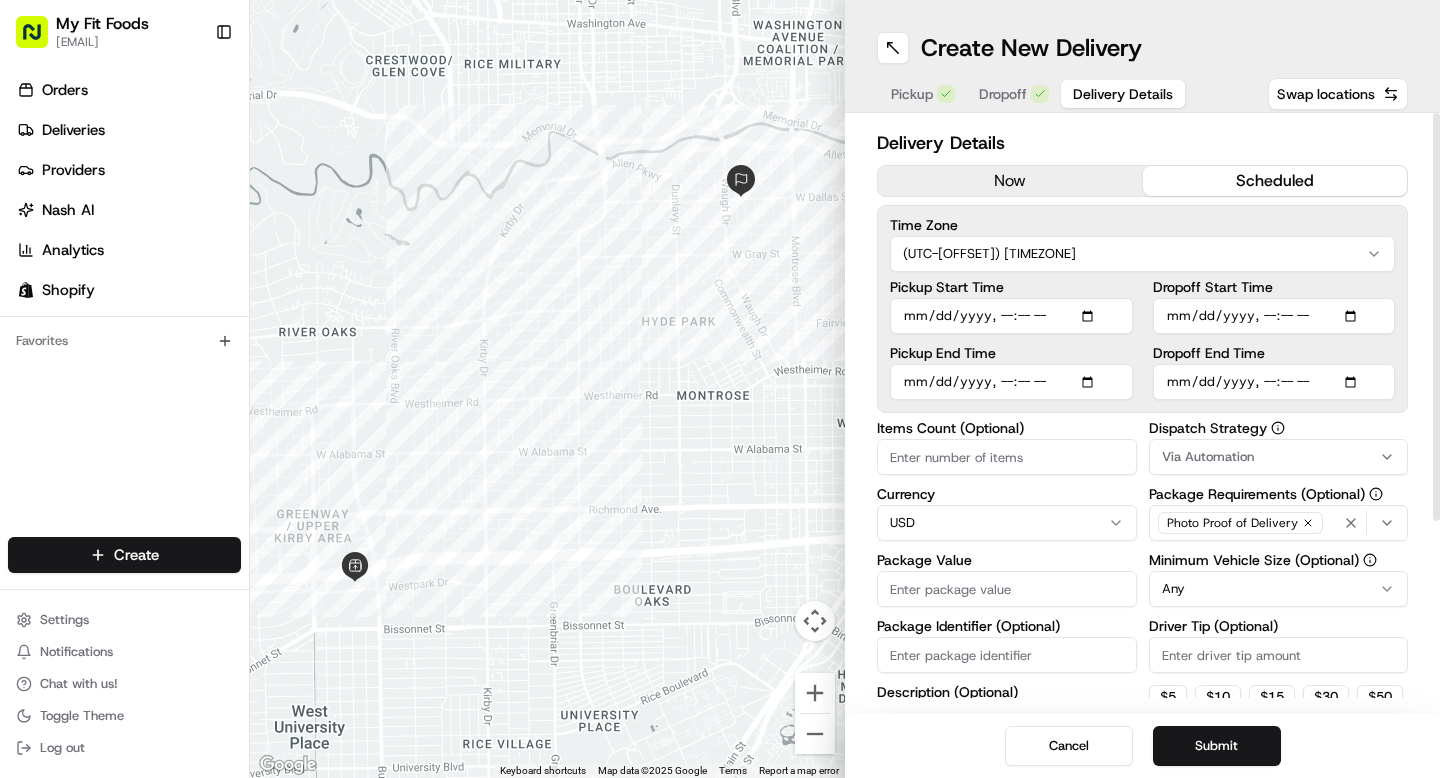 click on "Dropoff End Time" at bounding box center [1274, 382] 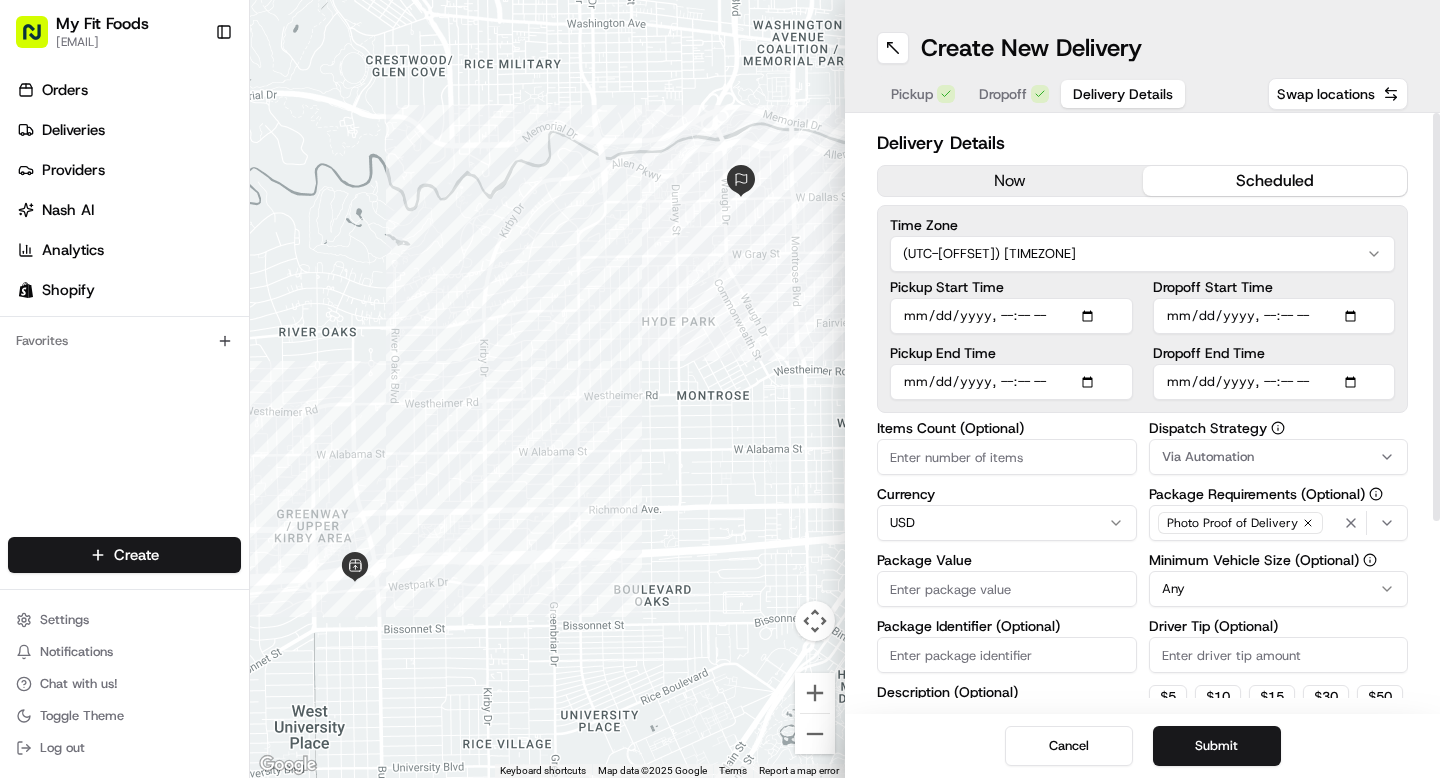 click on "Items Count (Optional)" at bounding box center [1007, 457] 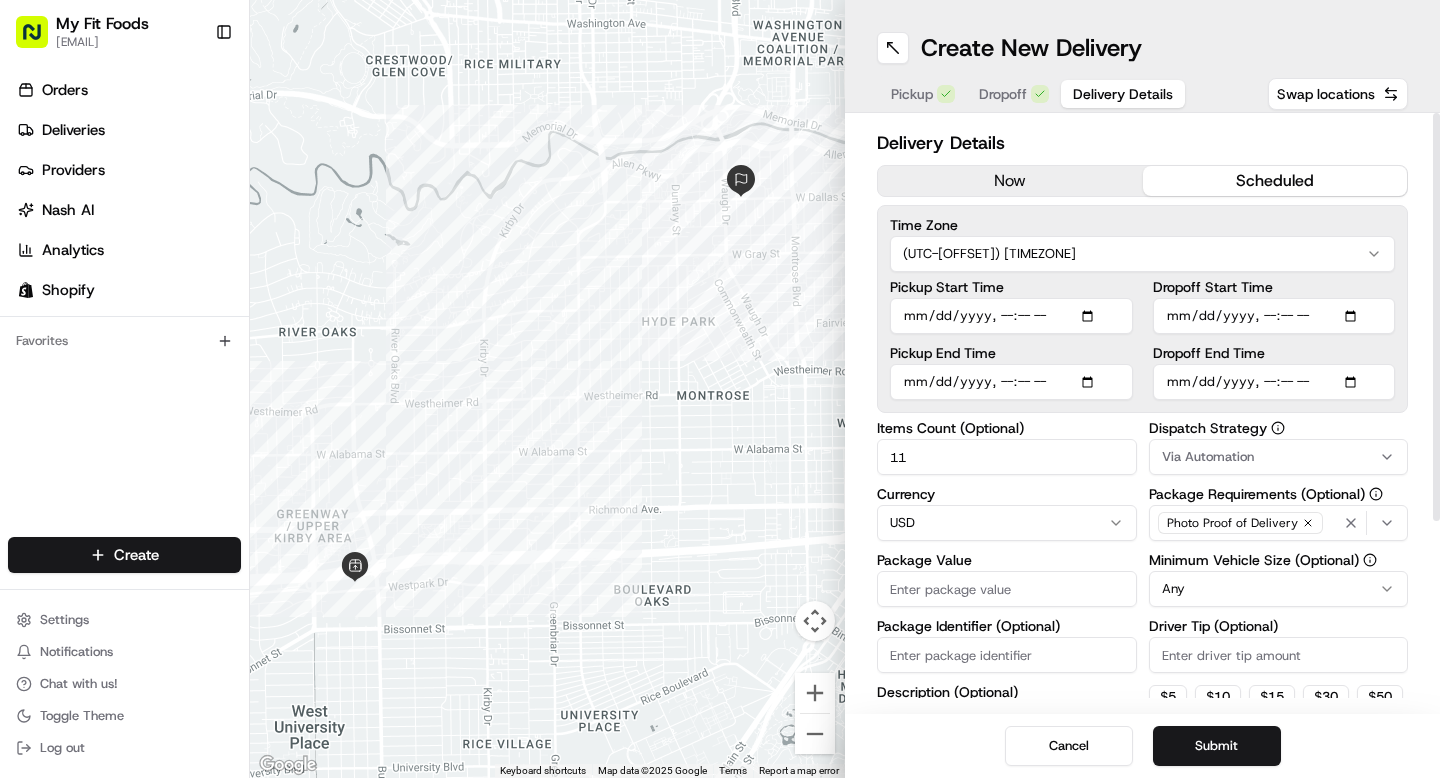 type on "11" 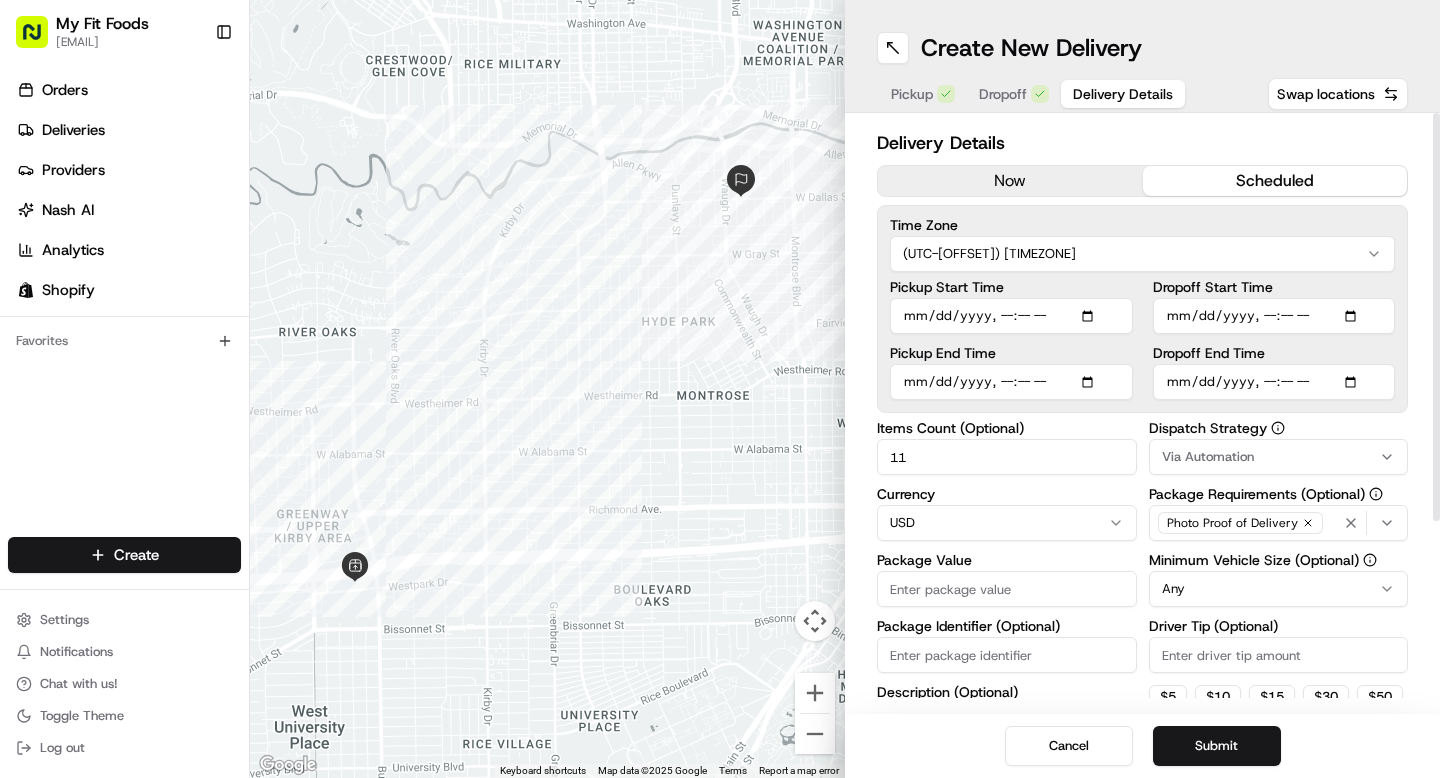 click on "Package Value" at bounding box center [1007, 589] 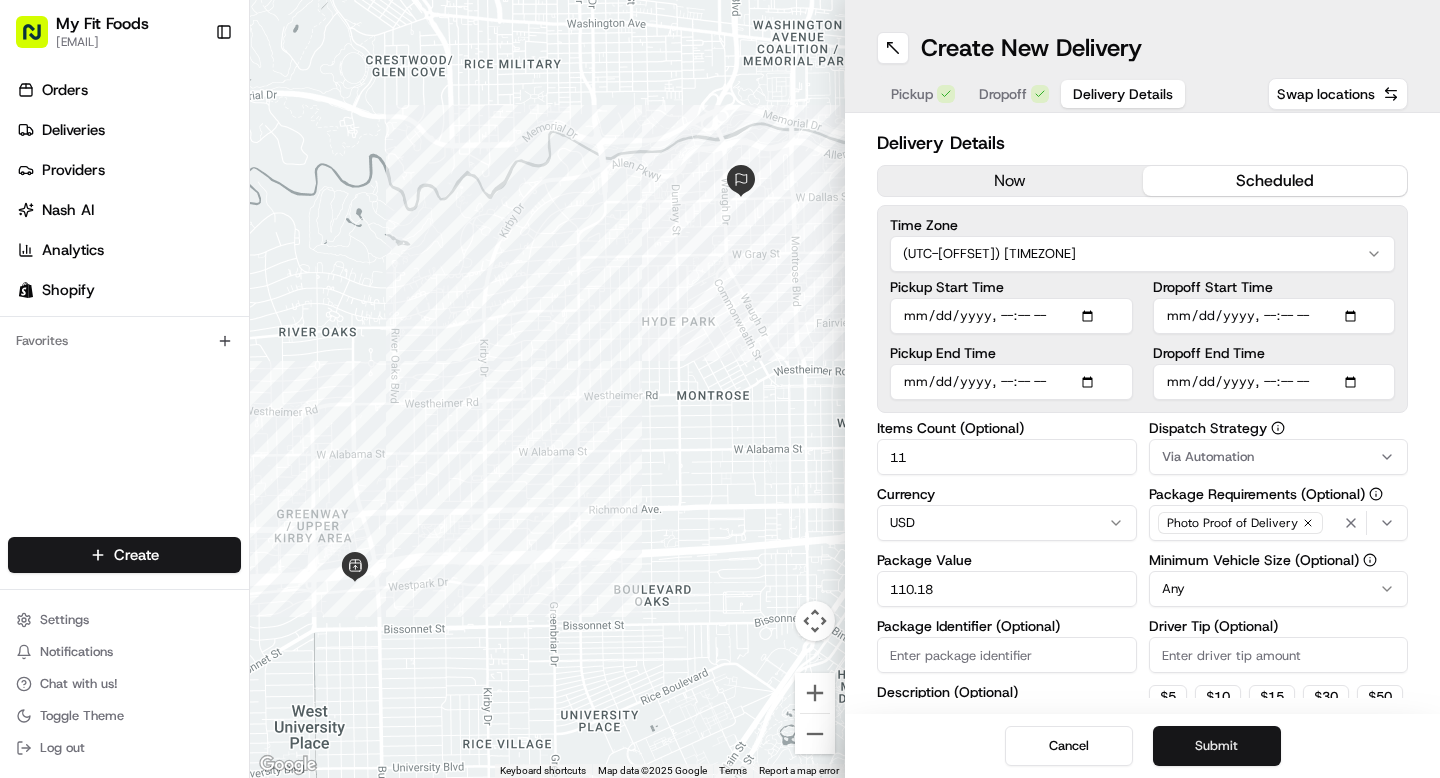 type on "110.18" 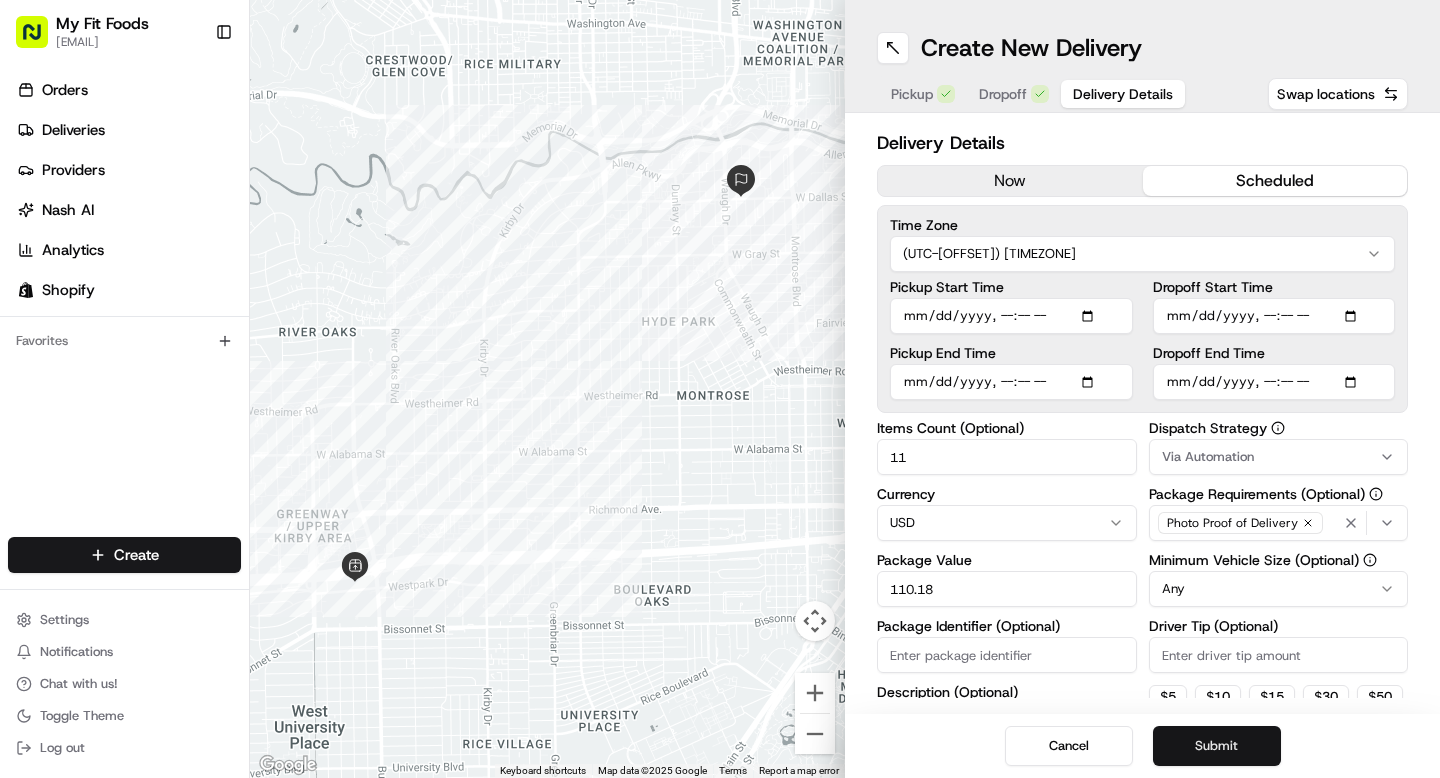 click on "Submit" at bounding box center [1217, 746] 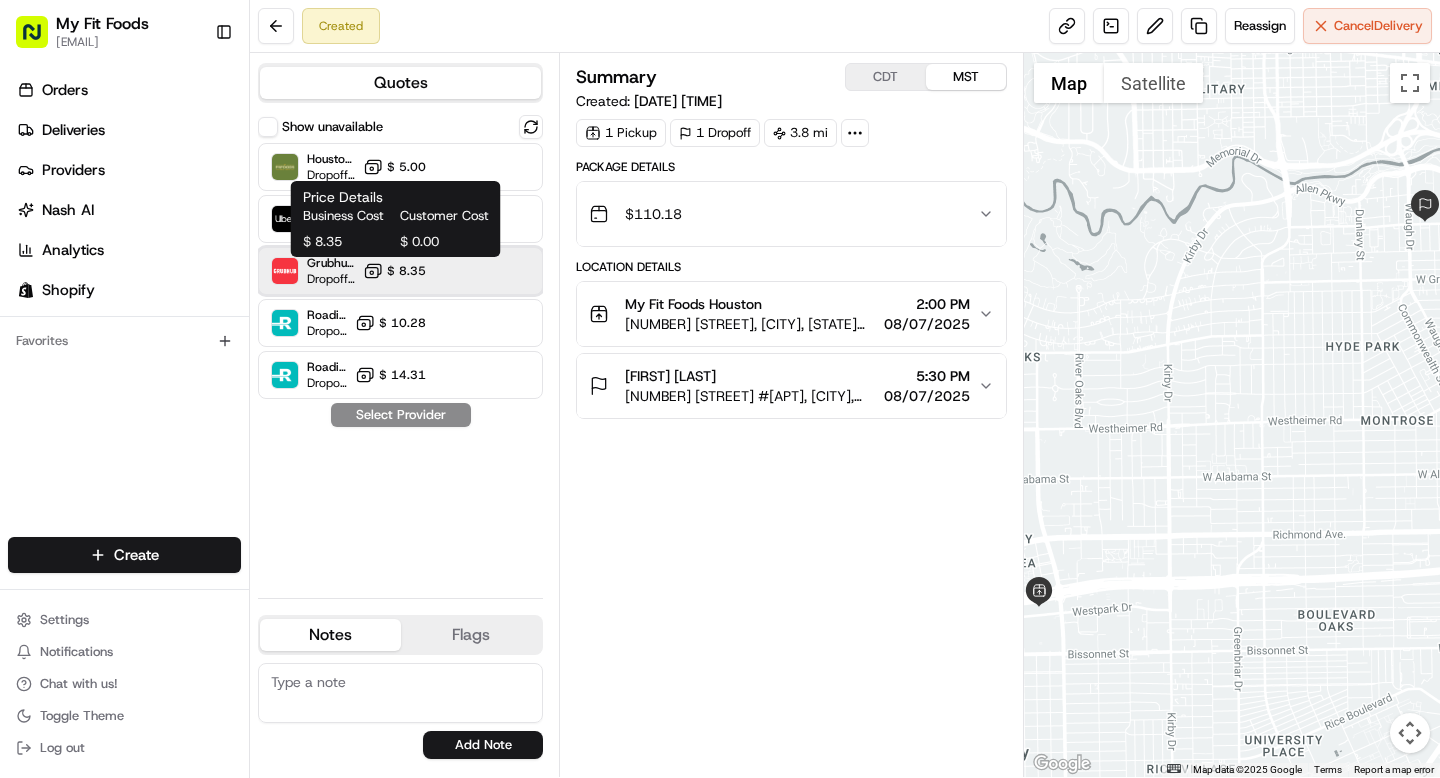 click on "Grubhub (MFF) Dropoff ETA   3 days $   8.35" at bounding box center [400, 271] 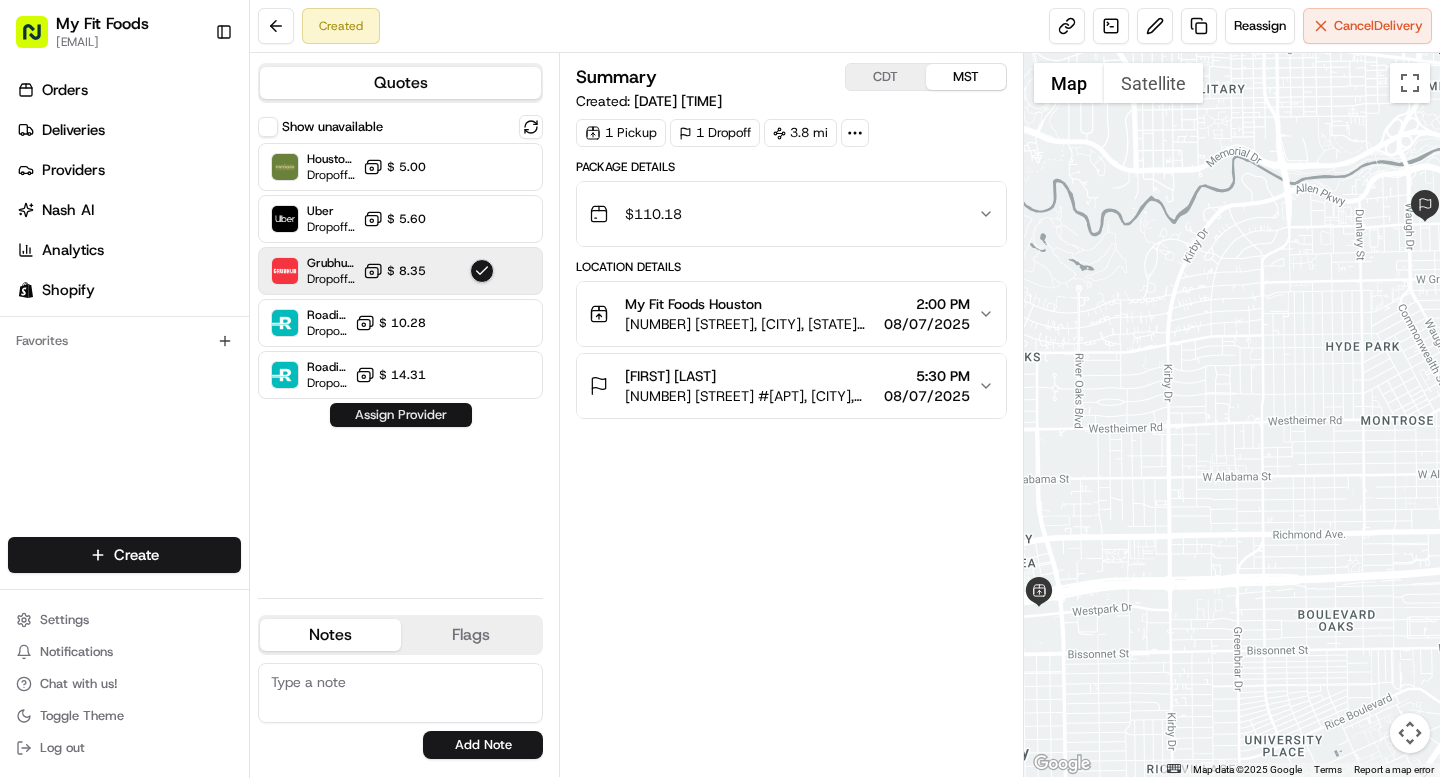 click on "Assign Provider" at bounding box center (401, 415) 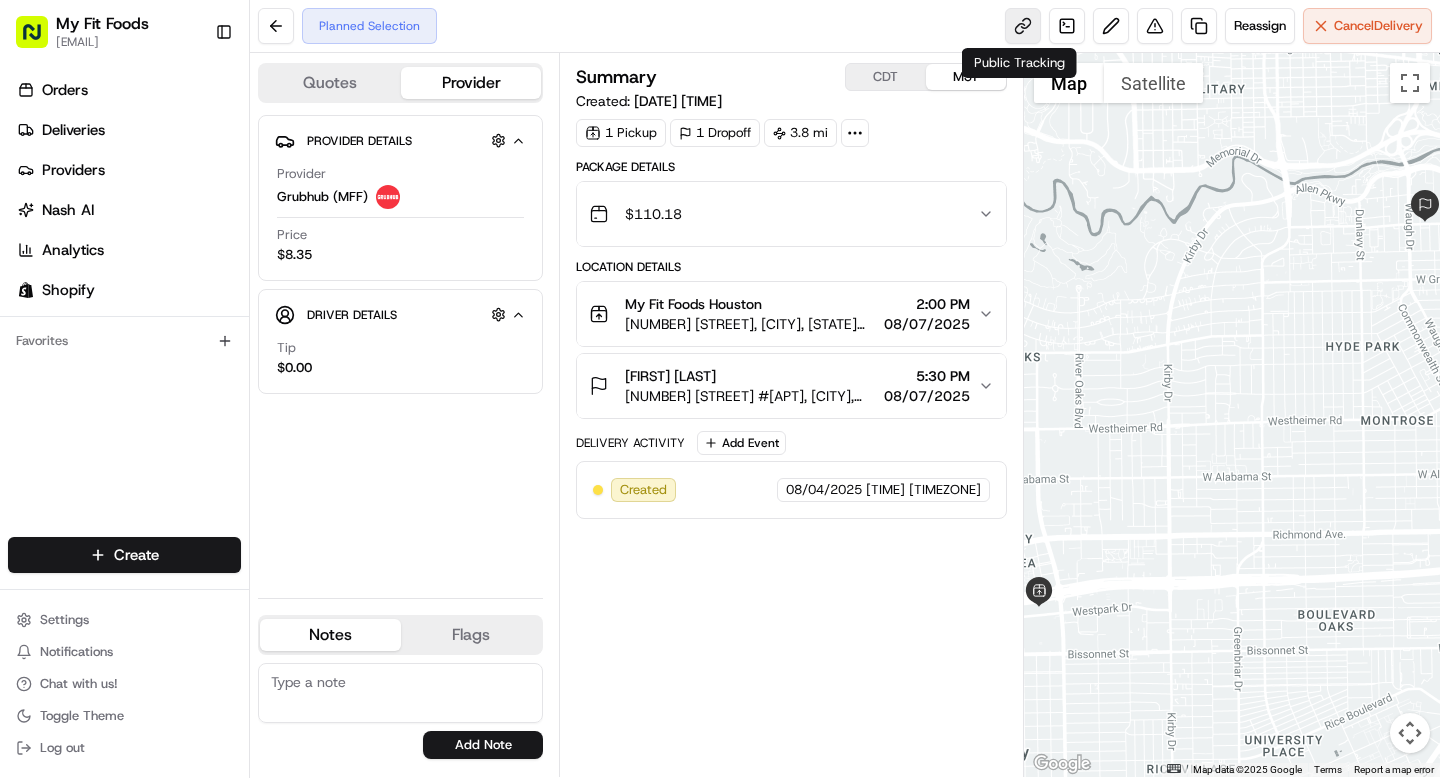 click at bounding box center [1023, 26] 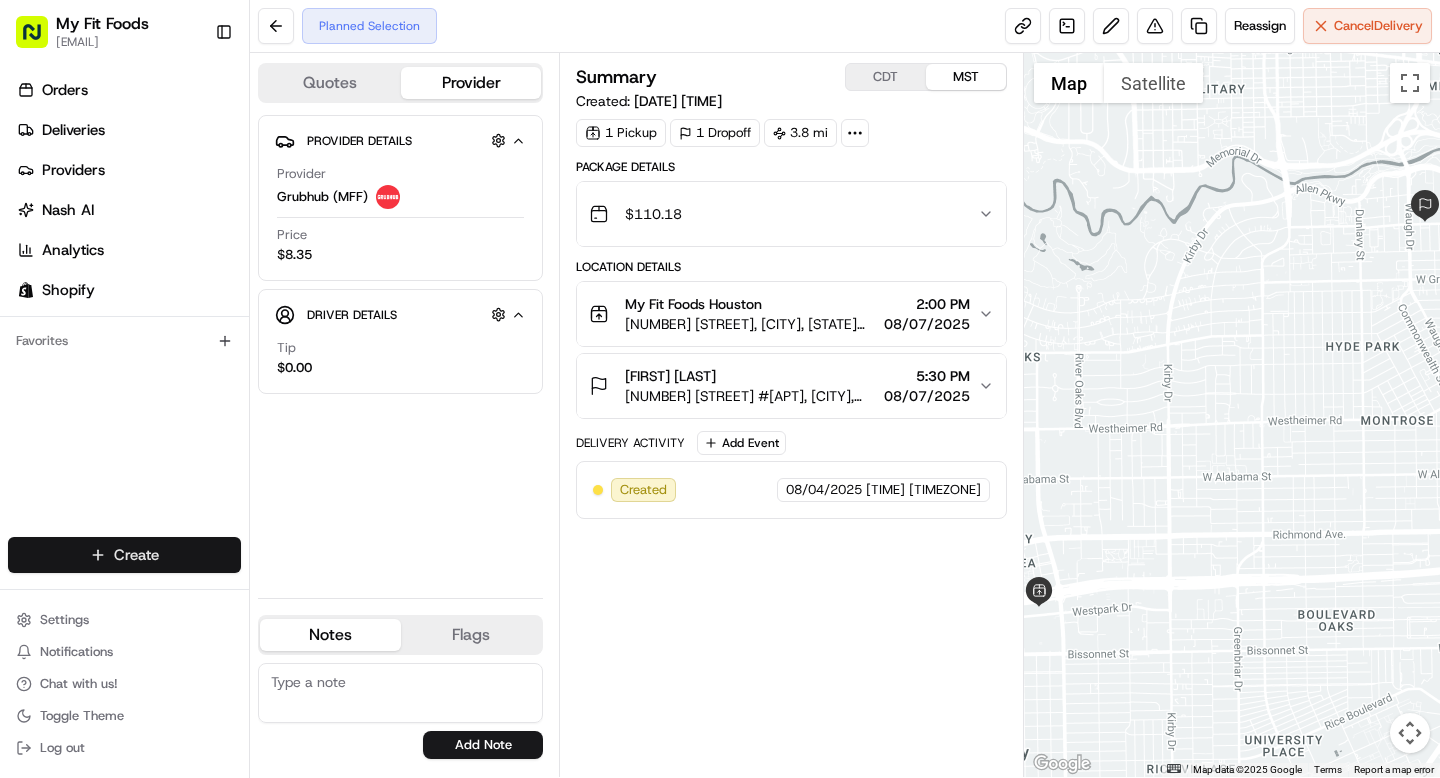 click on "My Fit Foods support@myfitfoods.com Toggle Sidebar Orders Deliveries Providers Nash AI Analytics Shopify Favorites Main Menu Members & Organization Organization Users Roles Preferences Customization Tracking Orchestration Automations Dispatch Strategy Optimization Strategy Locations Pickup Locations Dropoff Locations Shifts Billing Billing Refund Requests Integrations Notification Triggers Webhooks API Keys Request Logs Create Settings Notifications Chat with us! Toggle Theme Log out Planned Selection Reassign Cancel  Delivery Quotes Provider Provider Details Hidden ( 4 ) Provider Grubhub (MFF)   Price $8.35 Driver Details Hidden ( 11 ) Tip $0.00 Notes Flags support@myfitfoods.com tyler@myfitfoods.com matt@myfitfoods.com mikes@myfitfoods.com emilee@myfitfoods.com rocky@myfitfoods.com lisa@myfitfoods.com victorv@myfitfoods.com Add Note support@myfitfoods.com tyler@myfitfoods.com matt@myfitfoods.com mikes@myfitfoods.com emilee@myfitfoods.com rocky@myfitfoods.com lisa@myfitfoods.com Add Flag CDT" at bounding box center [720, 389] 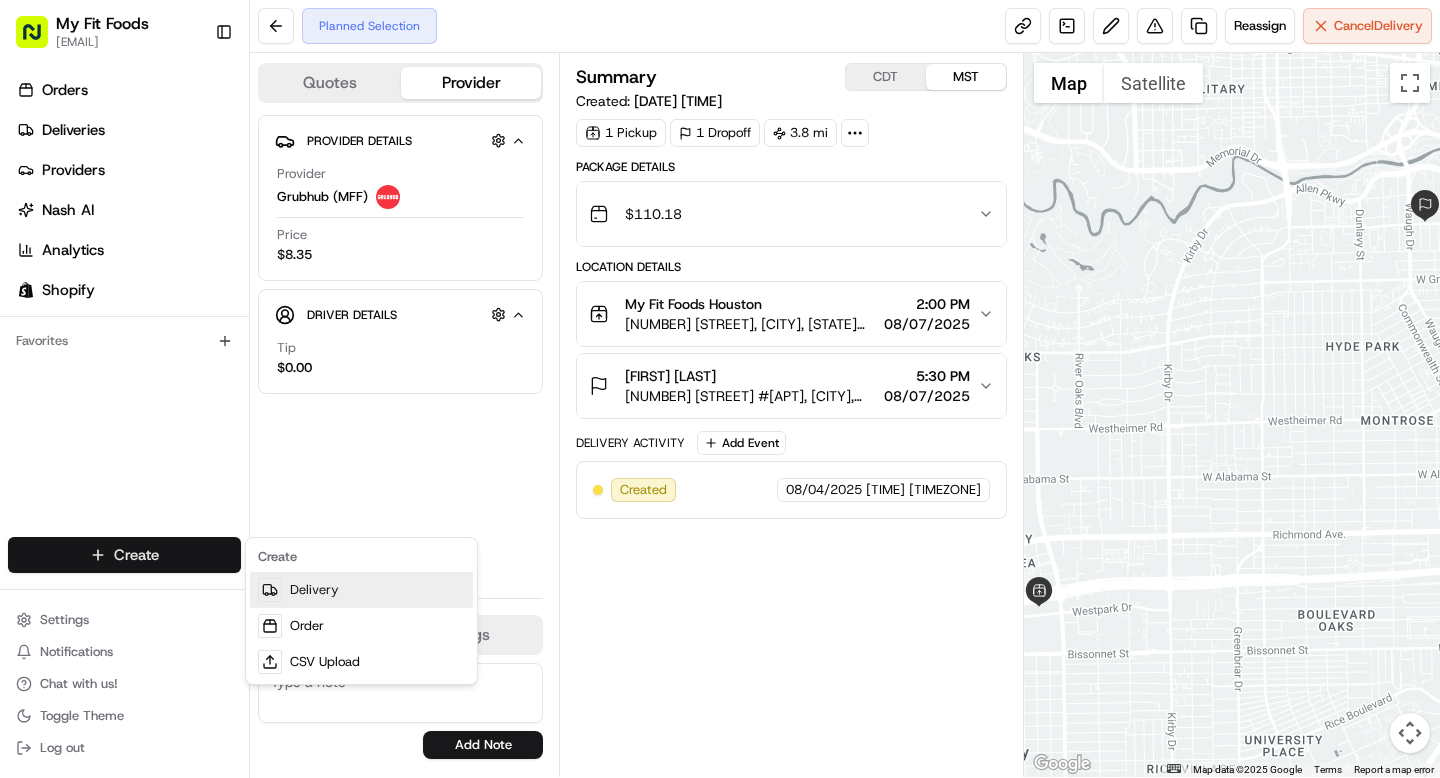 click on "Delivery" at bounding box center (361, 590) 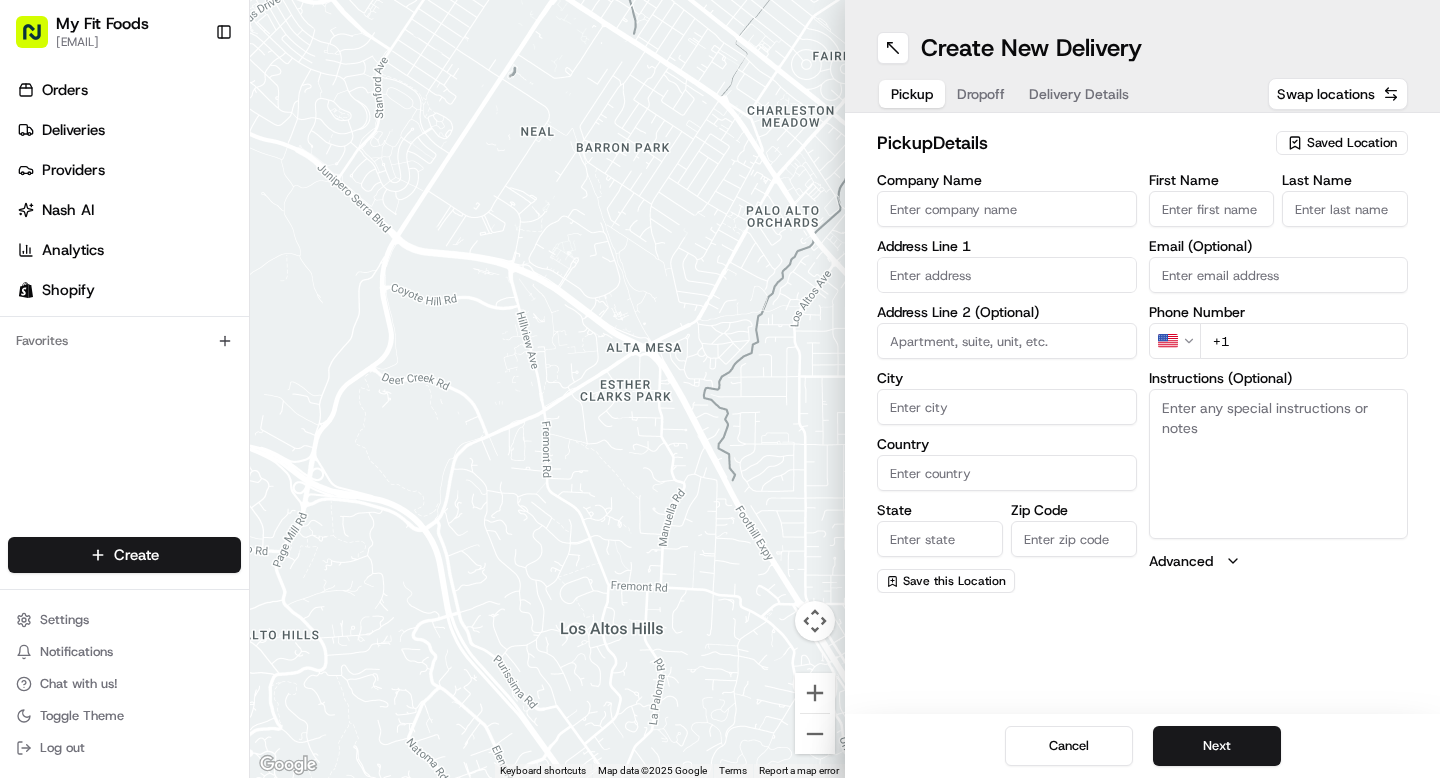 click on "Saved Location" at bounding box center [1352, 143] 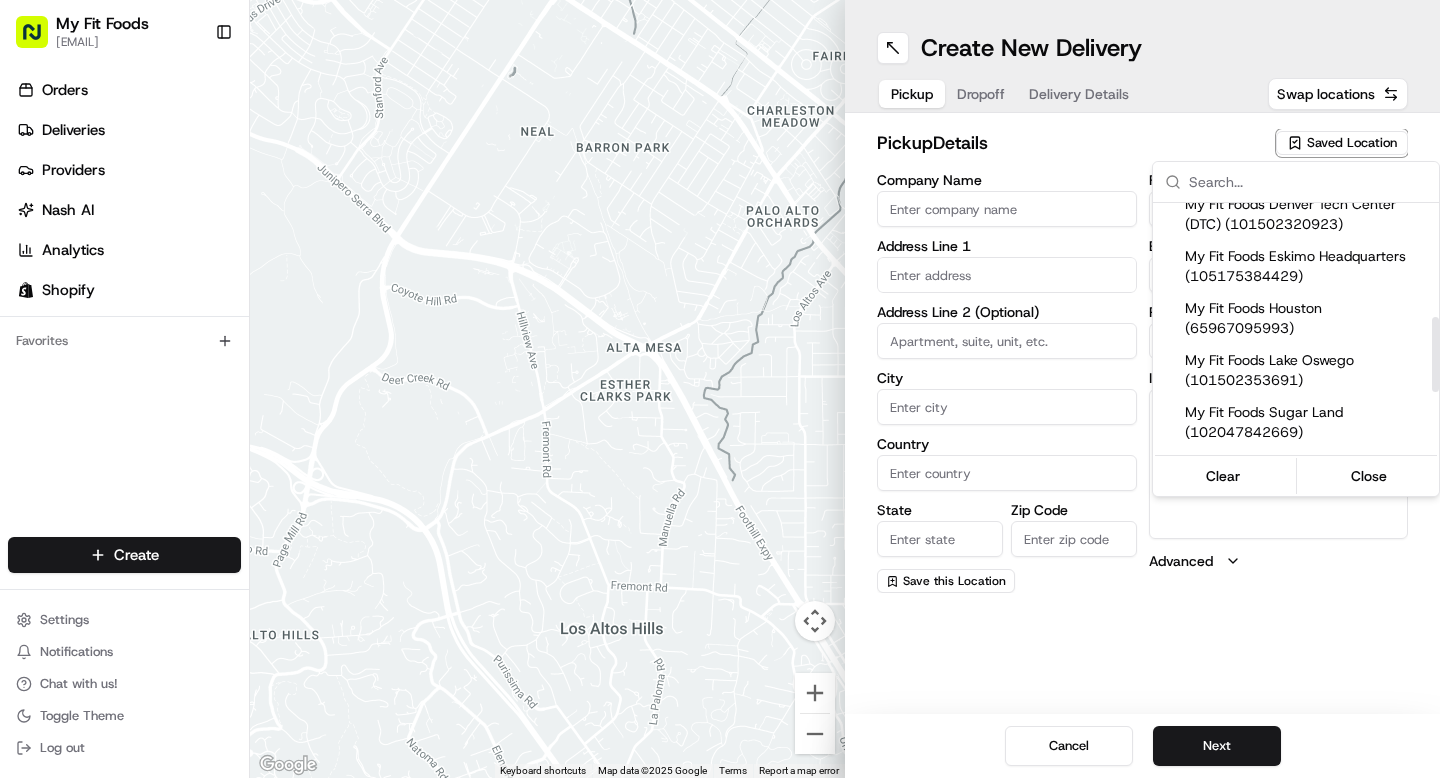 scroll, scrollTop: 374, scrollLeft: 0, axis: vertical 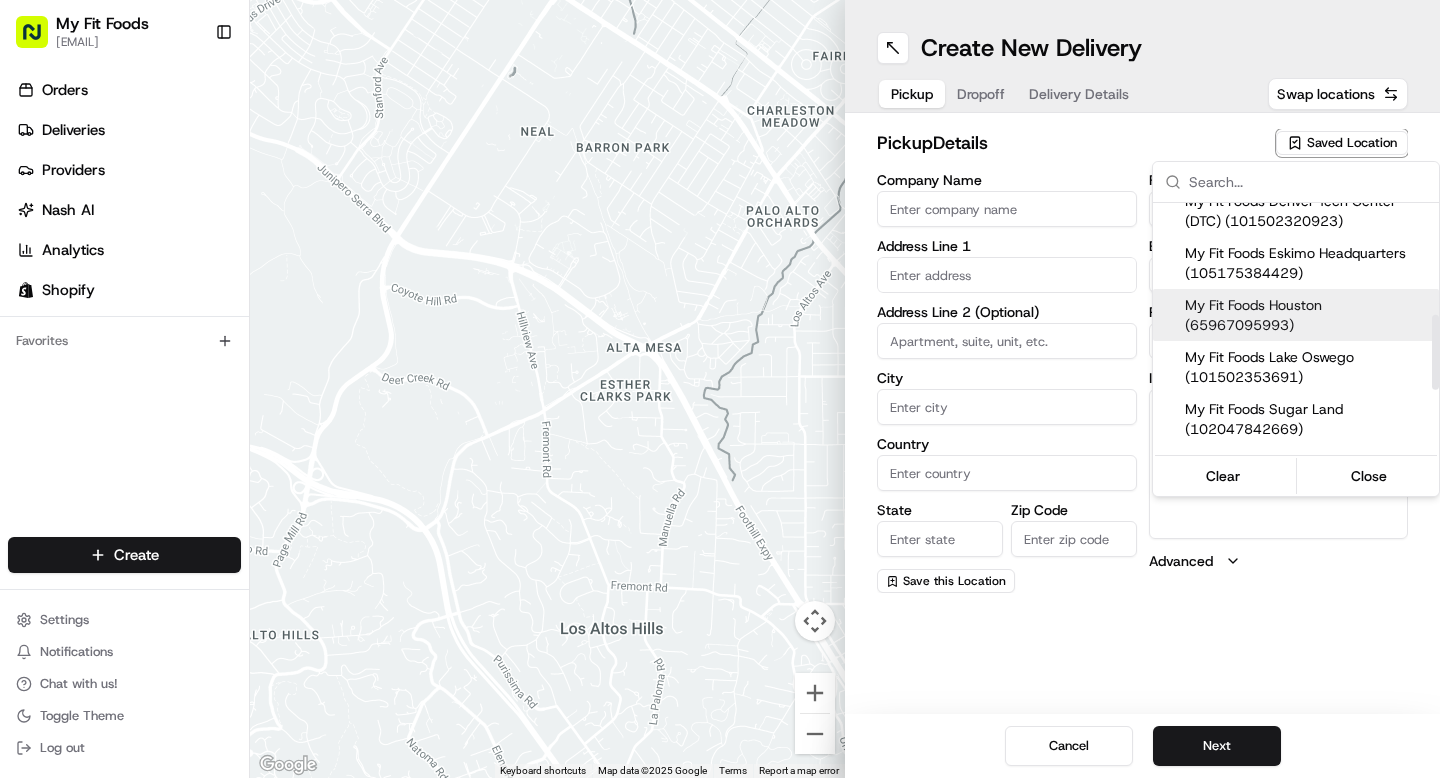 click on "My Fit Foods Houston (65967095993)" at bounding box center (1308, 315) 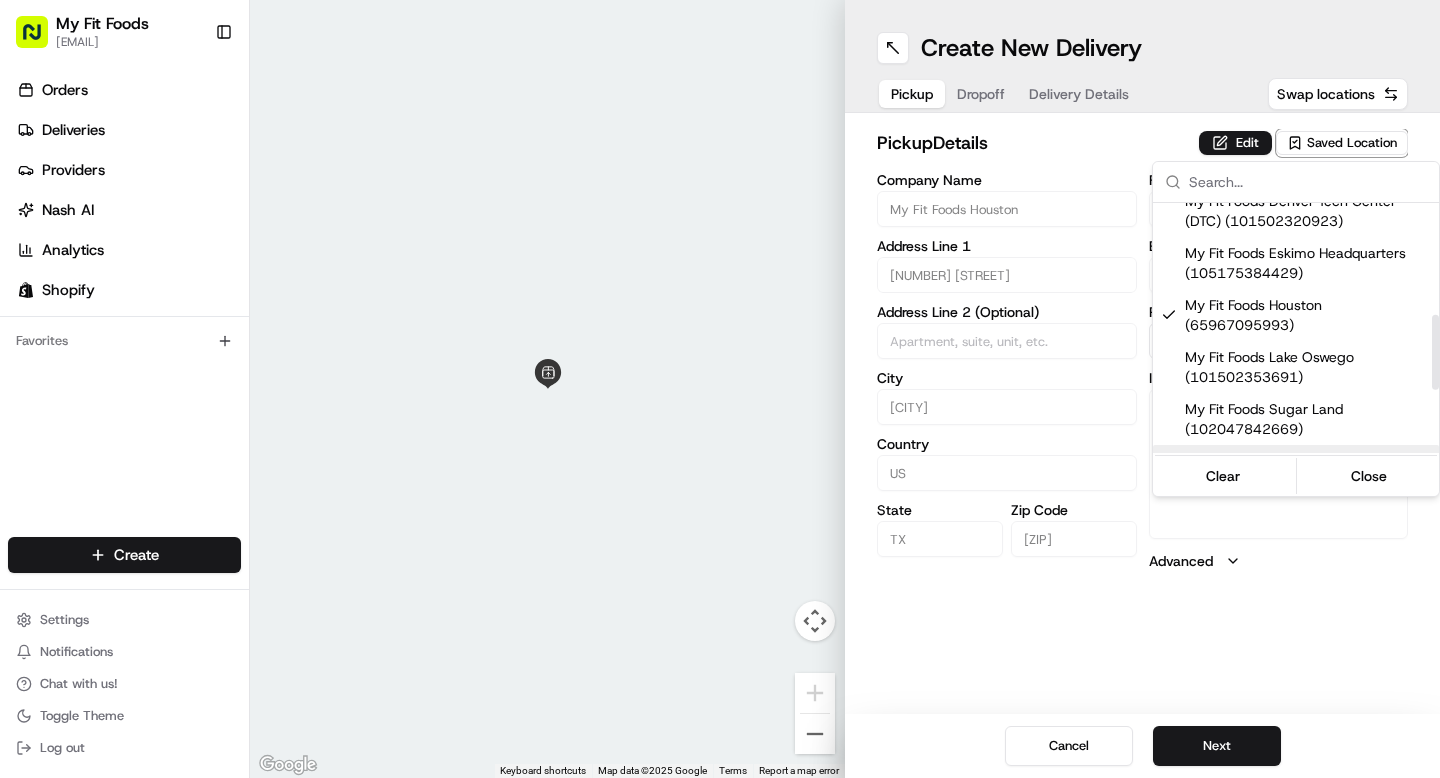 click on "My Fit Foods support@myfitfoods.com Toggle Sidebar Orders Deliveries Providers Nash AI Analytics Shopify Favorites Main Menu Members & Organization Organization Users Roles Preferences Customization Tracking Orchestration Automations Dispatch Strategy Optimization Strategy Locations Pickup Locations Dropoff Locations Shifts Billing Billing Refund Requests Integrations Notification Triggers Webhooks API Keys Request Logs Create Settings Notifications Chat with us! Toggle Theme Log out ← Move left → Move right ↑ Move up ↓ Move down + Zoom in - Zoom out Home Jump left by 75% End Jump right by 75% Page Up Jump up by 75% Page Down Jump down by 75% Keyboard shortcuts Map Data Map data ©2025 Google Map data ©2025 Google 2 m  Click to toggle between metric and imperial units Terms Report a map error Create New Delivery Pickup Dropoff Delivery Details Swap locations pickup  Details  Edit Saved Location Company Name My Fit Foods Houston Address Line 1 3239 Southwest Fwy City Houston Country" at bounding box center [720, 389] 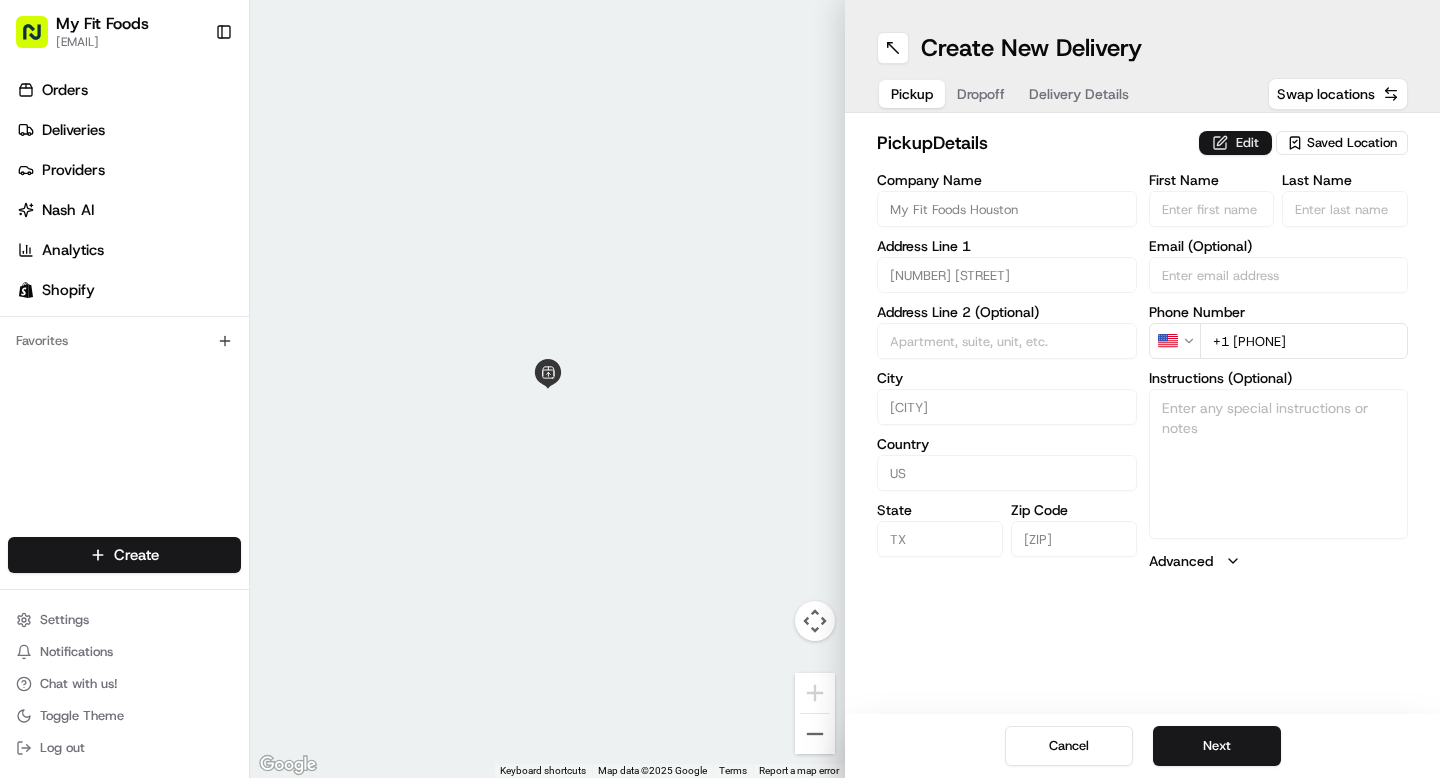 click on "Edit" at bounding box center [1235, 143] 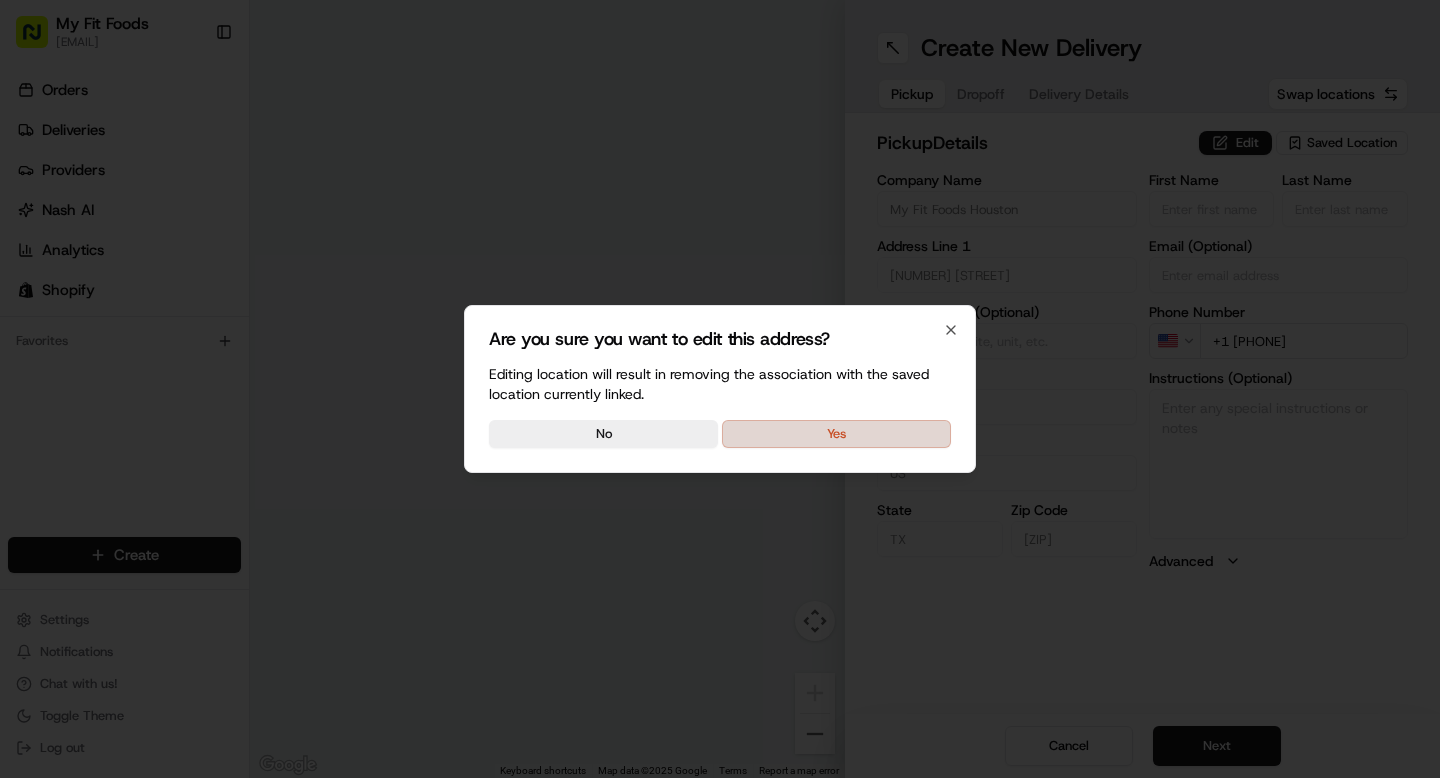 click on "Yes" at bounding box center [836, 434] 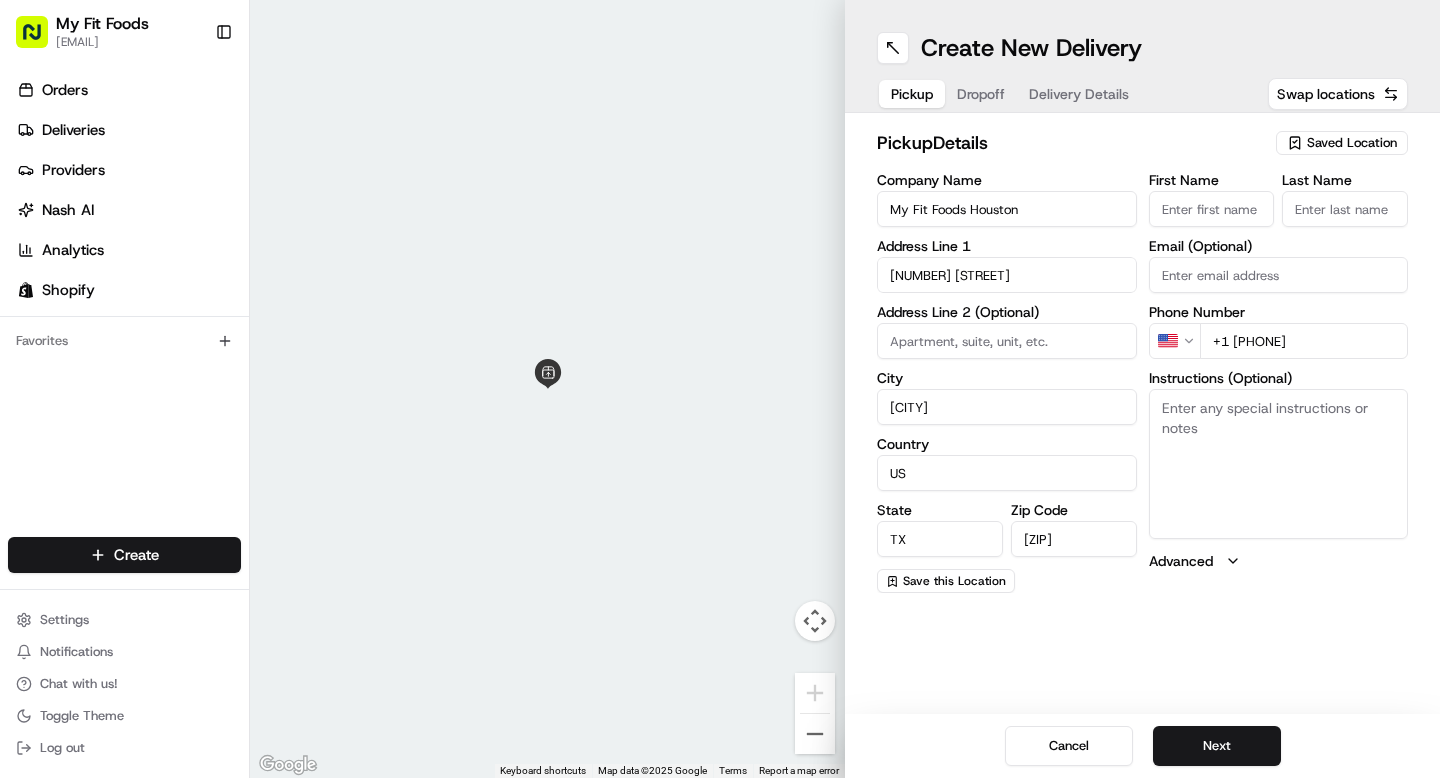 click on "Instructions (Optional)" at bounding box center (1279, 464) 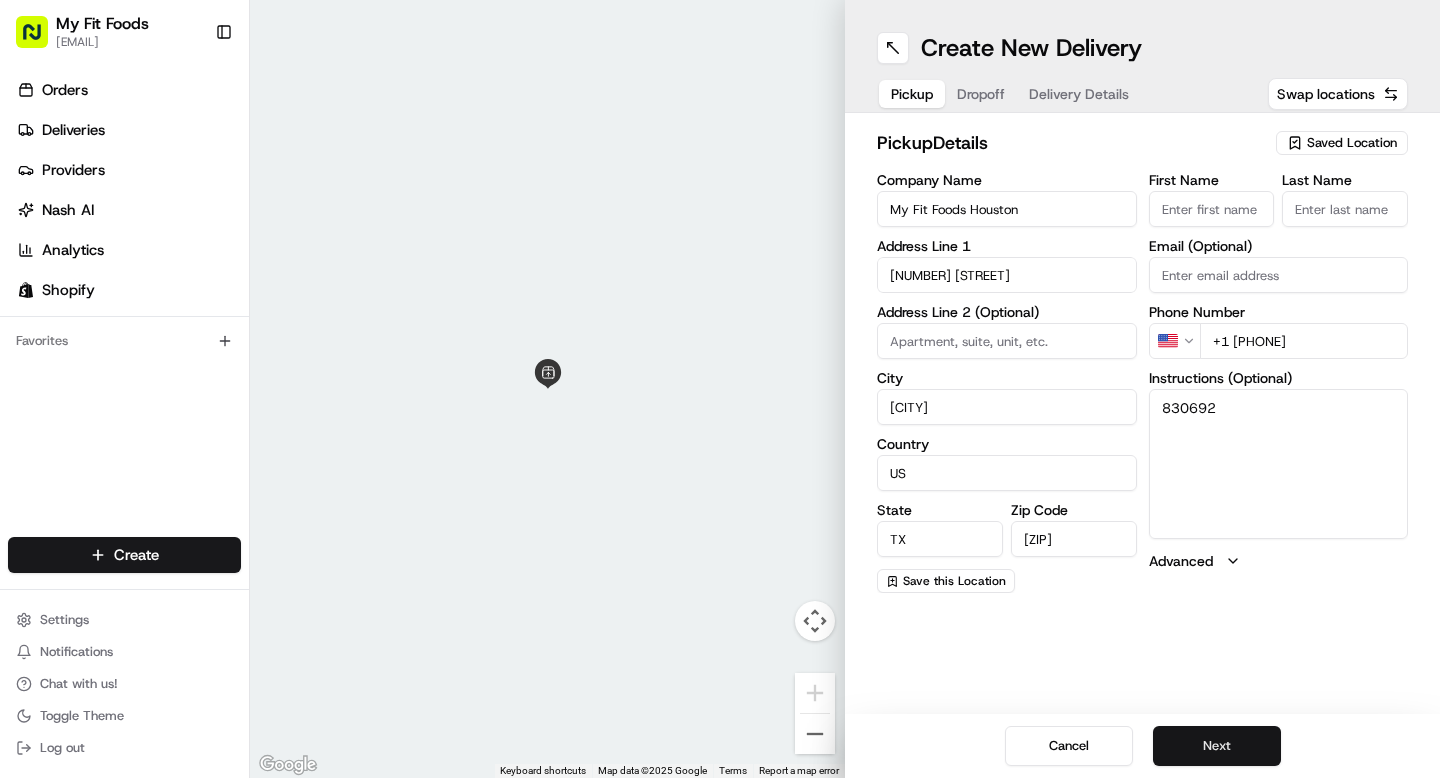 type on "830692" 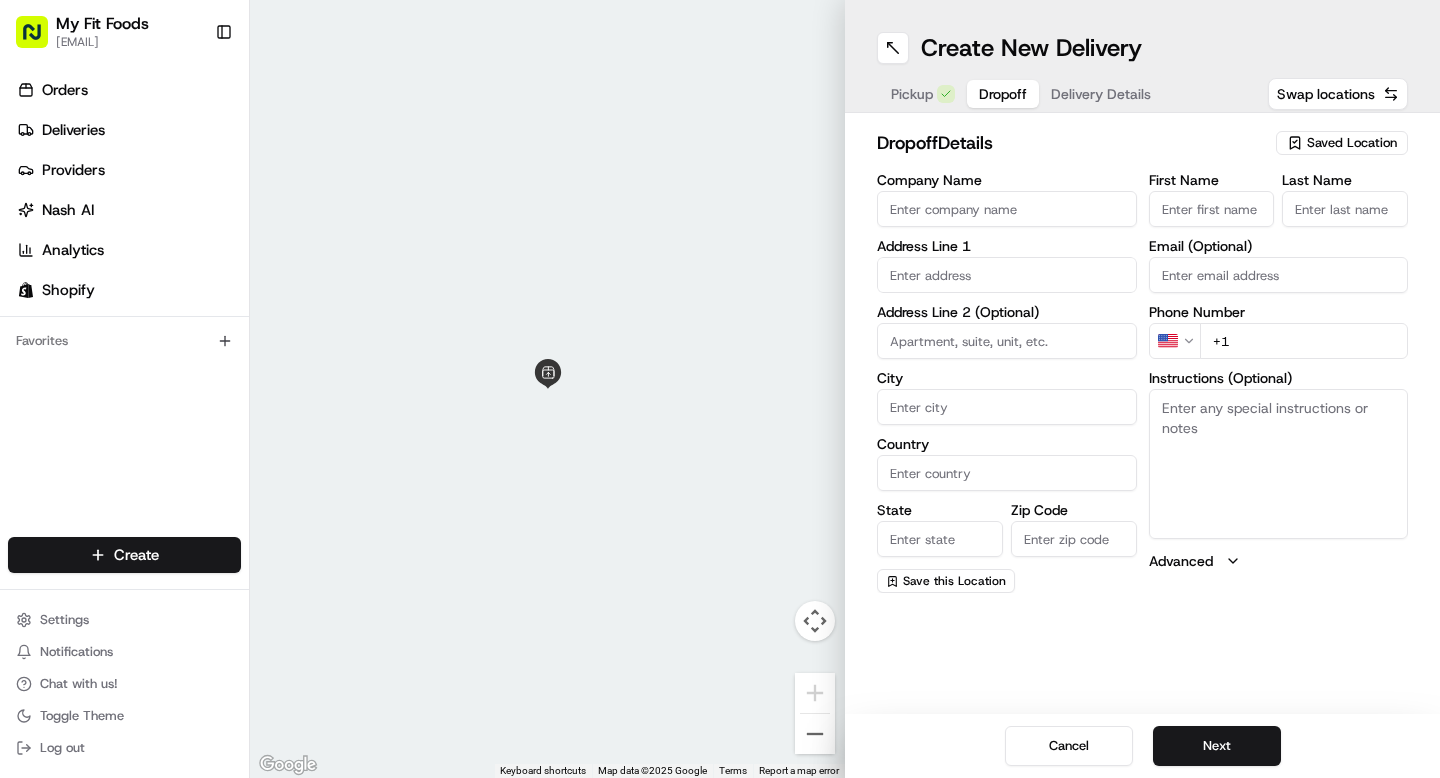 click on "First Name" at bounding box center (1212, 209) 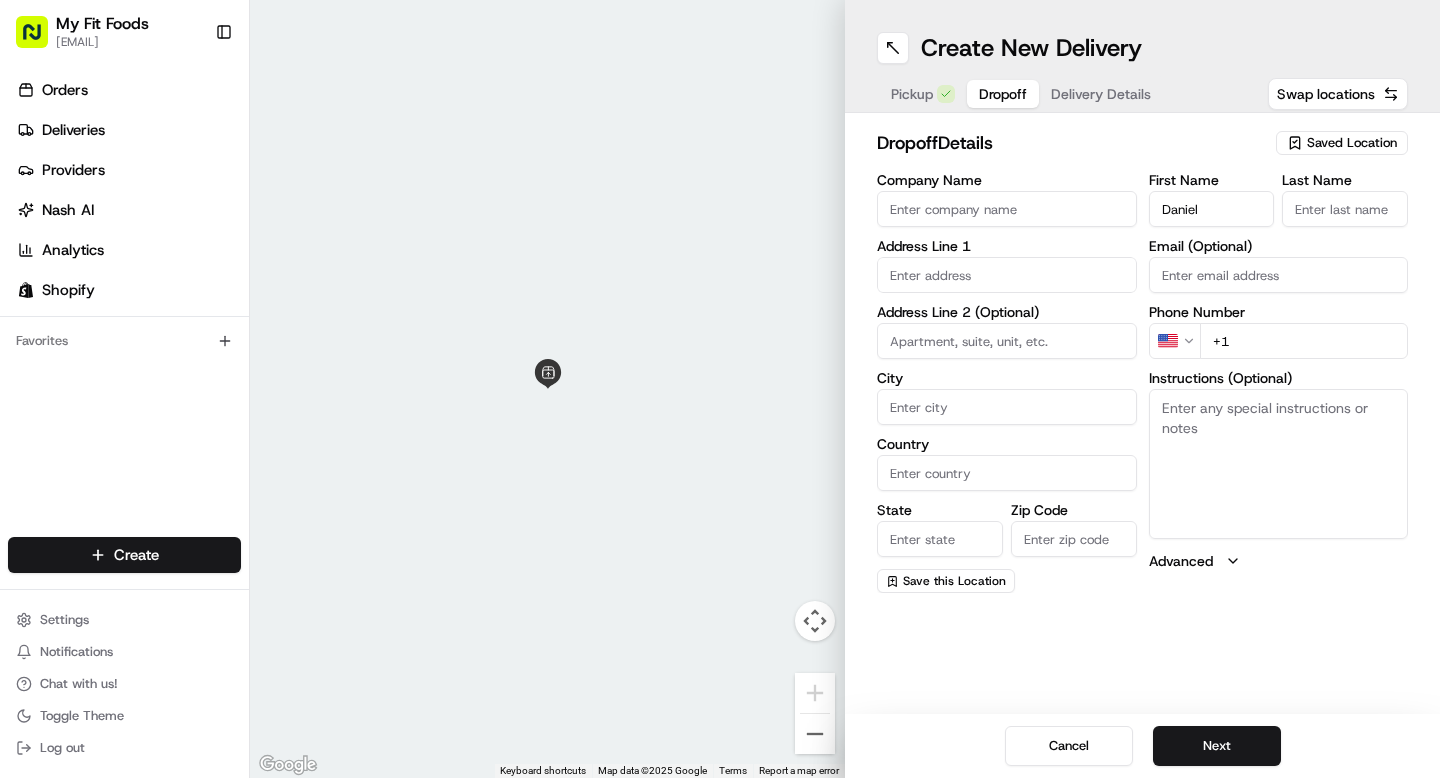 type on "Daniel" 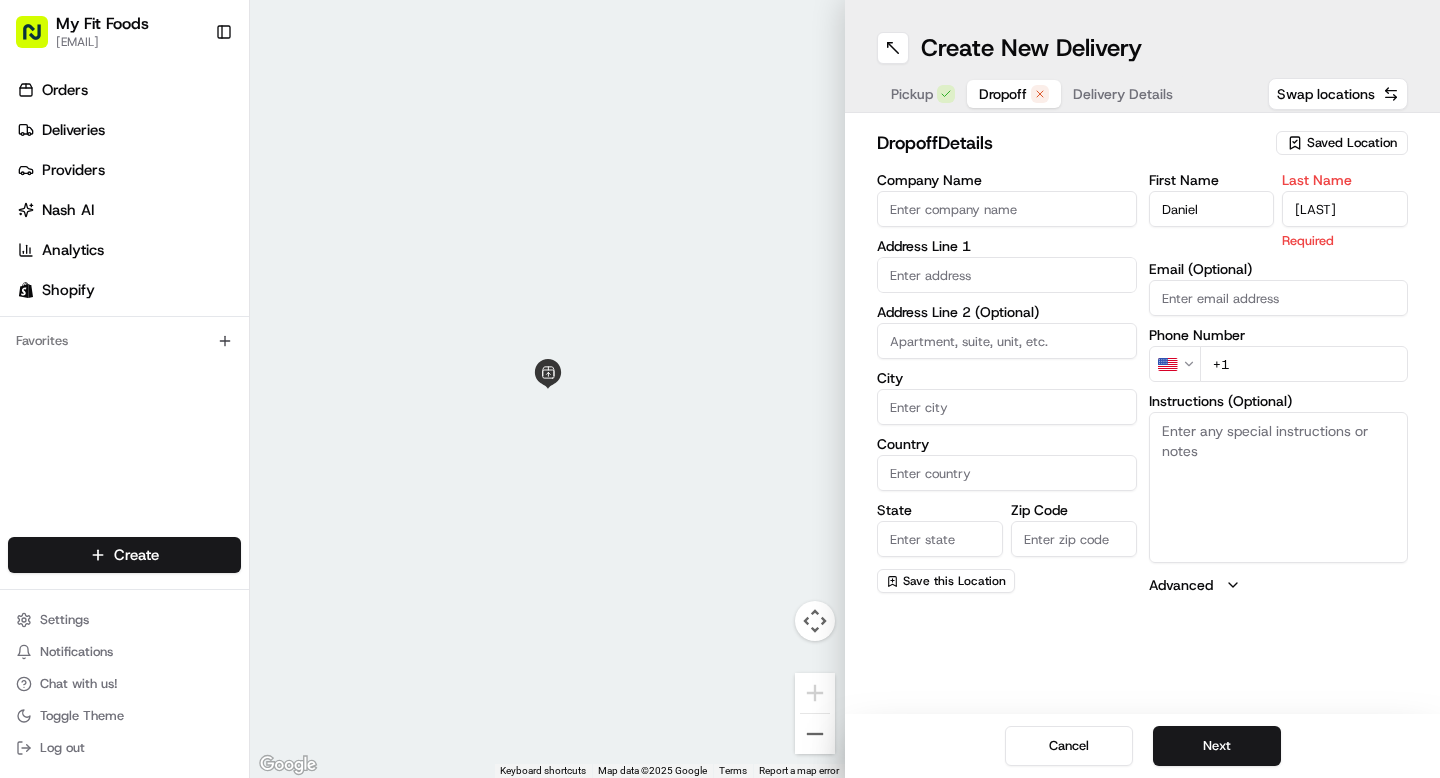 type on "Dominguez" 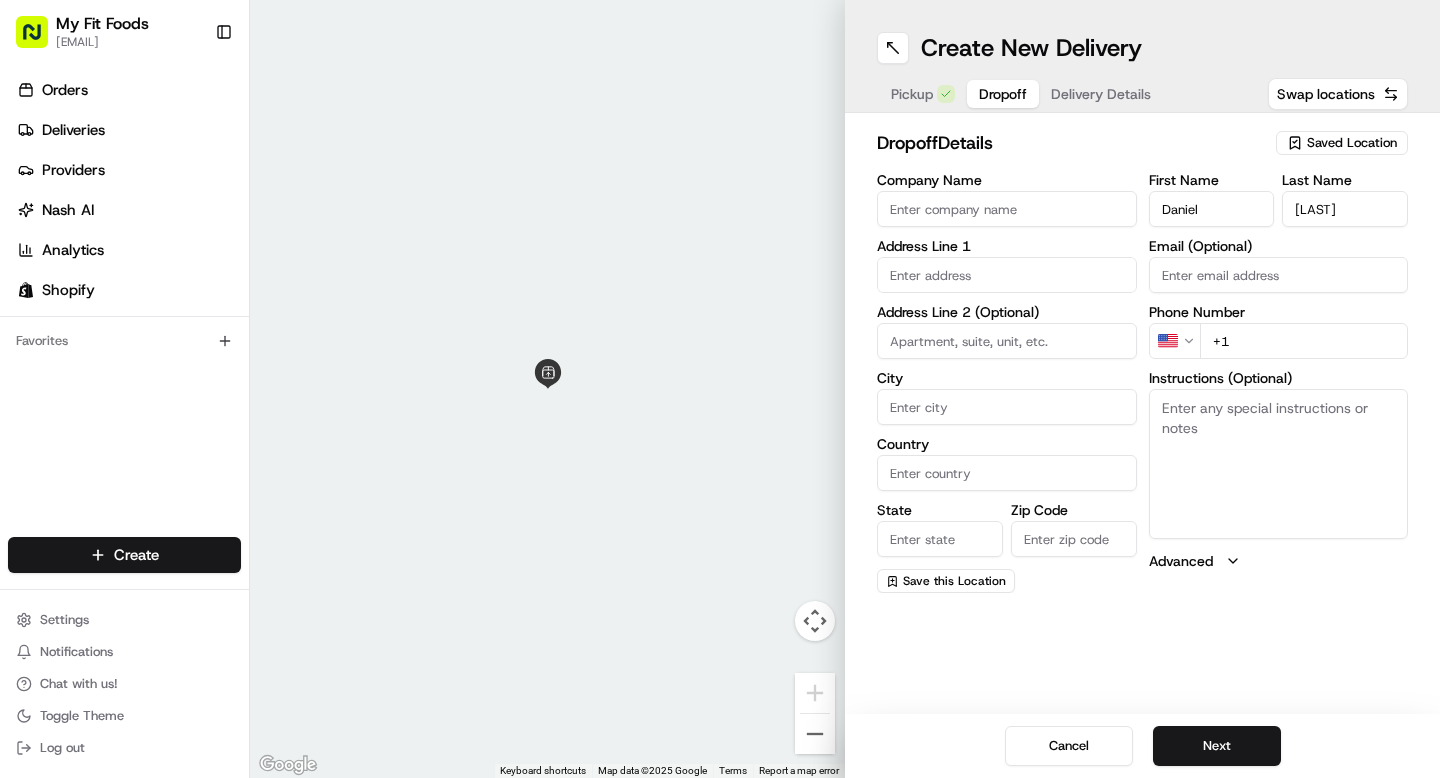 click on "First Name Daniel Last Name Dominguez Email (Optional) Phone Number US +1 Instructions (Optional) Advanced" at bounding box center [1279, 383] 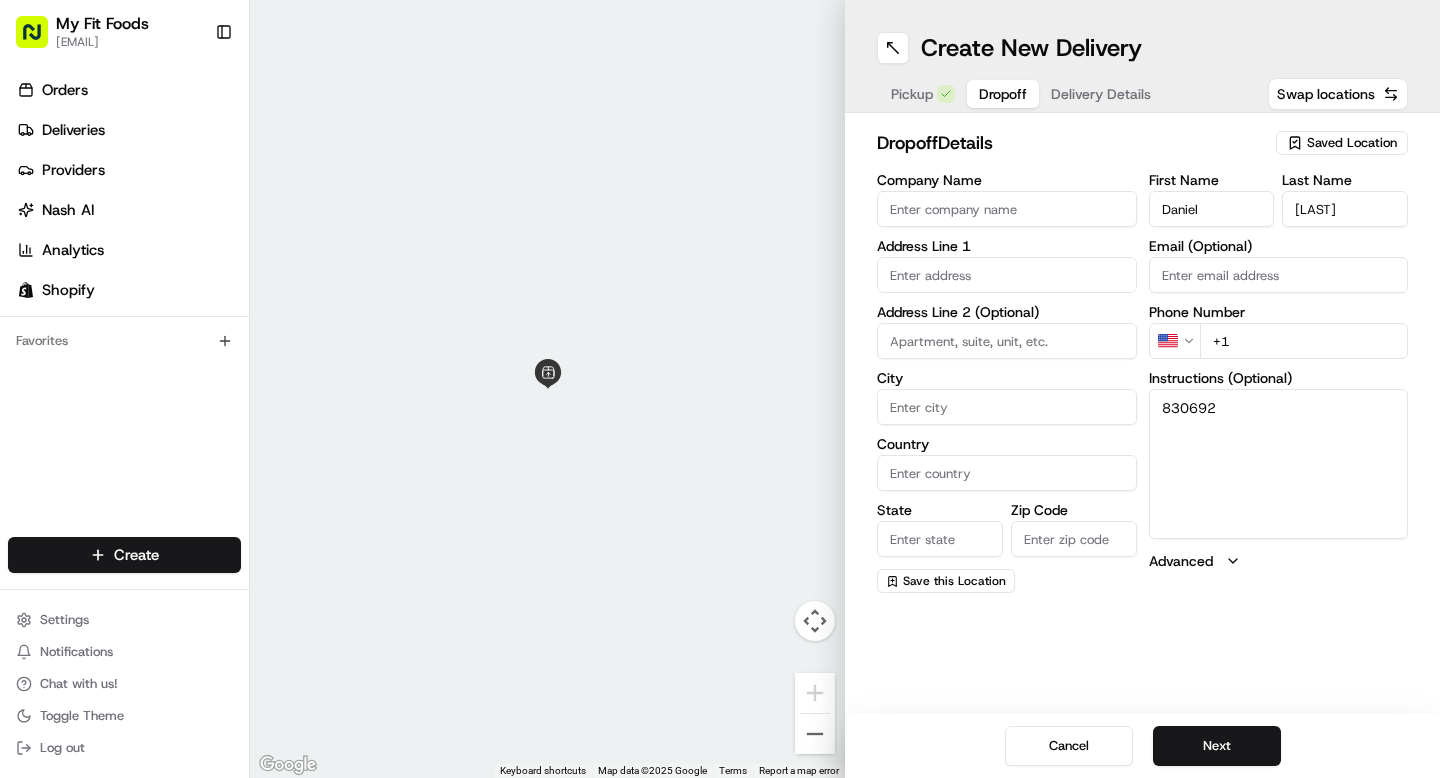 type on "830692" 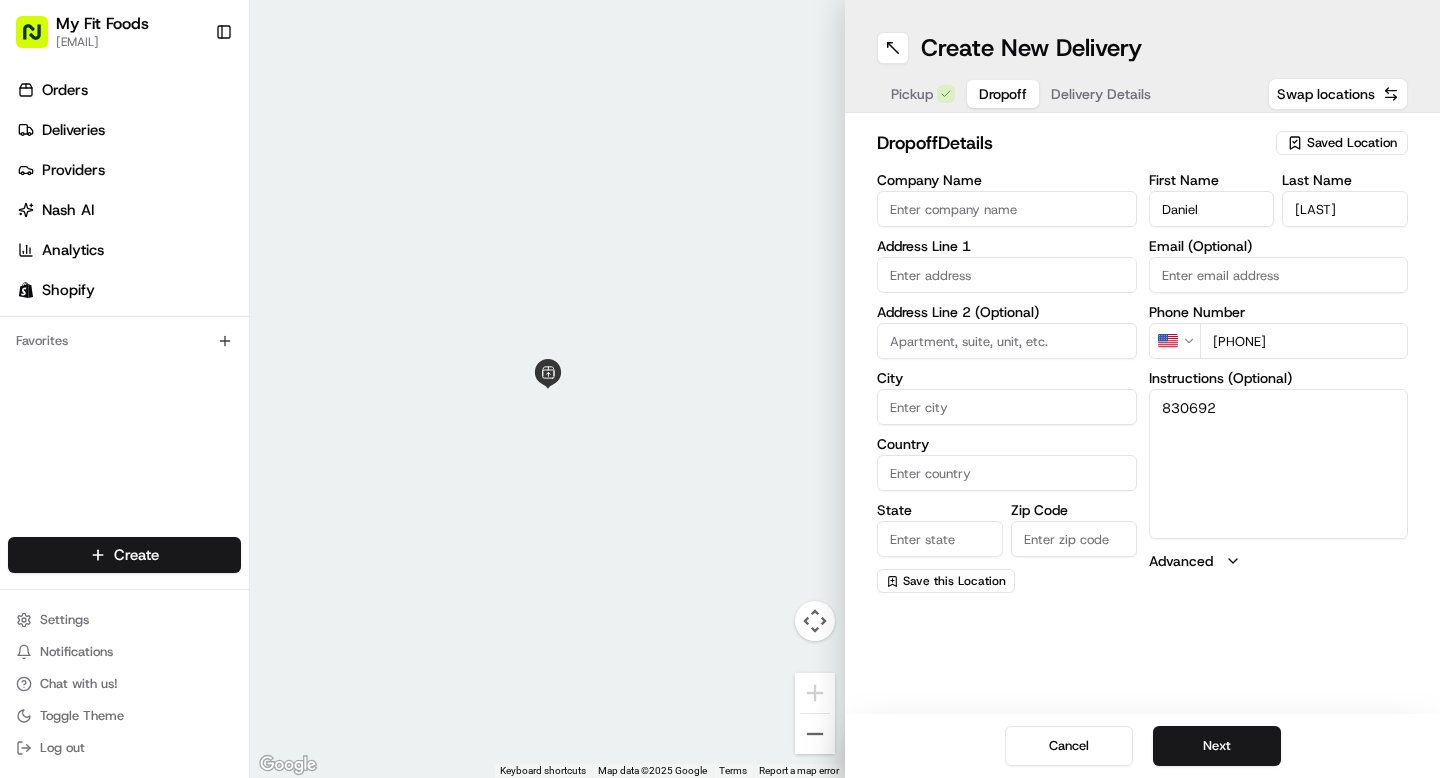 drag, startPoint x: 1365, startPoint y: 340, endPoint x: 1236, endPoint y: 334, distance: 129.13947 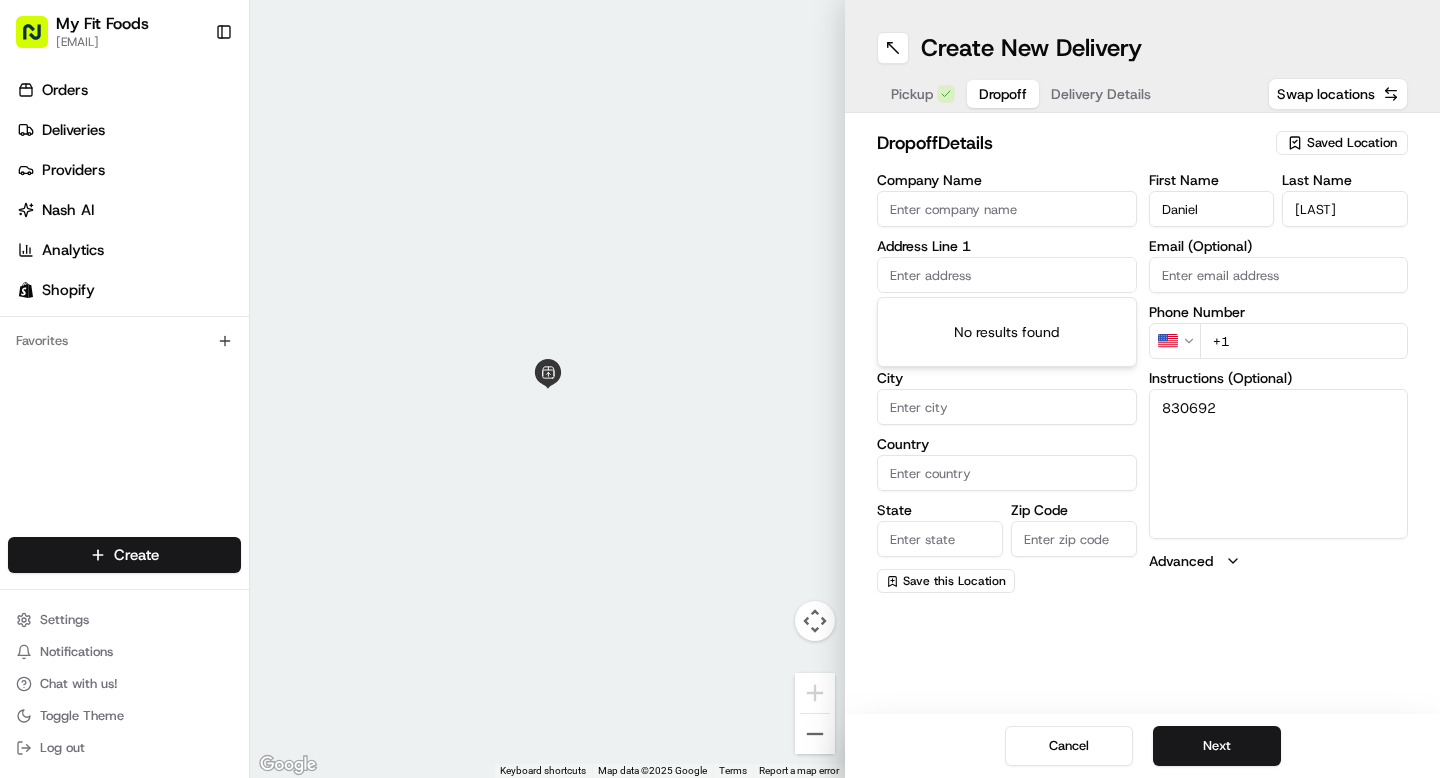 click at bounding box center (1007, 275) 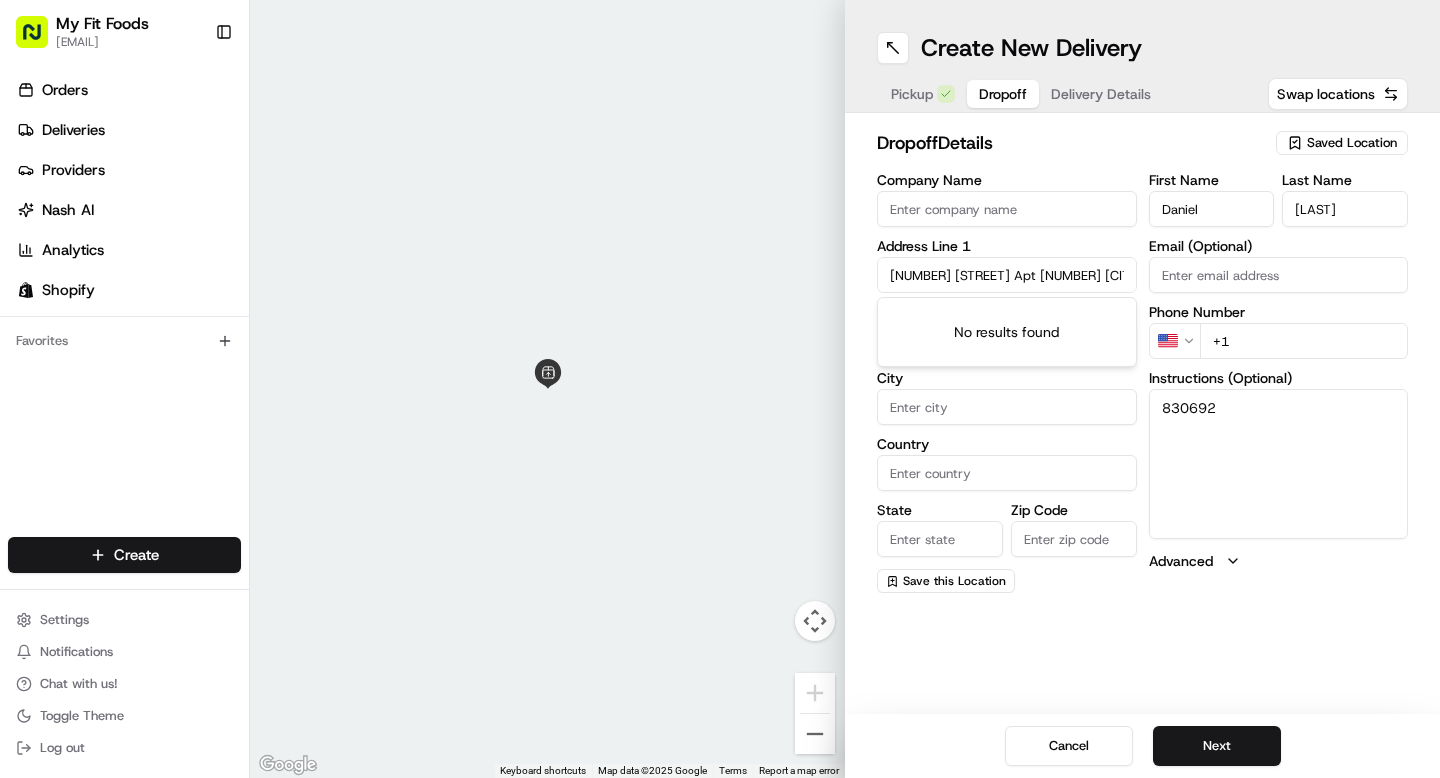 scroll, scrollTop: 0, scrollLeft: 65, axis: horizontal 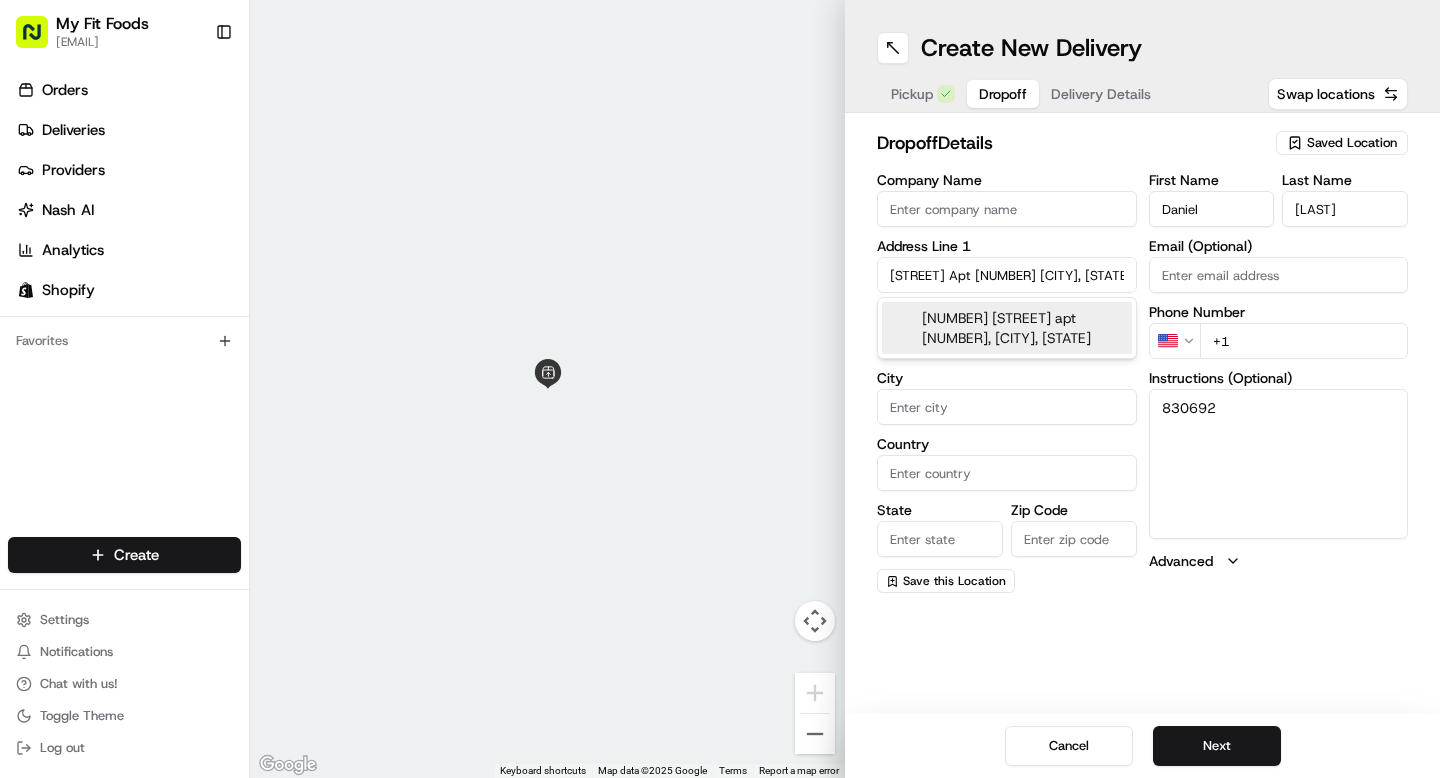 click on "8333 Braesmain Dr apt 1136, Houston, TX 77025" at bounding box center [1007, 328] 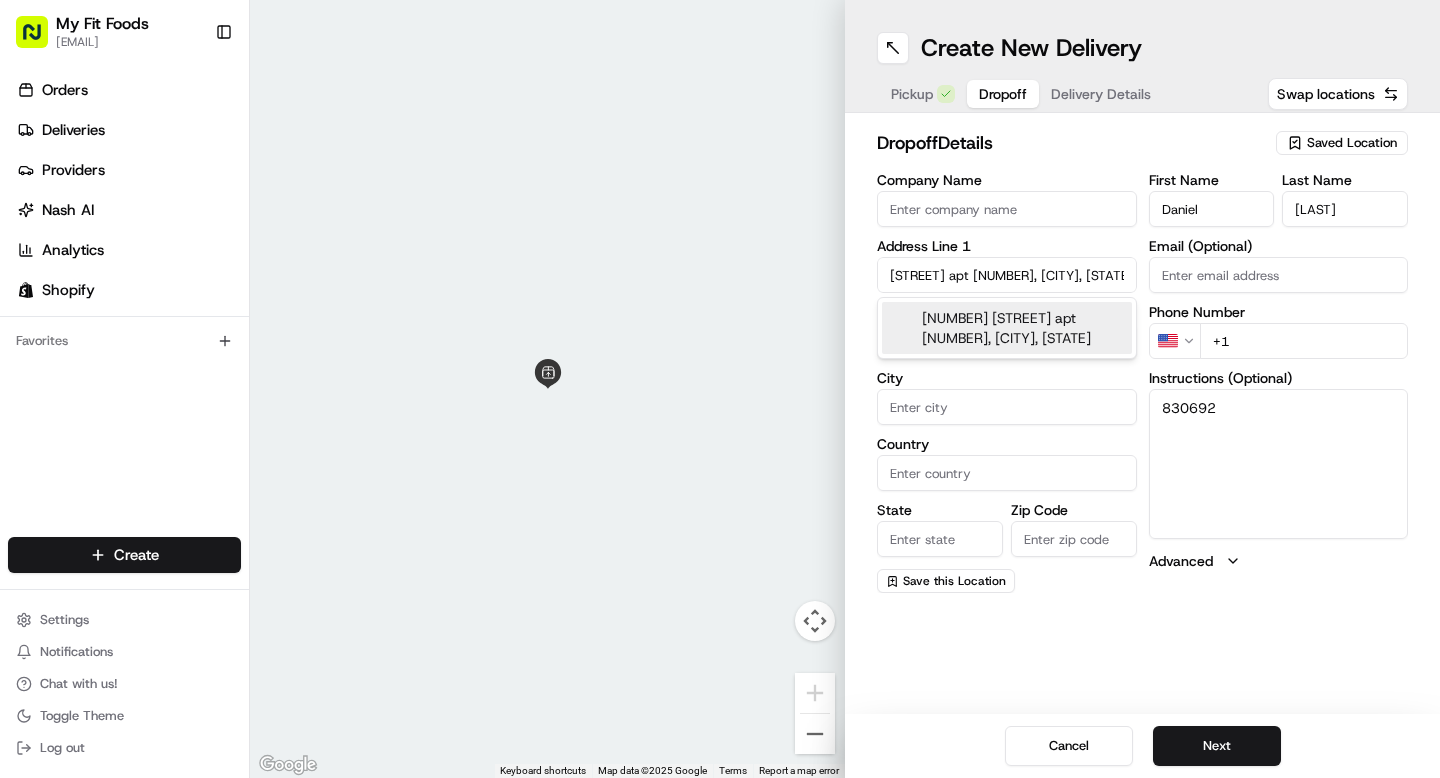 type on "8333 Braesmain Dr #1136, Houston, TX 77025, USA" 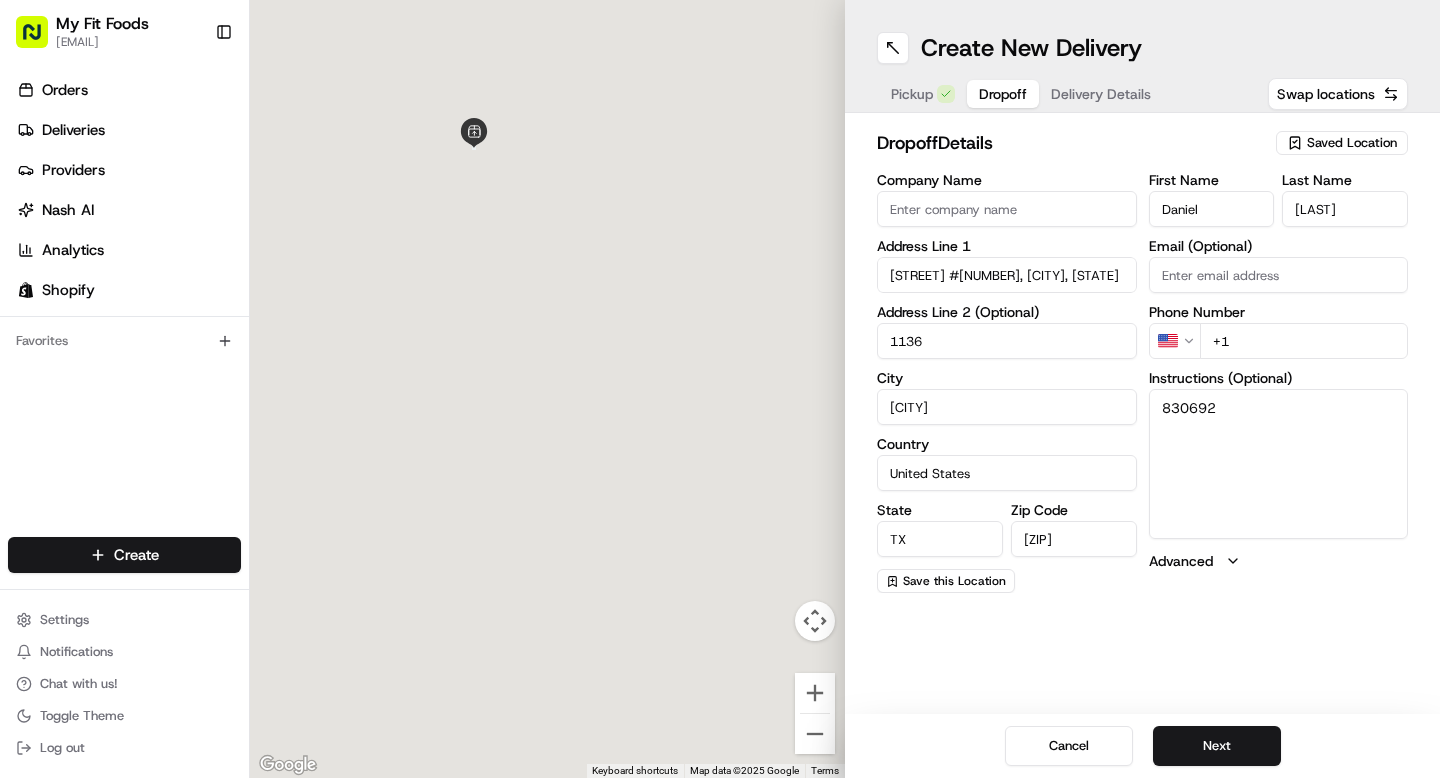 type on "8333 Braesmain Drive" 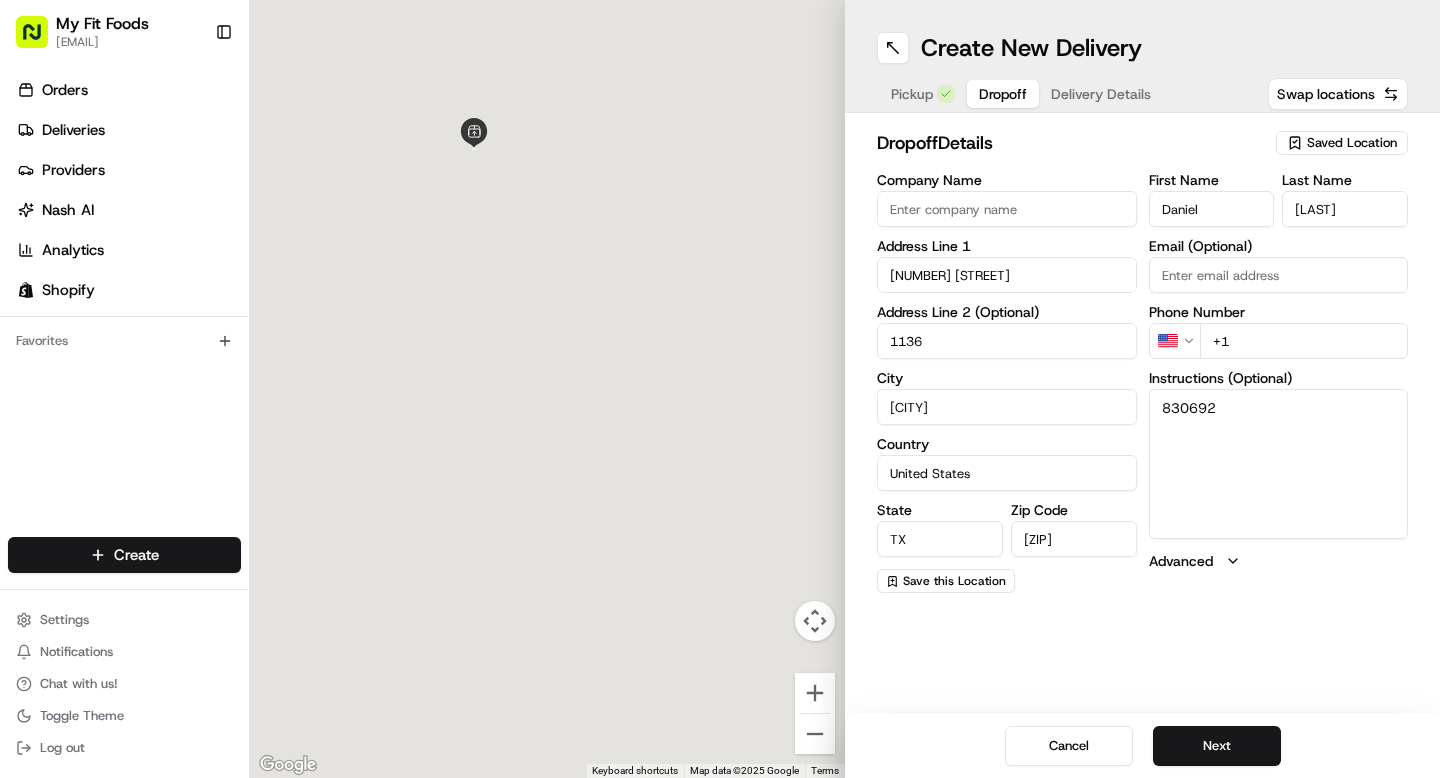 scroll, scrollTop: 0, scrollLeft: 0, axis: both 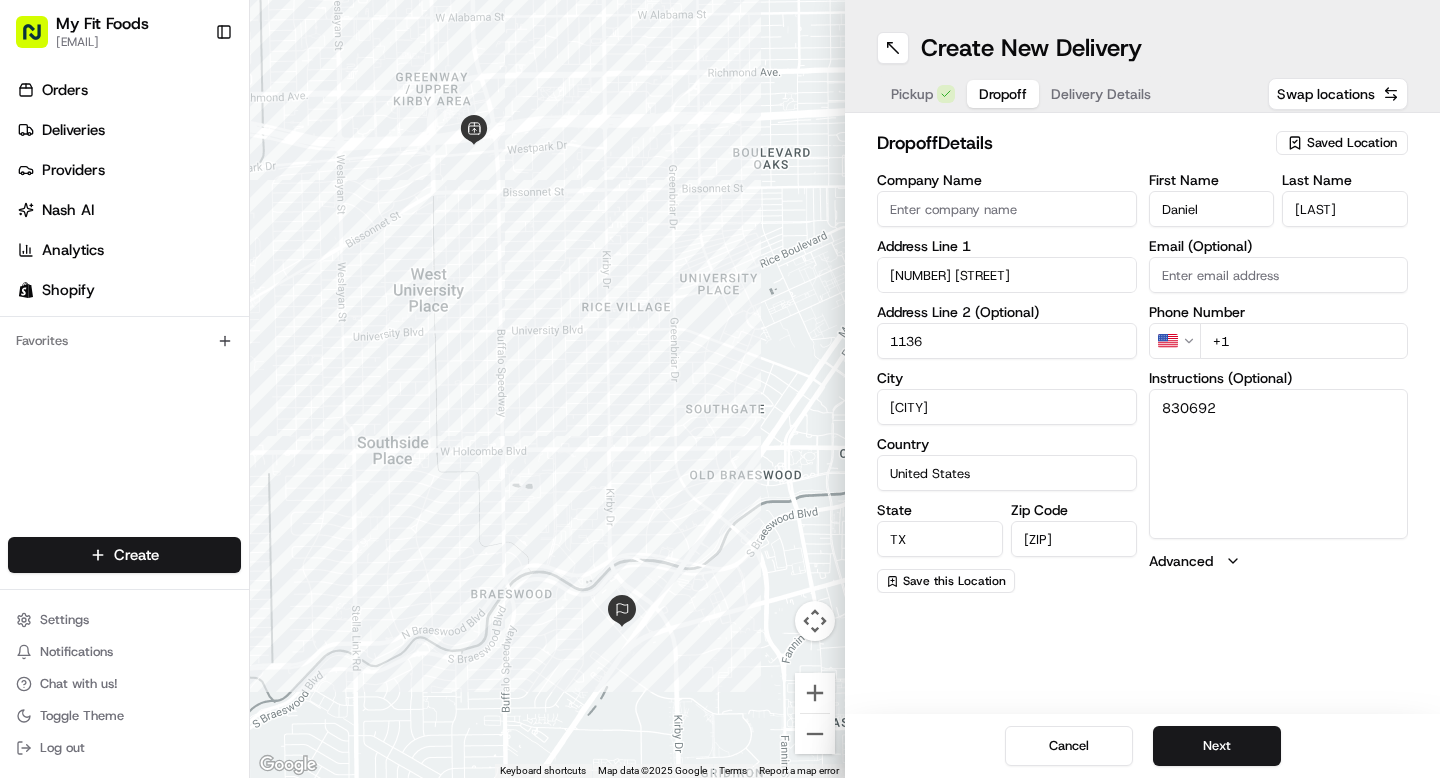 click on "1136" at bounding box center [1007, 341] 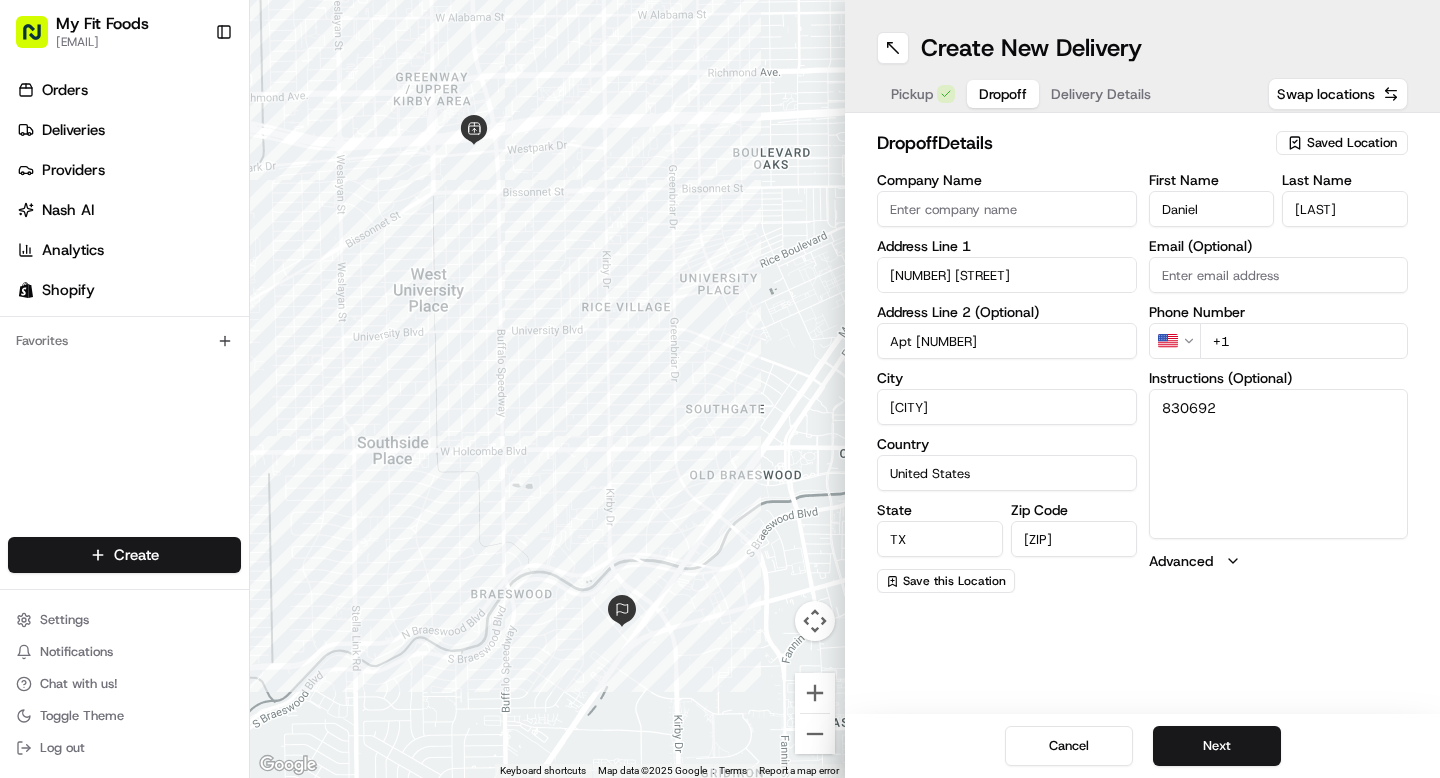 type on "Apt 1136" 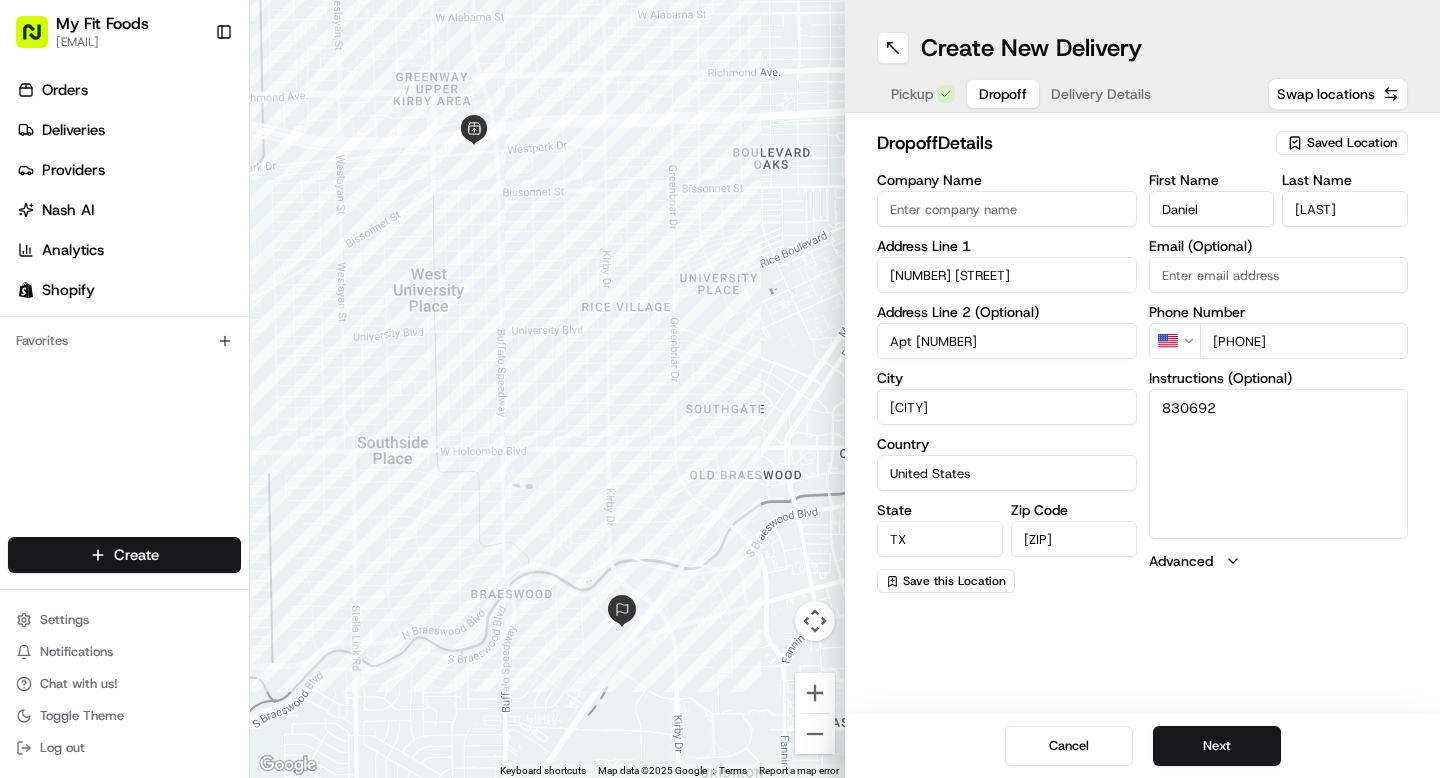 type on "+1 832 803 3475" 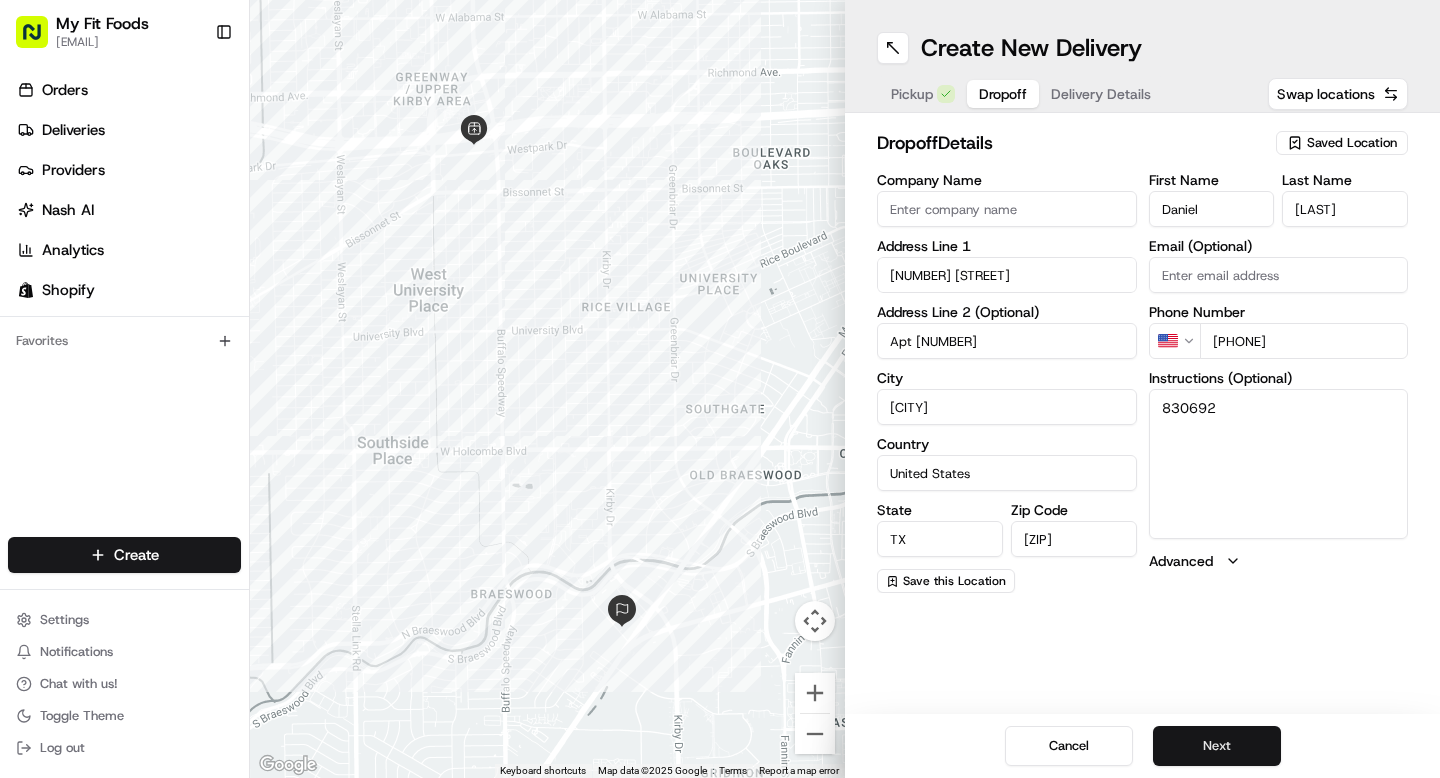 click on "Next" at bounding box center (1217, 746) 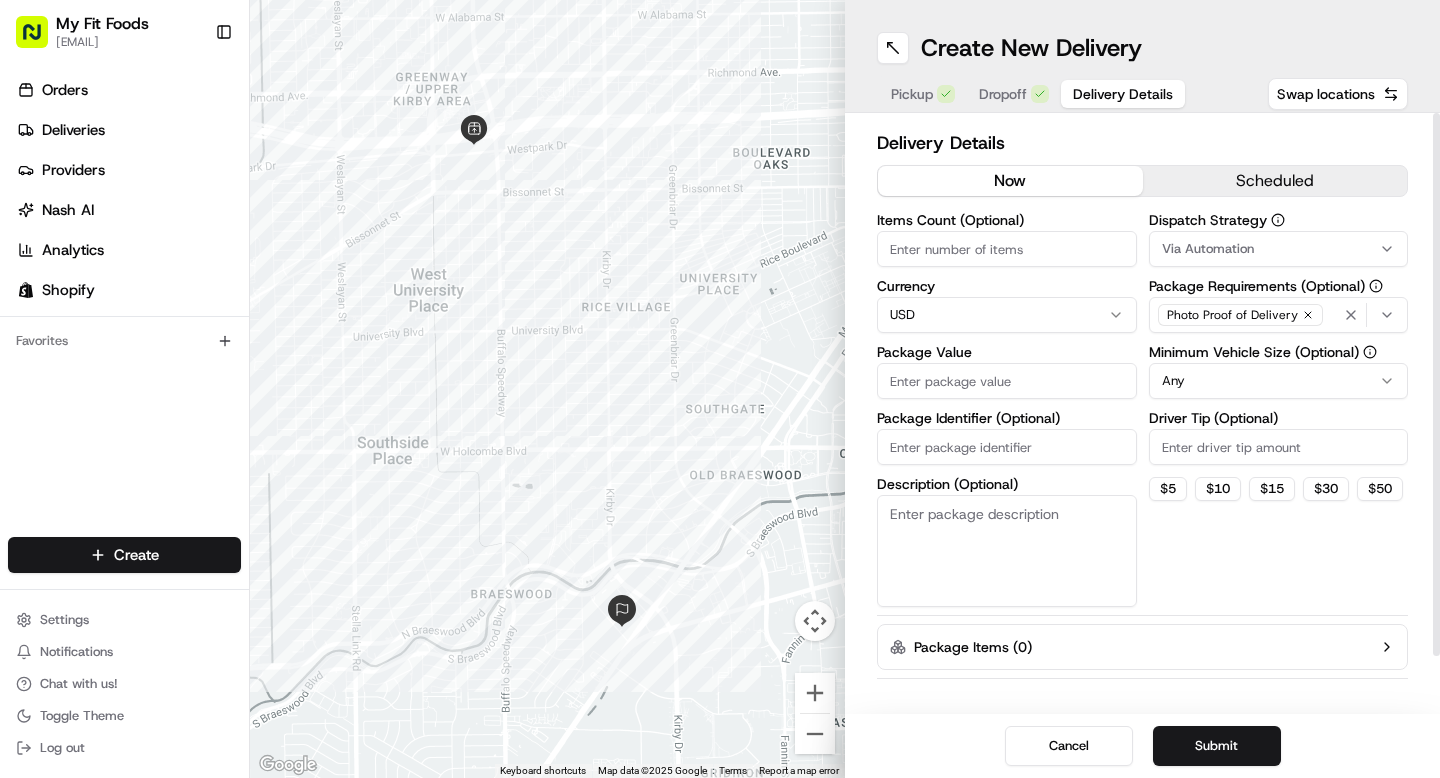 click on "Items Count (Optional)" at bounding box center [1007, 249] 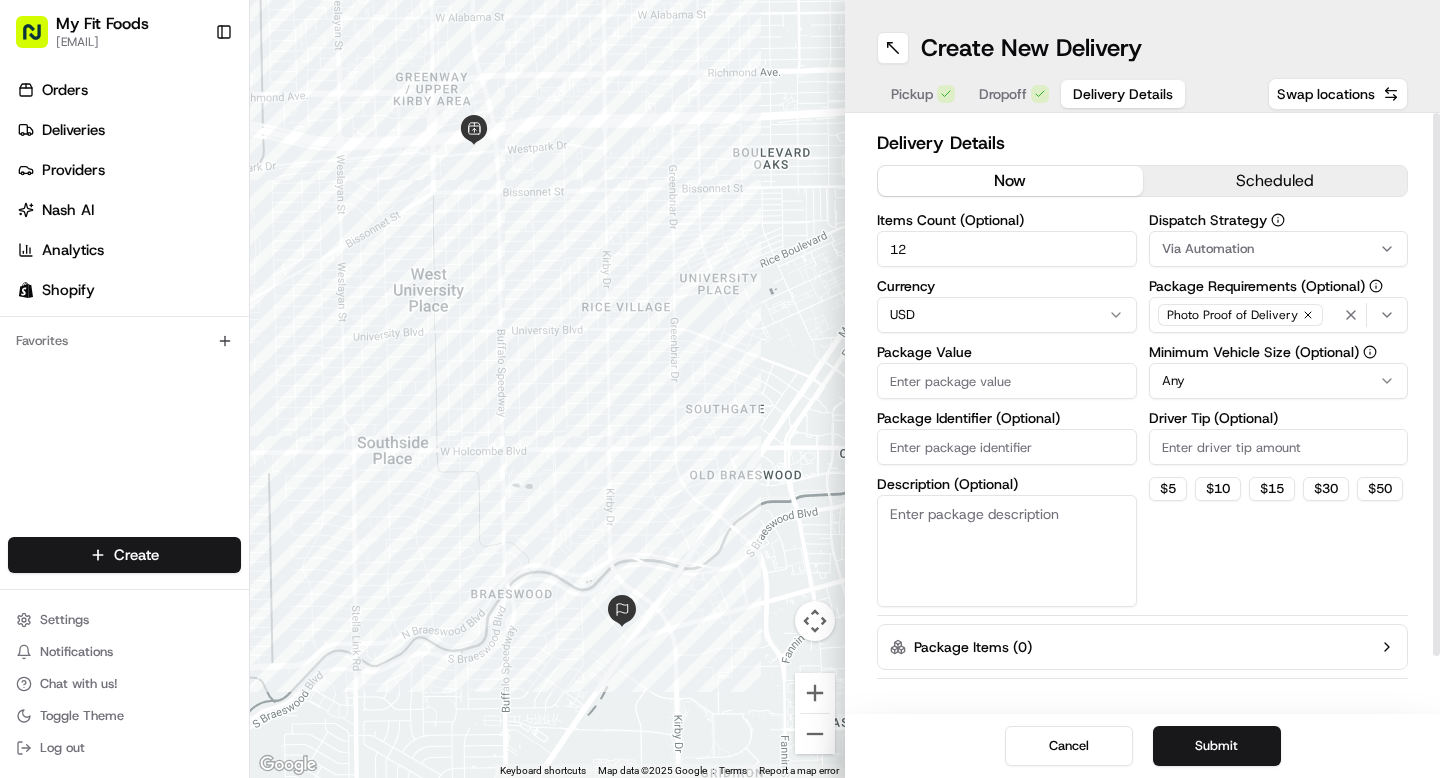 type on "12" 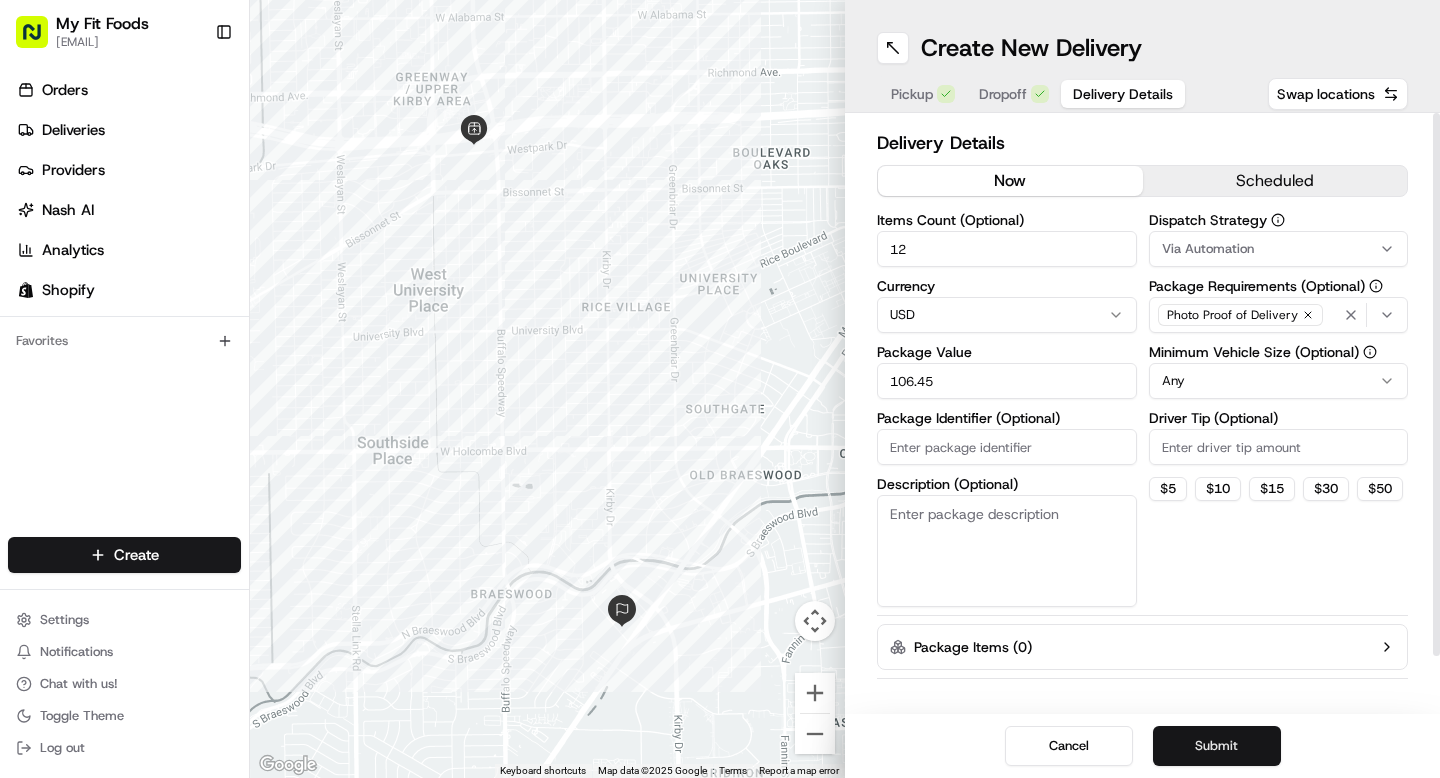 type on "106.45" 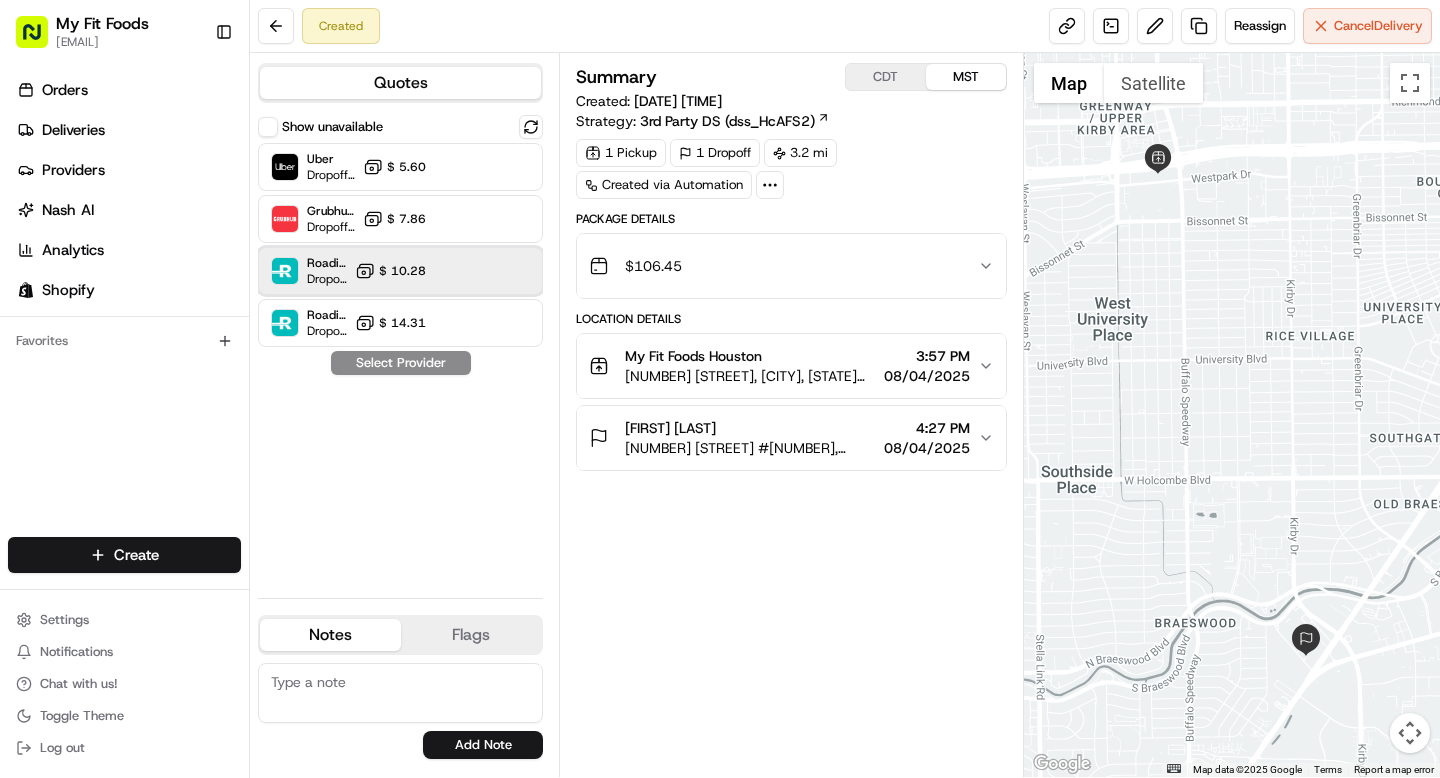 click on "Roadie (Routed) Dropoff ETA   - $   10.28" at bounding box center (400, 271) 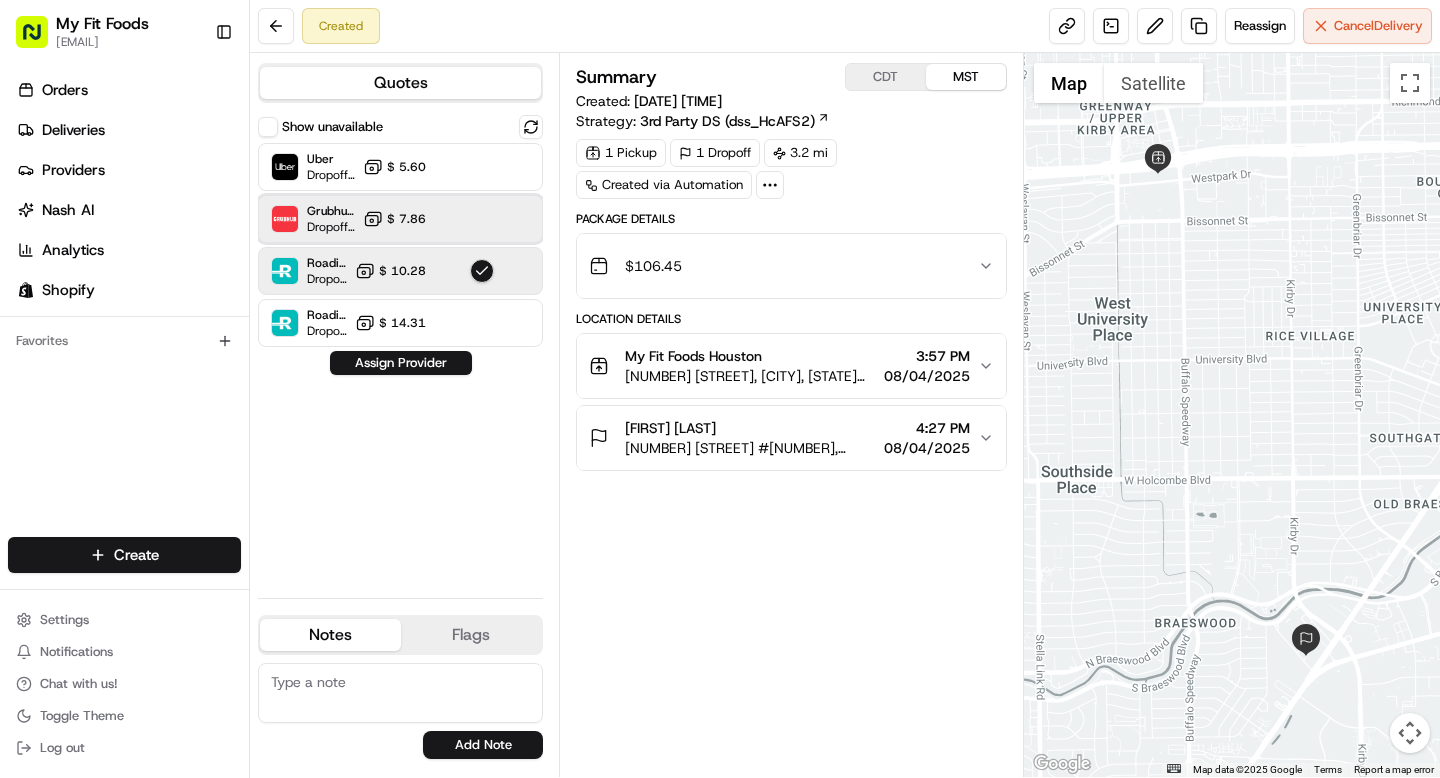 click on "Grubhub (MFF) Dropoff ETA   28 minutes $   7.86" at bounding box center (400, 219) 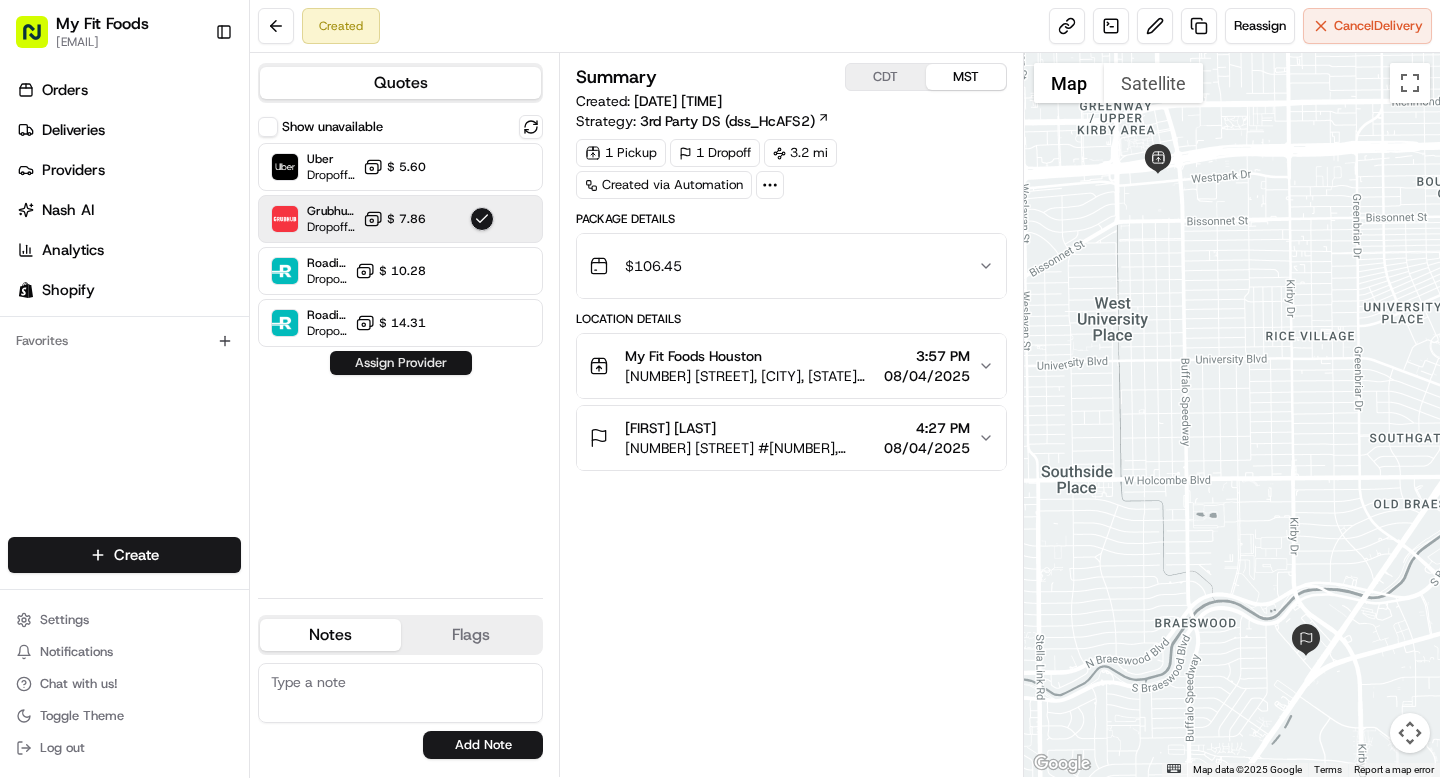 click on "Assign Provider" at bounding box center (401, 363) 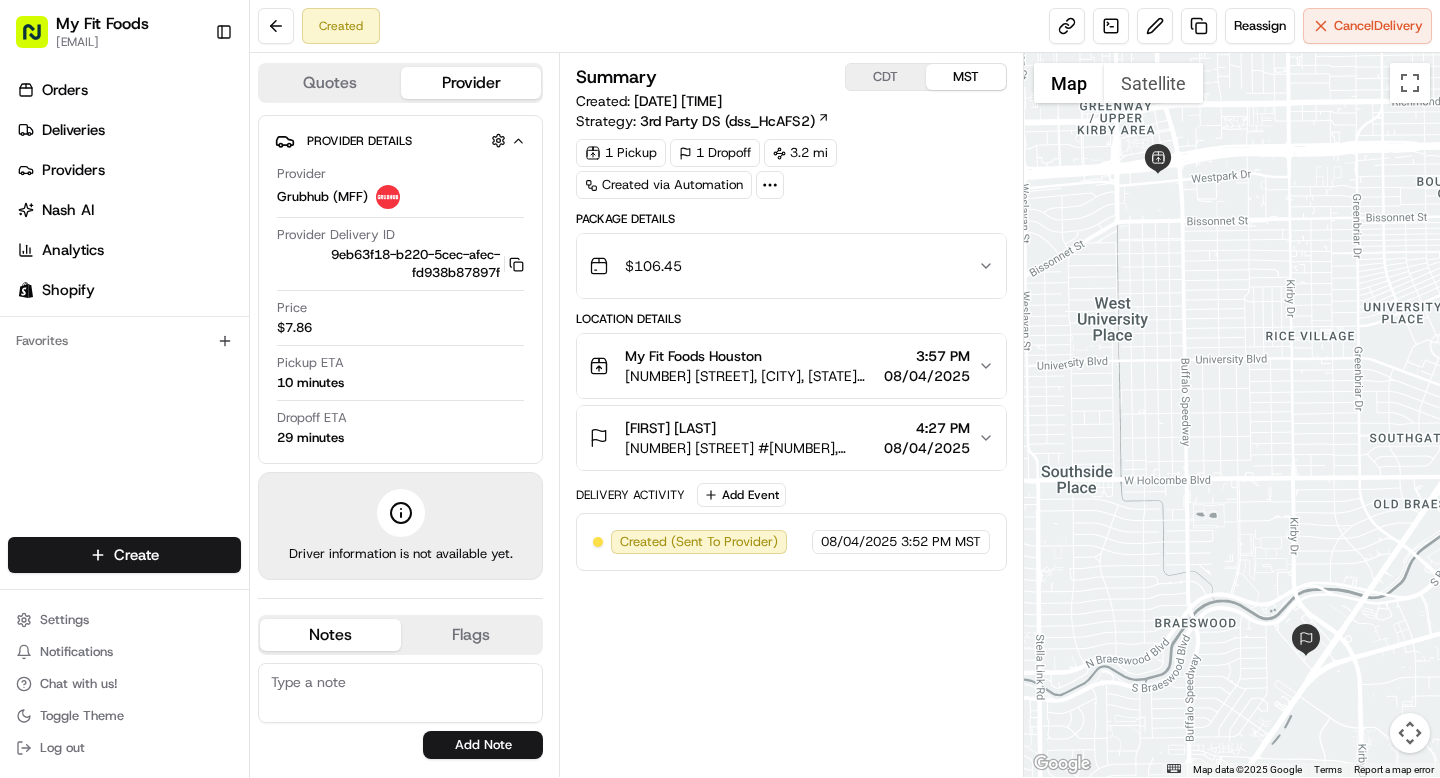 click on "Created Reassign Cancel  Delivery" at bounding box center (845, 26) 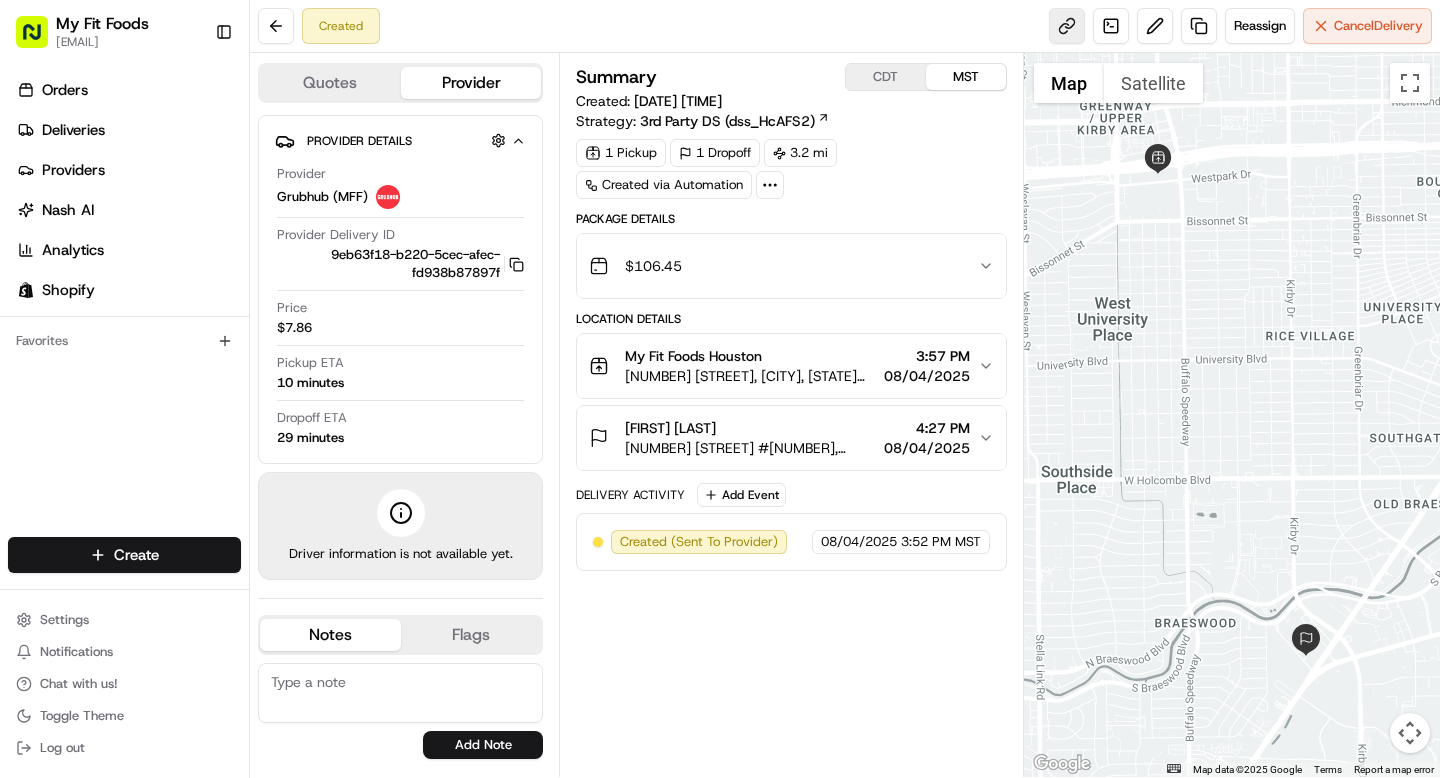 click at bounding box center (1067, 26) 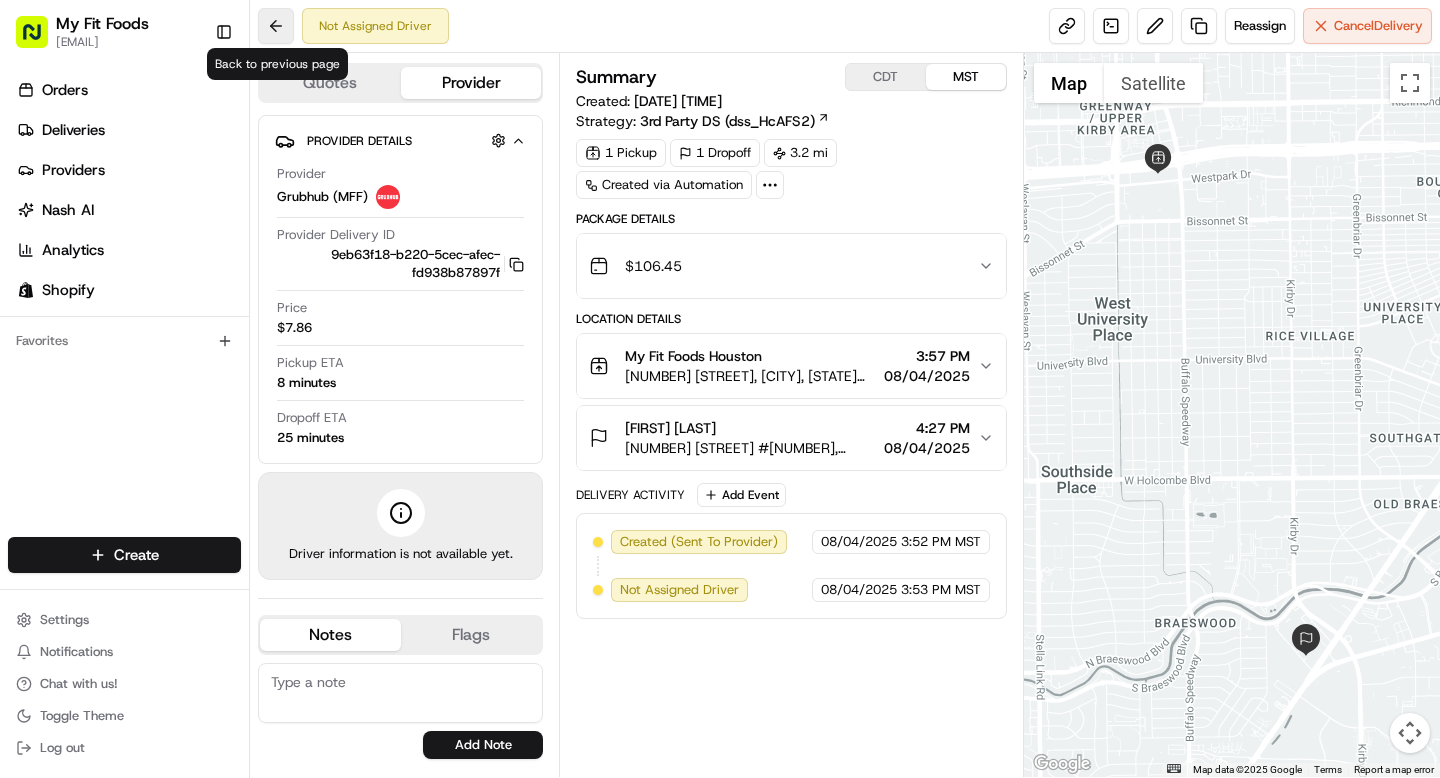 click at bounding box center (276, 26) 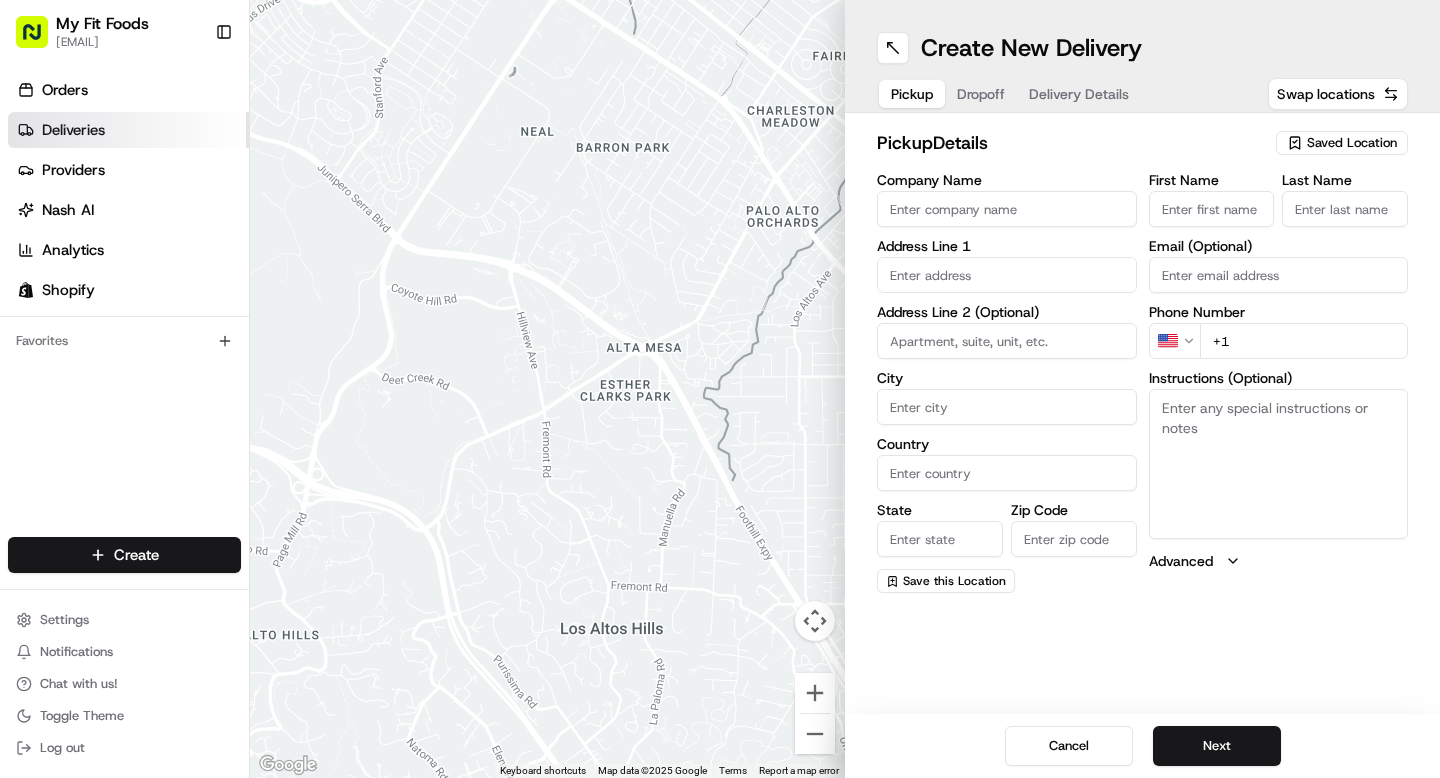 click on "Deliveries" at bounding box center (128, 130) 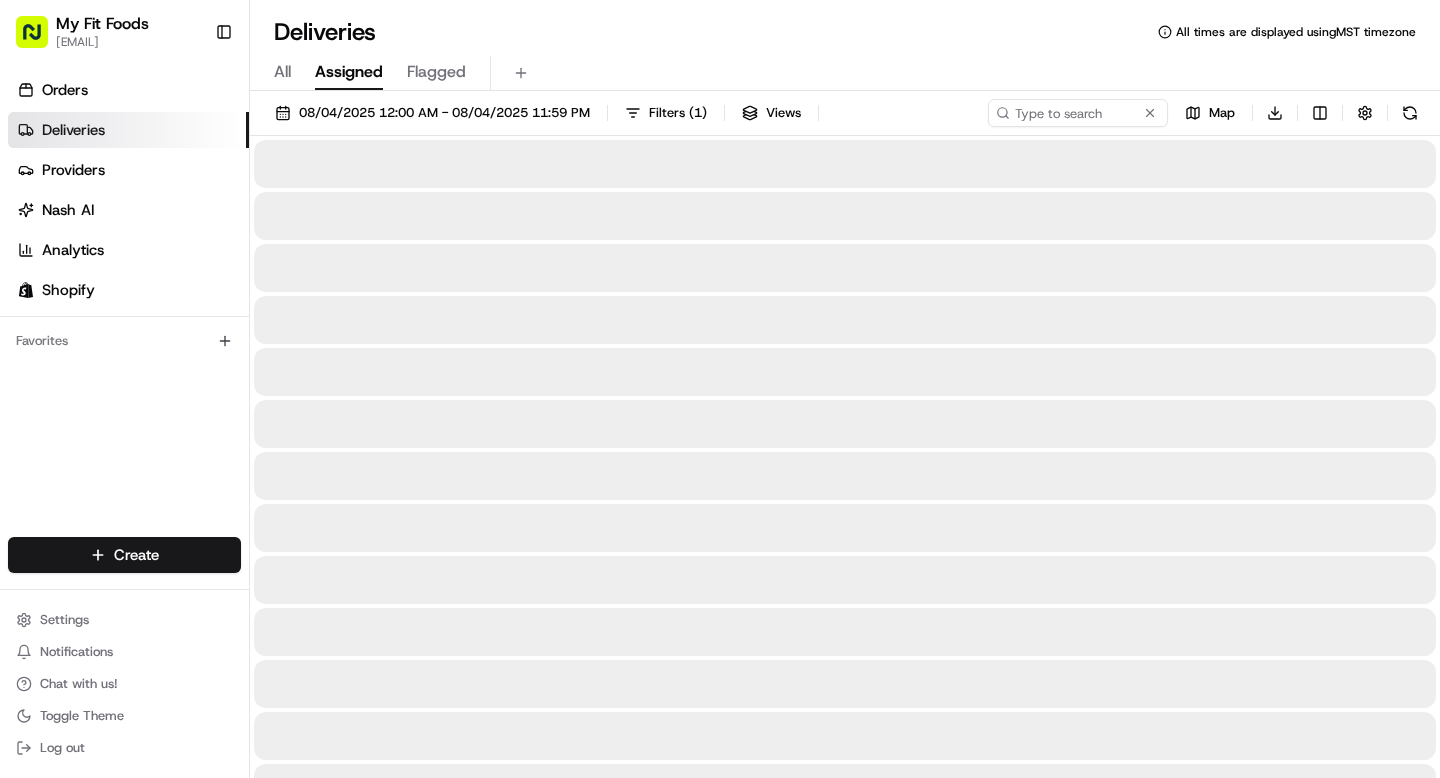 click on "All" at bounding box center (282, 72) 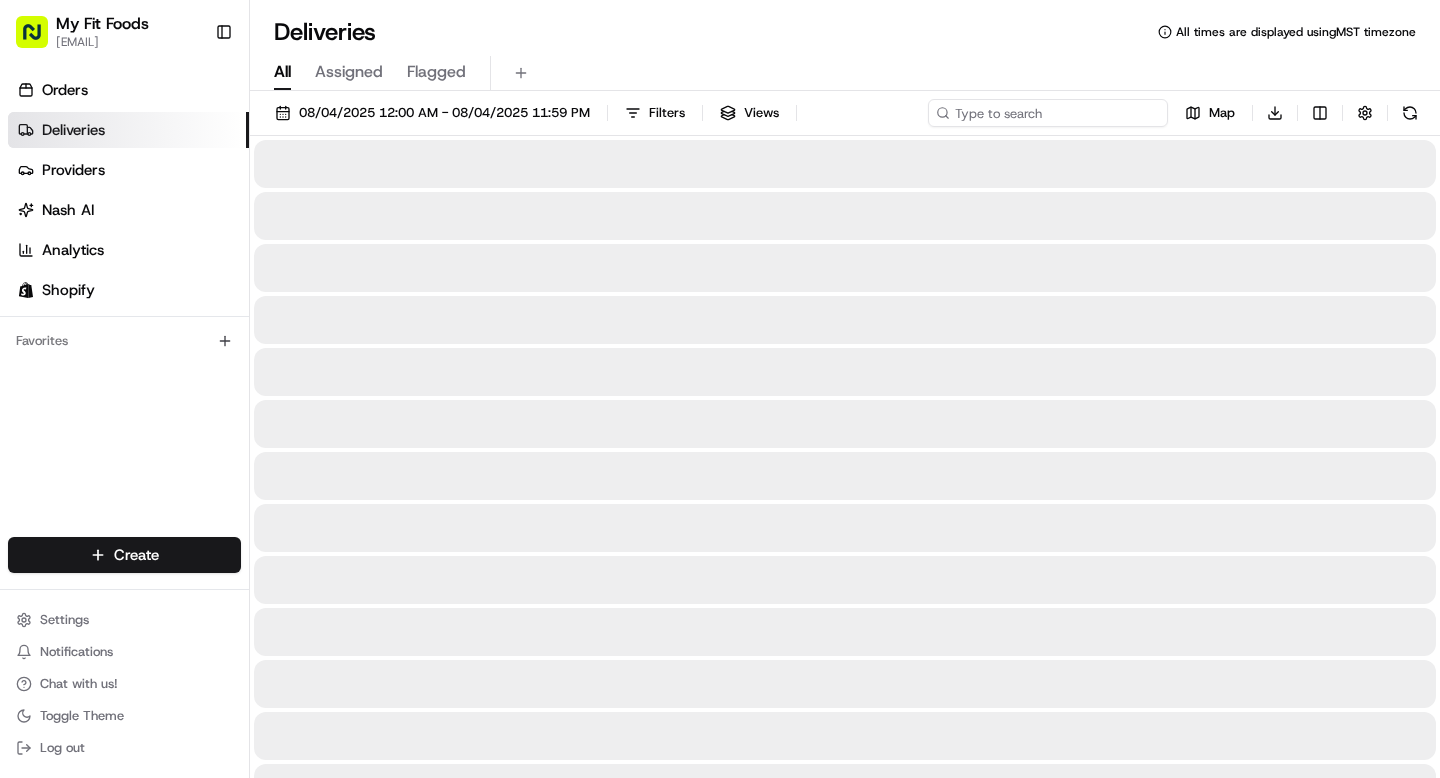 click at bounding box center [1048, 113] 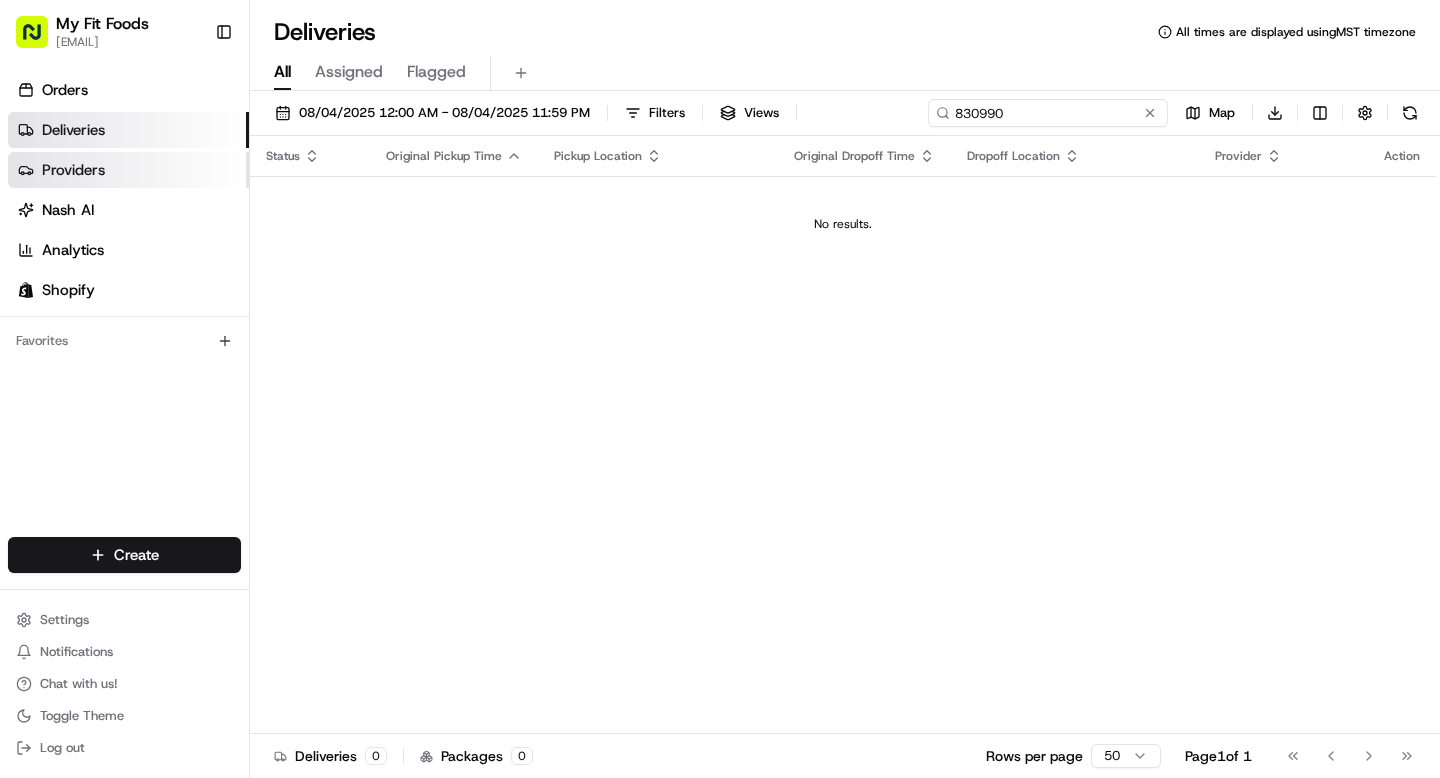 type on "830990" 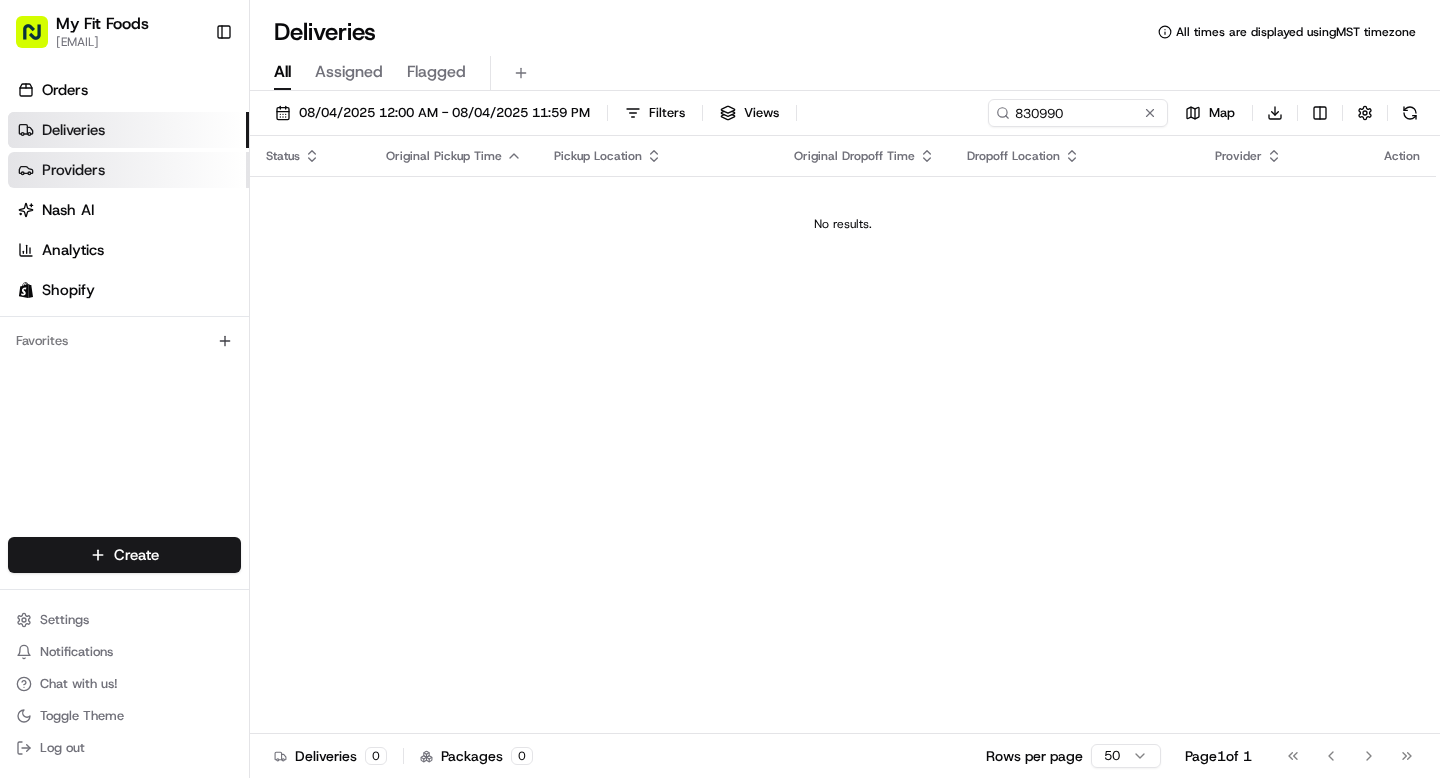 click on "Providers" at bounding box center [128, 170] 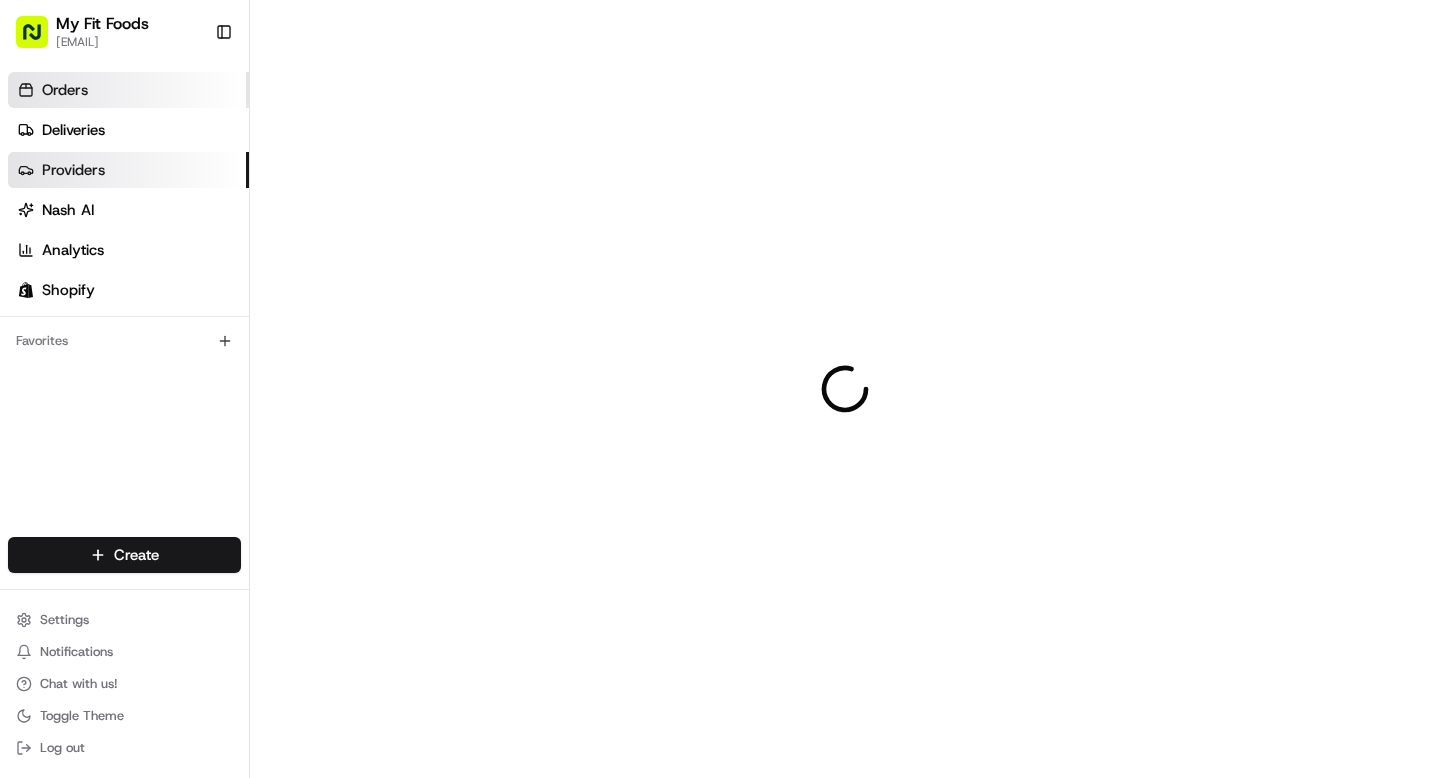 click on "Orders" at bounding box center [128, 90] 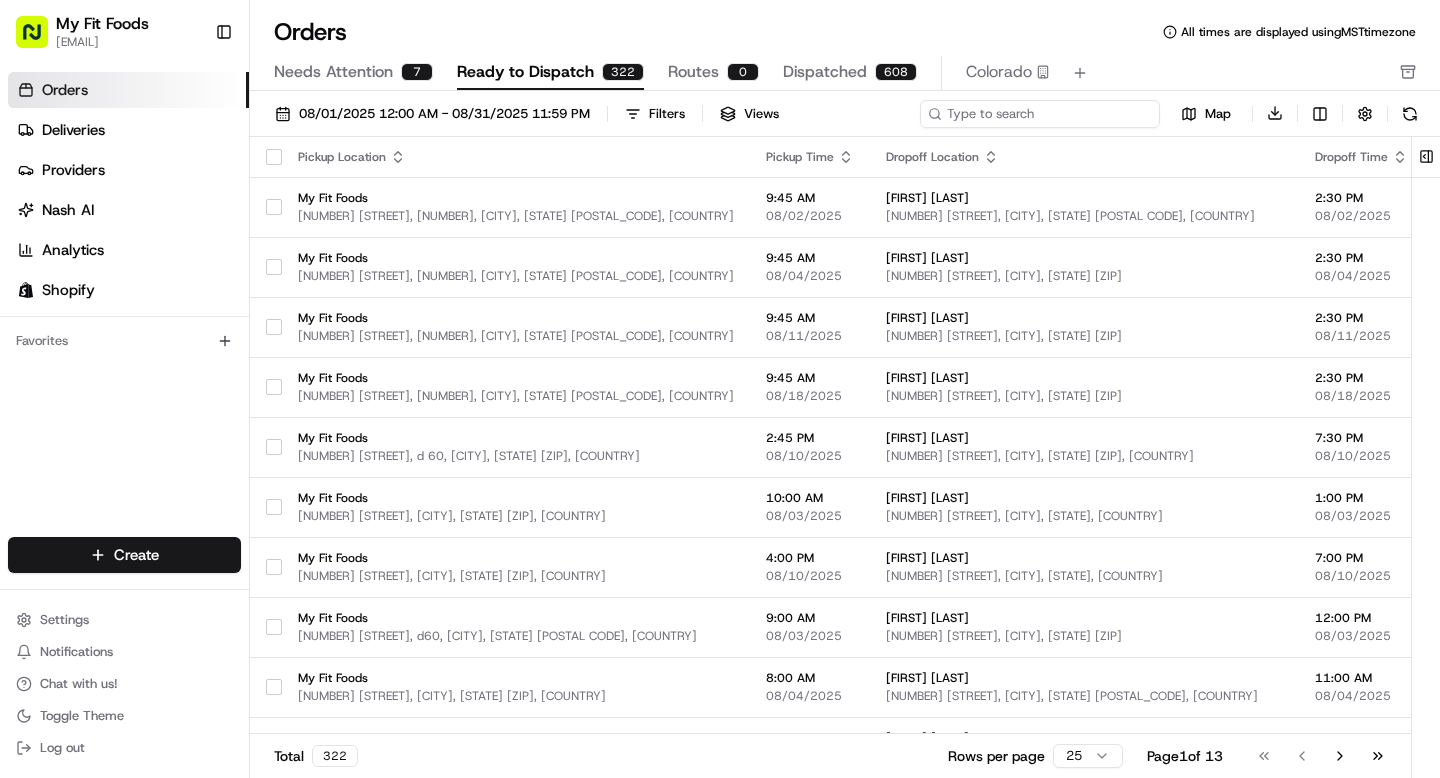 click at bounding box center [1040, 114] 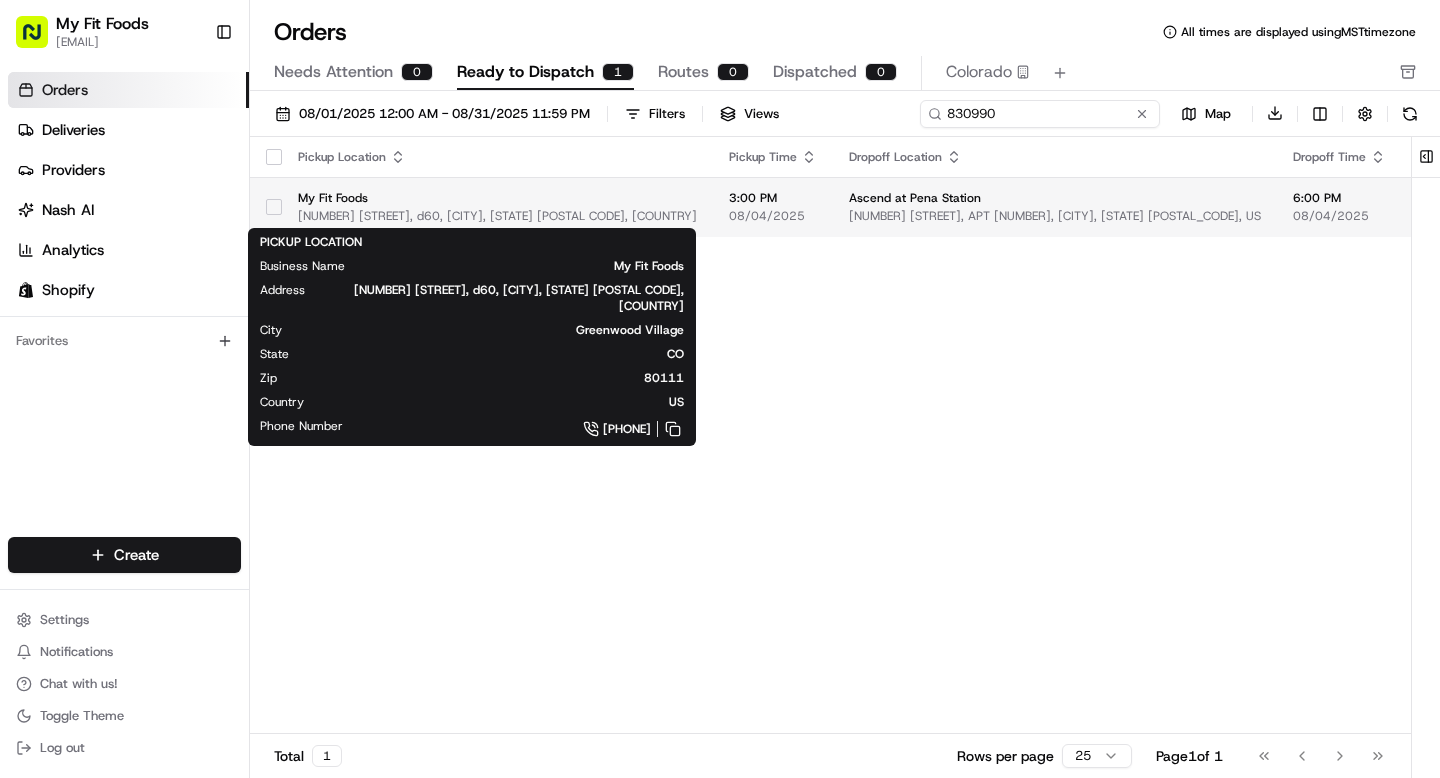 type on "830990" 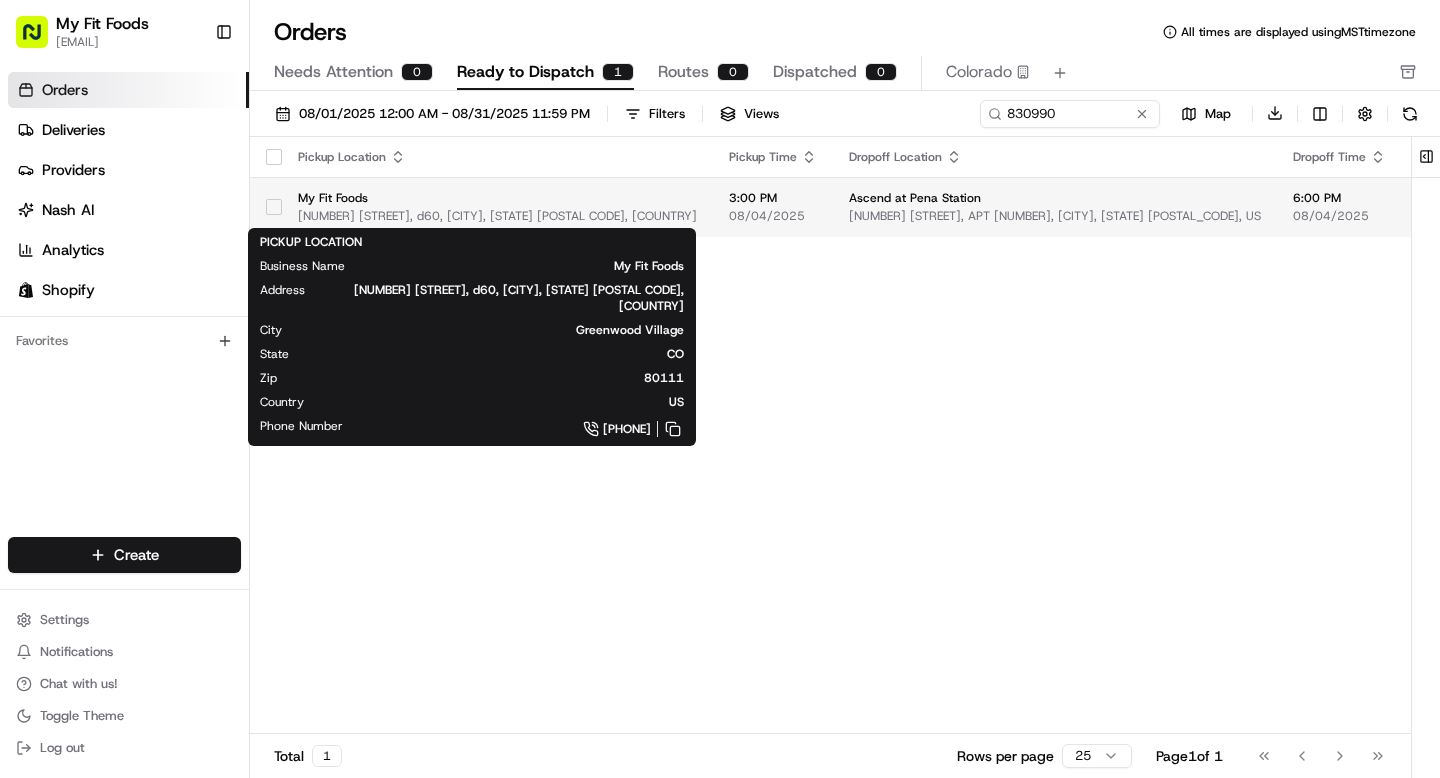 click on "My Fit Foods" at bounding box center [497, 198] 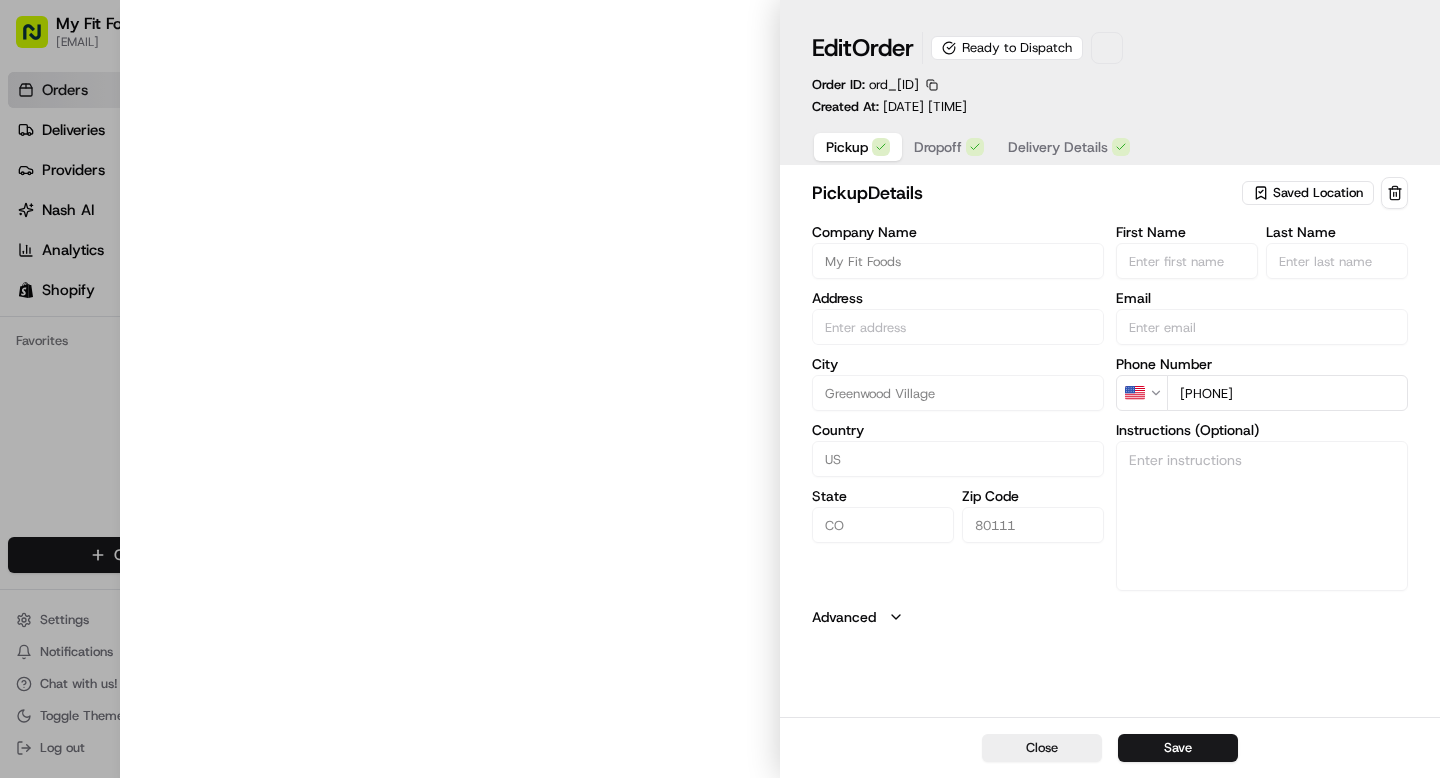 type on "[NUMBER] [STREET], [NUMBER], [CITY], [STATE] [POSTAL_CODE], US" 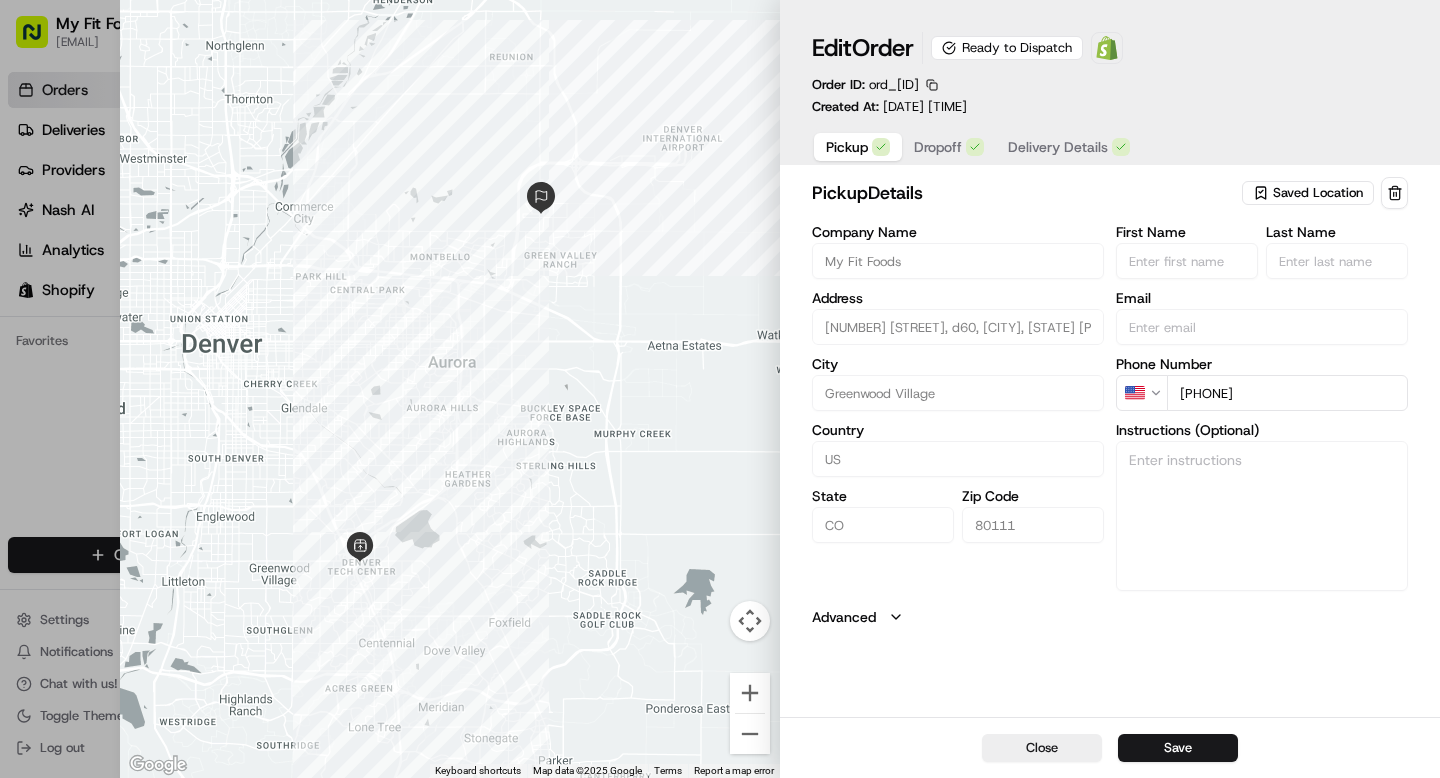 click on "Delivery Details" at bounding box center [1058, 147] 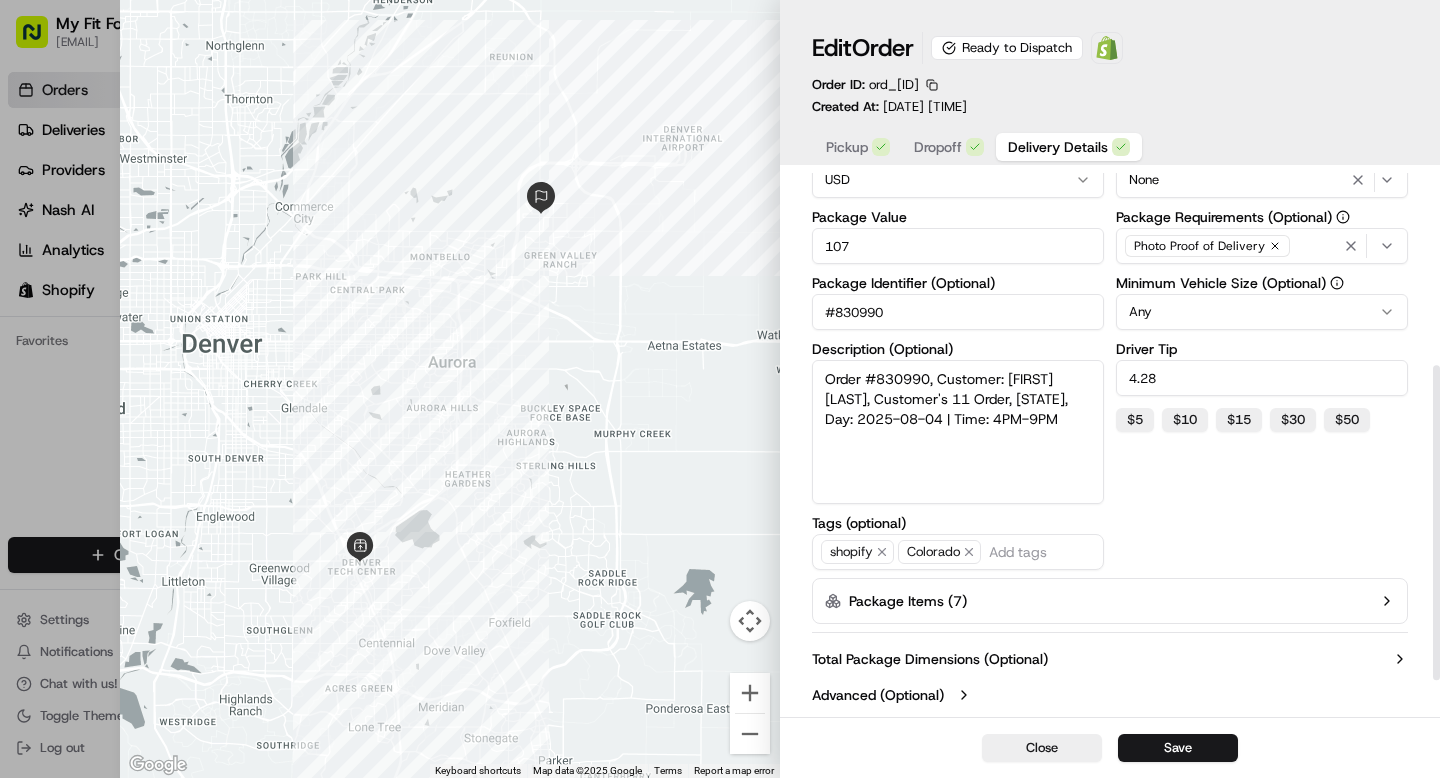 scroll, scrollTop: 0, scrollLeft: 0, axis: both 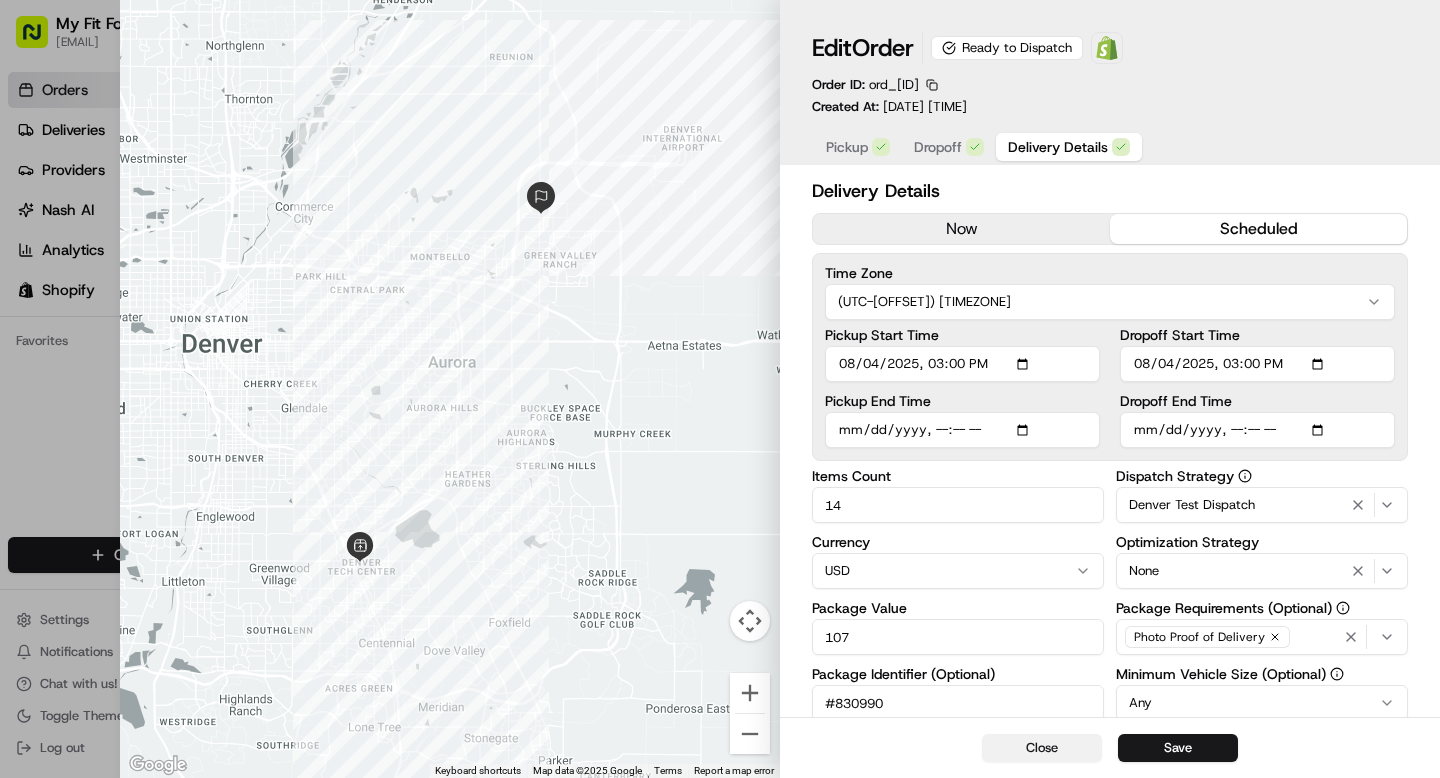 click on "Close" at bounding box center (1042, 748) 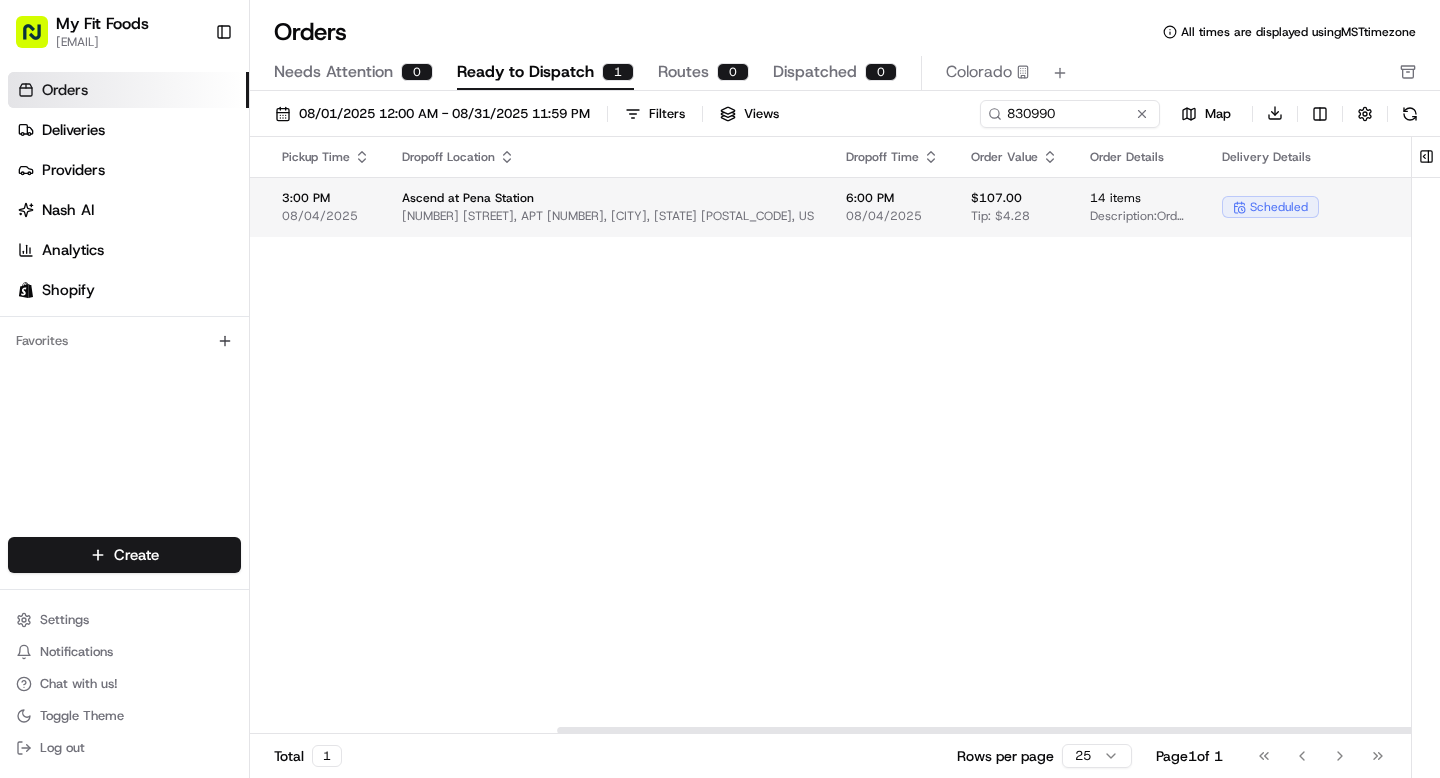 scroll, scrollTop: 0, scrollLeft: 728, axis: horizontal 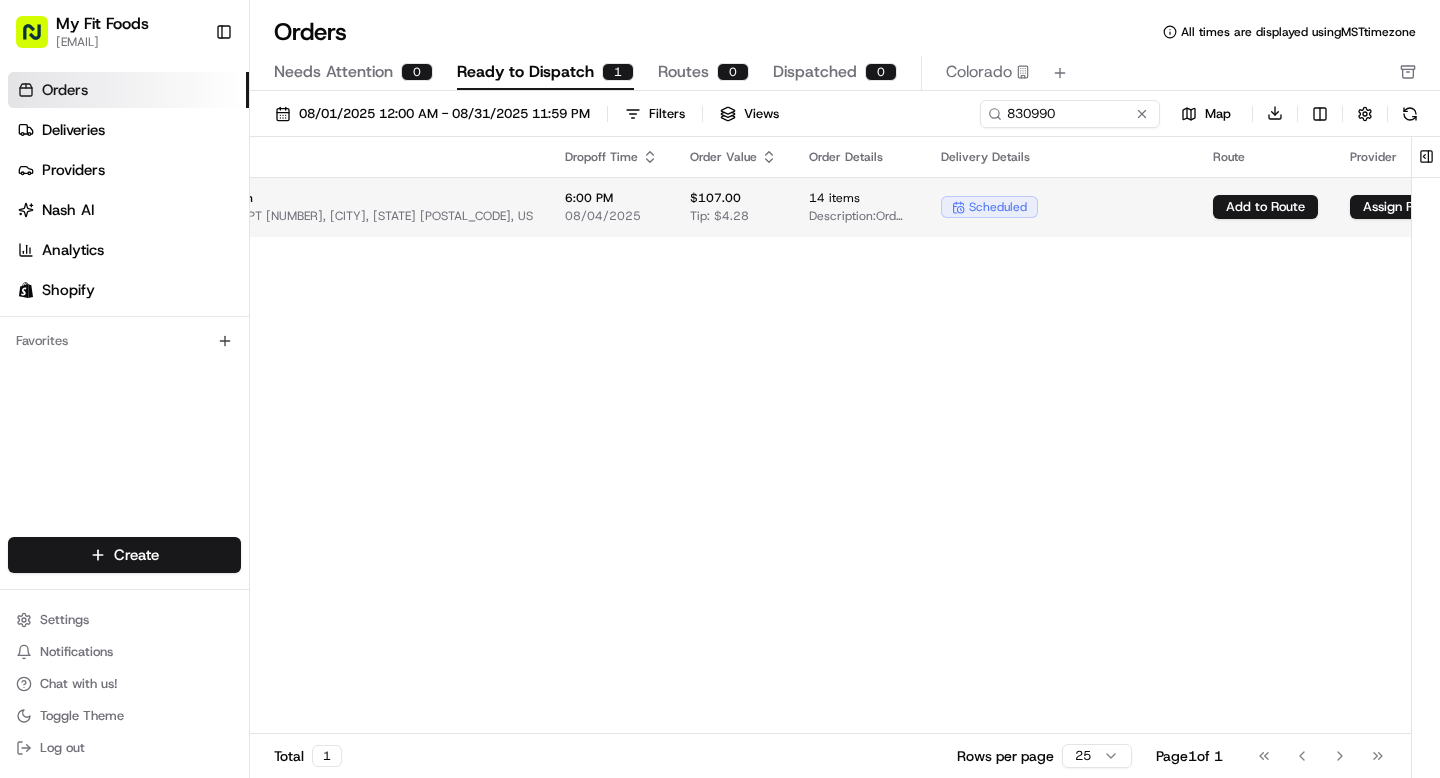 click on "My Fit Foods support@myfitfoods.com Toggle Sidebar Orders Deliveries Providers Nash AI Analytics Shopify Favorites Main Menu Members & Organization Organization Users Roles Preferences Customization Tracking Orchestration Automations Dispatch Strategy Optimization Strategy Locations Pickup Locations Dropoff Locations Shifts Billing Billing Refund Requests Integrations Notification Triggers Webhooks API Keys Request Logs Create Settings Notifications Chat with us! Toggle Theme Log out Orders All times are displayed using  MST  timezone Needs Attention 0 Ready to Dispatch 1 Routes 0 Dispatched 0 Colorado 08/01/2025 12:00 AM - 08/31/2025 11:59 PM Filters Views 830990 Map Download Pickup Location Pickup Time Dropoff Location Dropoff Time Order Value Order Details Delivery Details Route Provider Actions My Fit Foods 8000 E Belleview Ave, d60, Greenwood Village, CO 80111, US 3:00 PM 08/04/2025 Ascend at Pena Station 18591 E 61st Ave, APT 315, Denver, Colorado 80249, US 6:00 PM 08/04/2025 $107.00 14" at bounding box center [720, 389] 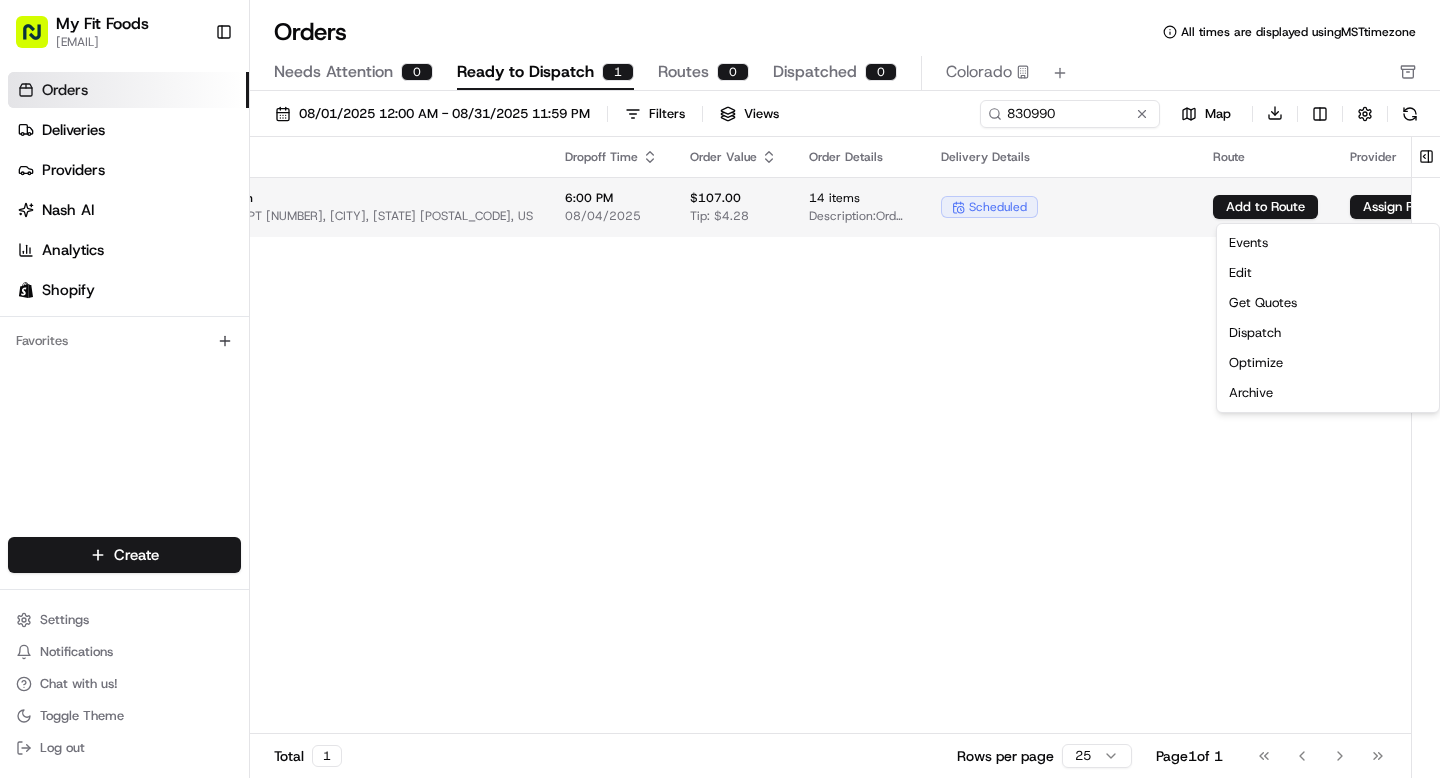 click on "My Fit Foods support@myfitfoods.com Toggle Sidebar Orders Deliveries Providers Nash AI Analytics Shopify Favorites Main Menu Members & Organization Organization Users Roles Preferences Customization Tracking Orchestration Automations Dispatch Strategy Optimization Strategy Locations Pickup Locations Dropoff Locations Shifts Billing Billing Refund Requests Integrations Notification Triggers Webhooks API Keys Request Logs Create Settings Notifications Chat with us! Toggle Theme Log out Orders All times are displayed using  MST  timezone Needs Attention 0 Ready to Dispatch 1 Routes 0 Dispatched 0 Colorado 08/01/2025 12:00 AM - 08/31/2025 11:59 PM Filters Views 830990 Map Download Pickup Location Pickup Time Dropoff Location Dropoff Time Order Value Order Details Delivery Details Route Provider Actions My Fit Foods 8000 E Belleview Ave, d60, Greenwood Village, CO 80111, US 3:00 PM 08/04/2025 Ascend at Pena Station 18591 E 61st Ave, APT 315, Denver, Colorado 80249, US 6:00 PM 08/04/2025 $107.00 14" at bounding box center (720, 389) 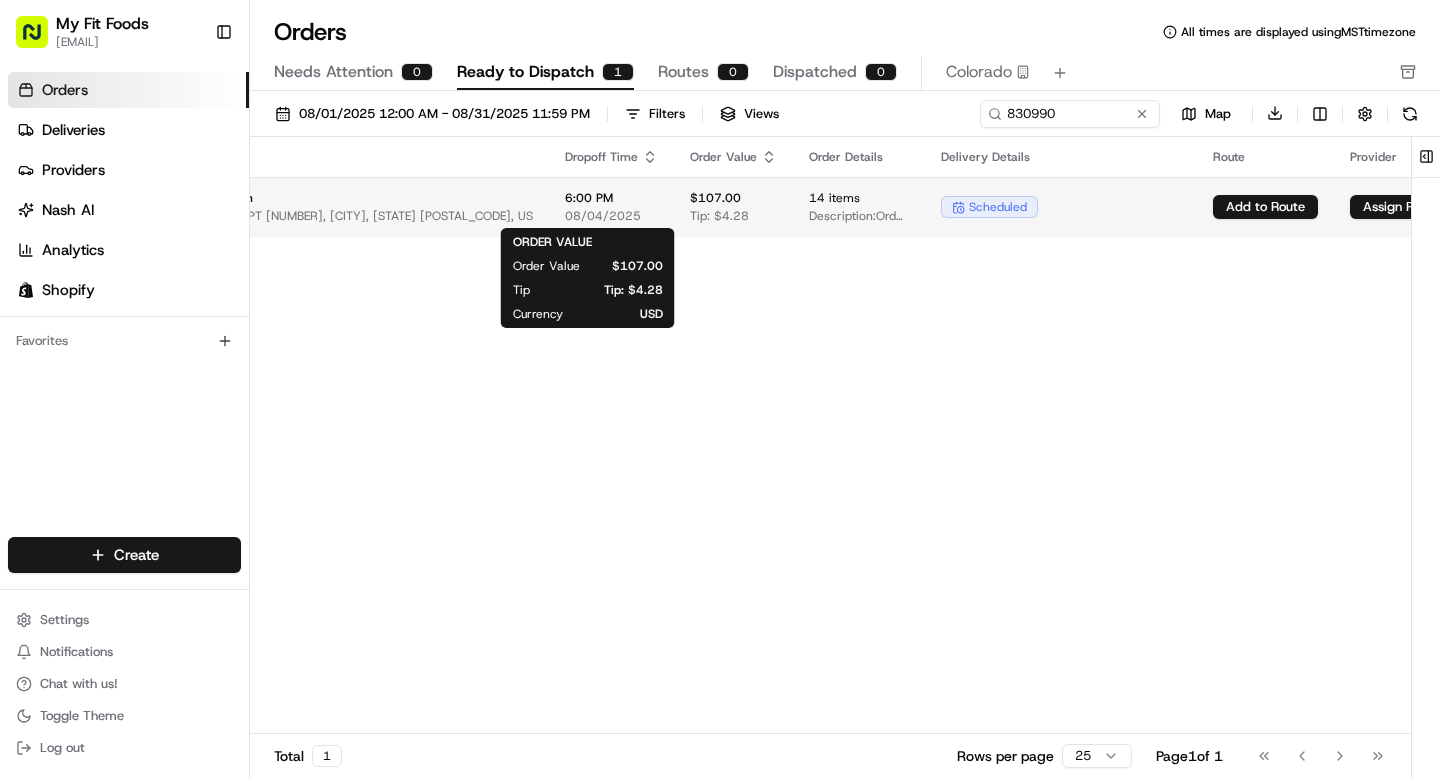 click on "$107.00 Tip: $4.28" at bounding box center [733, 207] 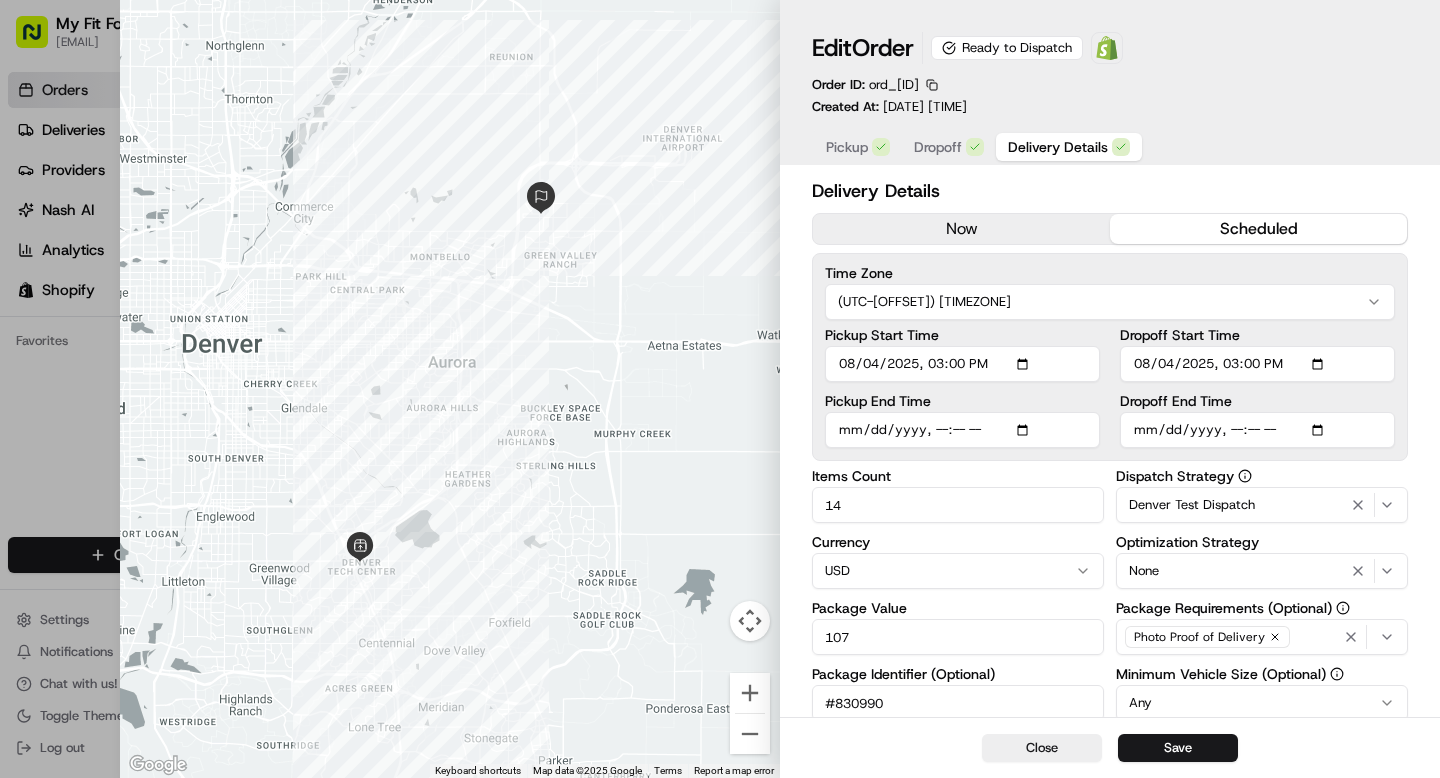 click on "Dropoff" at bounding box center (938, 147) 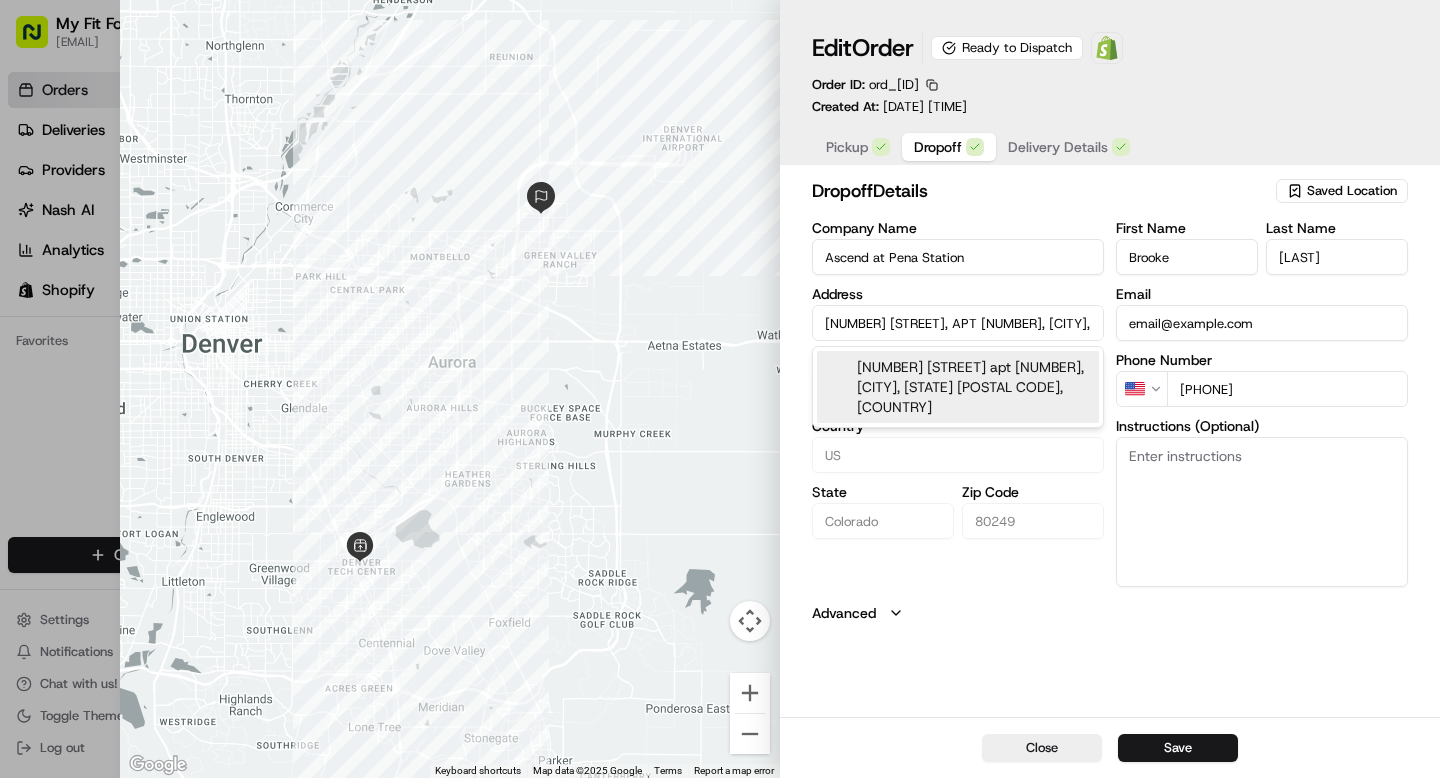 scroll, scrollTop: 0, scrollLeft: 82, axis: horizontal 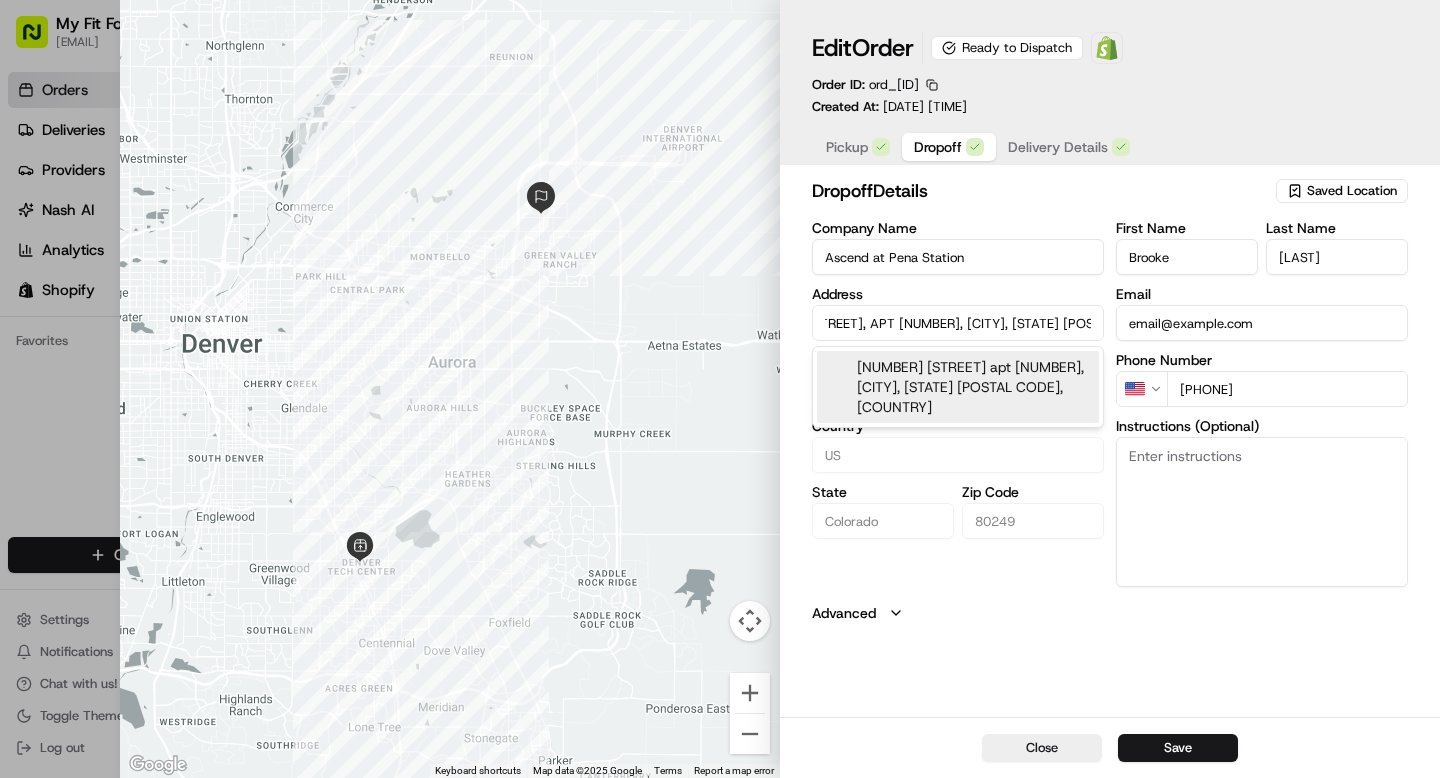 drag, startPoint x: 827, startPoint y: 325, endPoint x: 1152, endPoint y: 310, distance: 325.34598 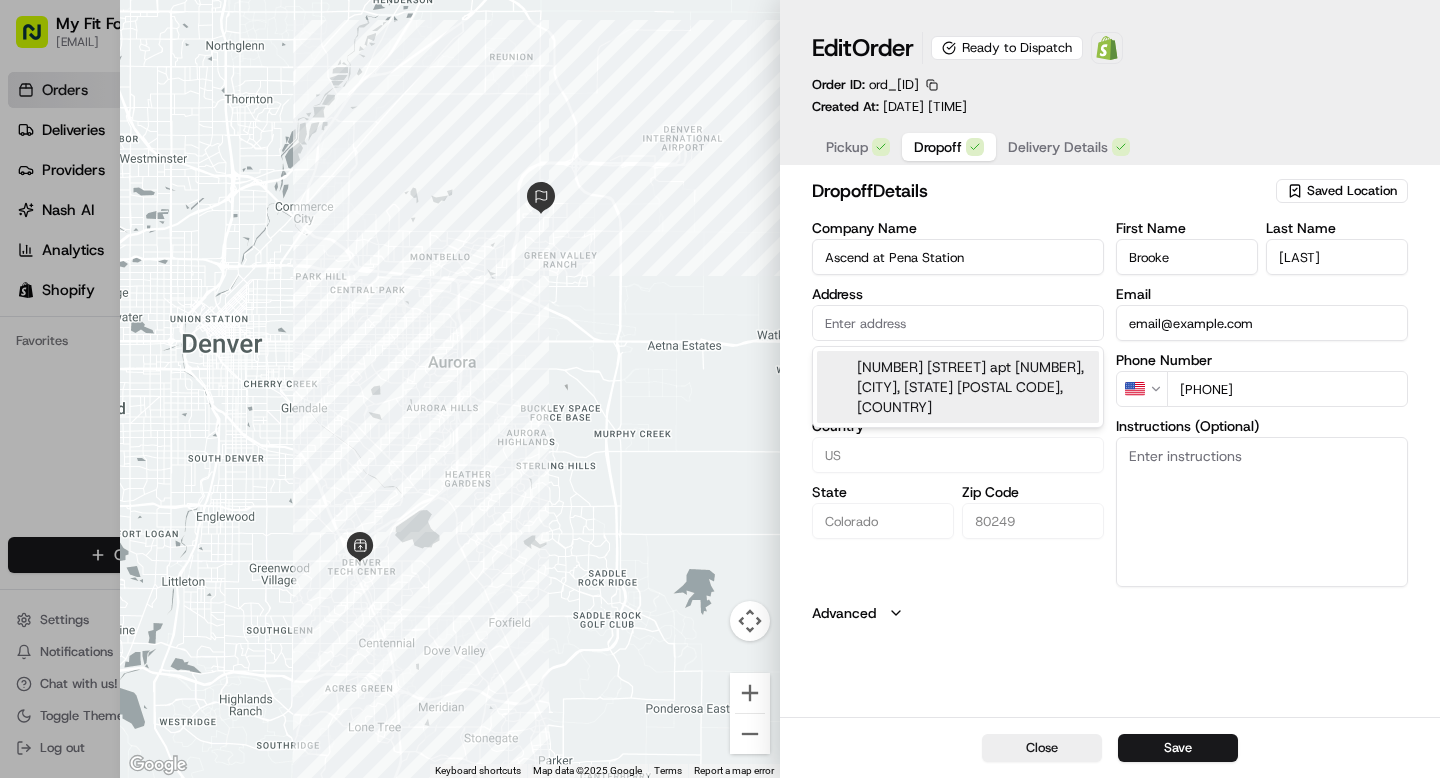 scroll, scrollTop: 0, scrollLeft: 0, axis: both 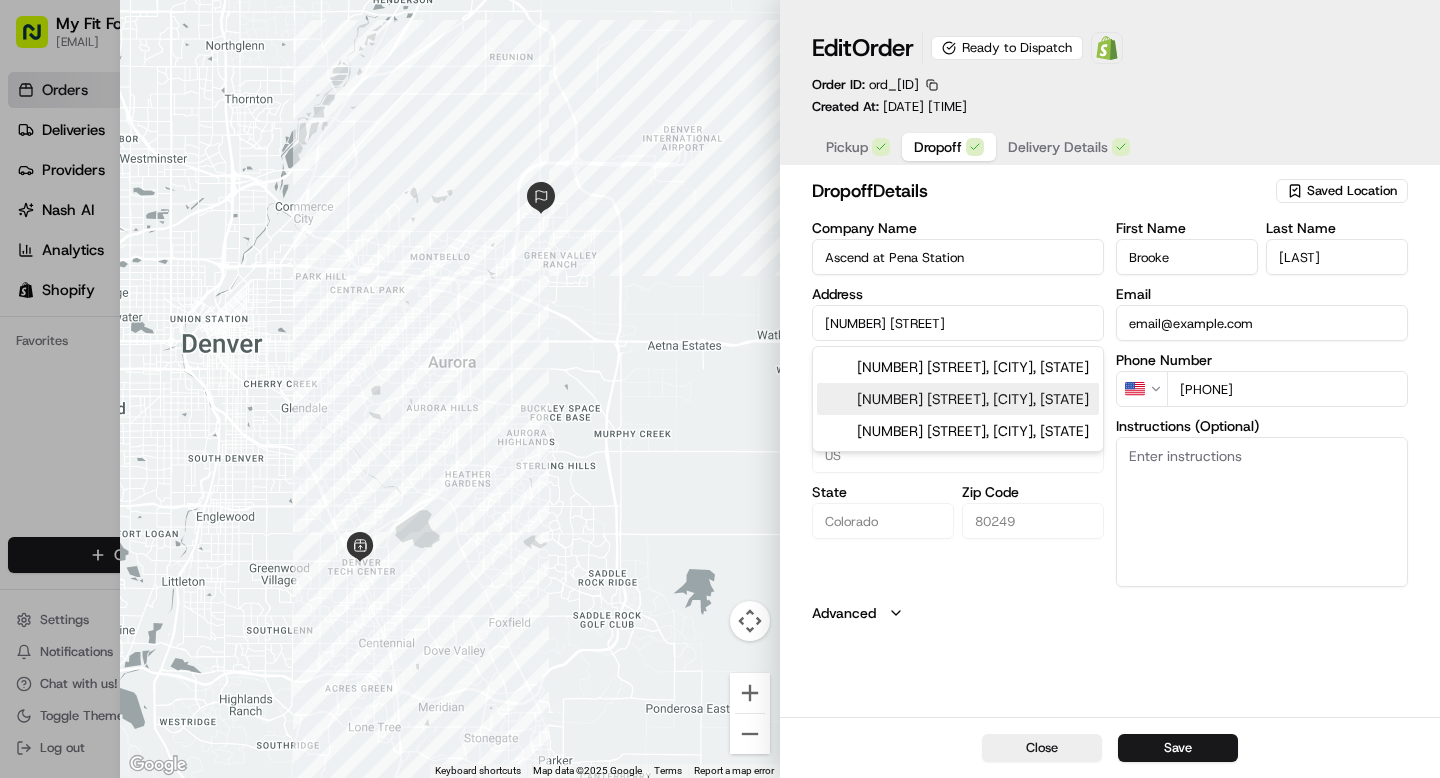 click on "4600 Willow Street, Denver, CO" at bounding box center (958, 399) 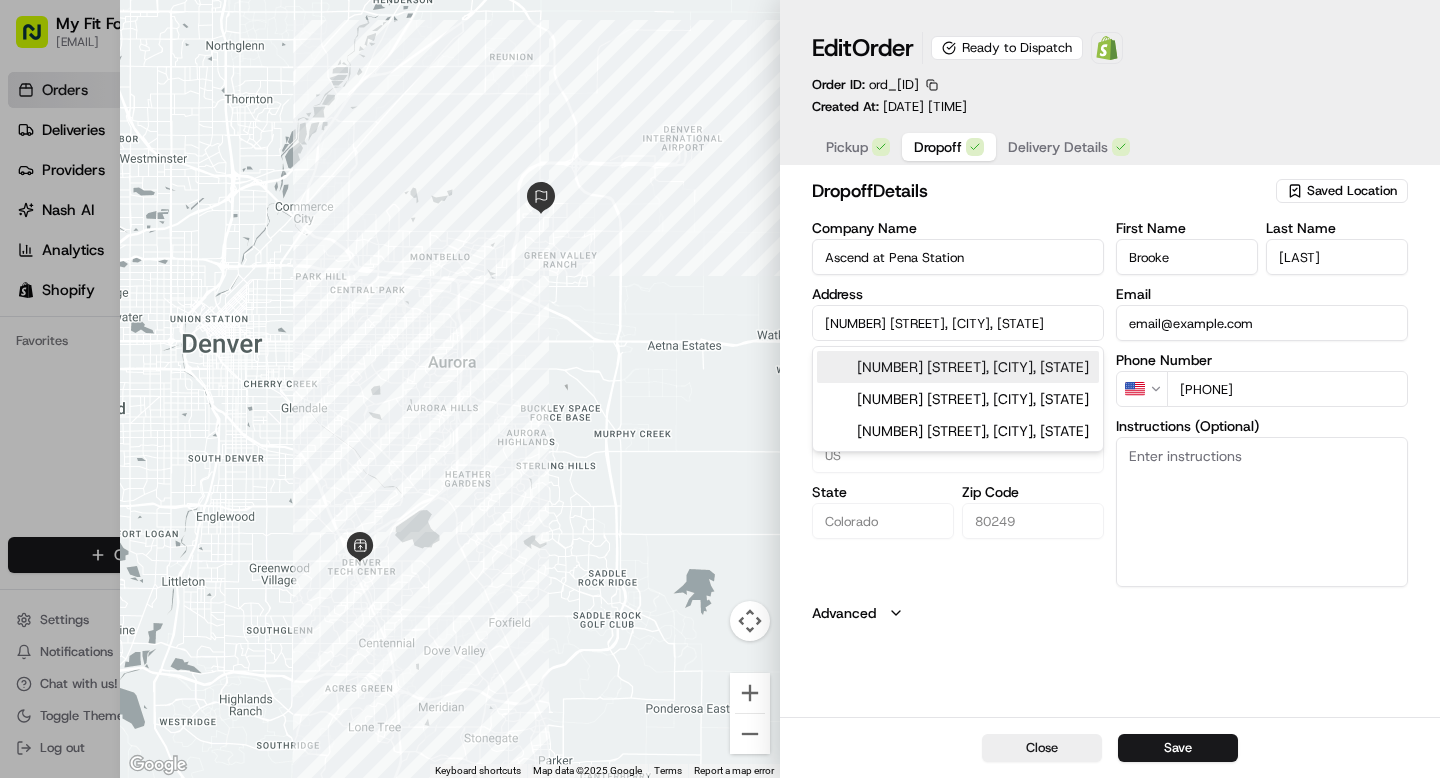 type on "4600 Willow St, Denver, CO 80238, USA" 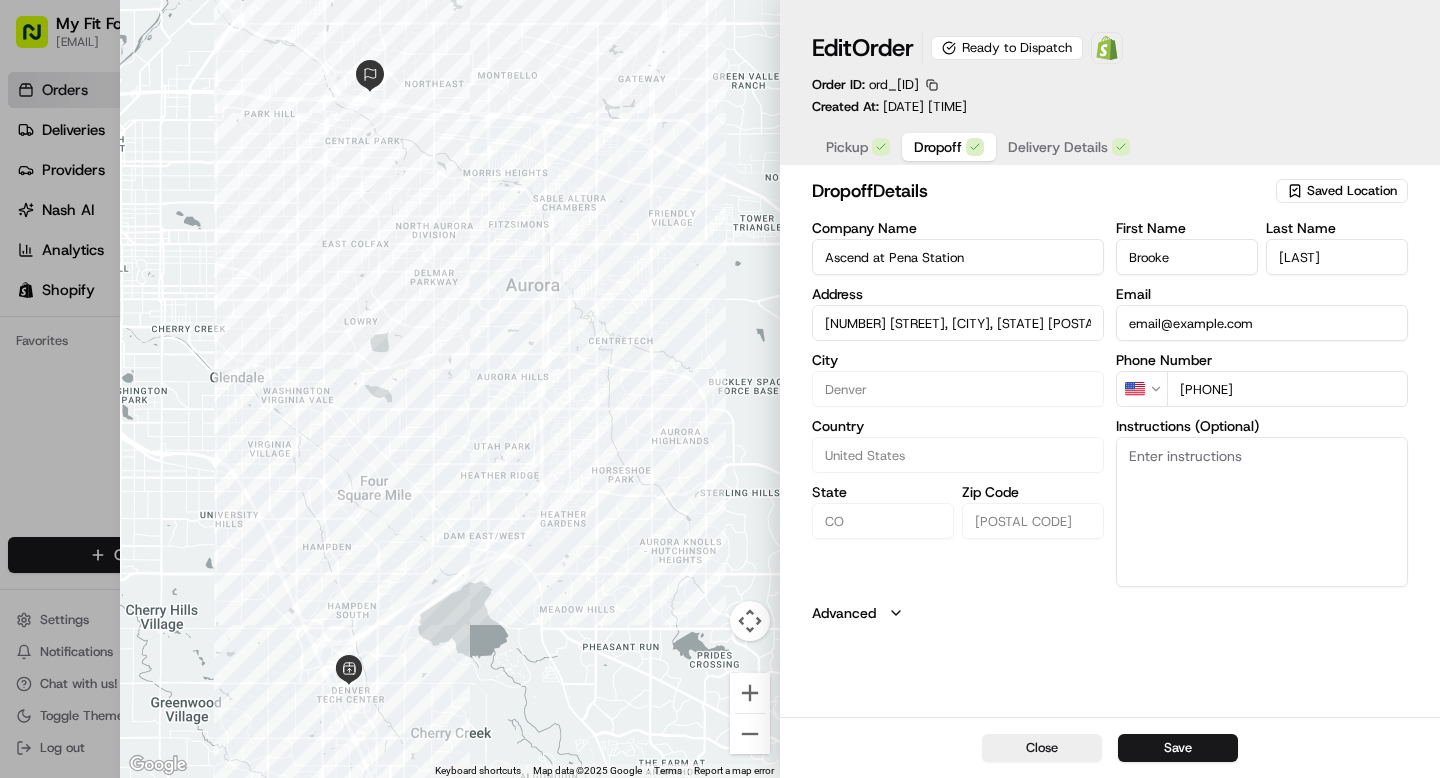 click on "4600 Willow St, Denver, CO 80238, USA" at bounding box center (958, 323) 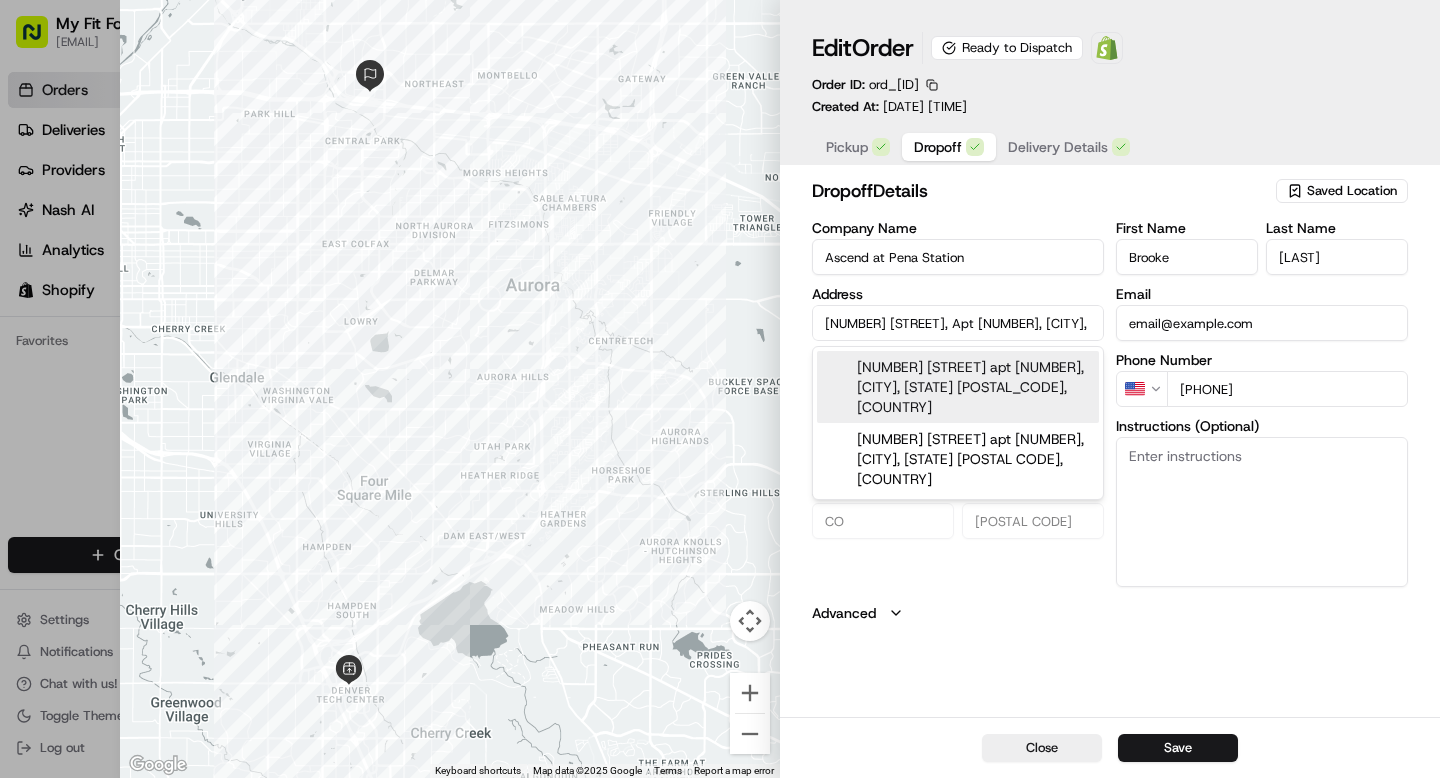 click on "4600 Willow St apt 314, Denver, CO 80238, USA" at bounding box center (958, 387) 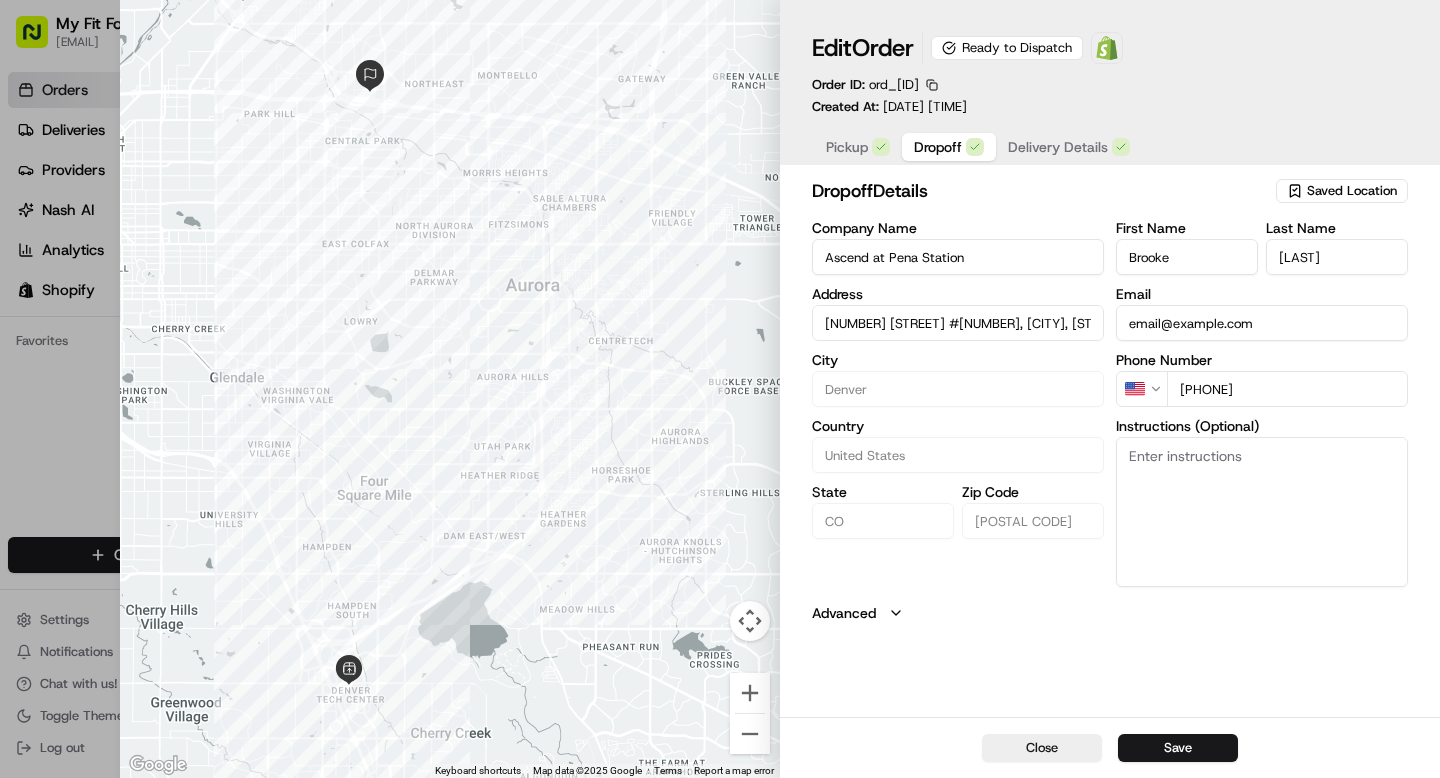 type on "4600 Willow St #314, Denver, CO 80238, USA" 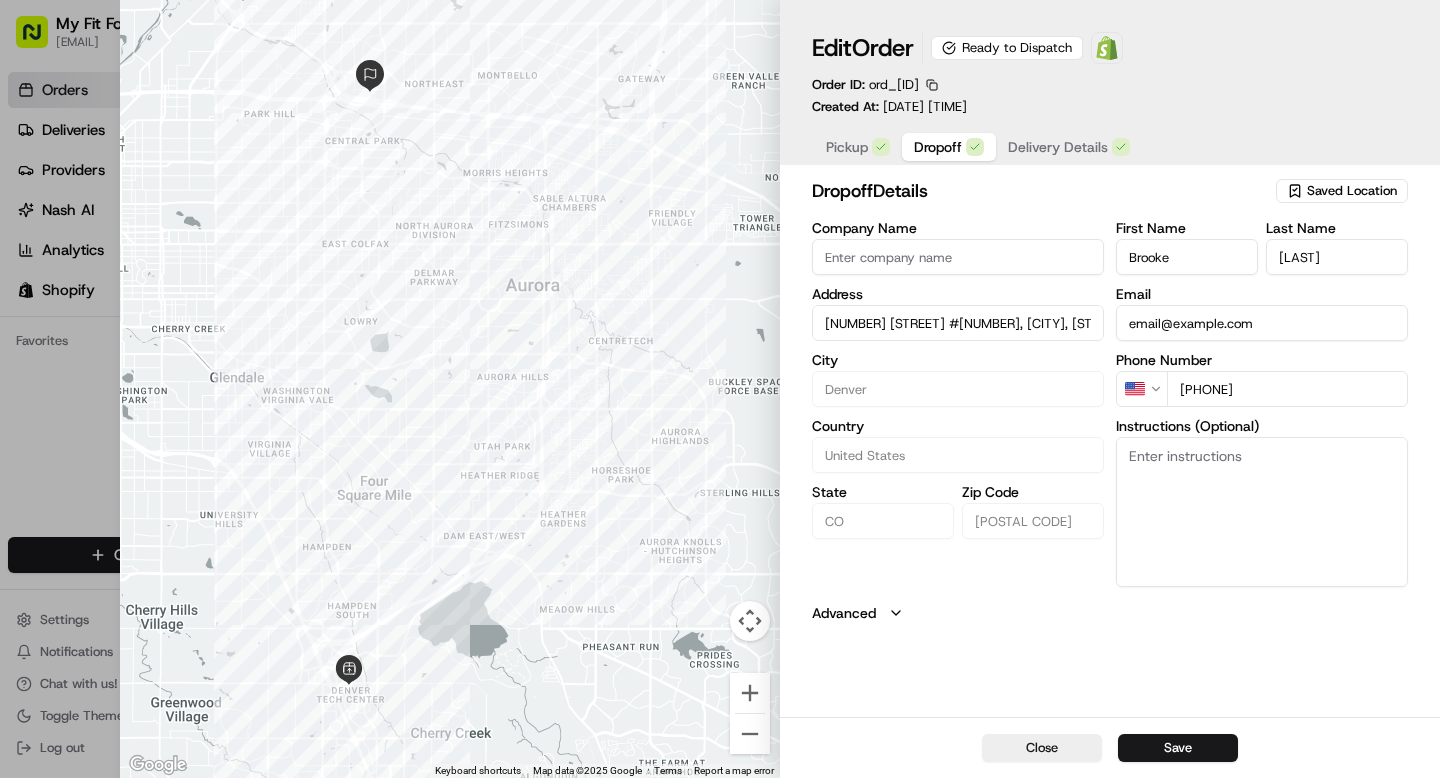 type 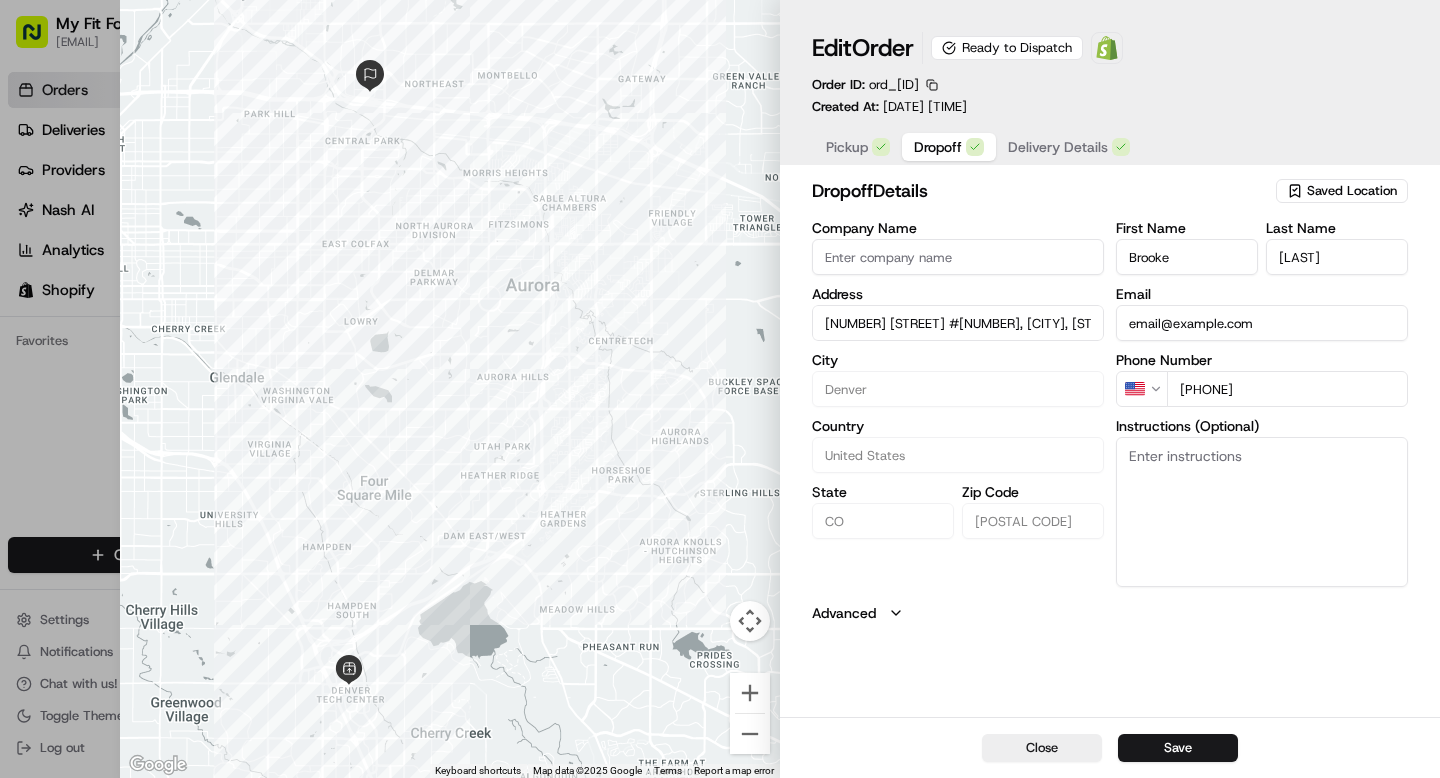 click on "Instructions (Optional)" at bounding box center [1262, 512] 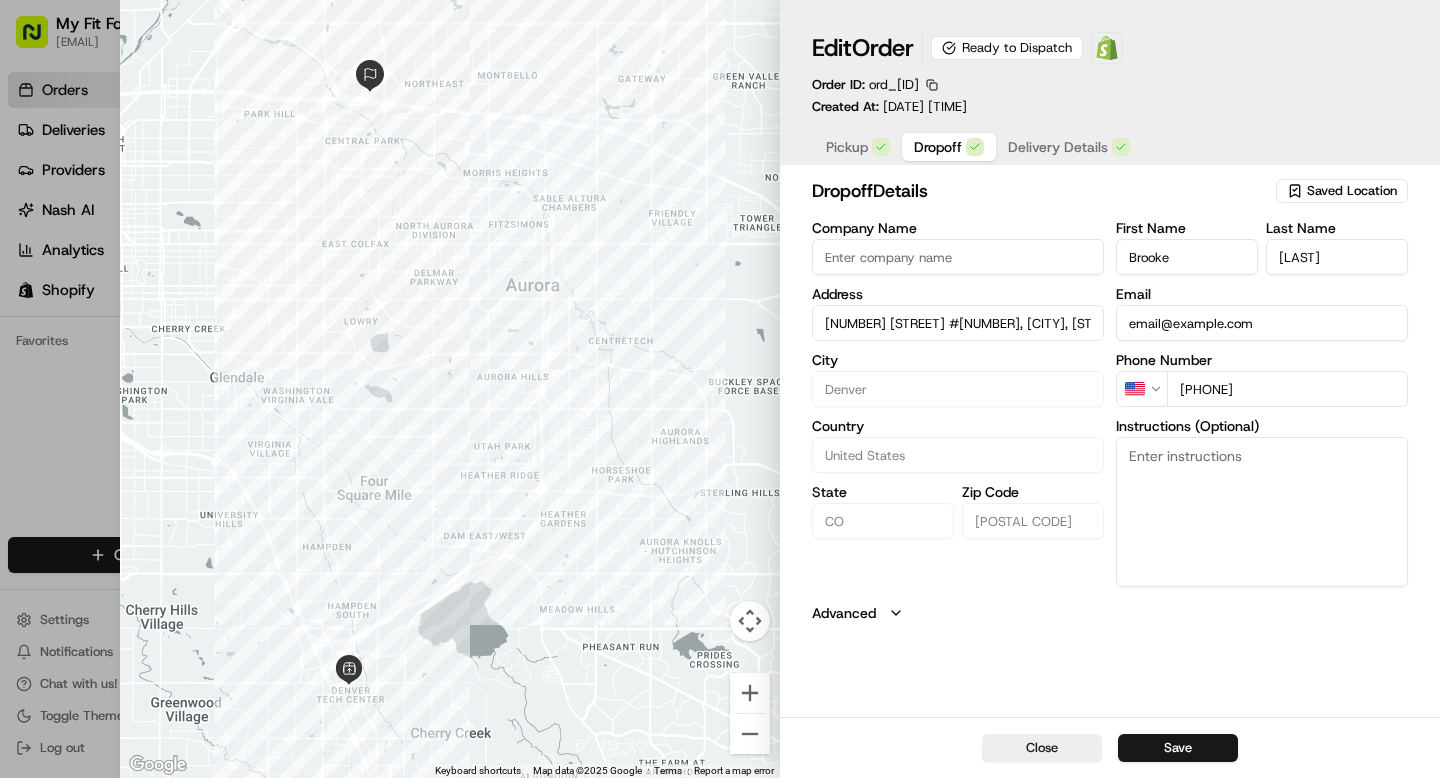 paste on "830990" 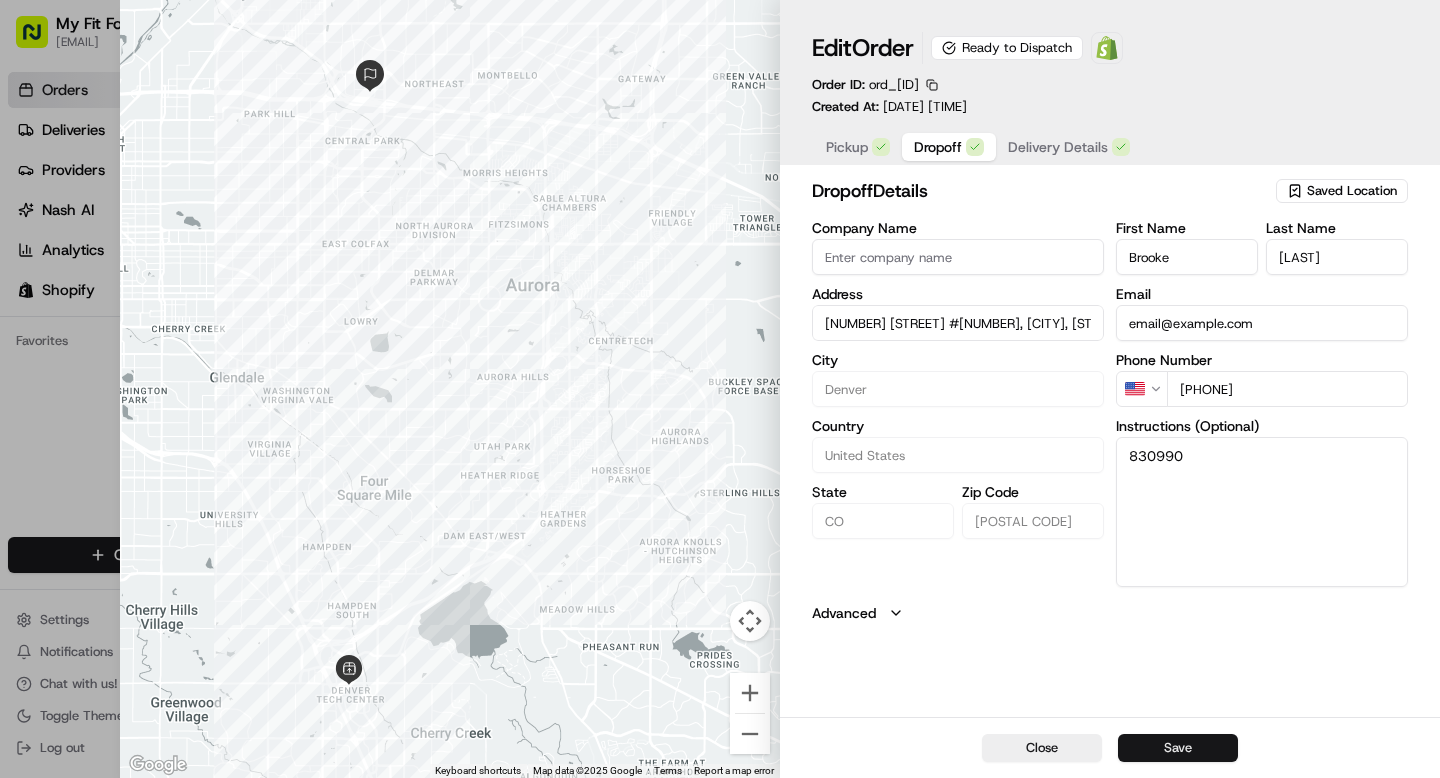 type on "830990" 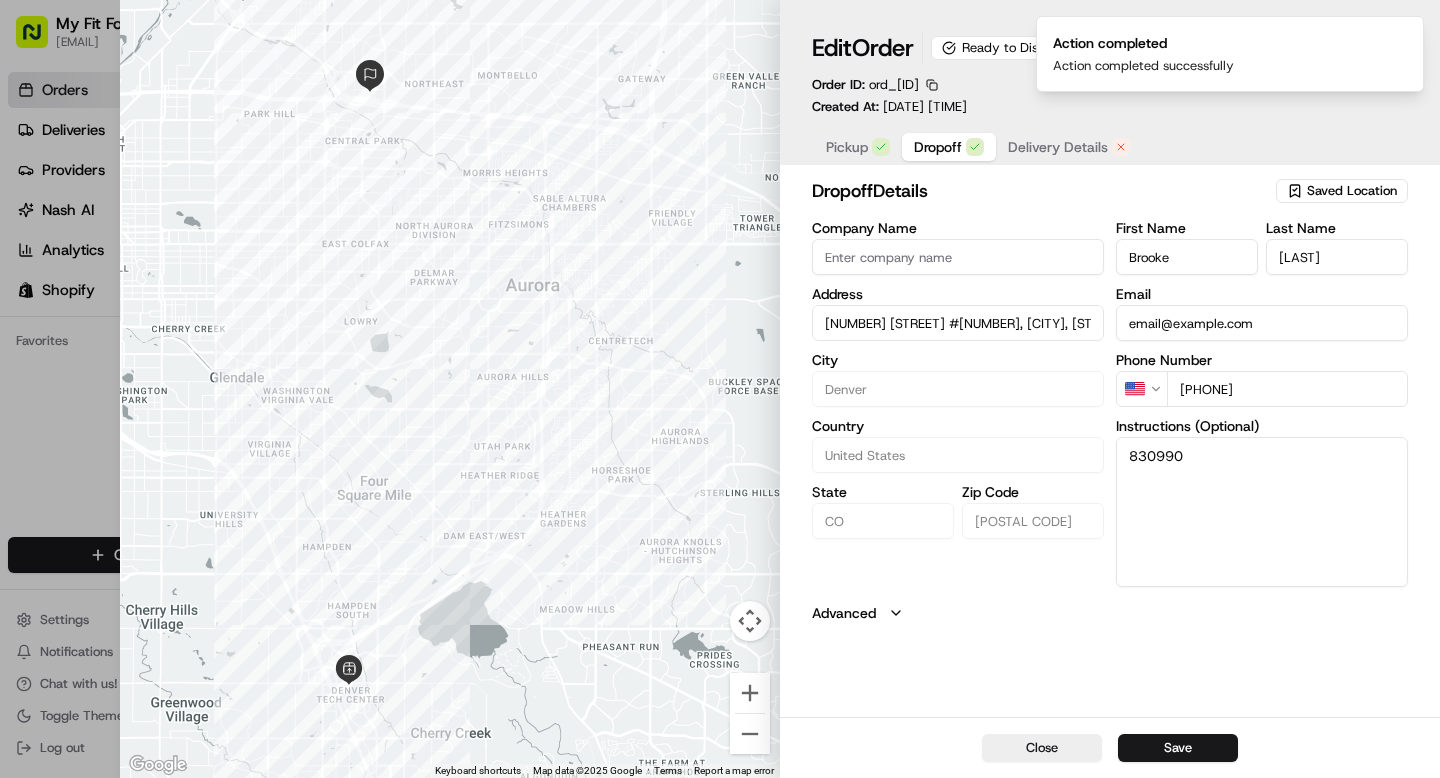 click on "Delivery Details" at bounding box center (1058, 147) 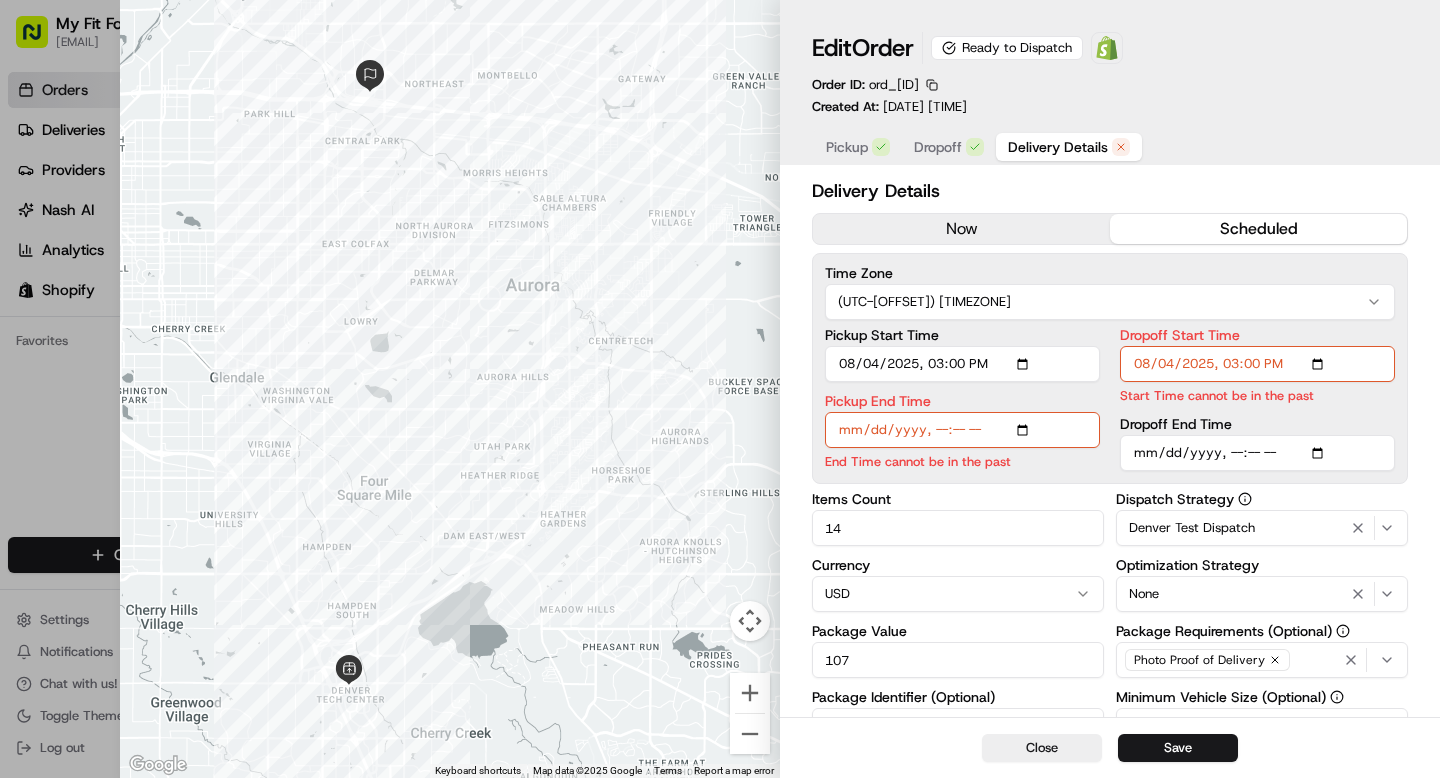 click on "now" at bounding box center (961, 229) 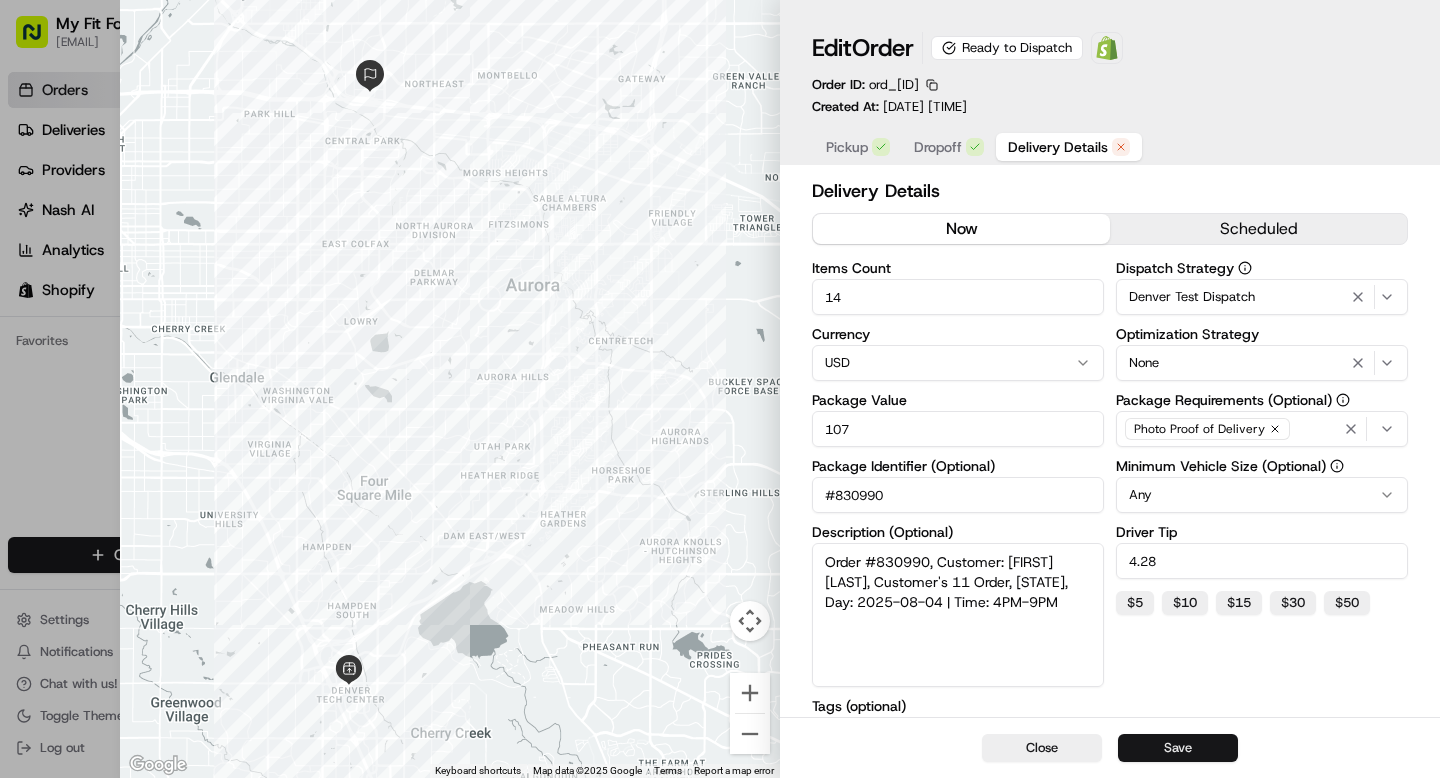 click on "Save" at bounding box center [1178, 748] 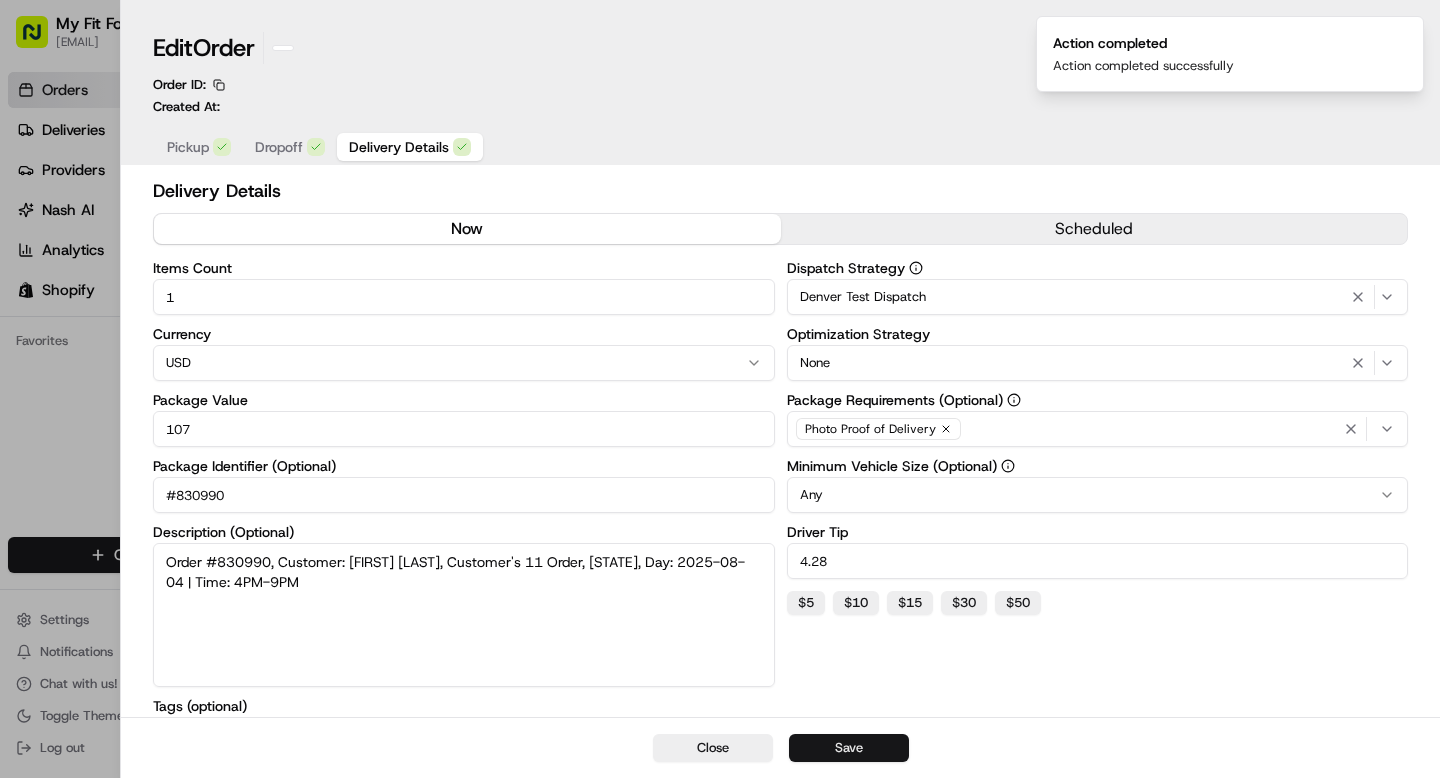 type on "1" 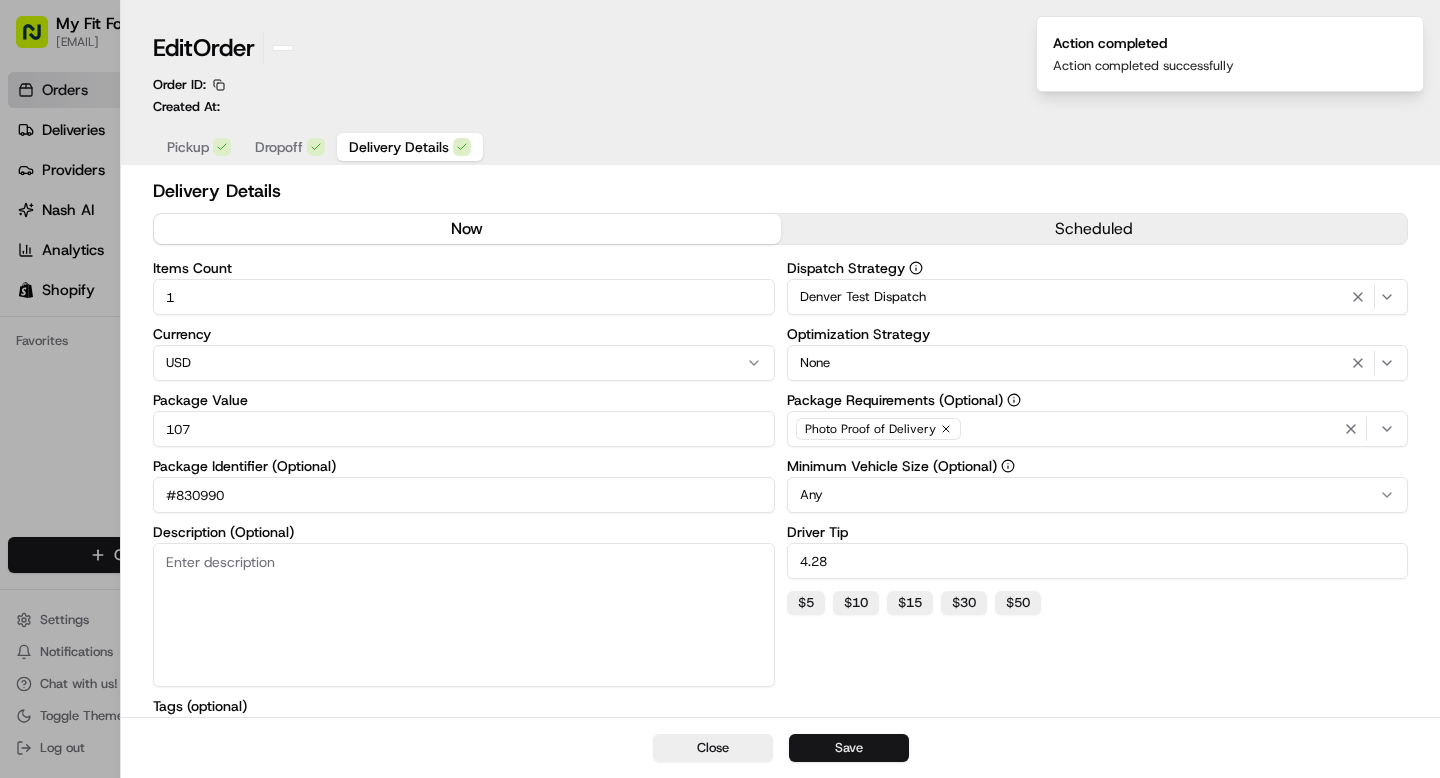 scroll, scrollTop: 0, scrollLeft: 669, axis: horizontal 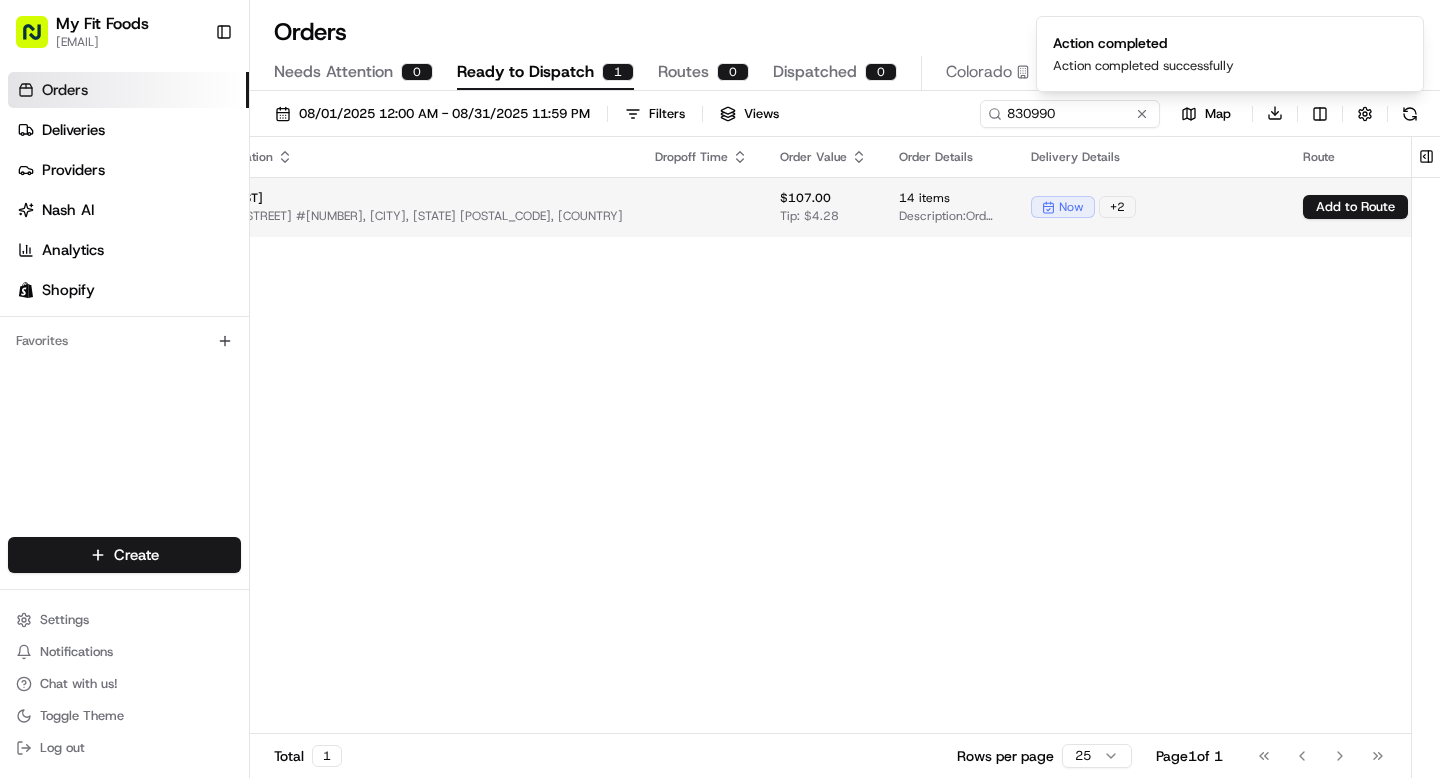 click on "Assign Provider" at bounding box center (1499, 207) 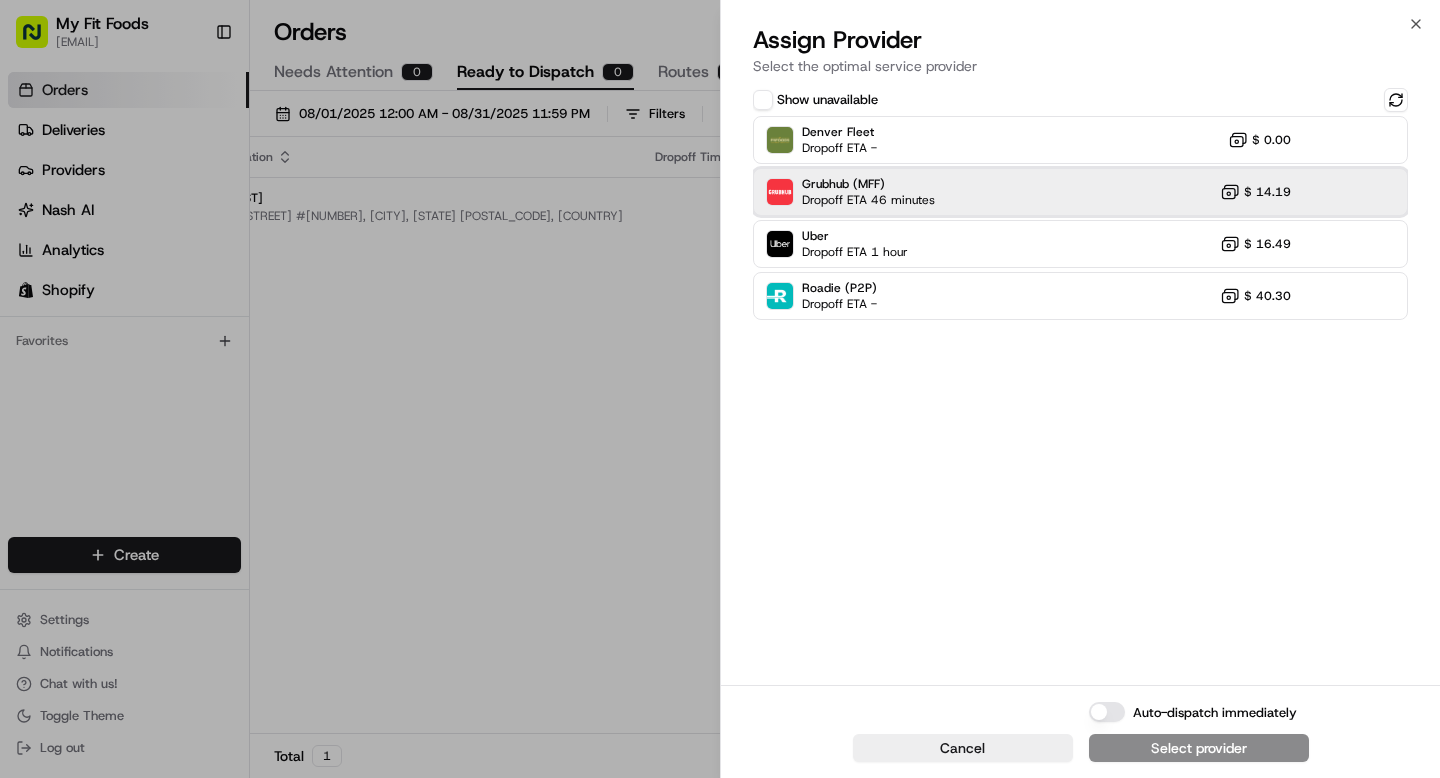 click on "Grubhub (MFF) Dropoff ETA   46 minutes $   14.19" at bounding box center [1080, 192] 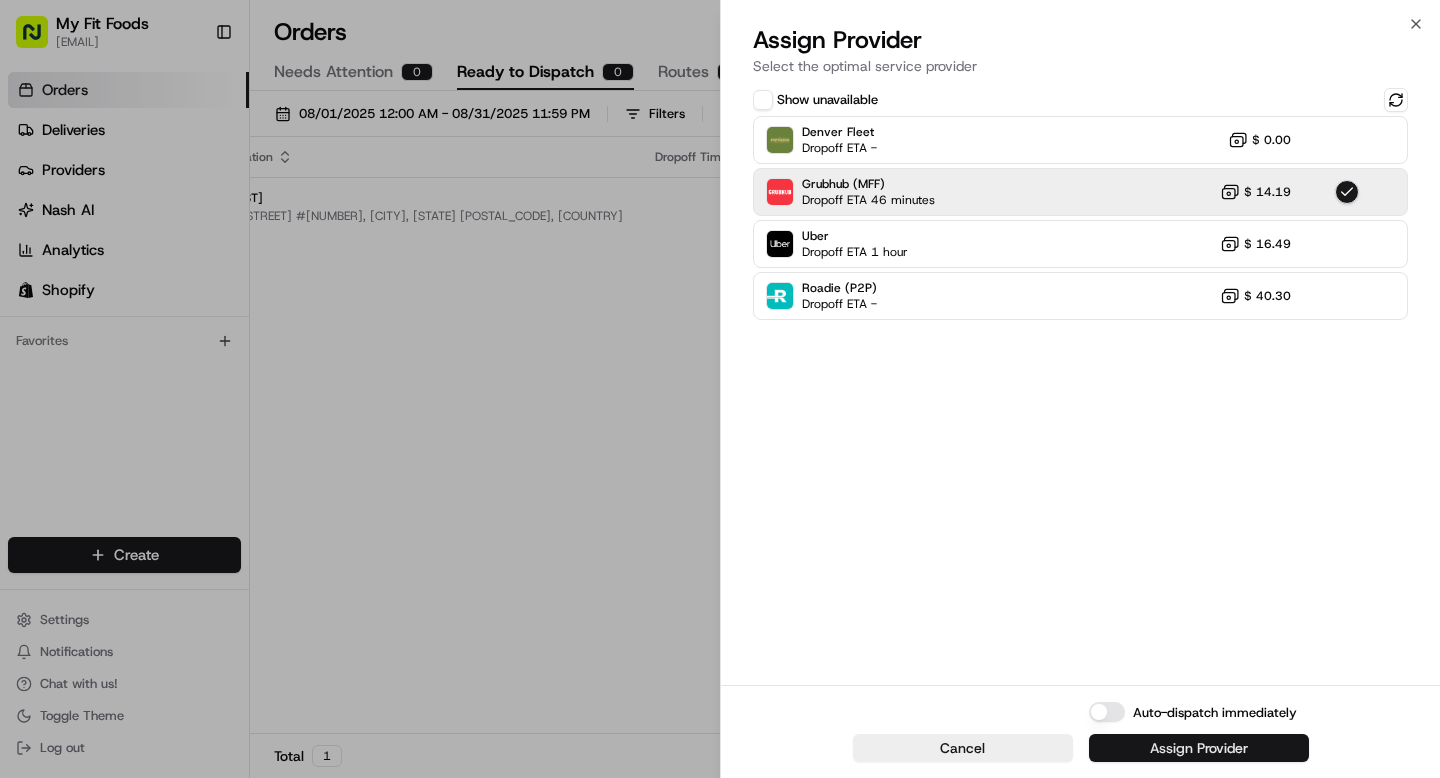 click on "Assign Provider" at bounding box center (1199, 748) 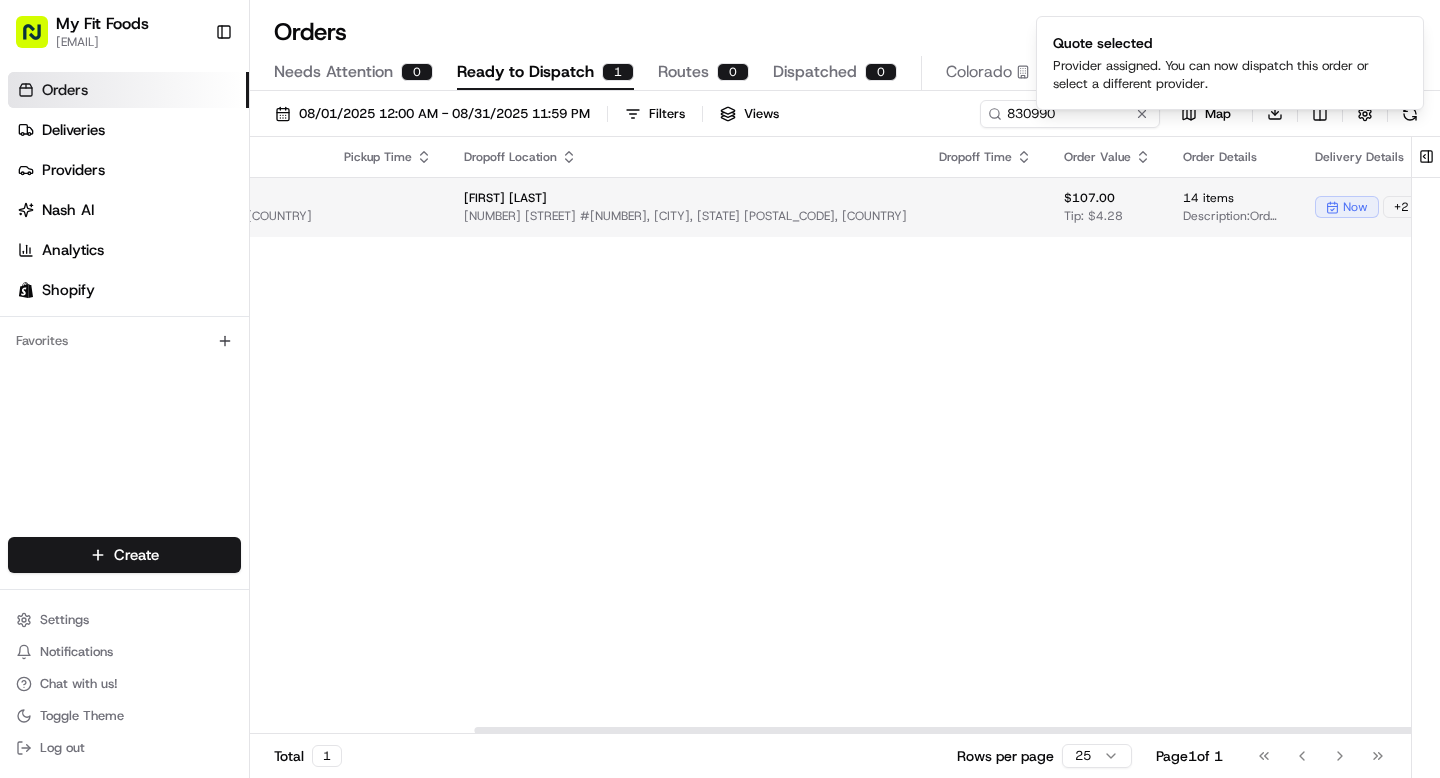 scroll, scrollTop: 0, scrollLeft: 634, axis: horizontal 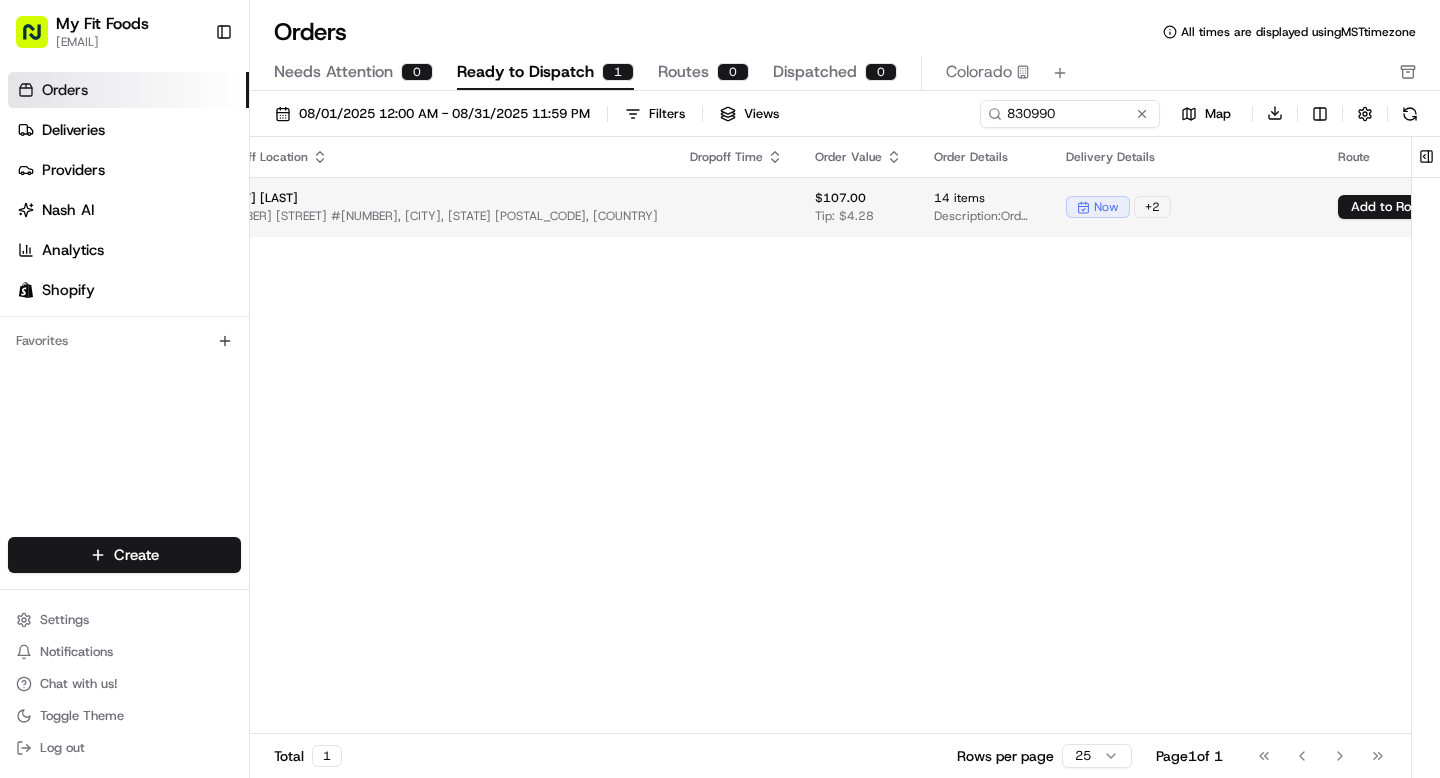 click on "My Fit Foods support@myfitfoods.com Toggle Sidebar Orders Deliveries Providers Nash AI Analytics Shopify Favorites Main Menu Members & Organization Organization Users Roles Preferences Customization Tracking Orchestration Automations Dispatch Strategy Optimization Strategy Locations Pickup Locations Dropoff Locations Shifts Billing Billing Refund Requests Integrations Notification Triggers Webhooks API Keys Request Logs Create Settings Notifications Chat with us! Toggle Theme Log out Orders All times are displayed using  MST  timezone Needs Attention 0 Ready to Dispatch 1 Routes 0 Dispatched 0 Colorado 08/01/2025 12:00 AM - 08/31/2025 11:59 PM Filters Views 830990 Map Download Pickup Location Pickup Time Dropoff Location Dropoff Time Order Value Order Details Delivery Details Route Provider Actions My Fit Foods 8000 E Belleview Ave, d60, Greenwood Village, CO 80111, US Brooke Hammond 4600 Willow St #314, Denver, CO 80238, USA $107.00 Tip: $4.28 14   items Description:  now + 2 Add to Route 1 1" at bounding box center [720, 389] 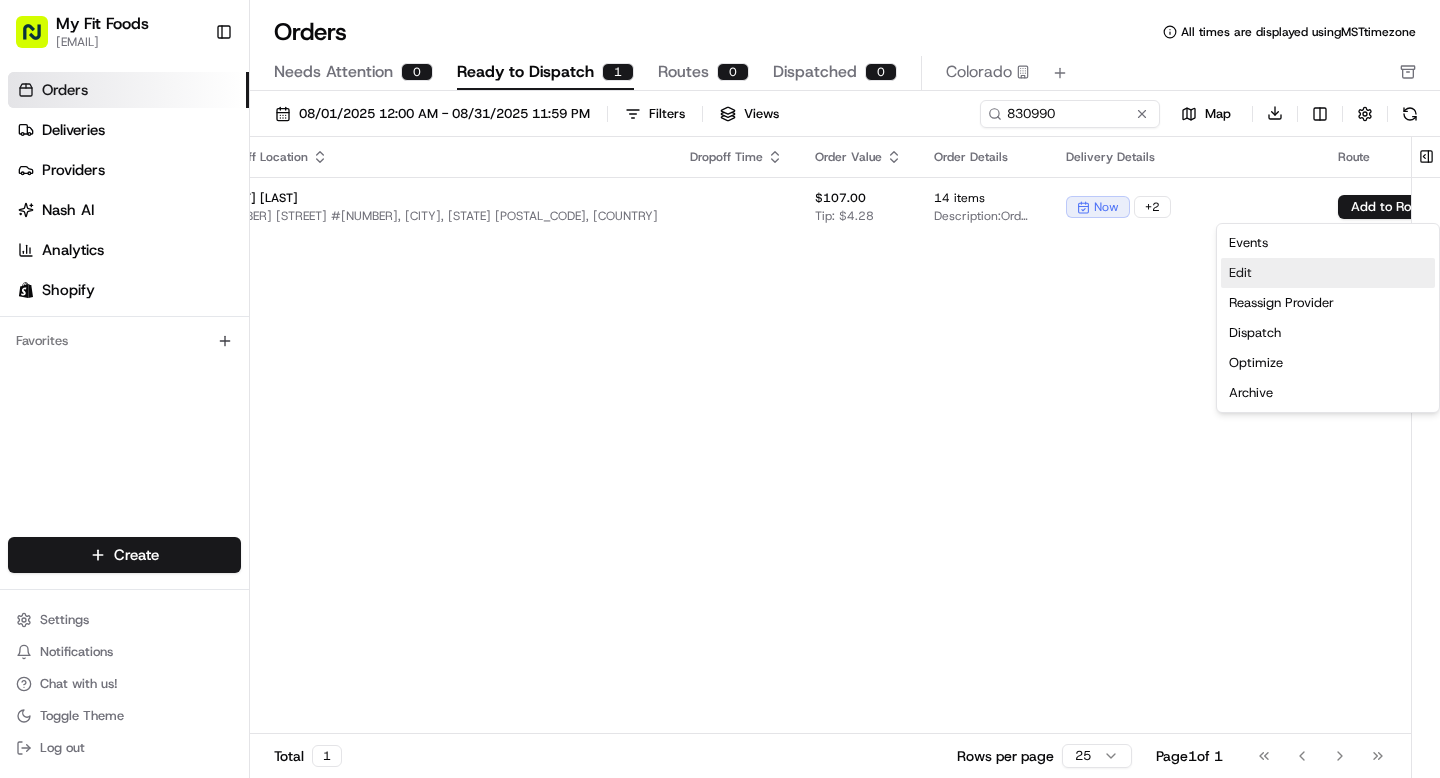 click on "Edit" at bounding box center [1328, 273] 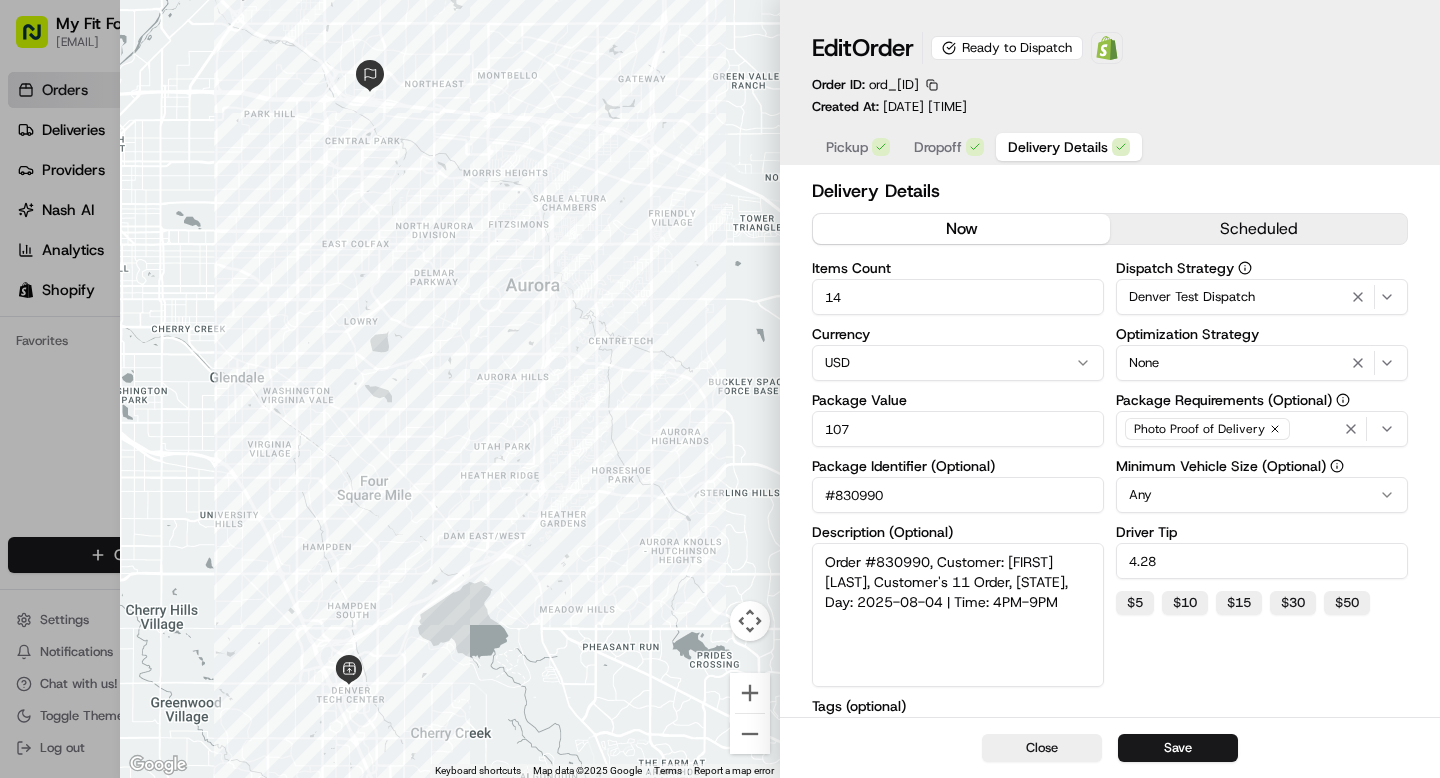 click on "4.28" at bounding box center [1262, 561] 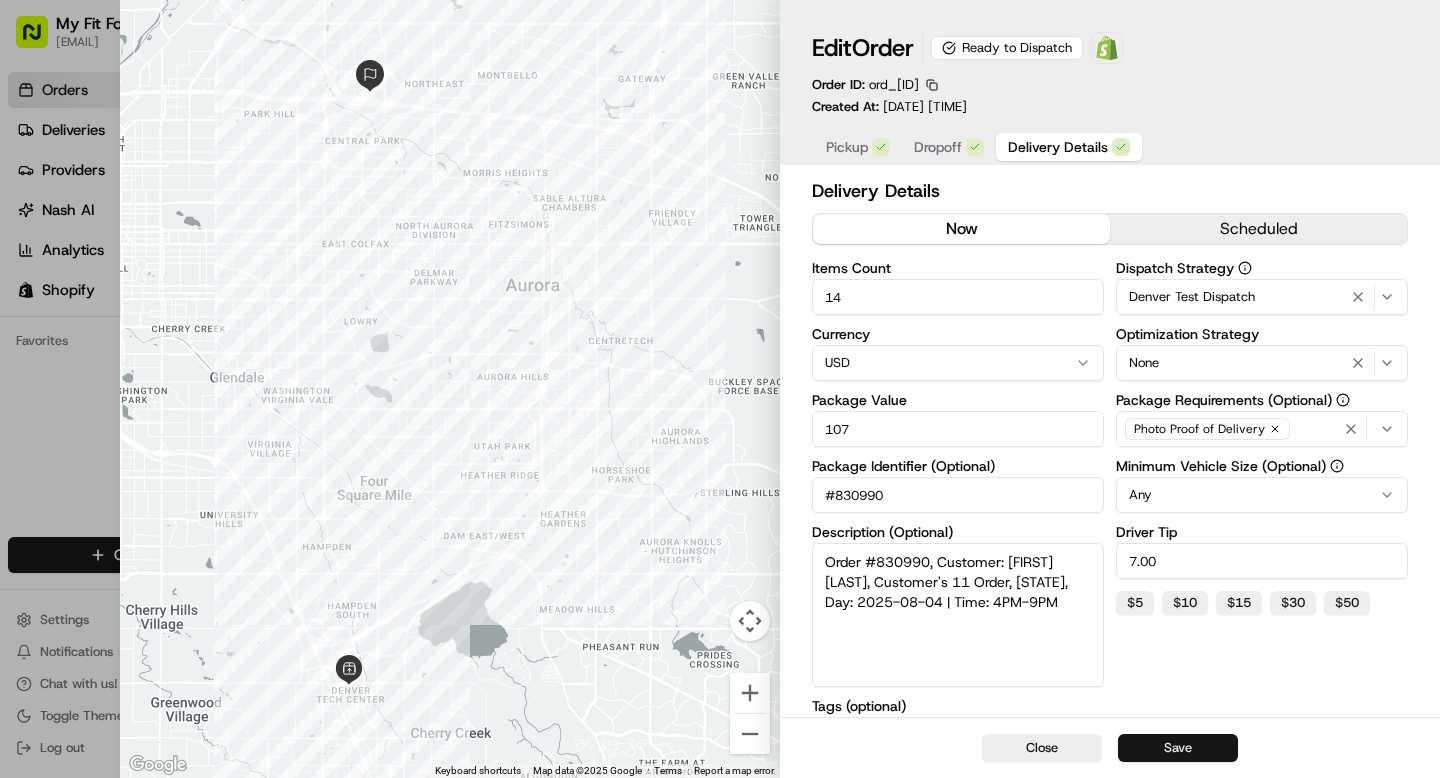 type on "7.00" 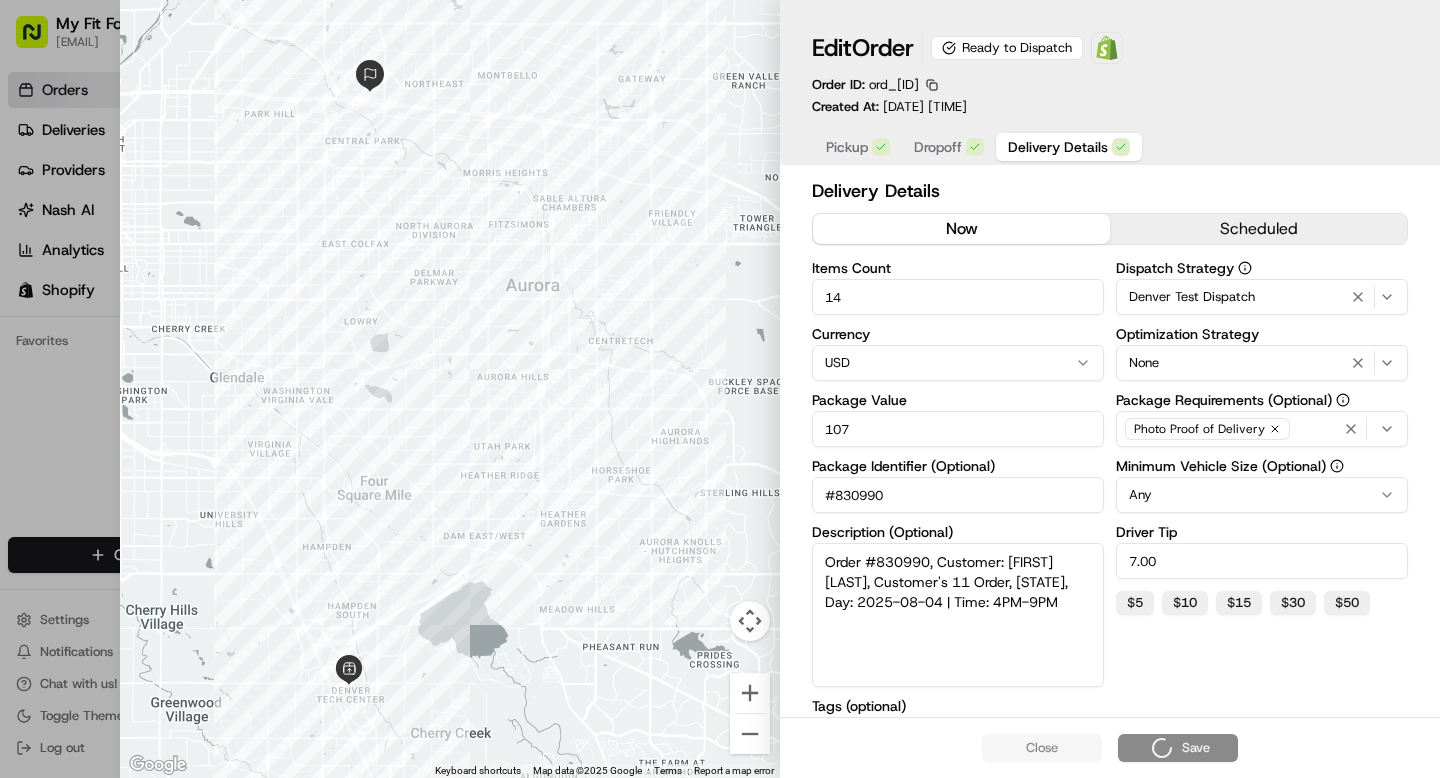 type on "1" 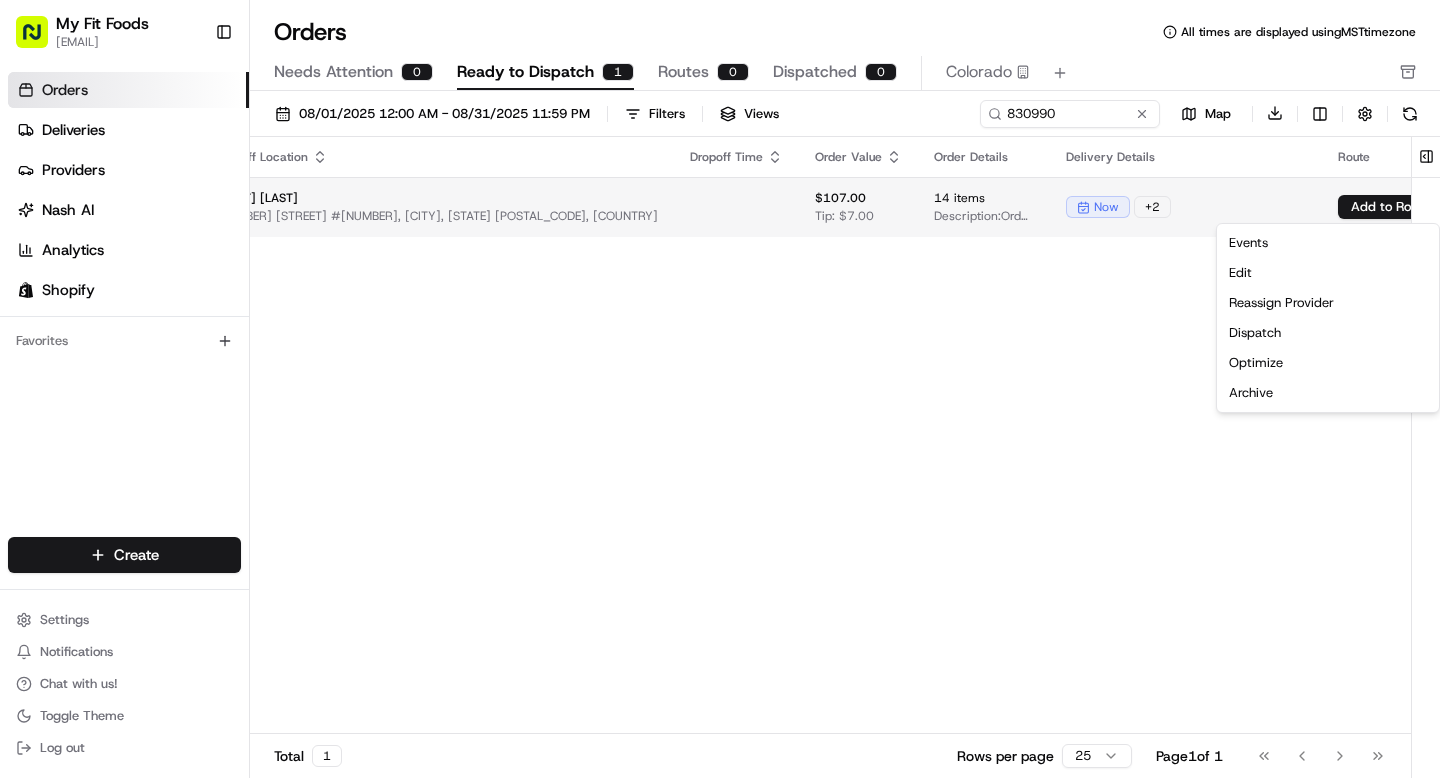 click on "now + 2" at bounding box center (1186, 207) 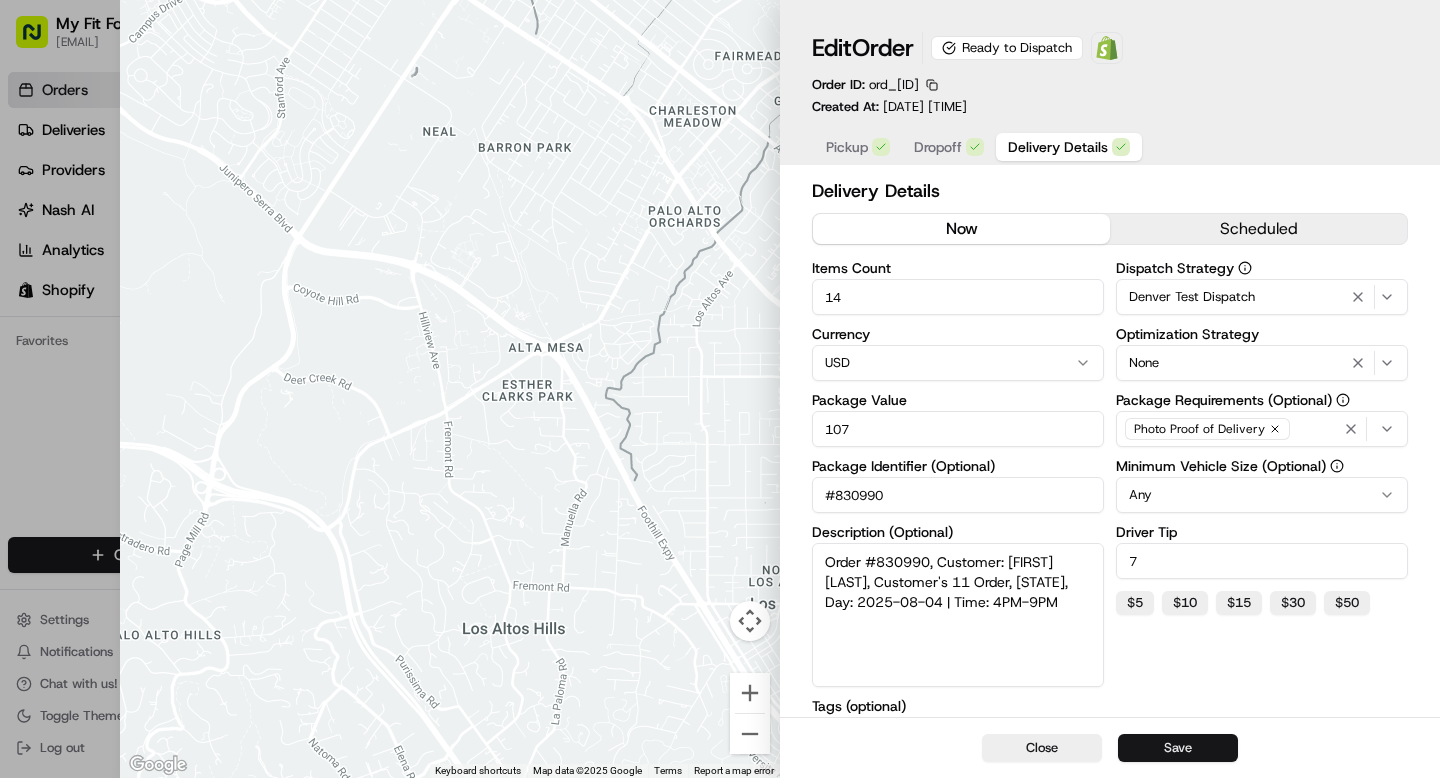 click on "Save" at bounding box center (1178, 748) 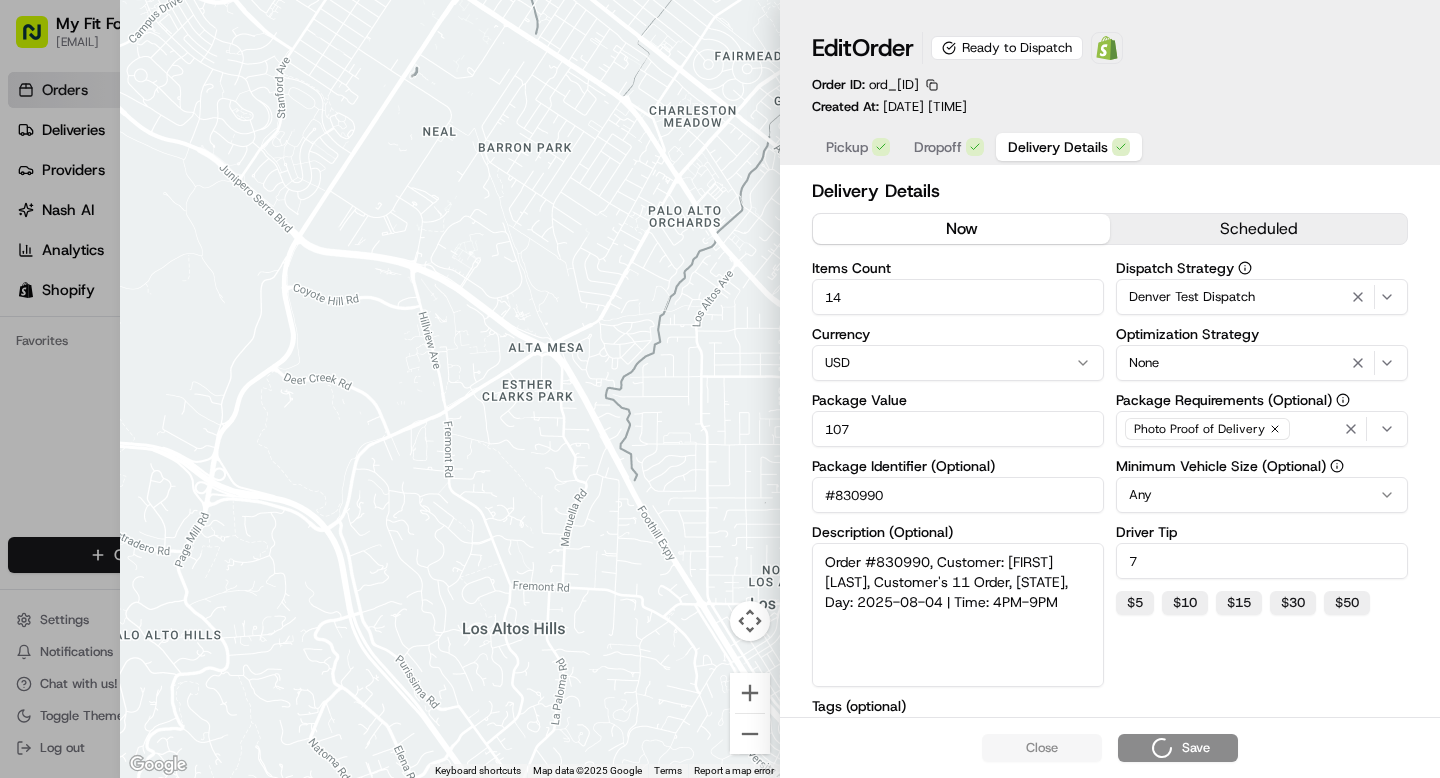 type on "1" 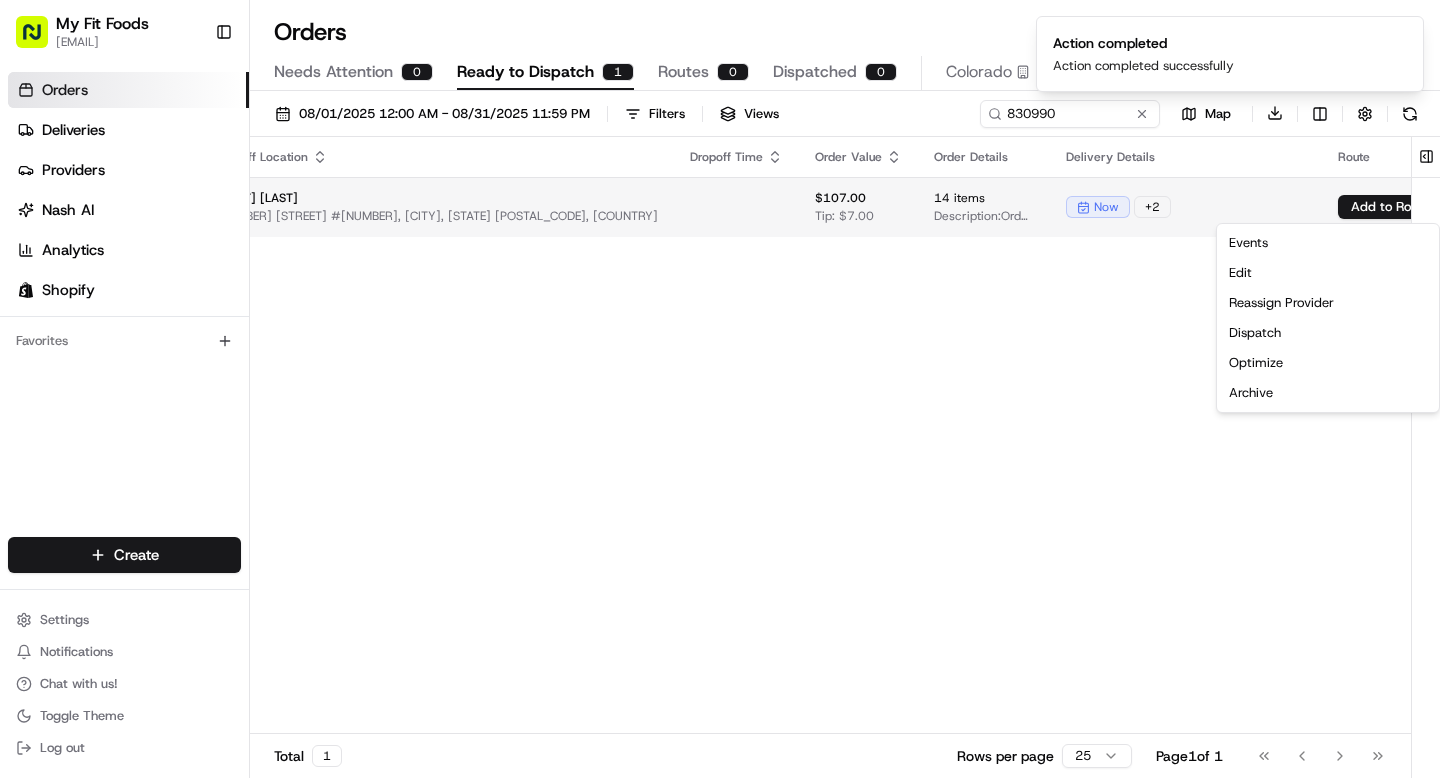 click on "My Fit Foods support@myfitfoods.com Toggle Sidebar Orders Deliveries Providers Nash AI Analytics Shopify Favorites Main Menu Members & Organization Organization Users Roles Preferences Customization Tracking Orchestration Automations Dispatch Strategy Optimization Strategy Locations Pickup Locations Dropoff Locations Shifts Billing Billing Refund Requests Integrations Notification Triggers Webhooks API Keys Request Logs Create Settings Notifications Chat with us! Toggle Theme Log out Orders All times are displayed using  MST  timezone Needs Attention 0 Ready to Dispatch 1 Routes 0 Dispatched 0 Colorado 08/01/2025 12:00 AM - 08/31/2025 11:59 PM Filters Views 830990 Map Download Pickup Location Pickup Time Dropoff Location Dropoff Time Order Value Order Details Delivery Details Route Provider Actions My Fit Foods 8000 E Belleview Ave, d60, Greenwood Village, CO 80111, US Brooke Hammond 4600 Willow St #314, Denver, CO 80238, USA $107.00 Tip: $7.00 14   items Description:  now + 2 Add to Route 1 1" at bounding box center [720, 389] 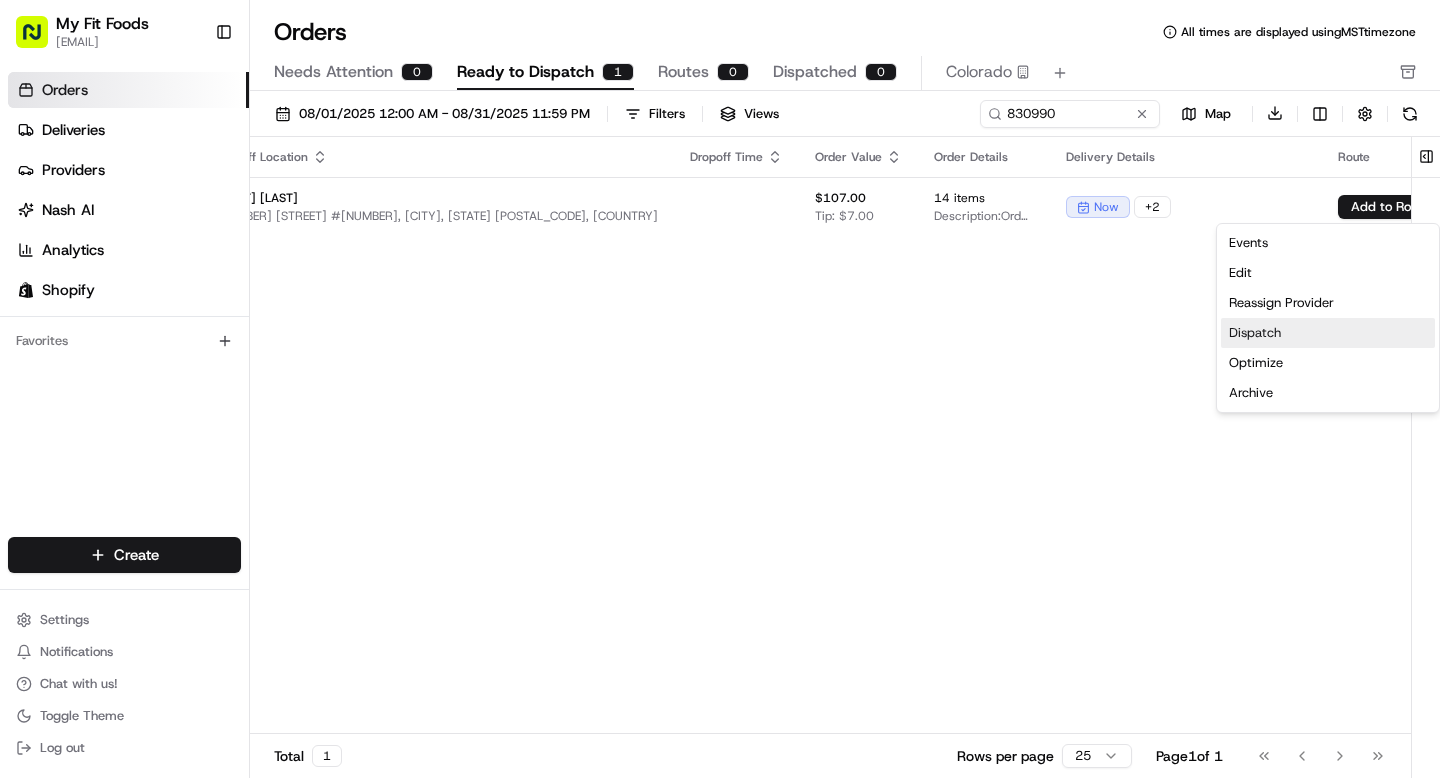 click on "Dispatch" at bounding box center [1328, 333] 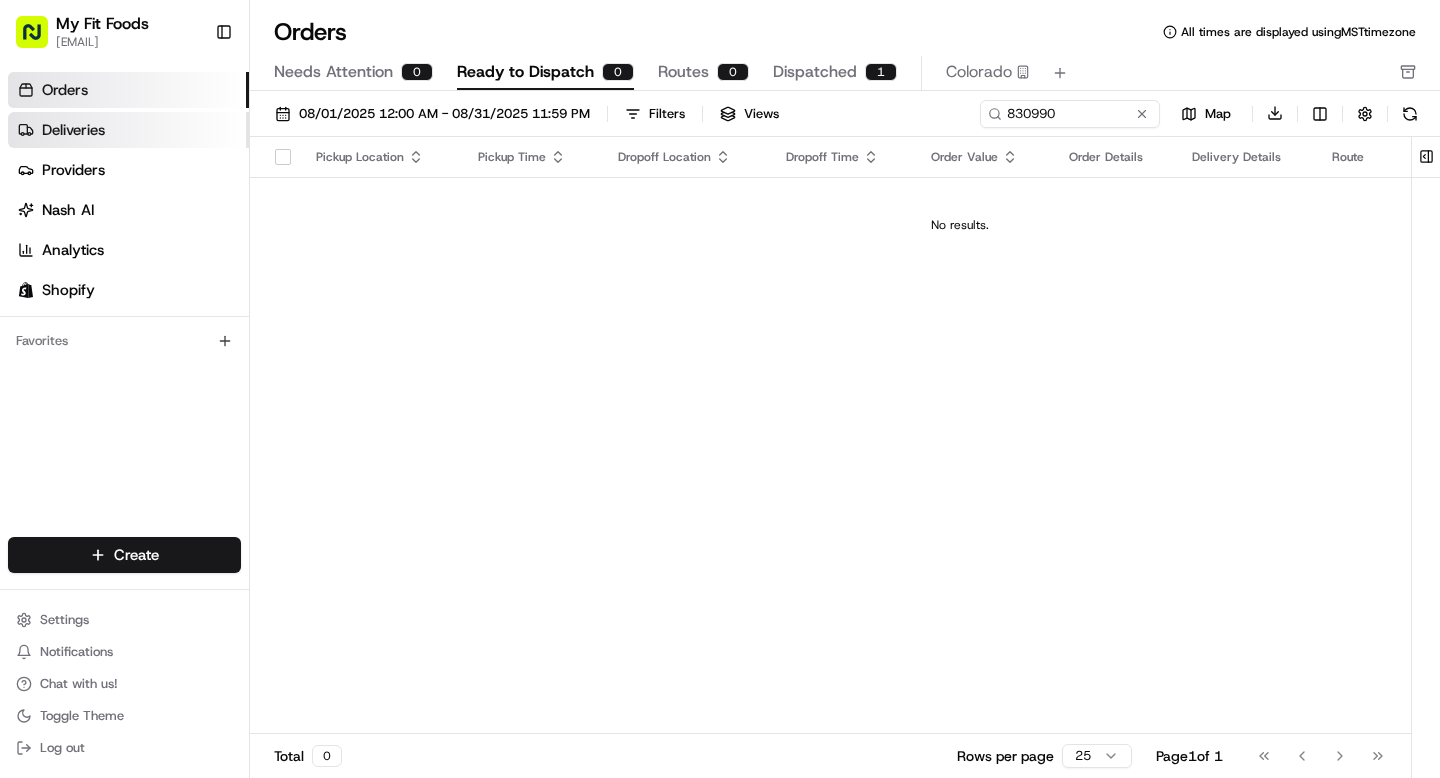 click on "Deliveries" at bounding box center [128, 130] 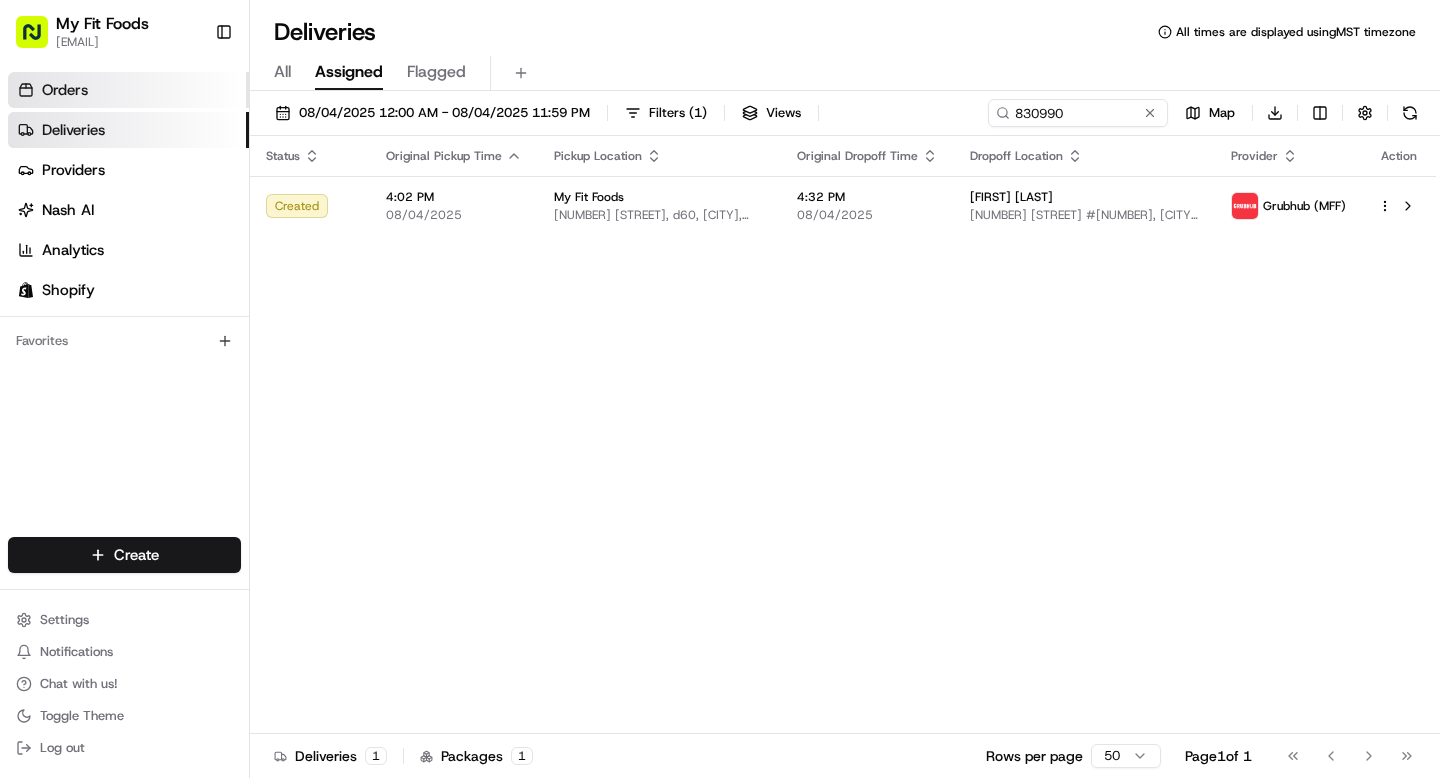 click on "Orders" at bounding box center (128, 90) 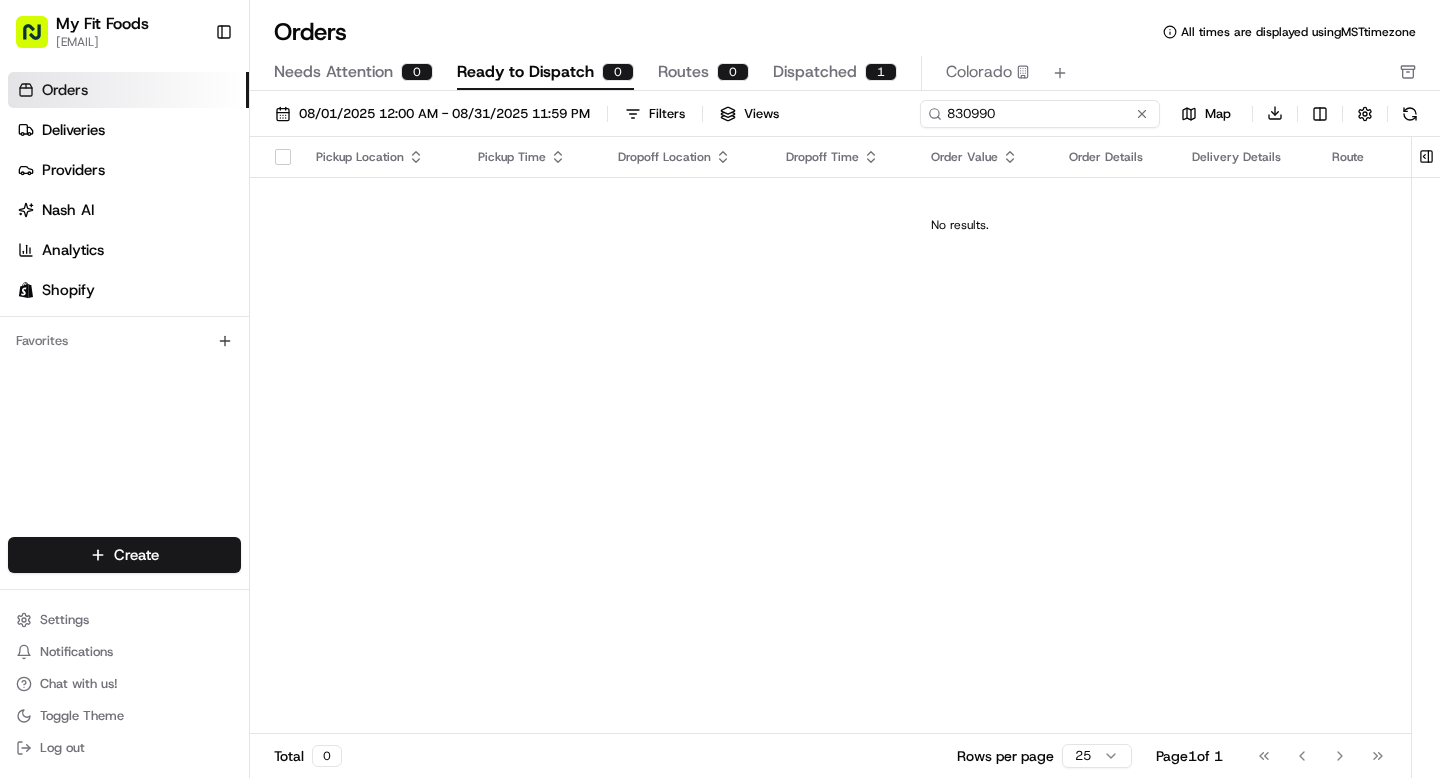drag, startPoint x: 1076, startPoint y: 111, endPoint x: 900, endPoint y: 119, distance: 176.18172 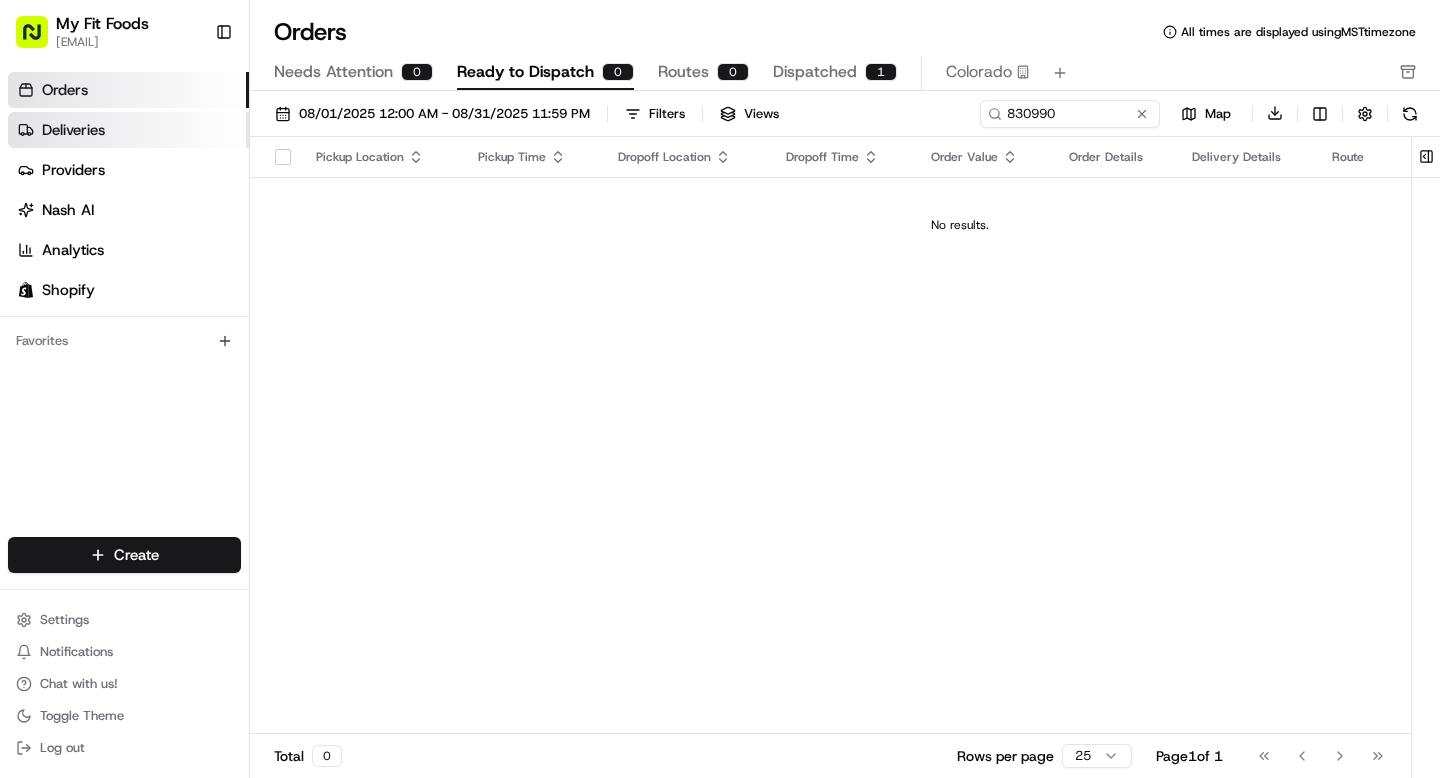 click on "Deliveries" at bounding box center [128, 130] 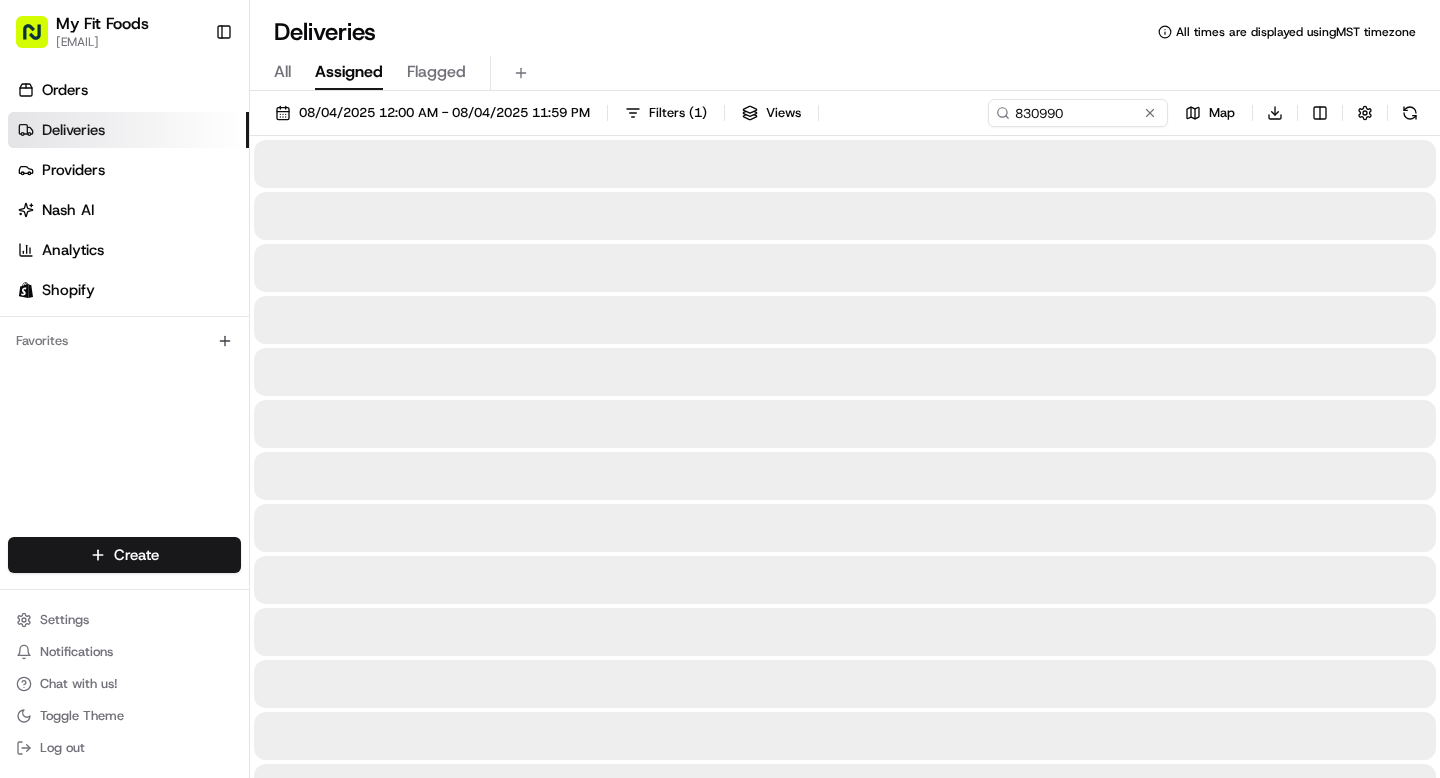 click on "All Assigned Flagged" at bounding box center (845, 73) 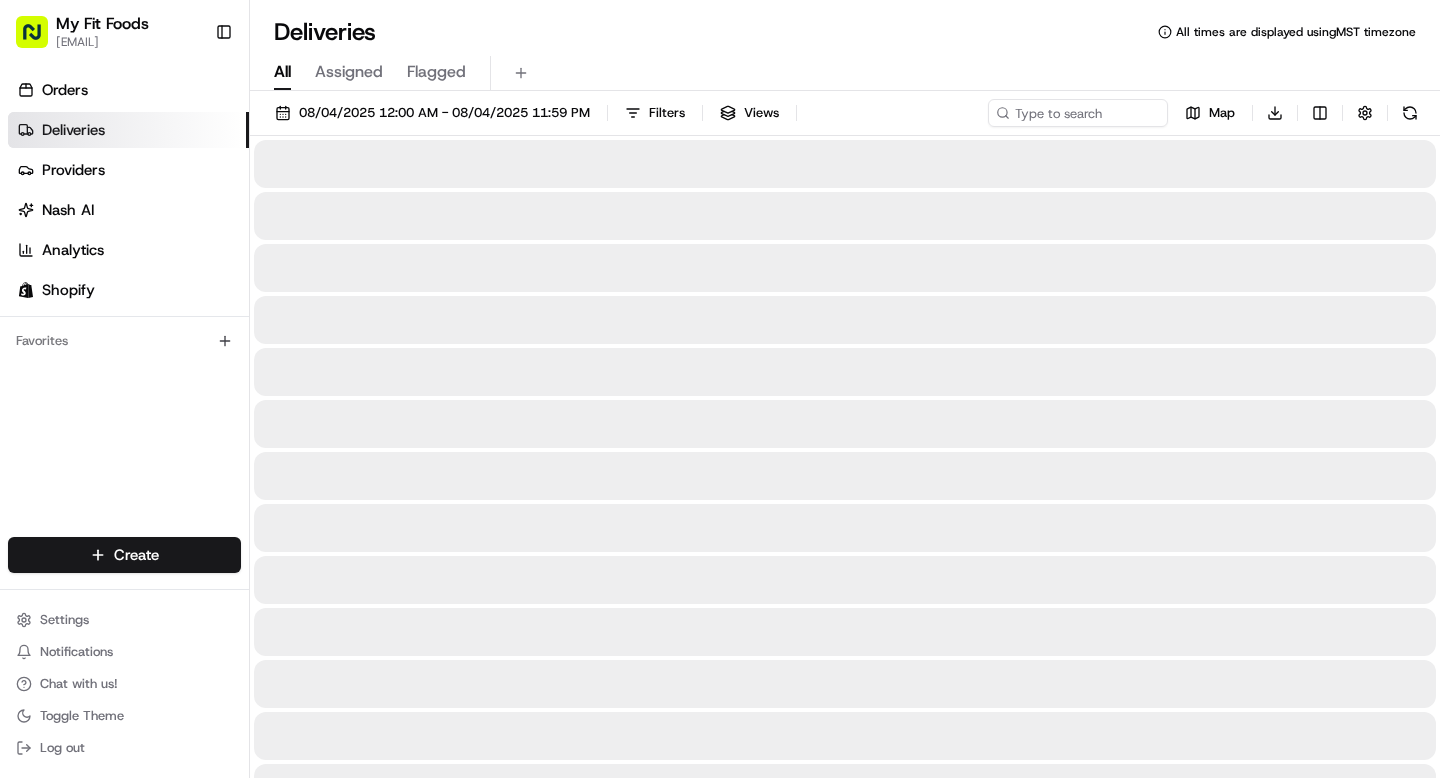 click on "All" at bounding box center (282, 72) 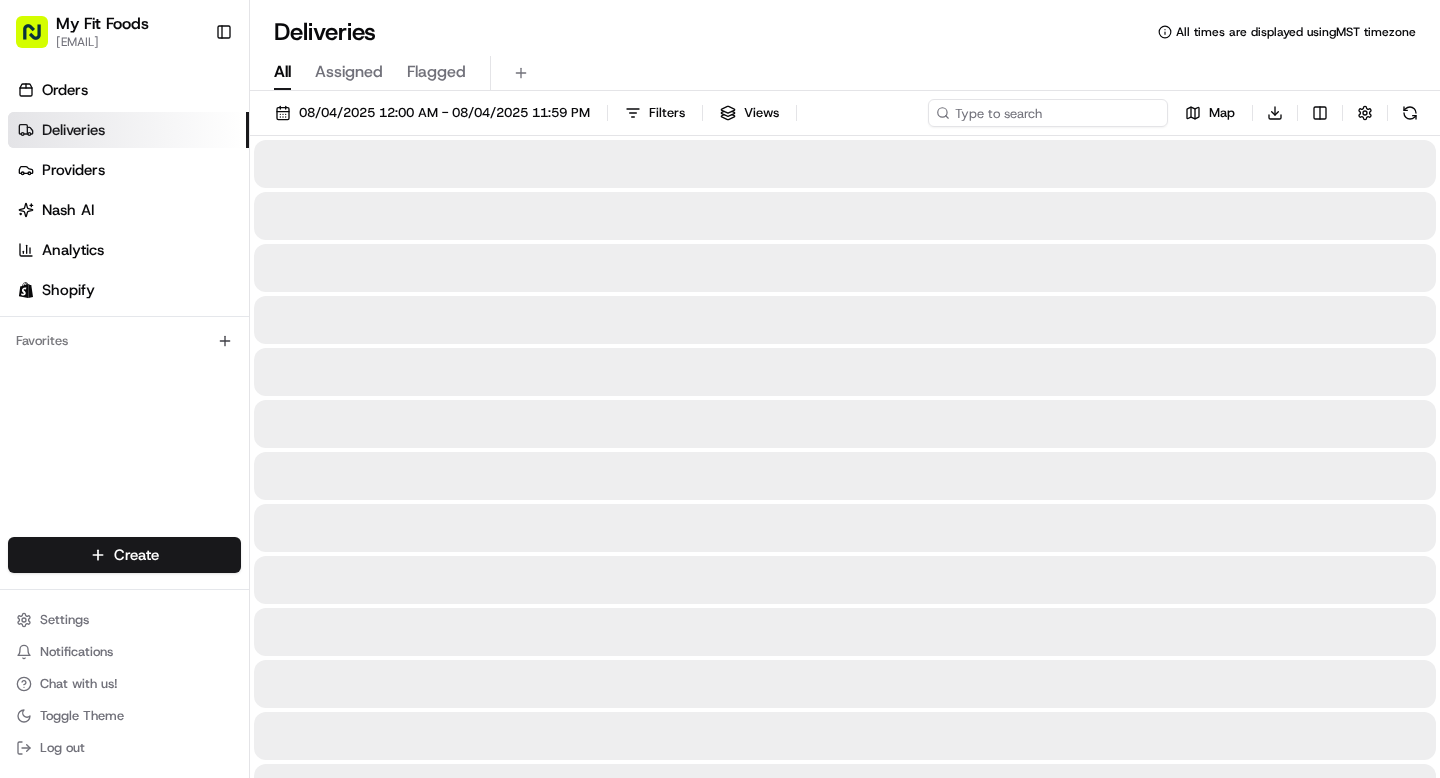 click at bounding box center (1048, 113) 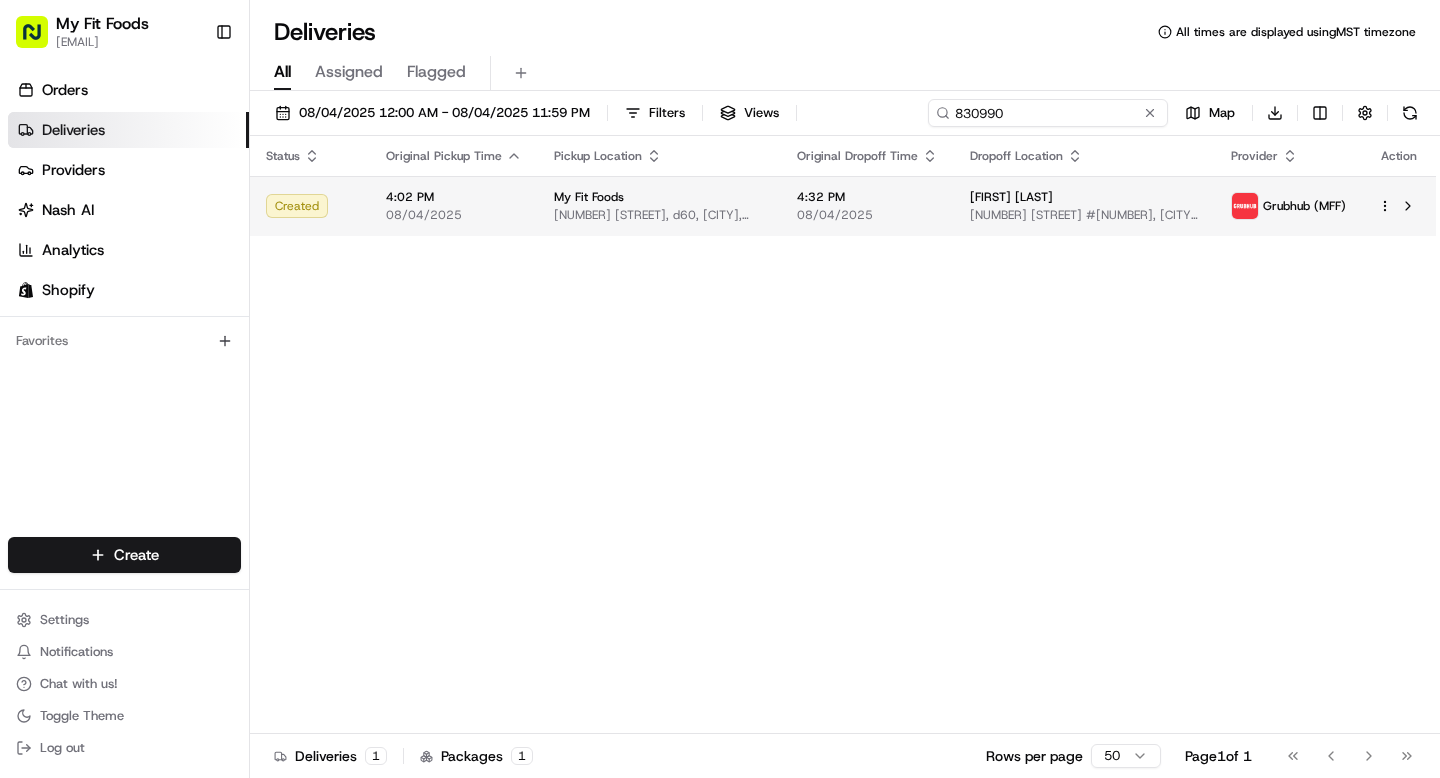 type on "830990" 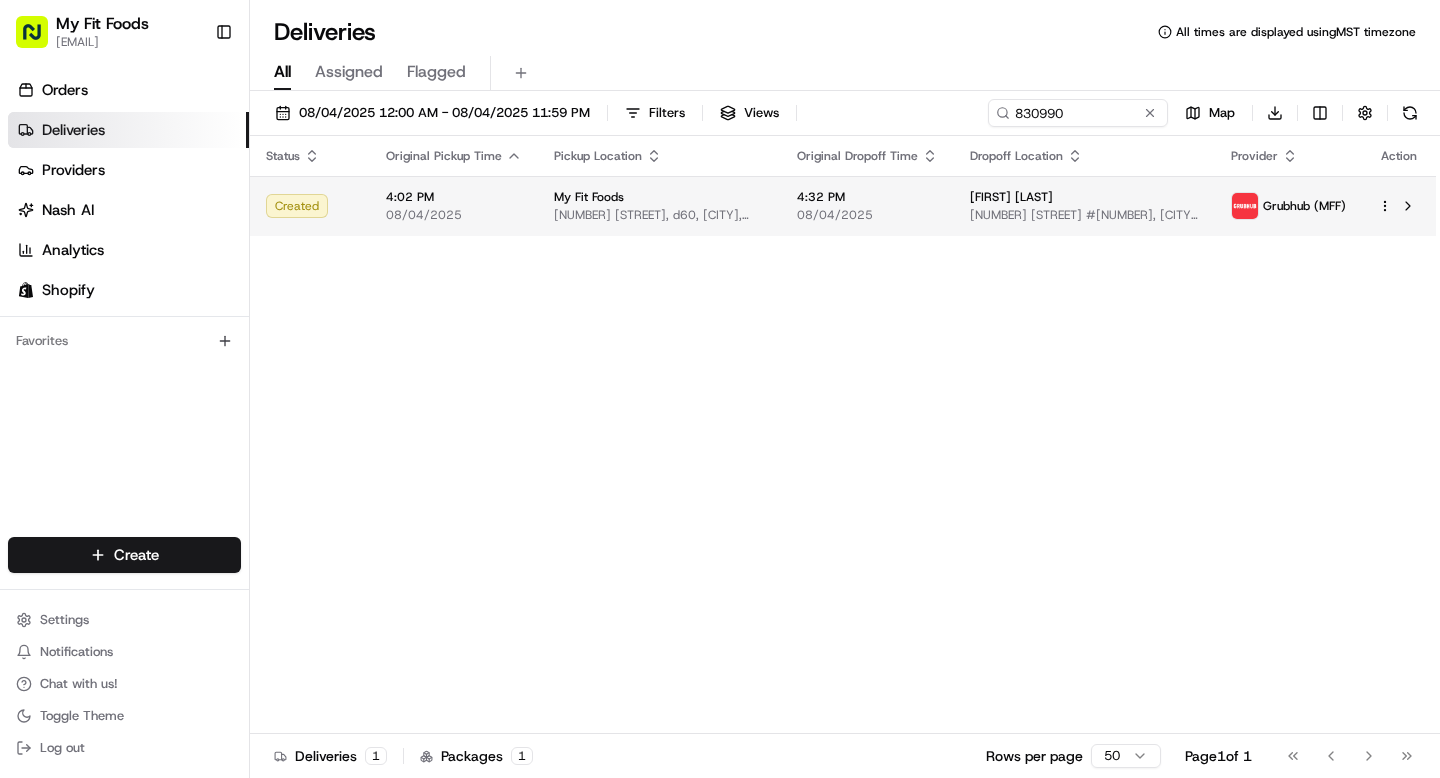 click on "4:02 PM" at bounding box center [454, 197] 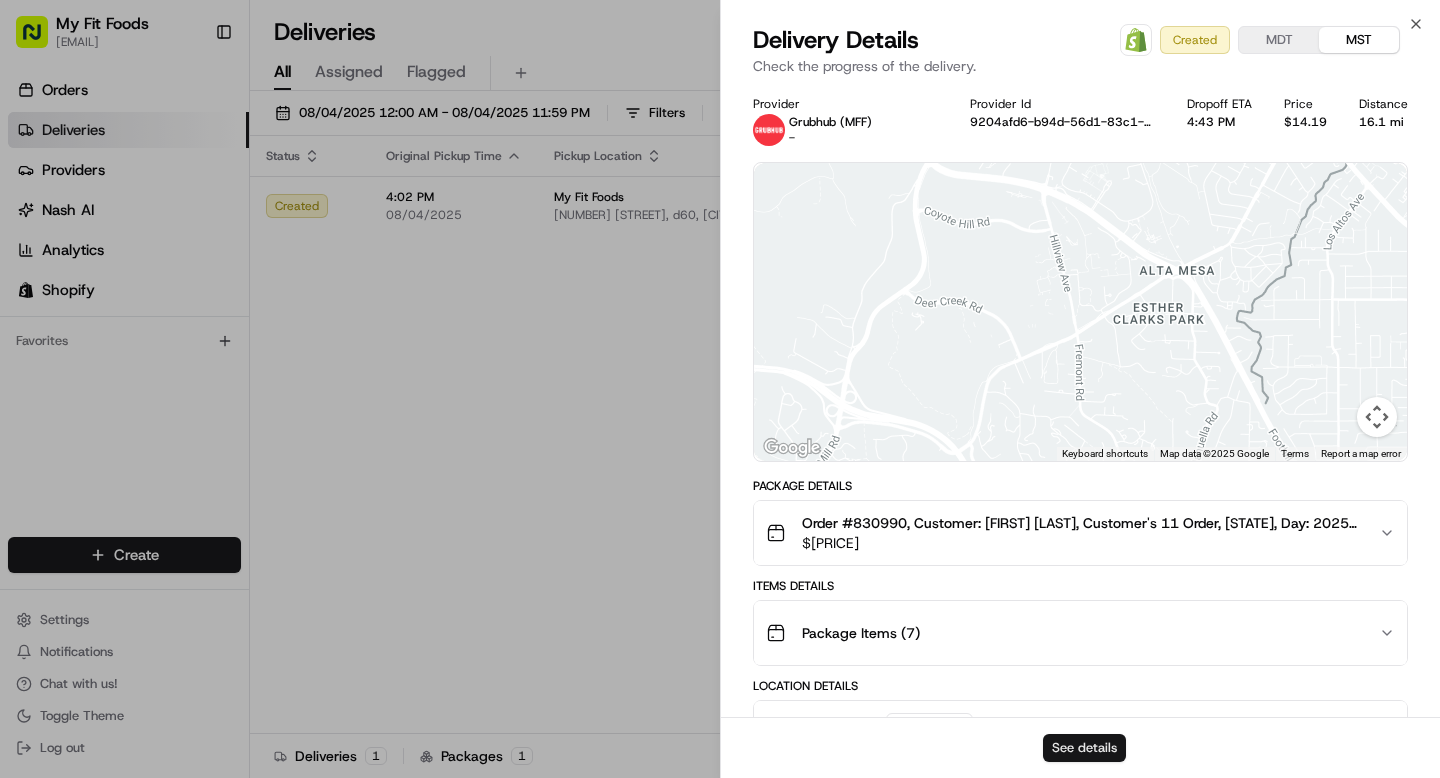 click on "See details" at bounding box center [1084, 748] 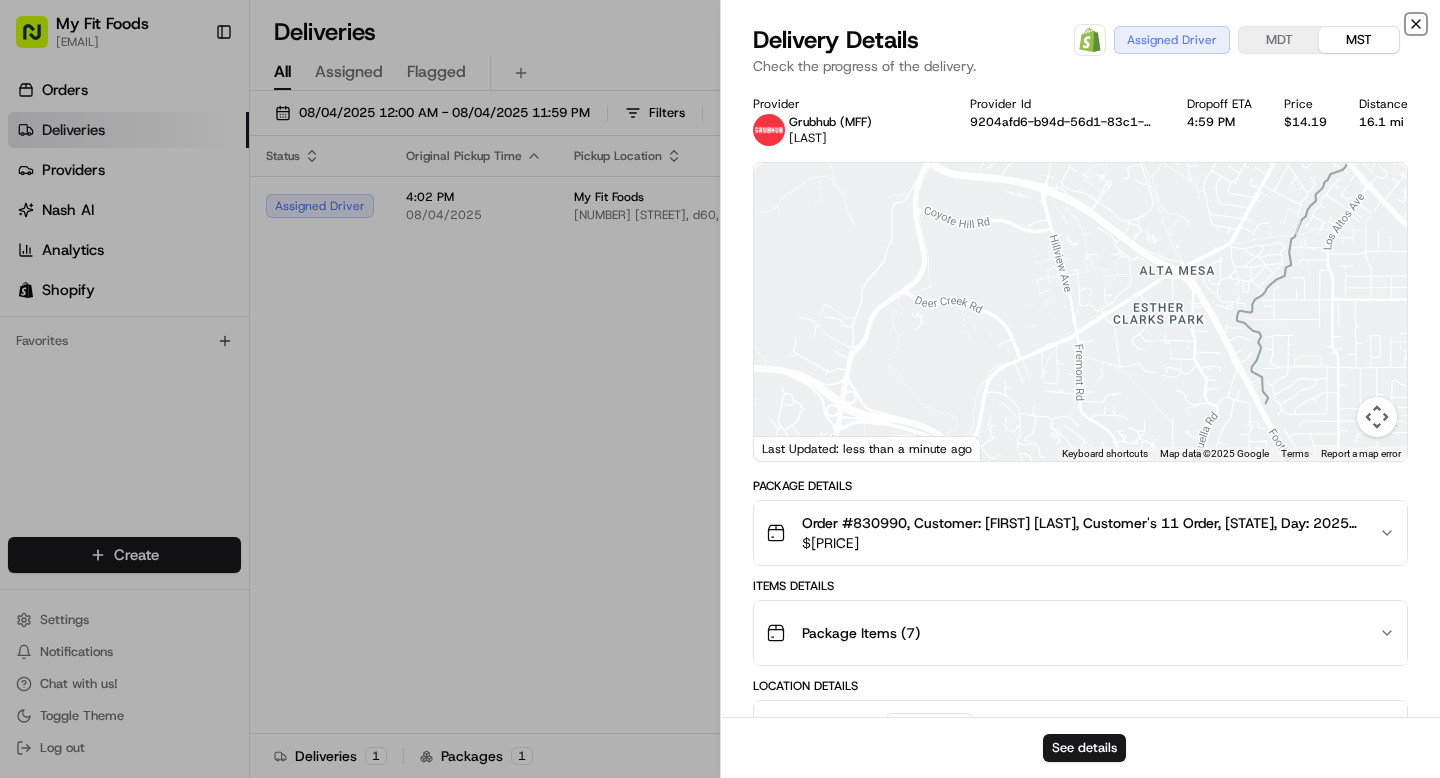 click 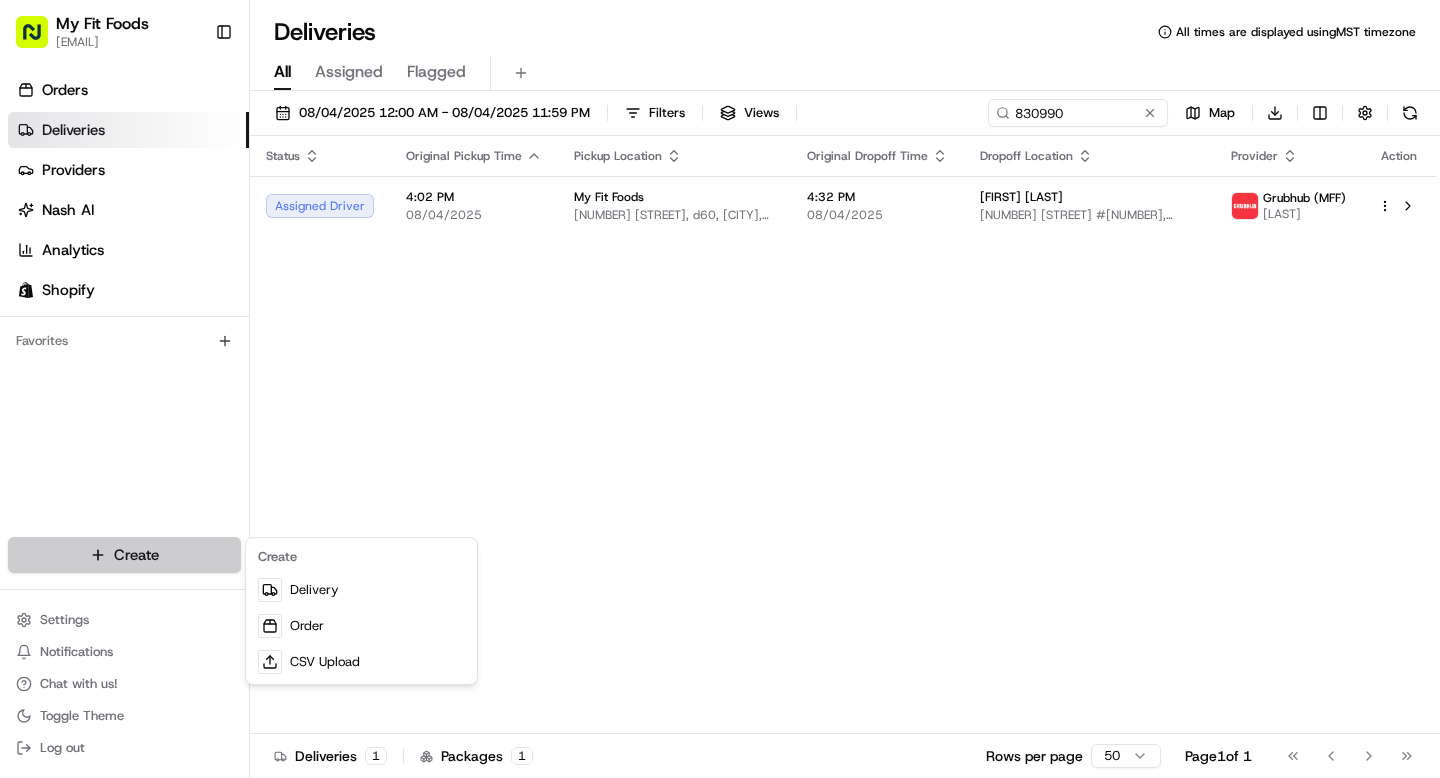 click on "My Fit Foods support@myfitfoods.com Toggle Sidebar Orders Deliveries Providers Nash AI Analytics Shopify Favorites Main Menu Members & Organization Organization Users Roles Preferences Customization Tracking Orchestration Automations Dispatch Strategy Optimization Strategy Locations Pickup Locations Dropoff Locations Shifts Billing Billing Refund Requests Integrations Notification Triggers Webhooks API Keys Request Logs Create Settings Notifications Chat with us! Toggle Theme Log out Deliveries All times are displayed using  MST   timezone All Assigned Flagged 08/04/2025 12:00 AM - 08/04/2025 11:59 PM Filters Views 830990 Map Download Status Original Pickup Time Pickup Location Original Dropoff Time Dropoff Location Provider Action Assigned Driver 4:02 PM 08/04/2025 My Fit Foods 8000 E Belleview Ave, d60, Greenwood Village, CO 80111, US 4:32 PM 08/04/2025 Brooke Hammond 4600 Willow St #314, Denver, CO 80238, USA Grubhub (MFF) paola Deliveries 1 Packages 1 Rows per page 50 Page  1  of   1" at bounding box center (720, 389) 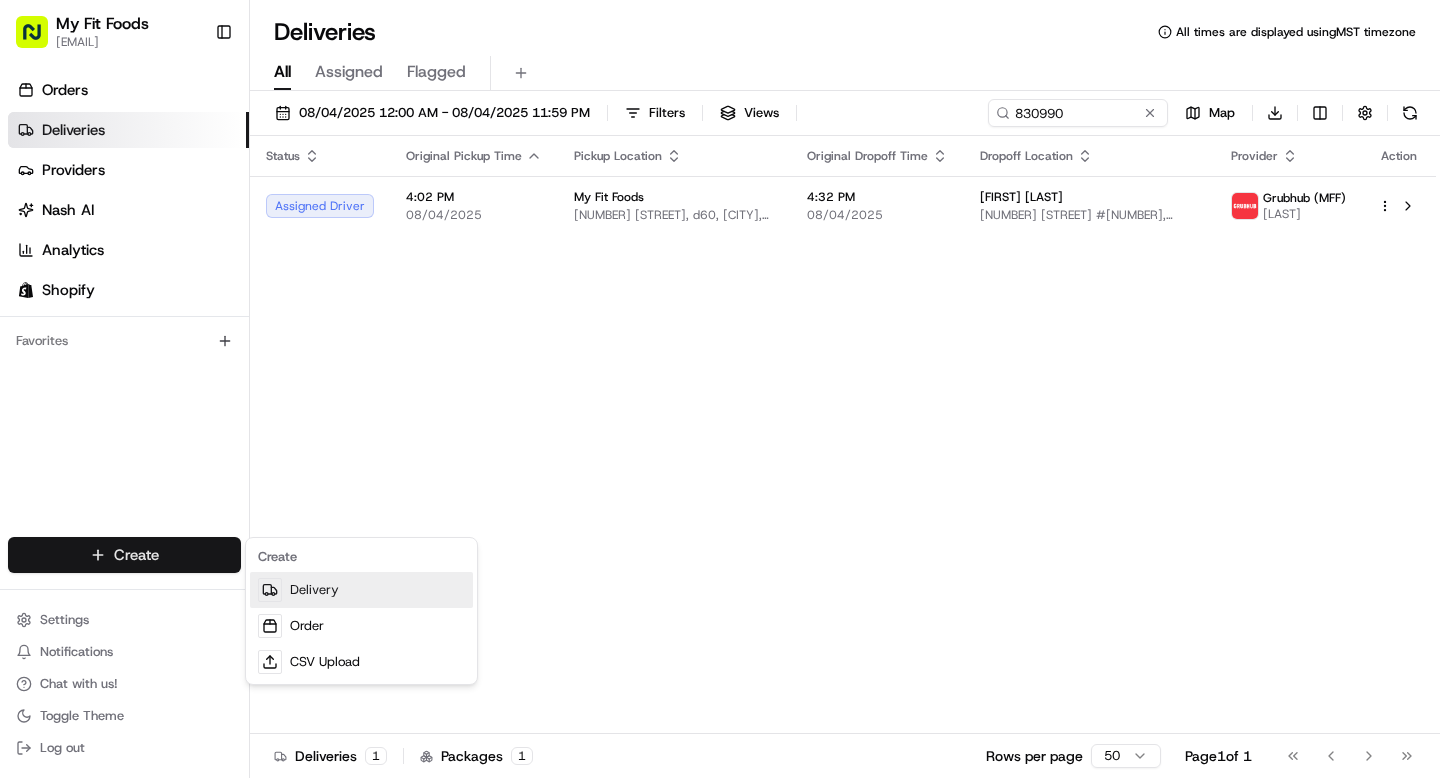 click on "Delivery" at bounding box center (361, 590) 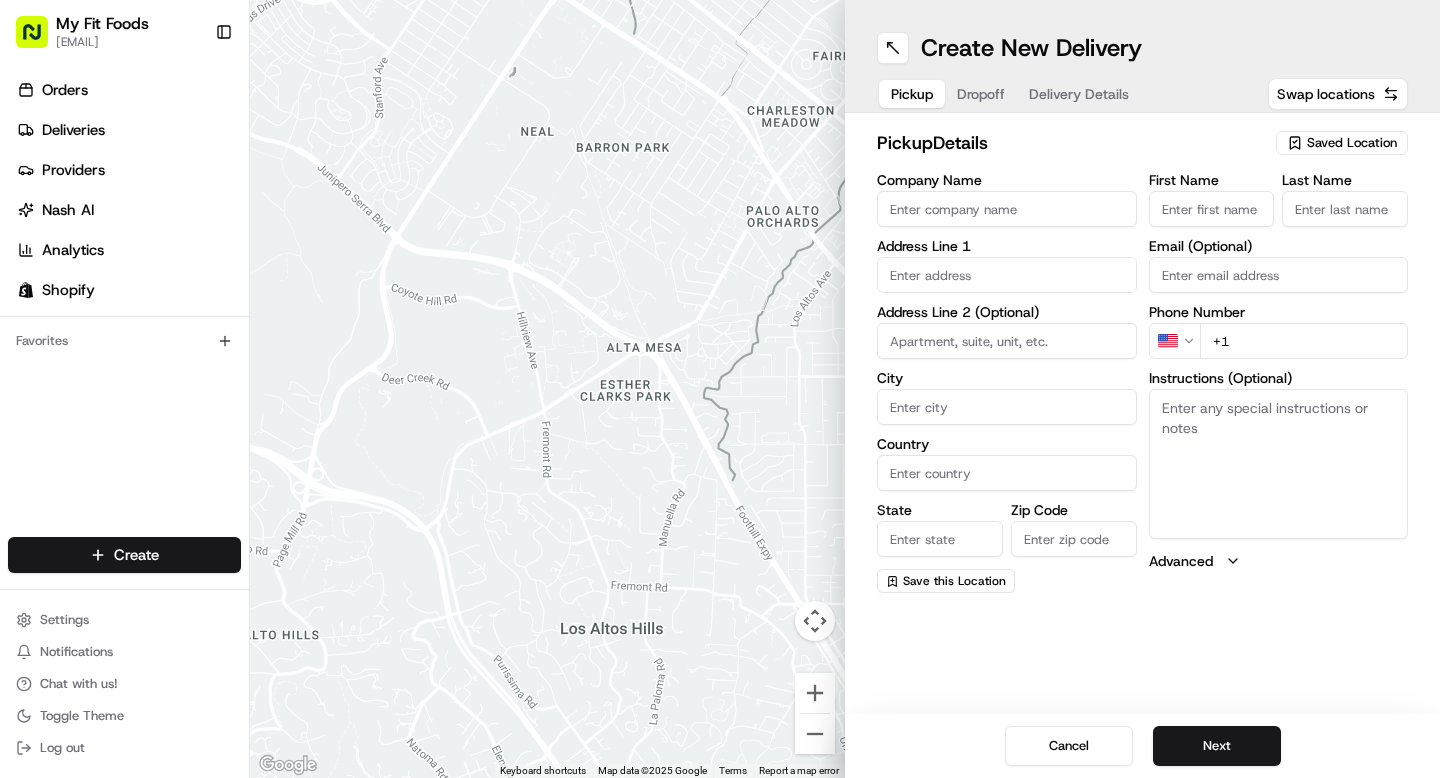 click on "Saved Location" at bounding box center (1352, 143) 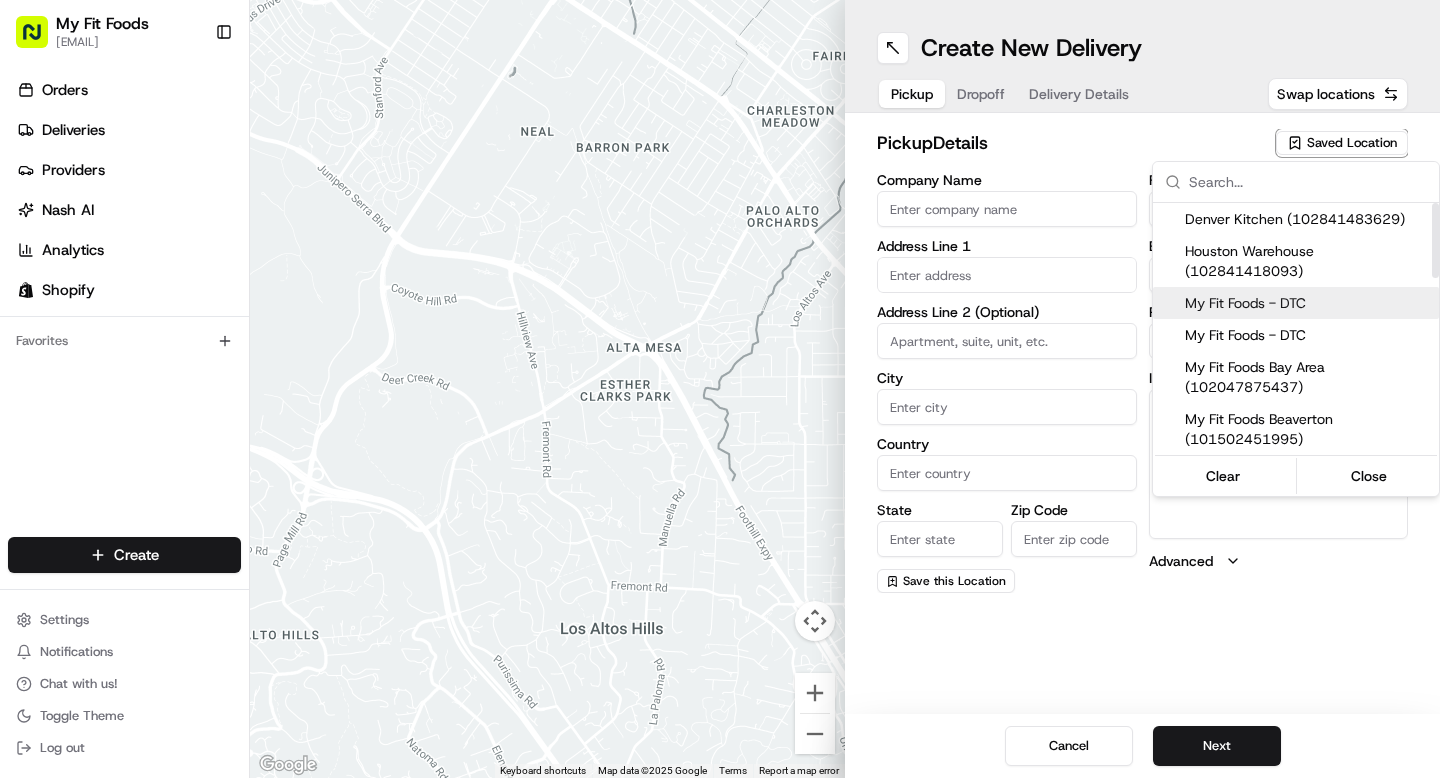 click on "My Fit Foods - DTC" at bounding box center (1296, 303) 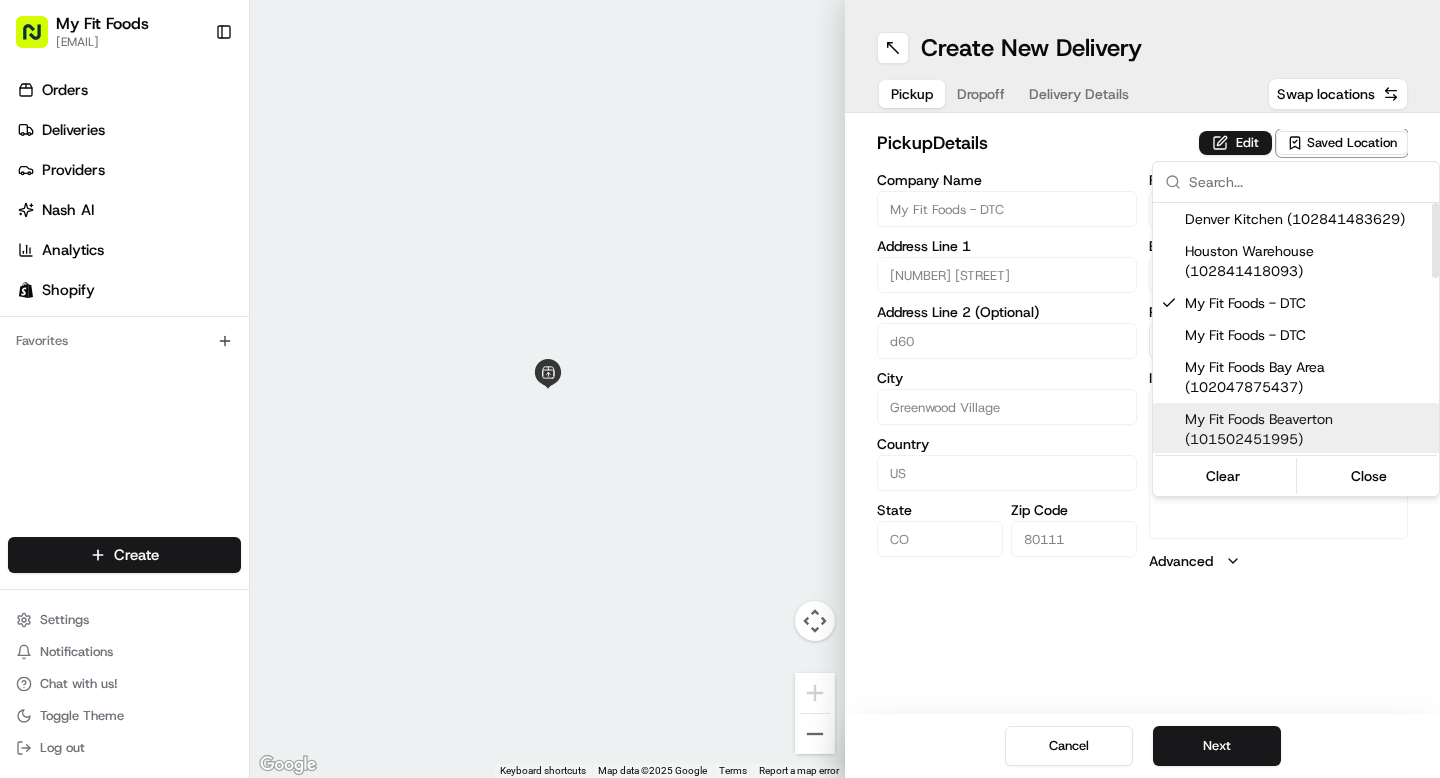 click on "My Fit Foods support@myfitfoods.com Toggle Sidebar Orders Deliveries Providers Nash AI Analytics Shopify Favorites Main Menu Members & Organization Organization Users Roles Preferences Customization Tracking Orchestration Automations Dispatch Strategy Optimization Strategy Locations Pickup Locations Dropoff Locations Shifts Billing Billing Refund Requests Integrations Notification Triggers Webhooks API Keys Request Logs Create Settings Notifications Chat with us! Toggle Theme Log out ← Move left → Move right ↑ Move up ↓ Move down + Zoom in - Zoom out Home Jump left by 75% End Jump right by 75% Page Up Jump up by 75% Page Down Jump down by 75% Keyboard shortcuts Map Data Map data ©2025 Google Map data ©2025 Google 2 m  Click to toggle between metric and imperial units Terms Report a map error Create New Delivery Pickup Dropoff Delivery Details Swap locations pickup  Details  Edit Saved Location Company Name My Fit Foods - DTC Address Line 1 8000 E Belleview Ave d60 City Country US CO" at bounding box center (720, 389) 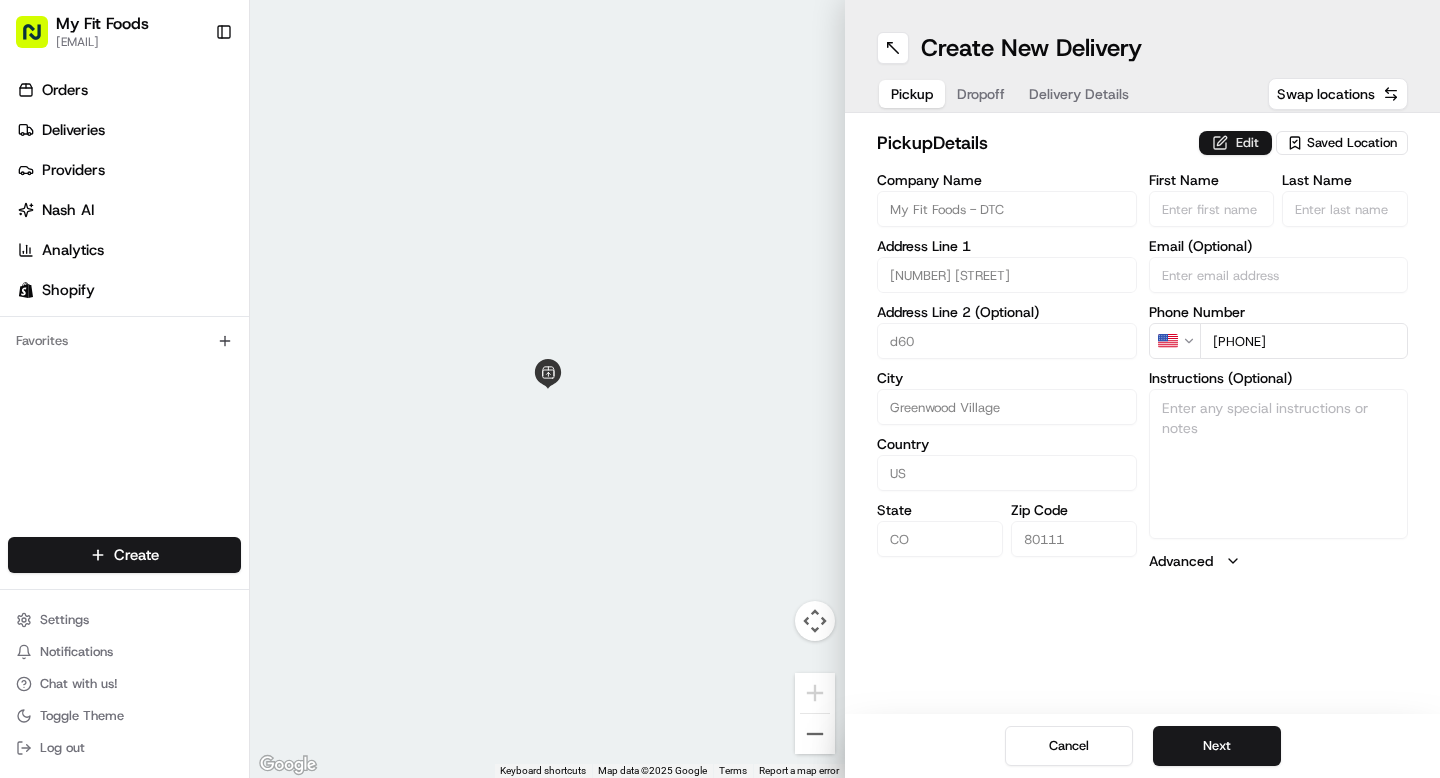 click on "Edit" at bounding box center [1235, 143] 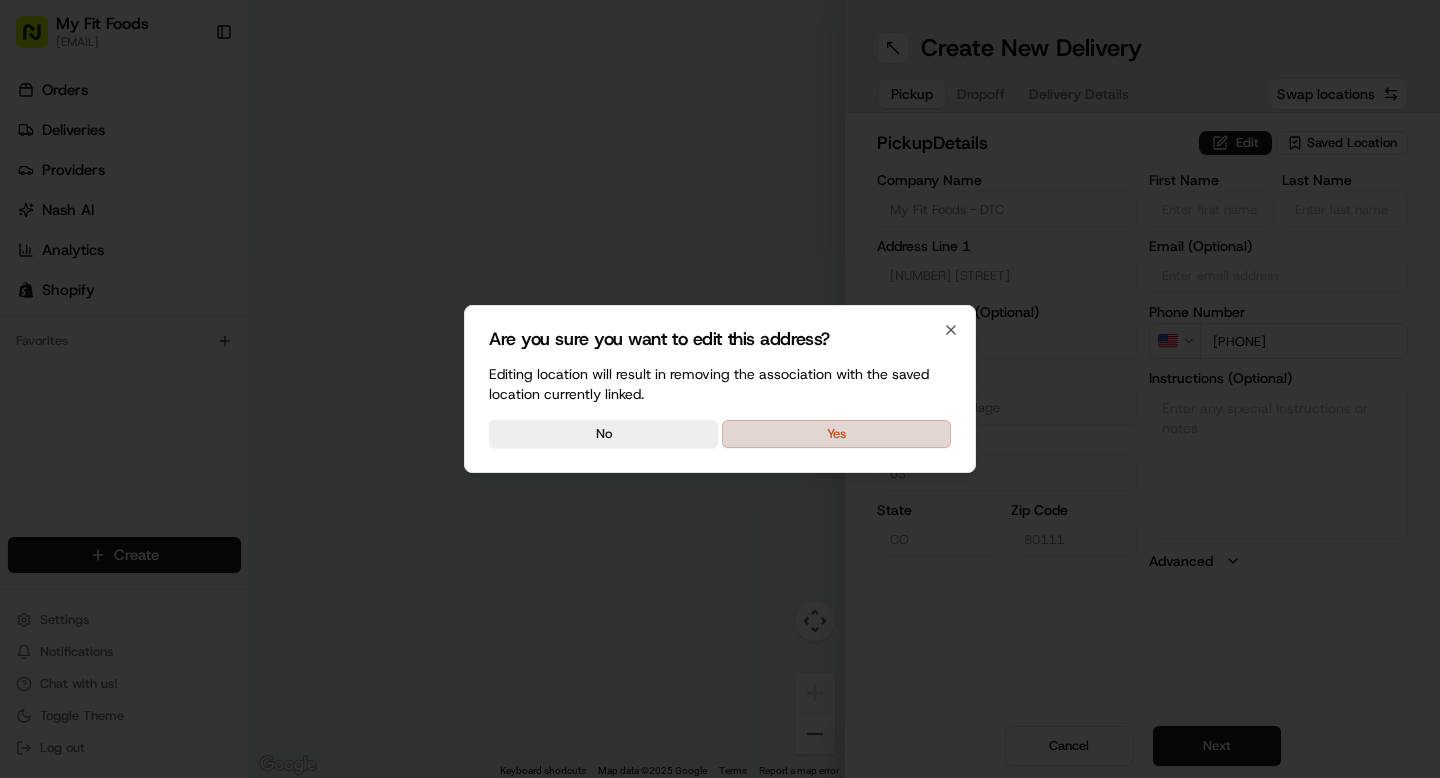 click on "Yes" at bounding box center [836, 434] 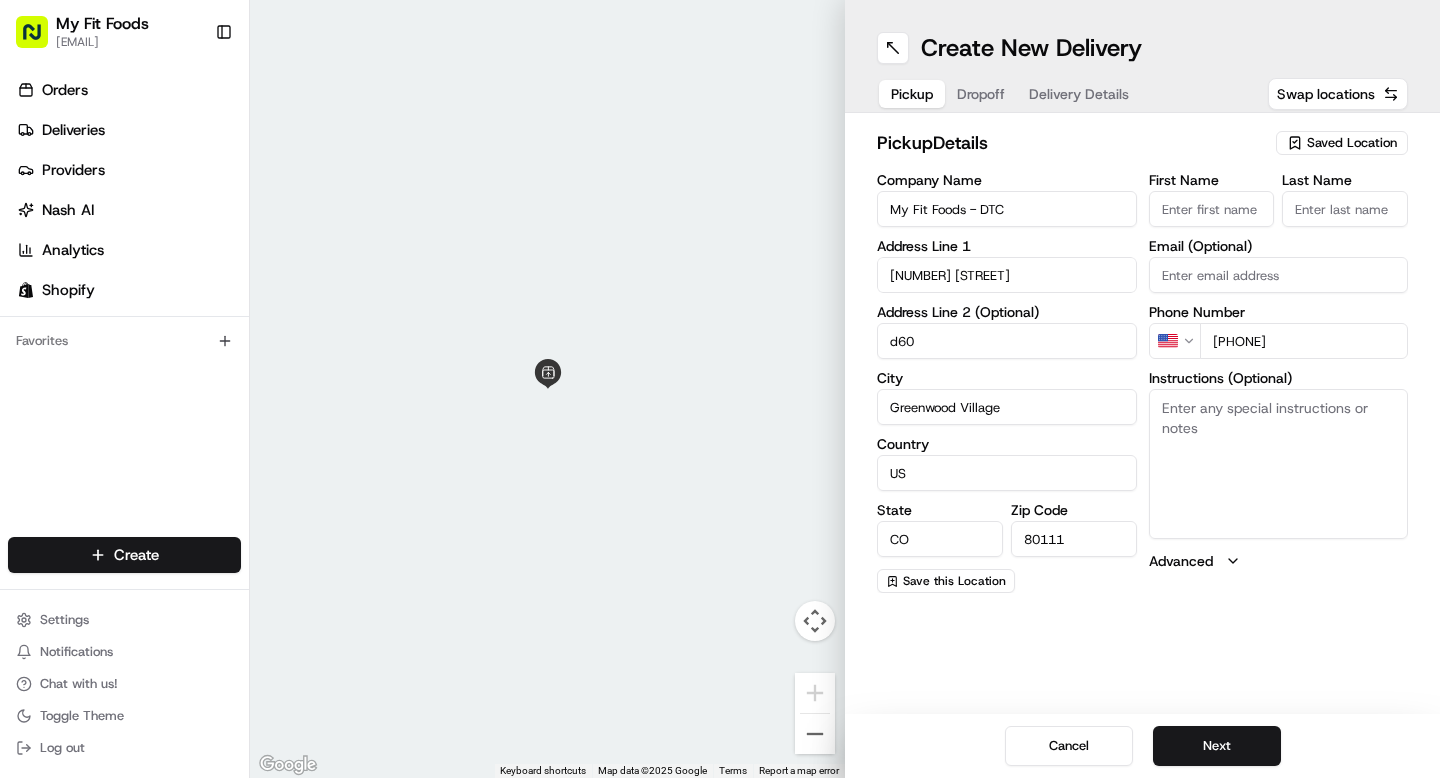 click on "Instructions (Optional)" at bounding box center [1279, 464] 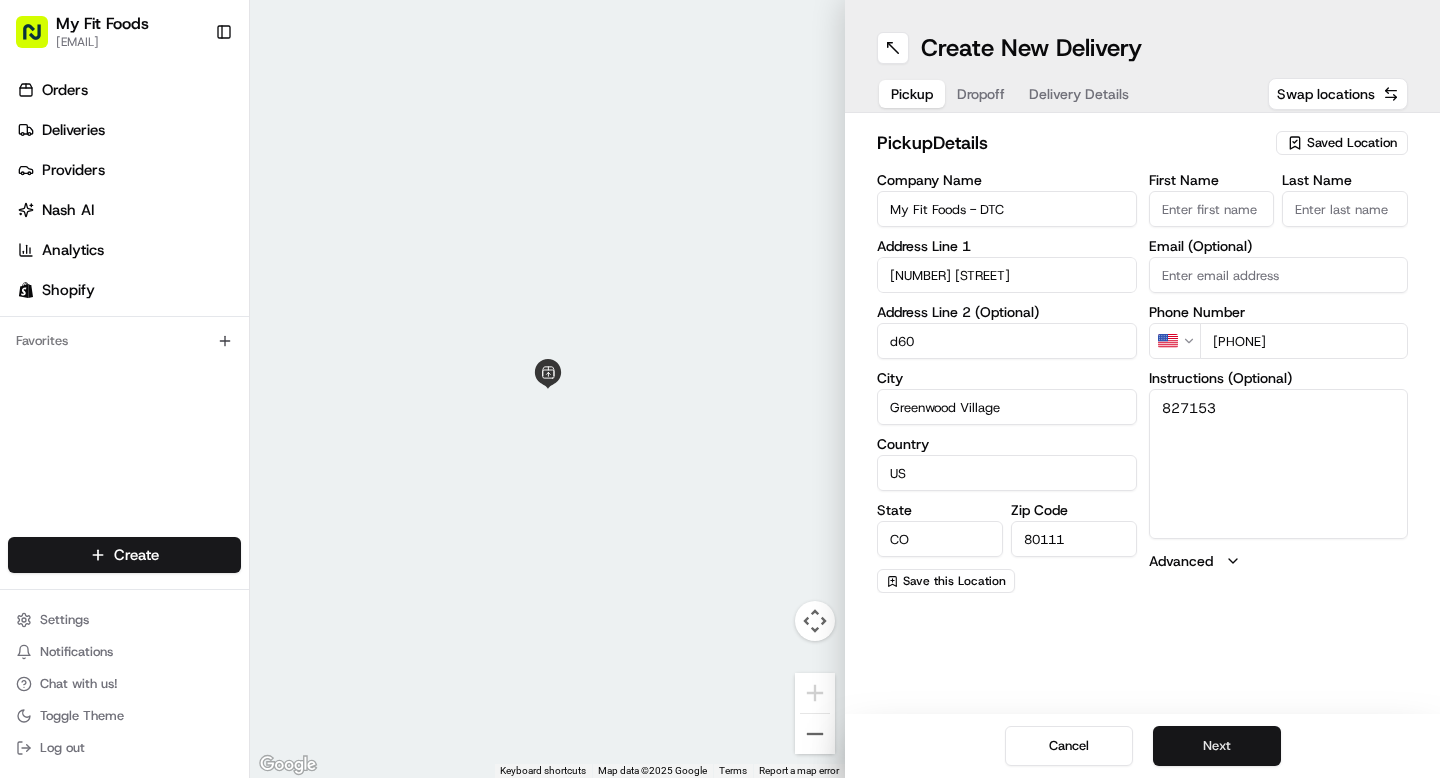 type on "82715" 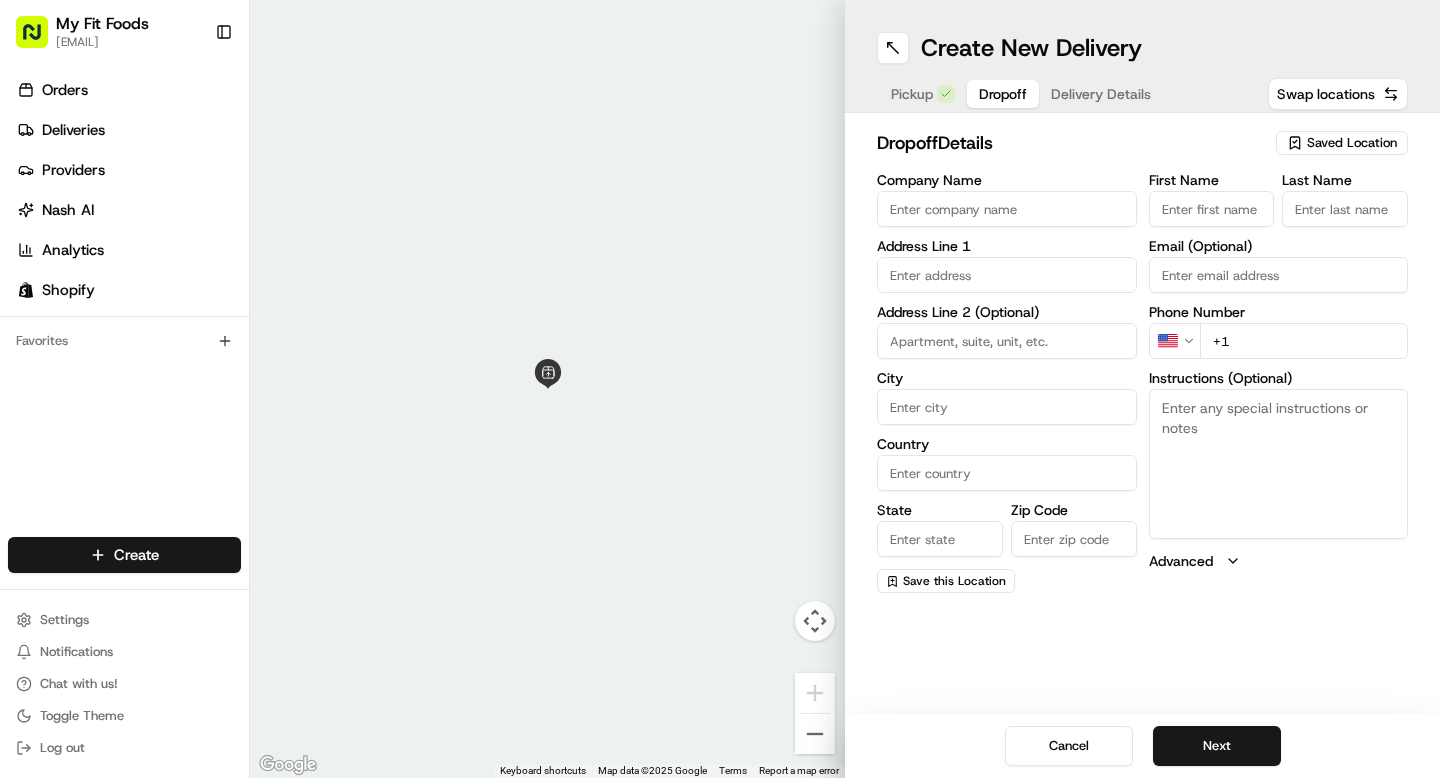 click on "Instructions (Optional)" at bounding box center (1279, 464) 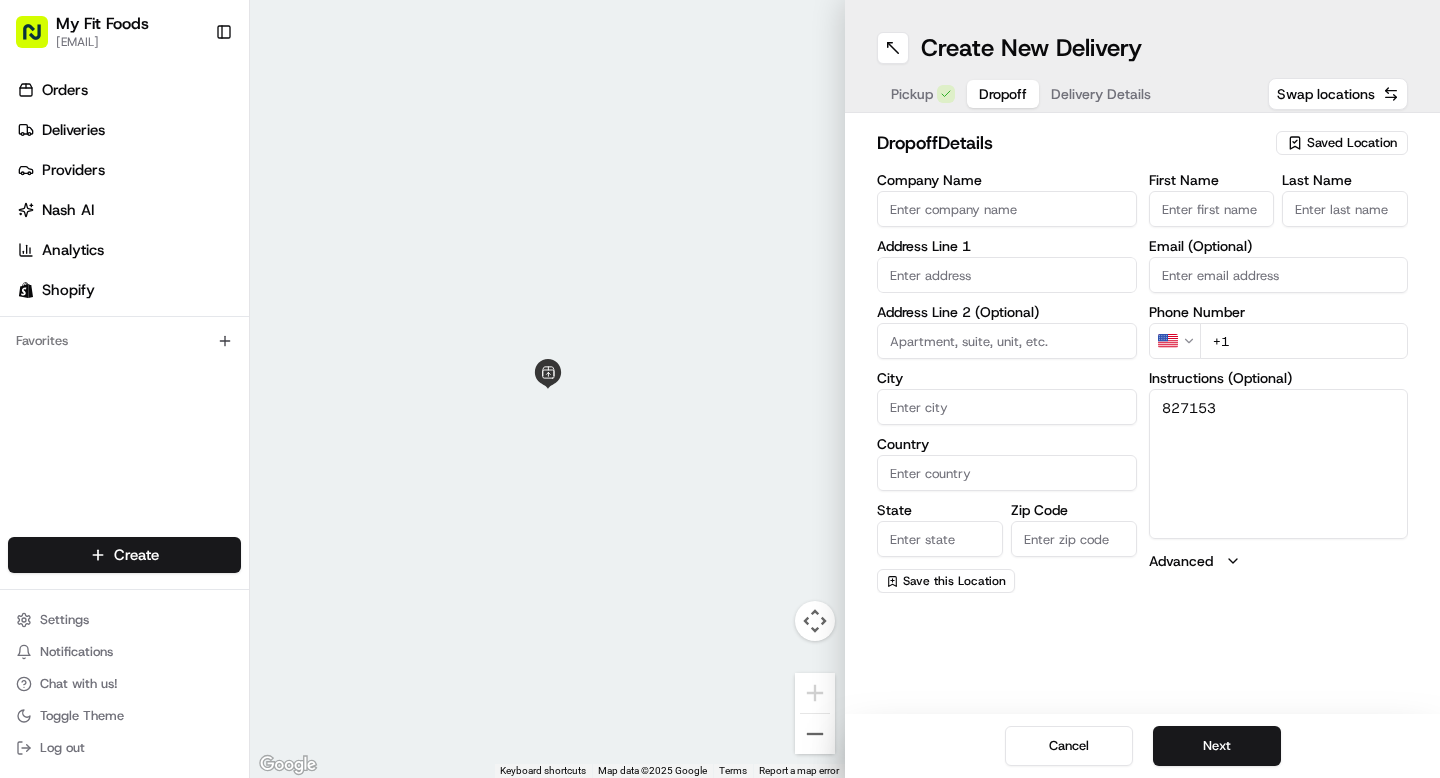 type on "82715" 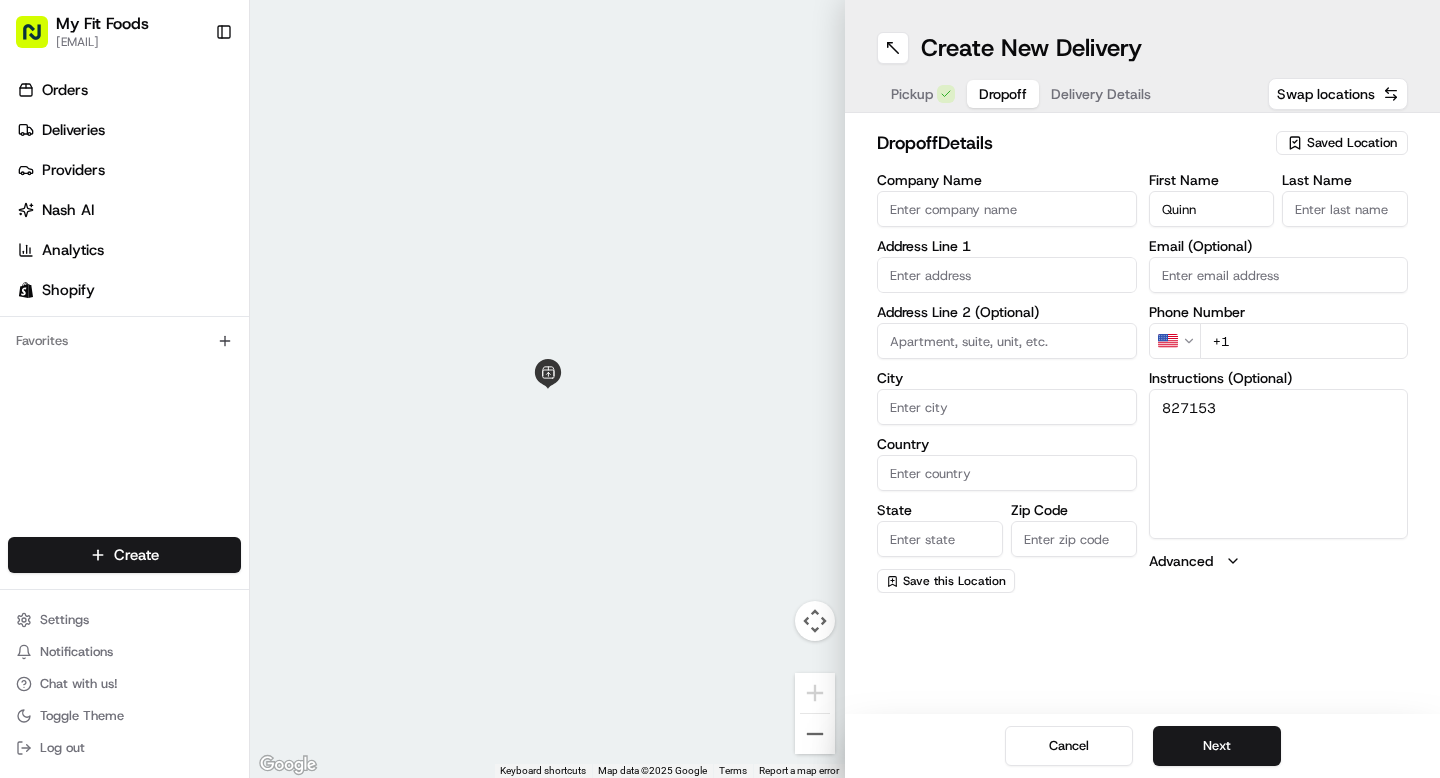 type on "[FIRST]" 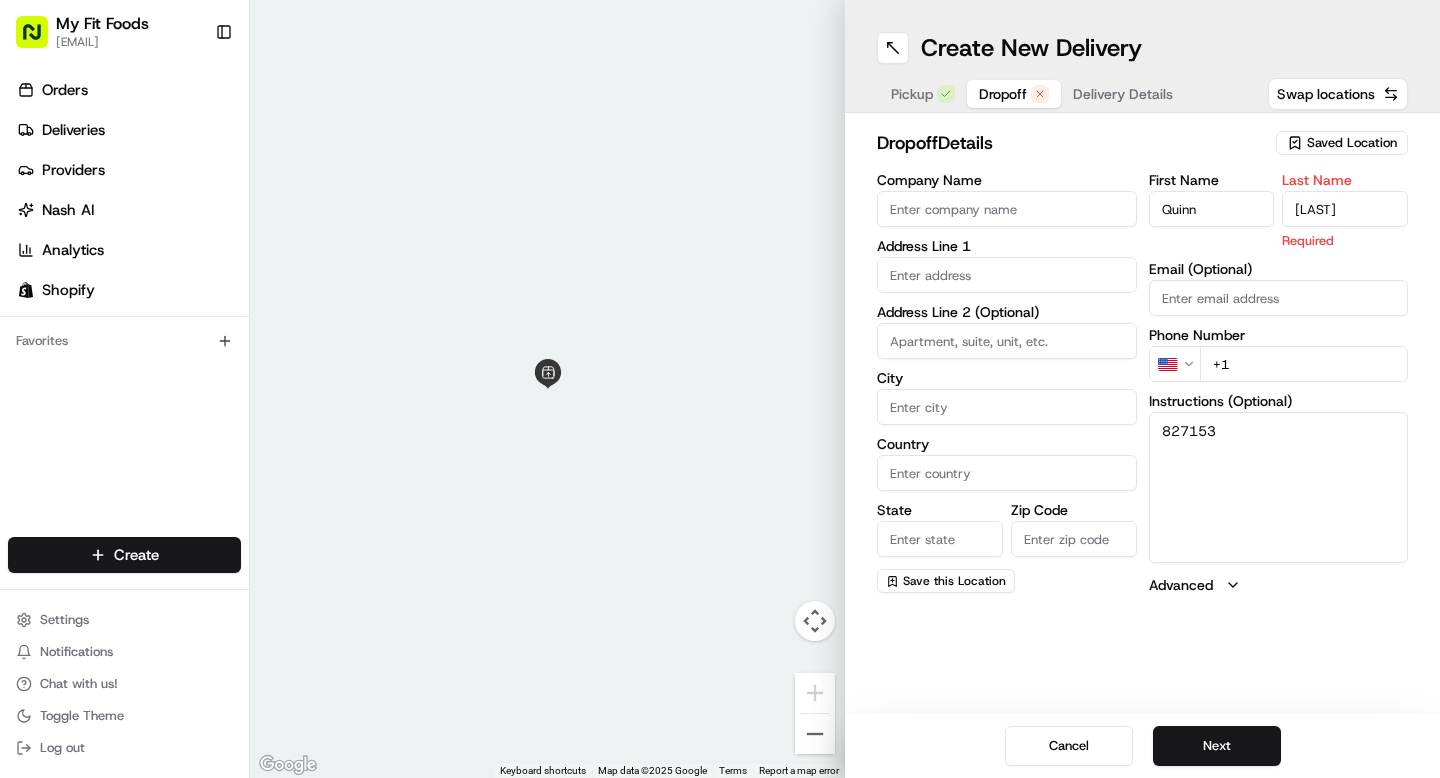type on "[LAST]" 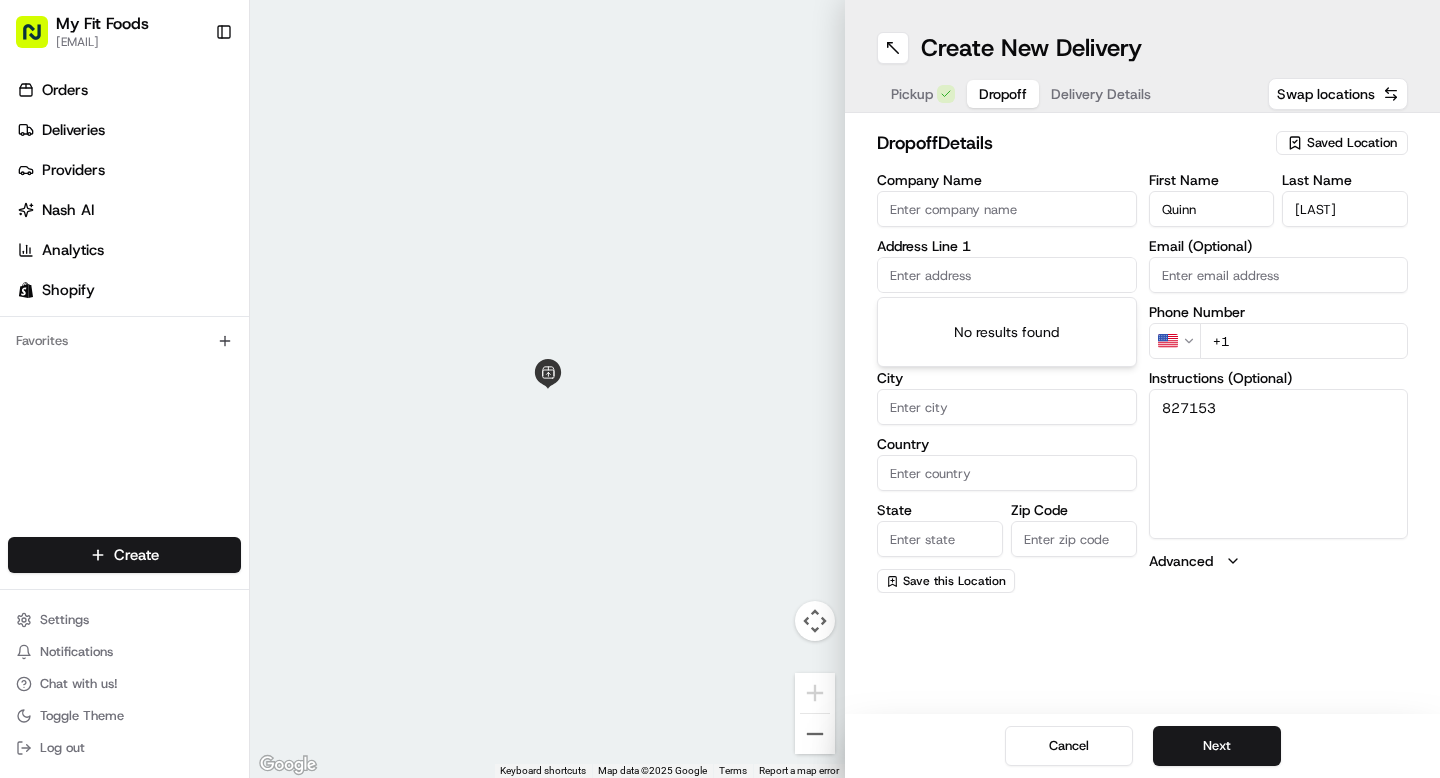 click at bounding box center (1007, 275) 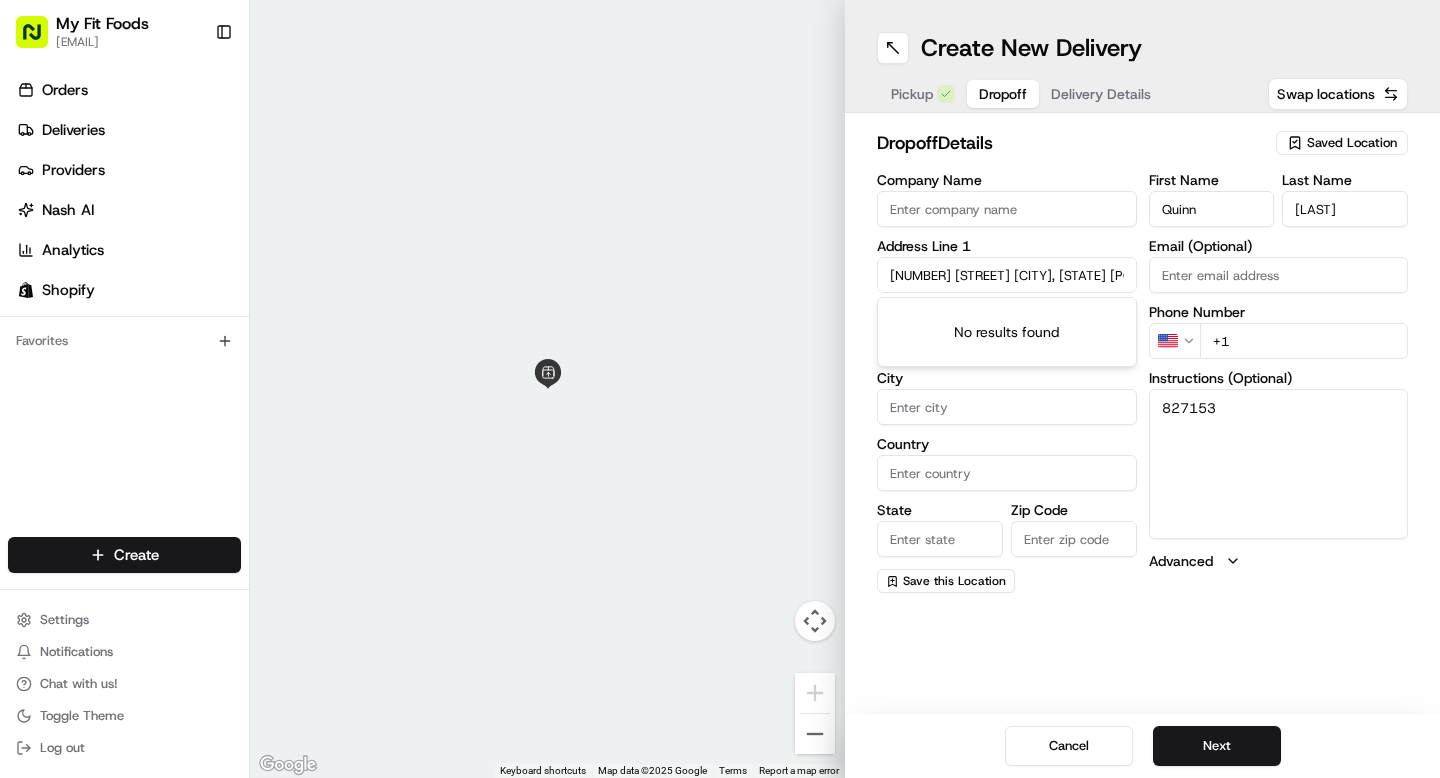 scroll, scrollTop: 0, scrollLeft: 79, axis: horizontal 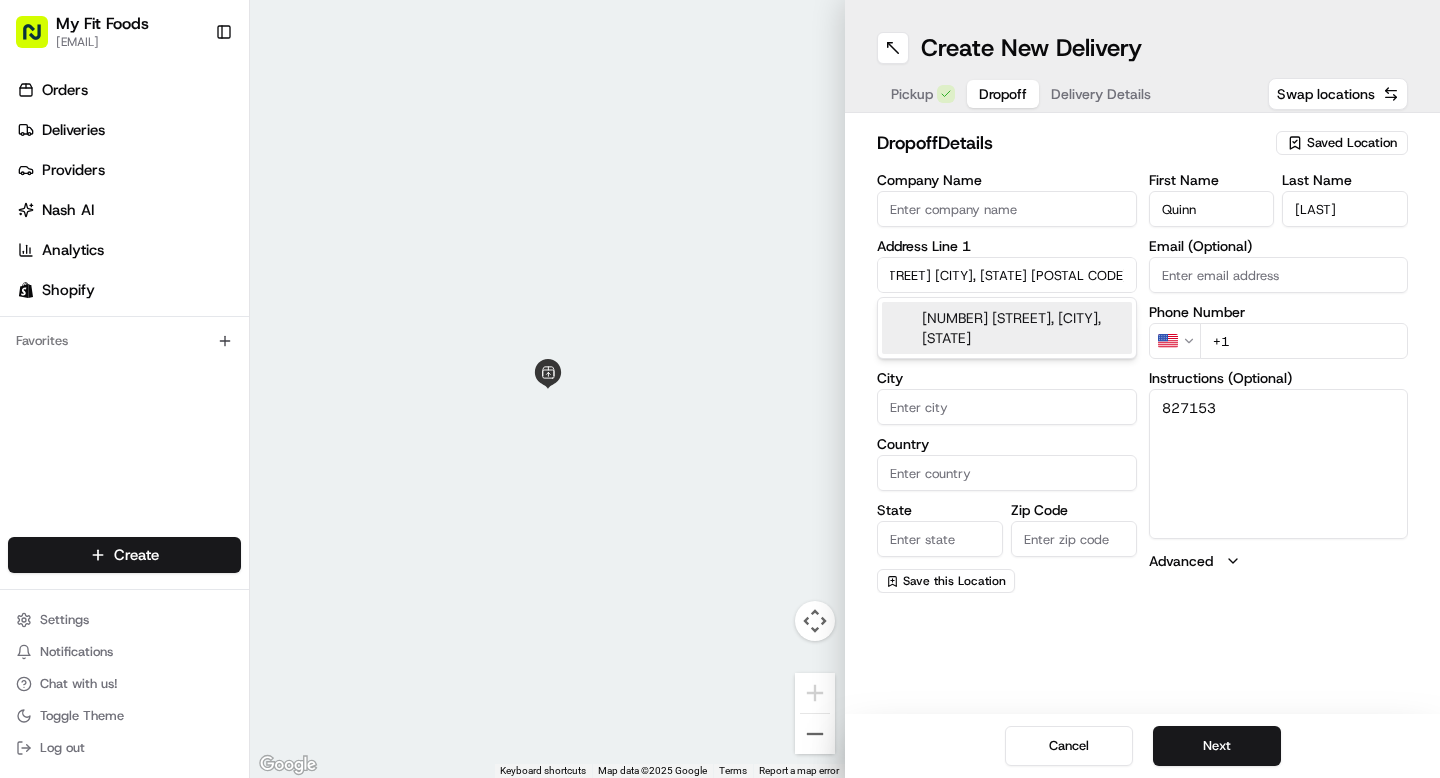 click on "13101 East Broncos Parkway, Centennial, CO 80112" at bounding box center [1007, 328] 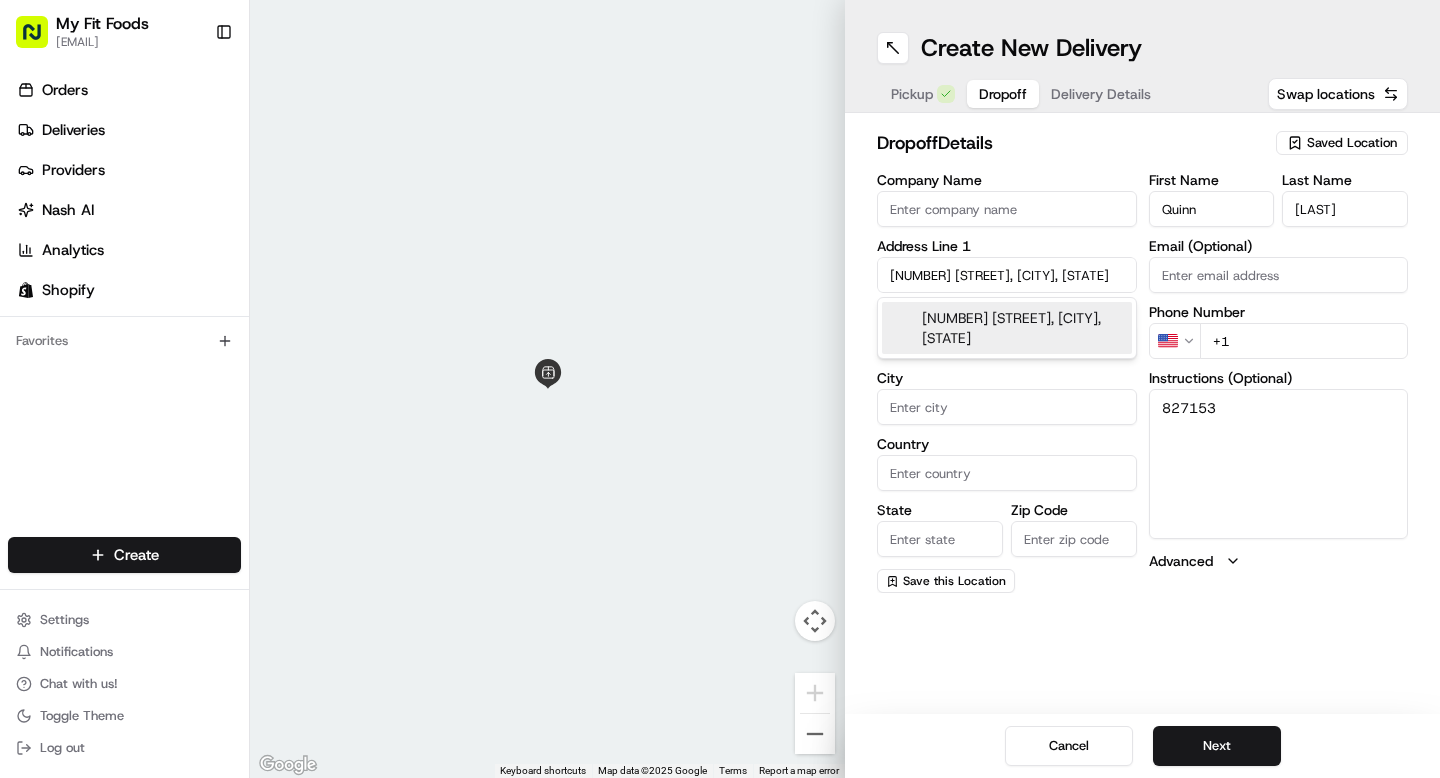 type on "13101 E Broncos Pkwy, Centennial, CO 80112, USA" 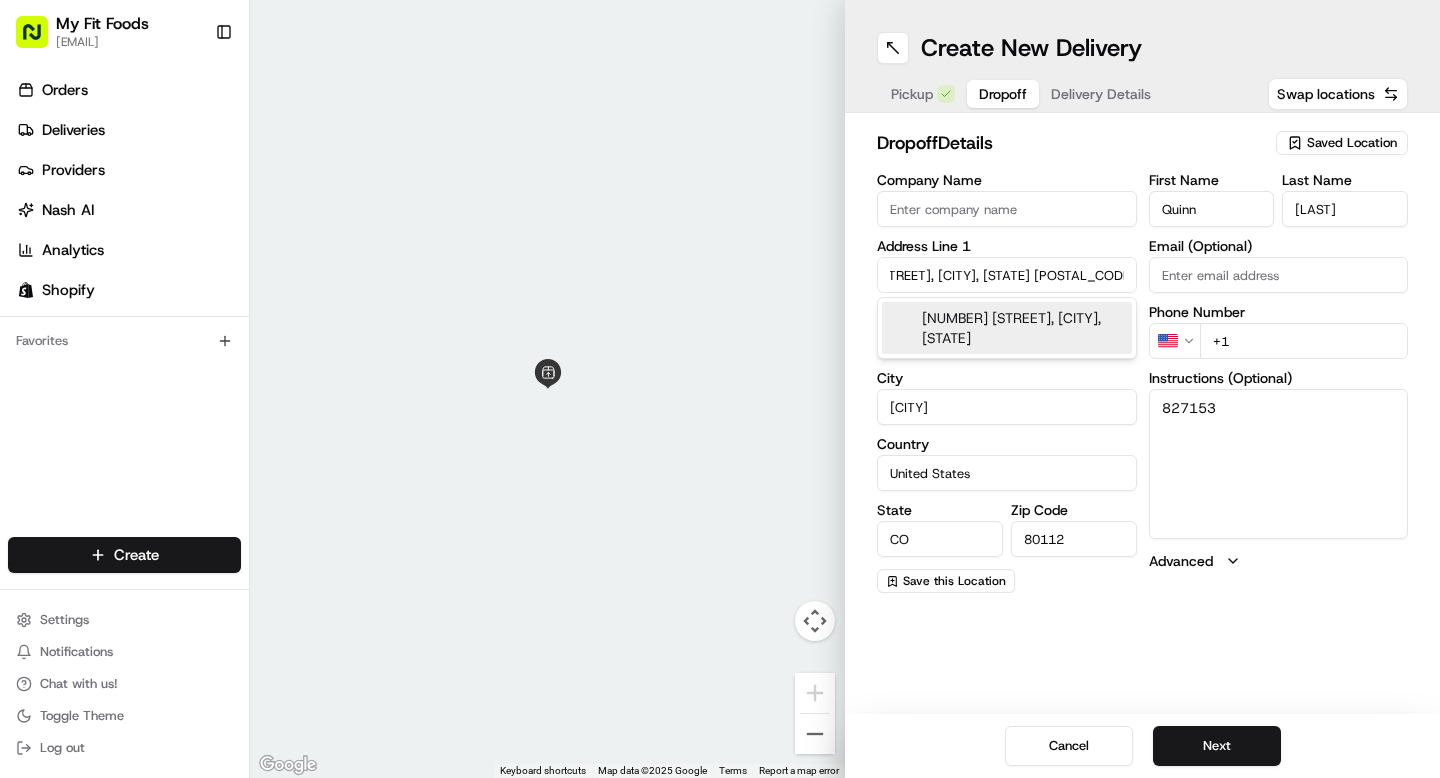 type on "13101 East Broncos Parkway" 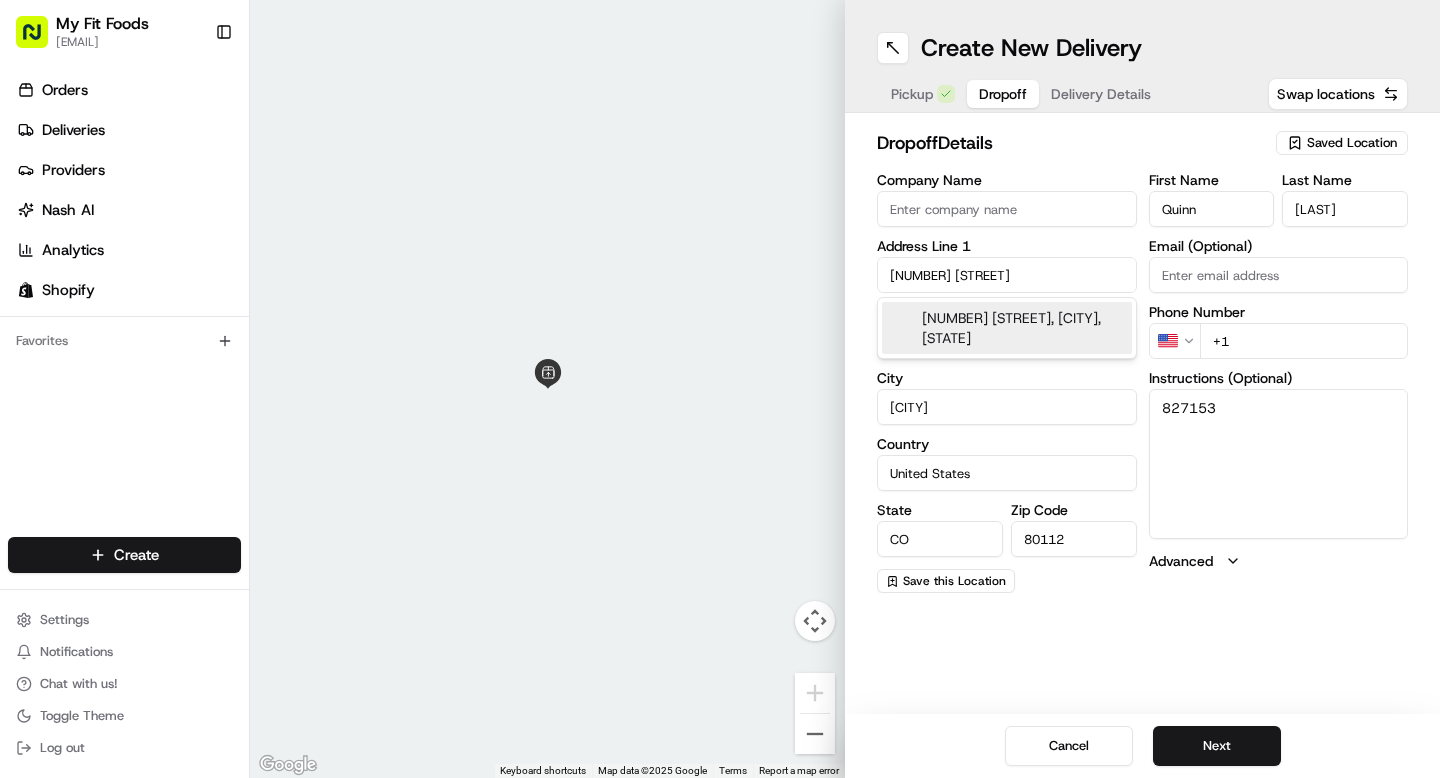 scroll, scrollTop: 0, scrollLeft: 0, axis: both 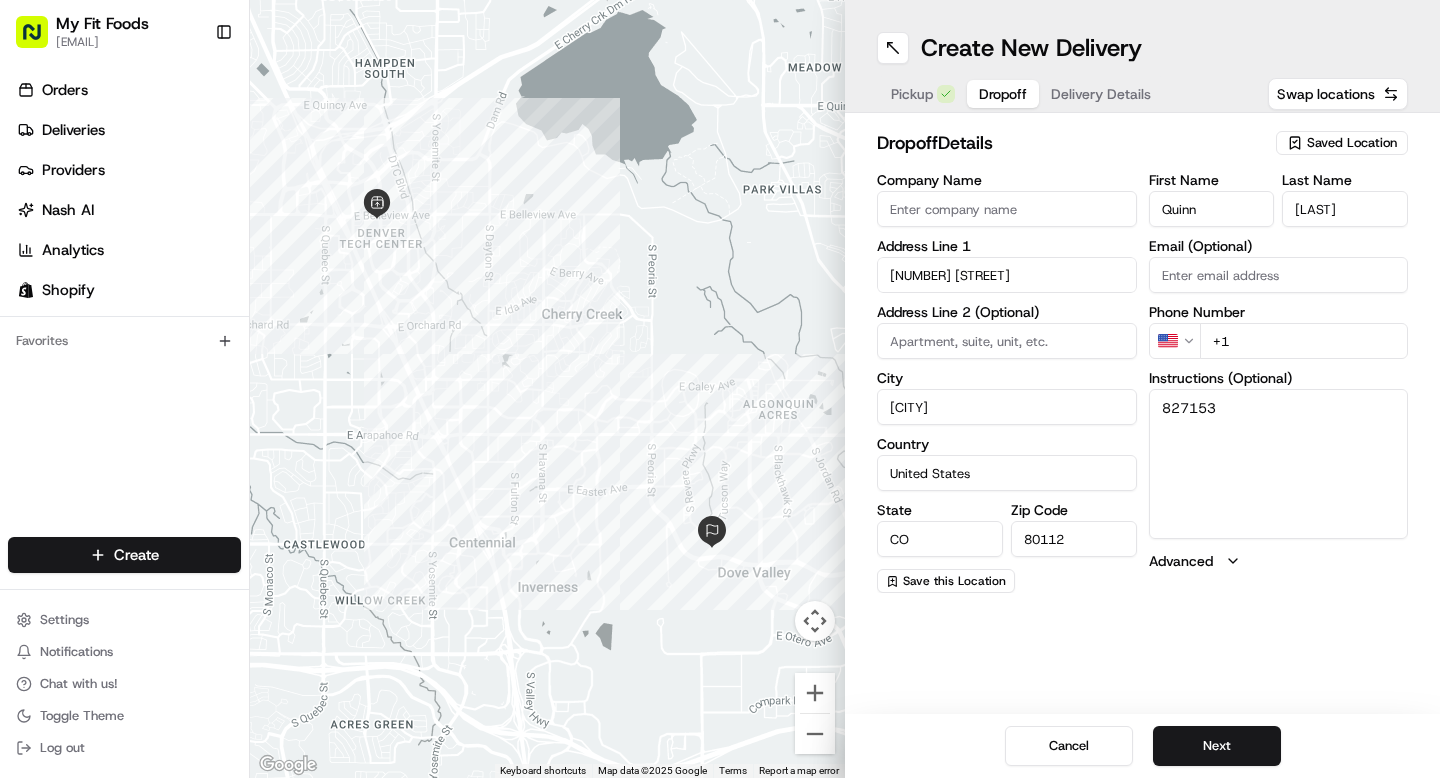 click on "+1" at bounding box center [1304, 341] 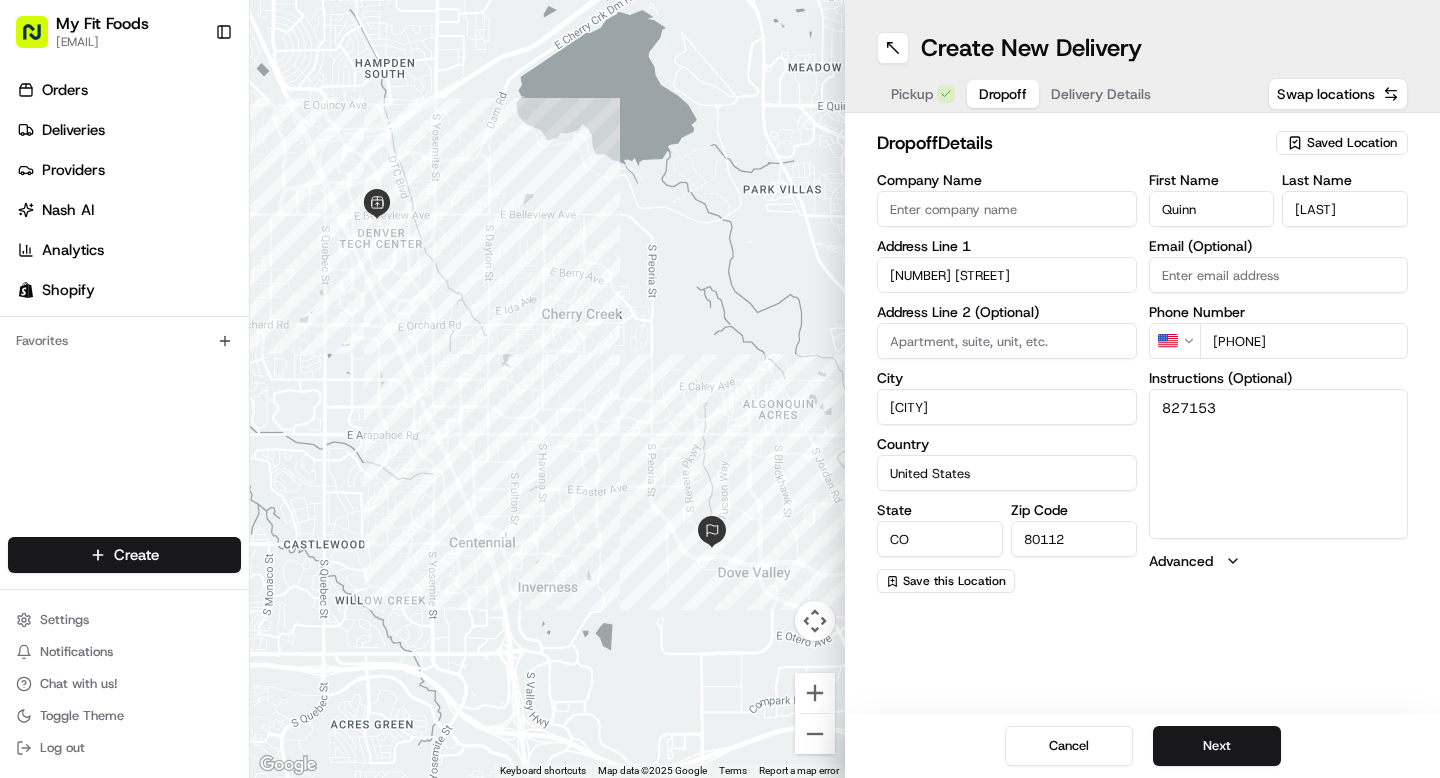type on "+1 [PHONE]" 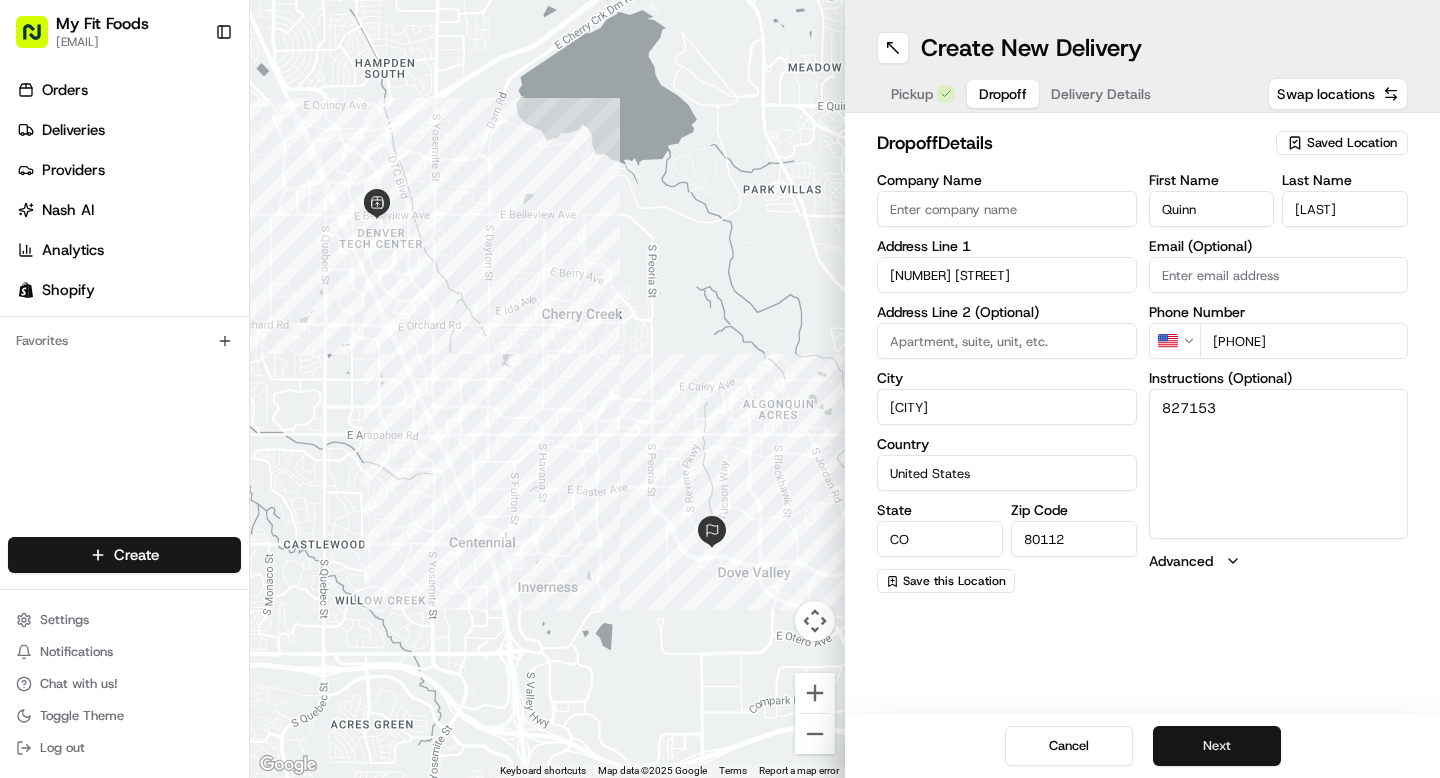 click on "Next" at bounding box center [1217, 746] 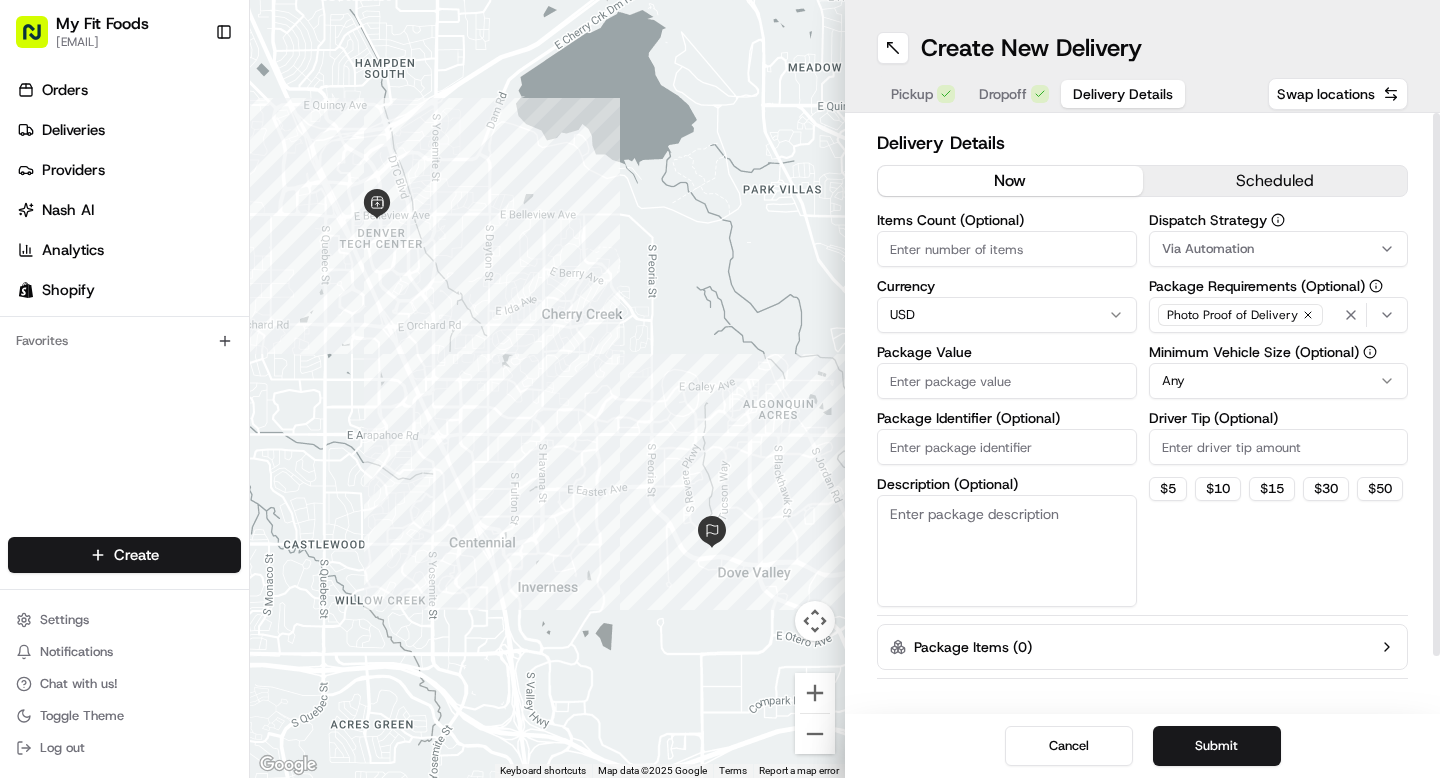 click on "Items Count (Optional)" at bounding box center [1007, 249] 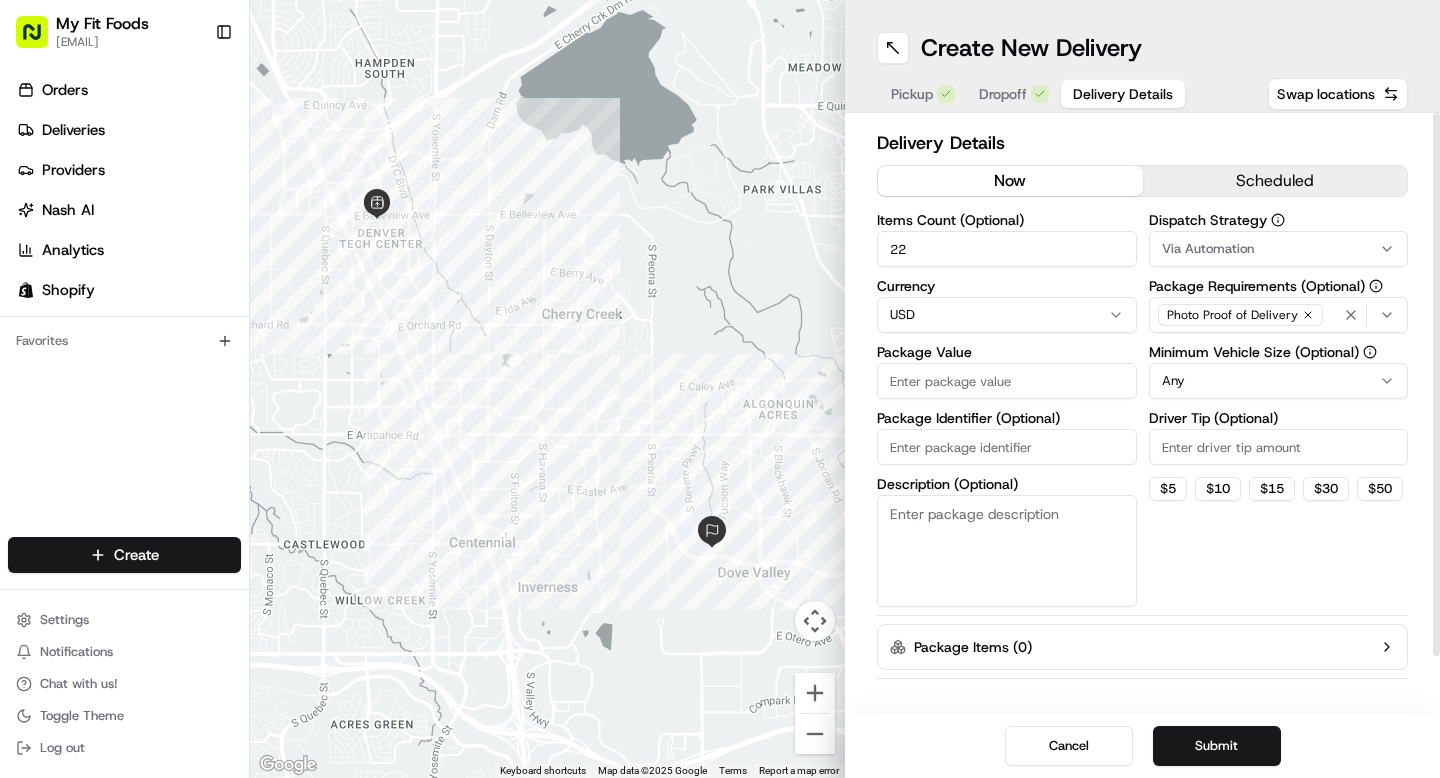 type on "22" 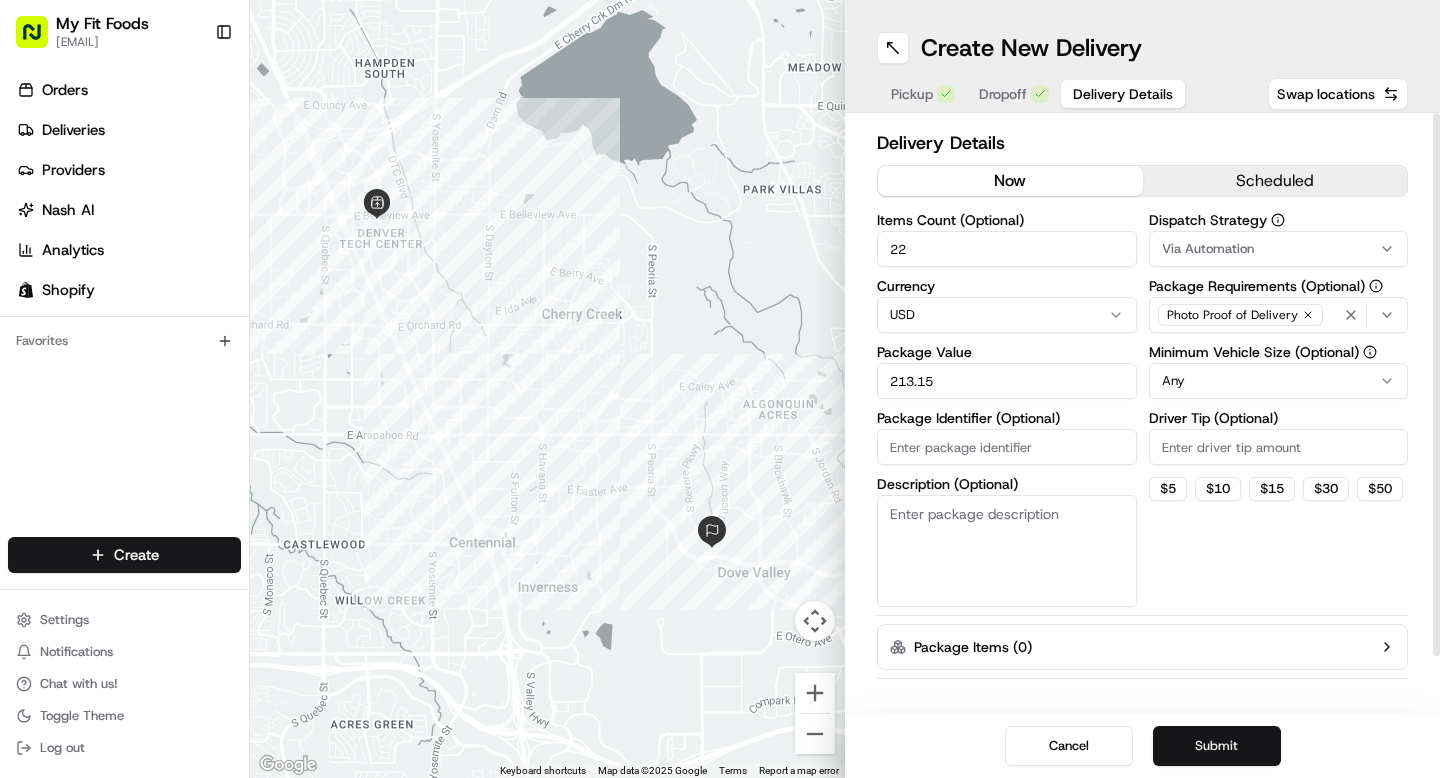 type on "213.15" 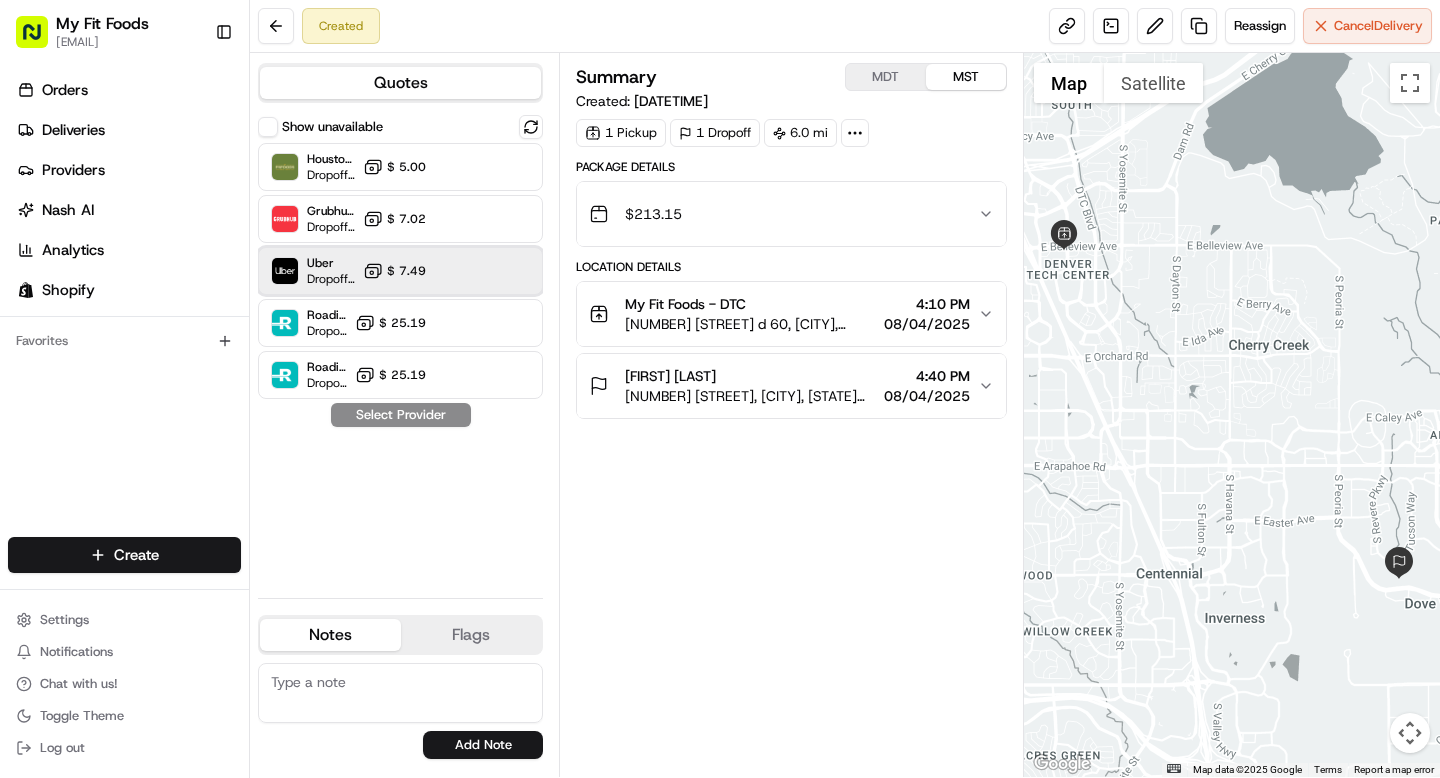 click on "Uber Dropoff ETA   50 minutes $   7.49" at bounding box center (400, 271) 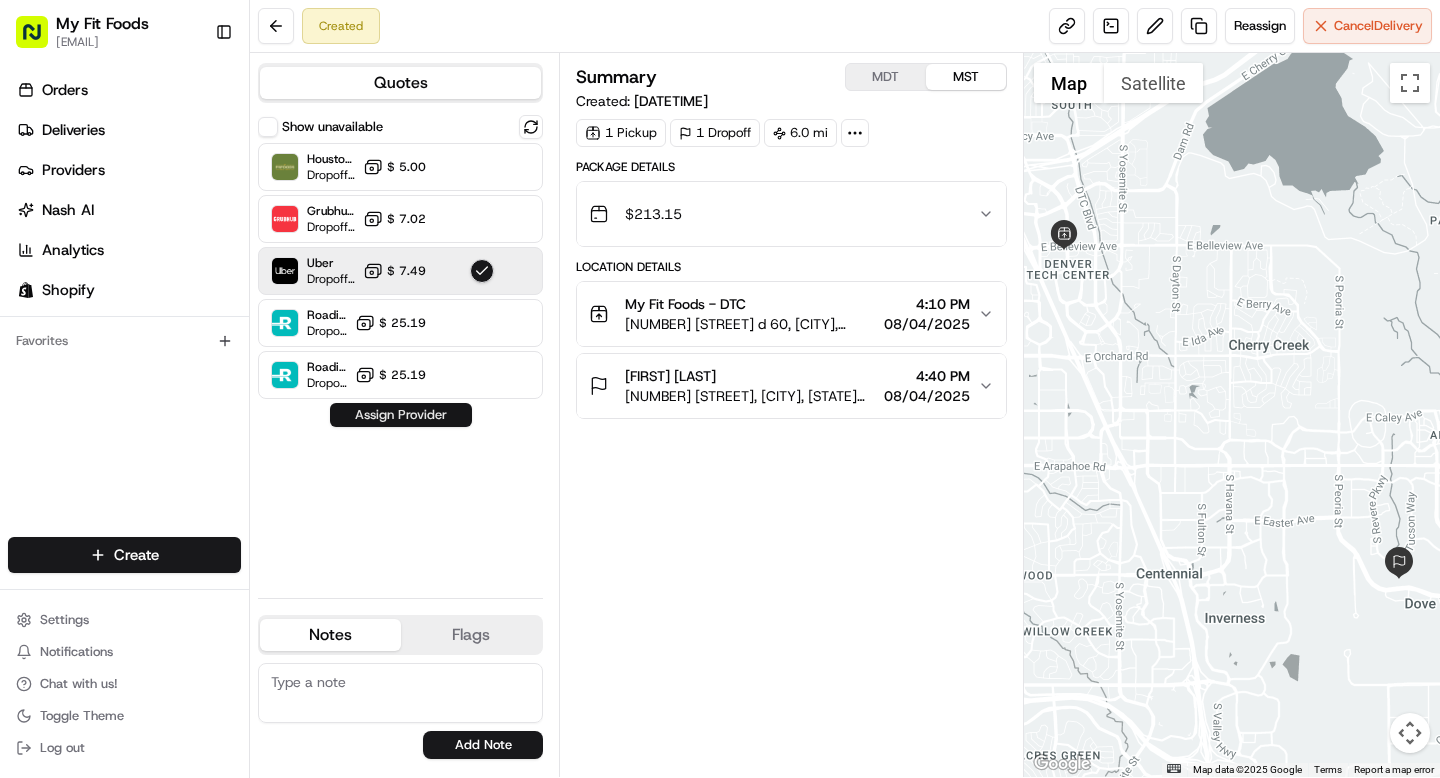 click on "Assign Provider" at bounding box center [401, 415] 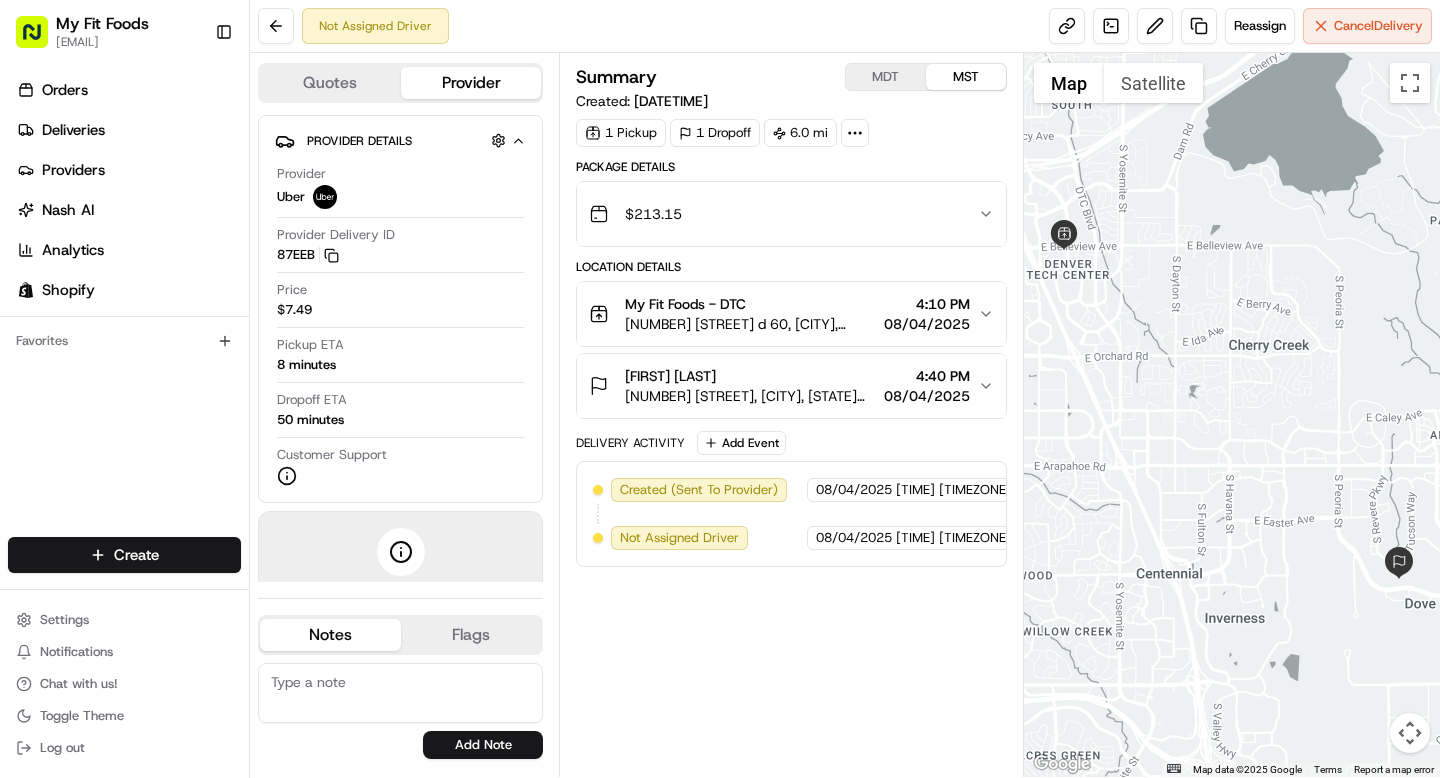 click 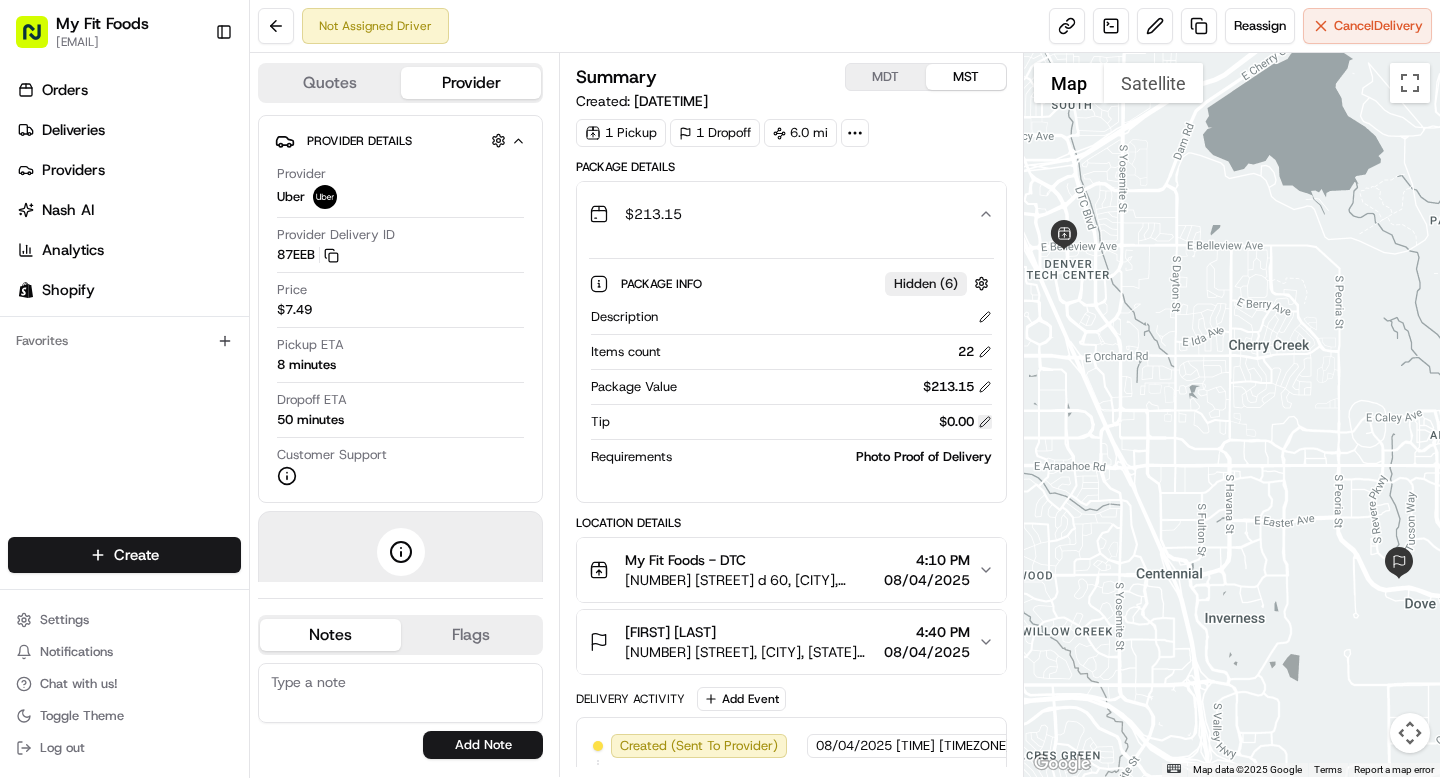 click at bounding box center [985, 422] 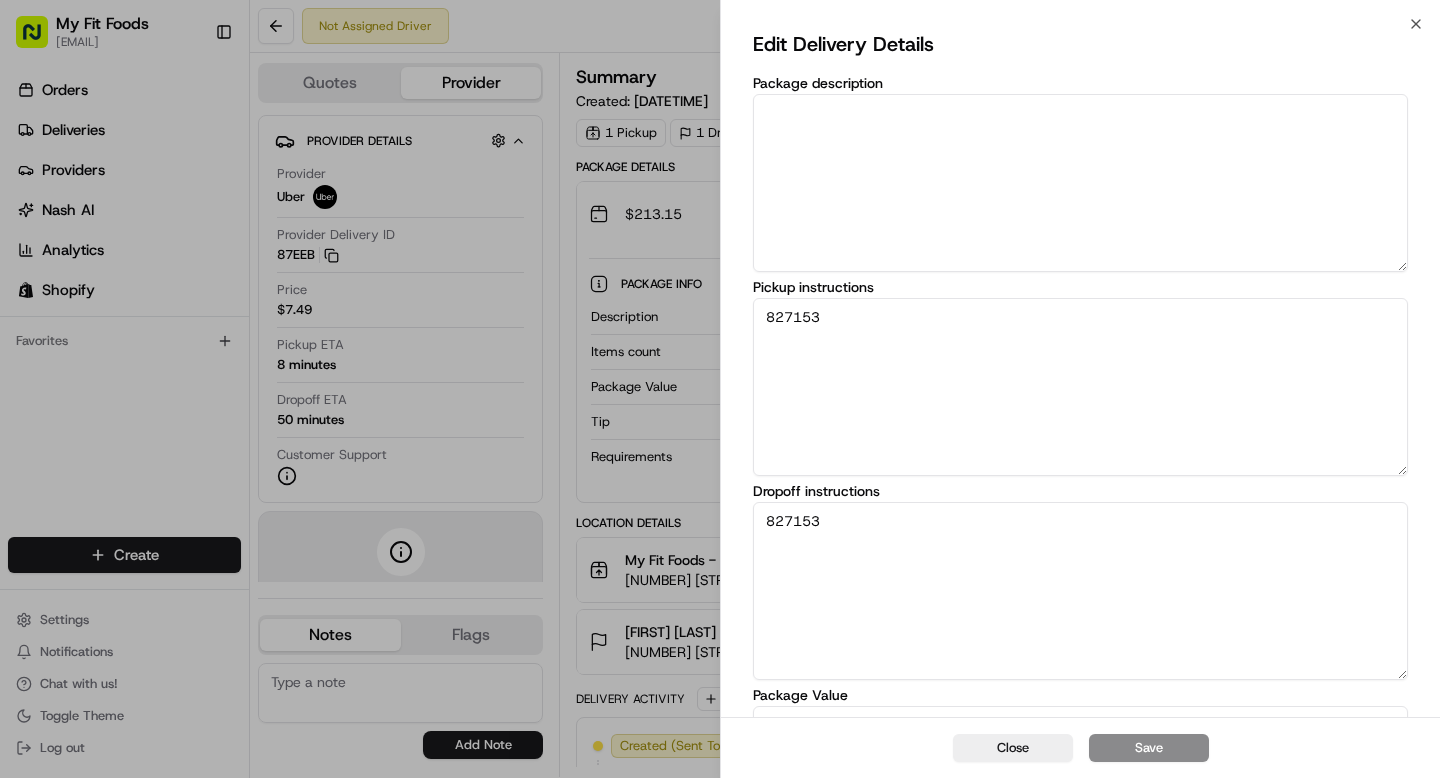 click on "82715" at bounding box center (1080, 387) 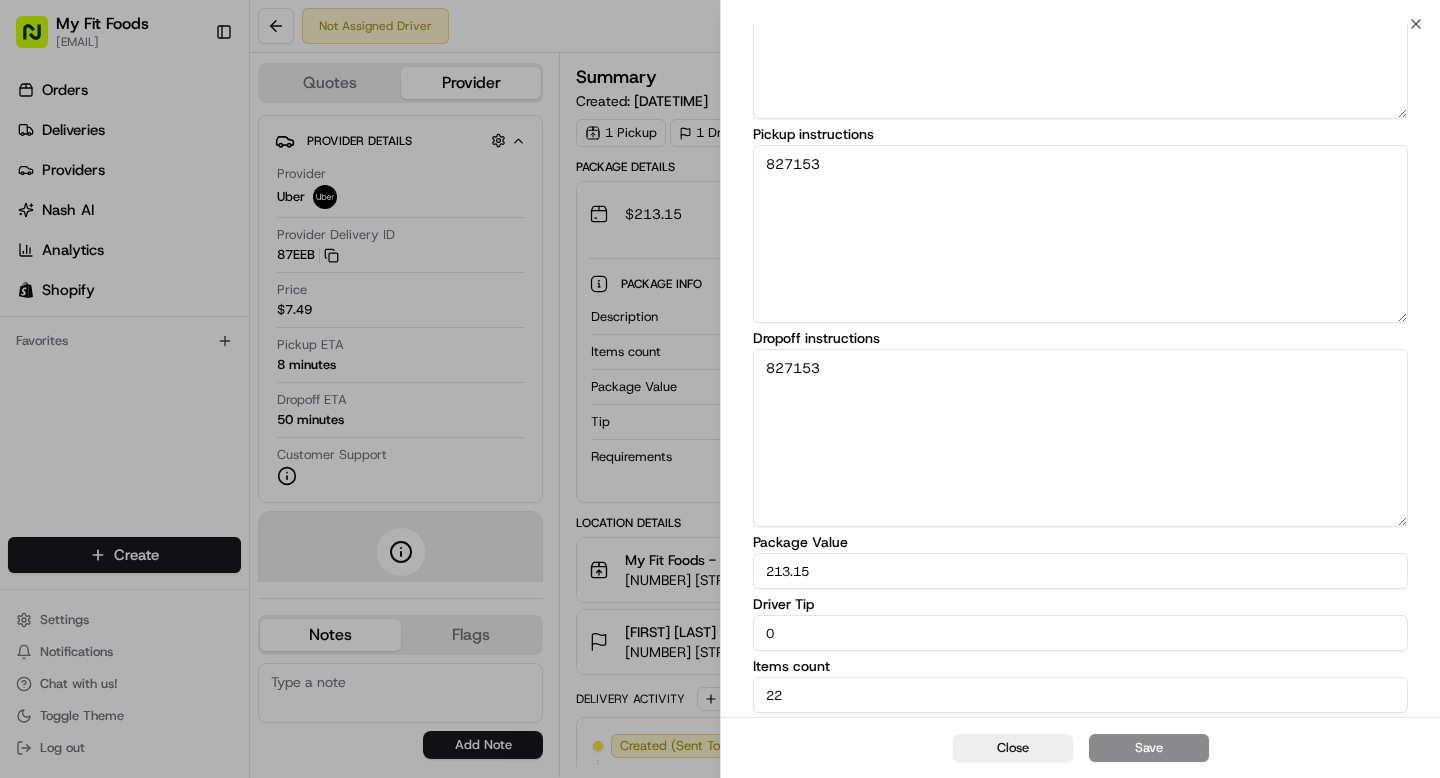 click on "0" at bounding box center (1080, 633) 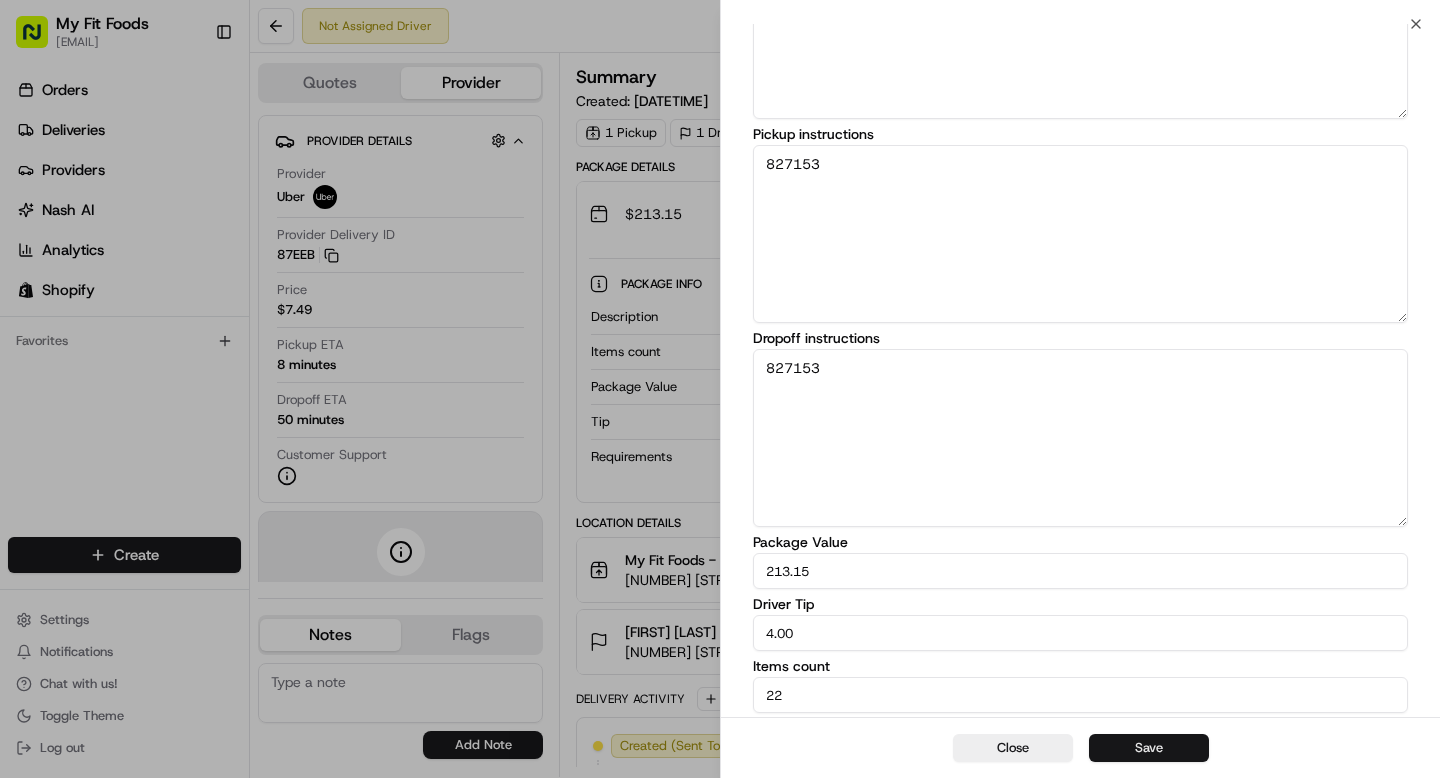 type on "4.00" 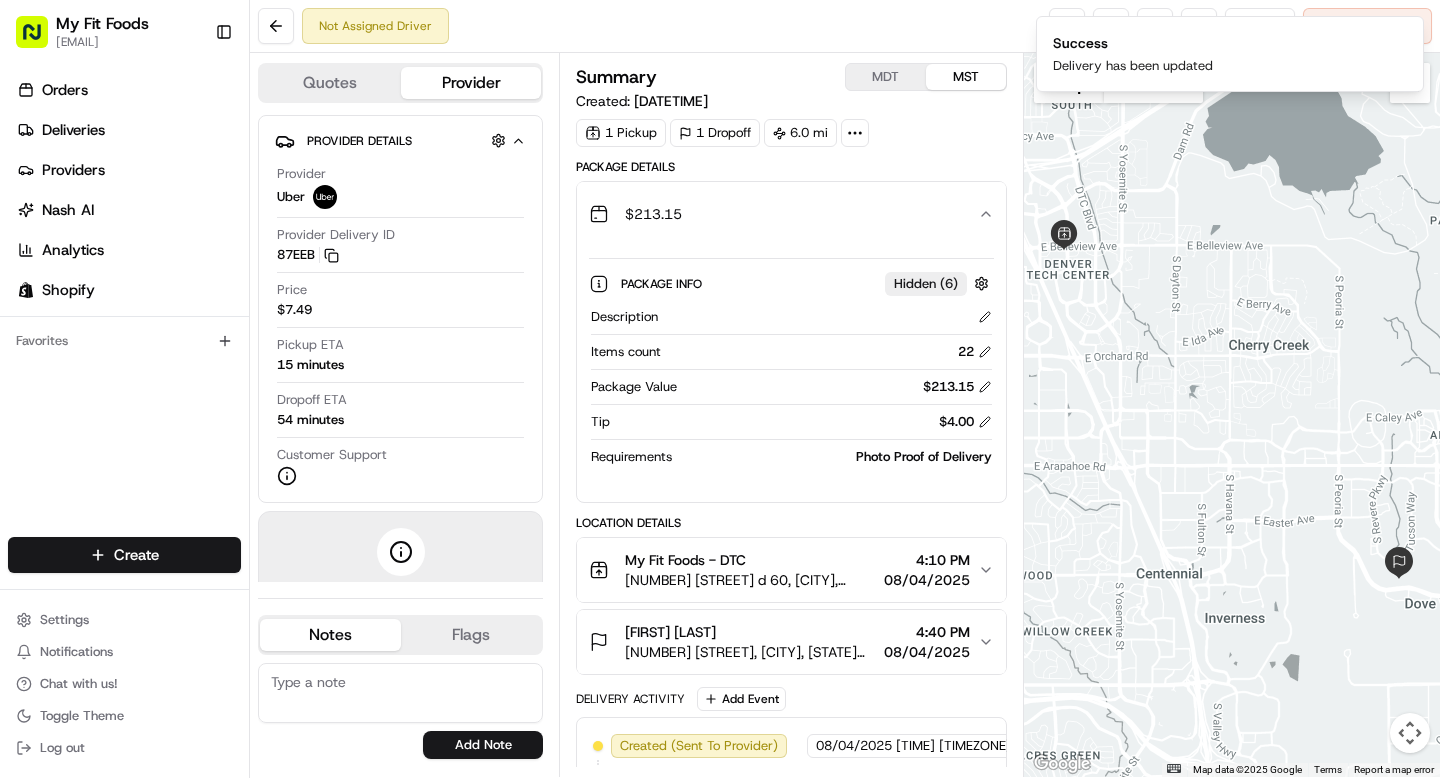 click on "Not Assigned Driver Reassign Cancel  Delivery" at bounding box center [845, 26] 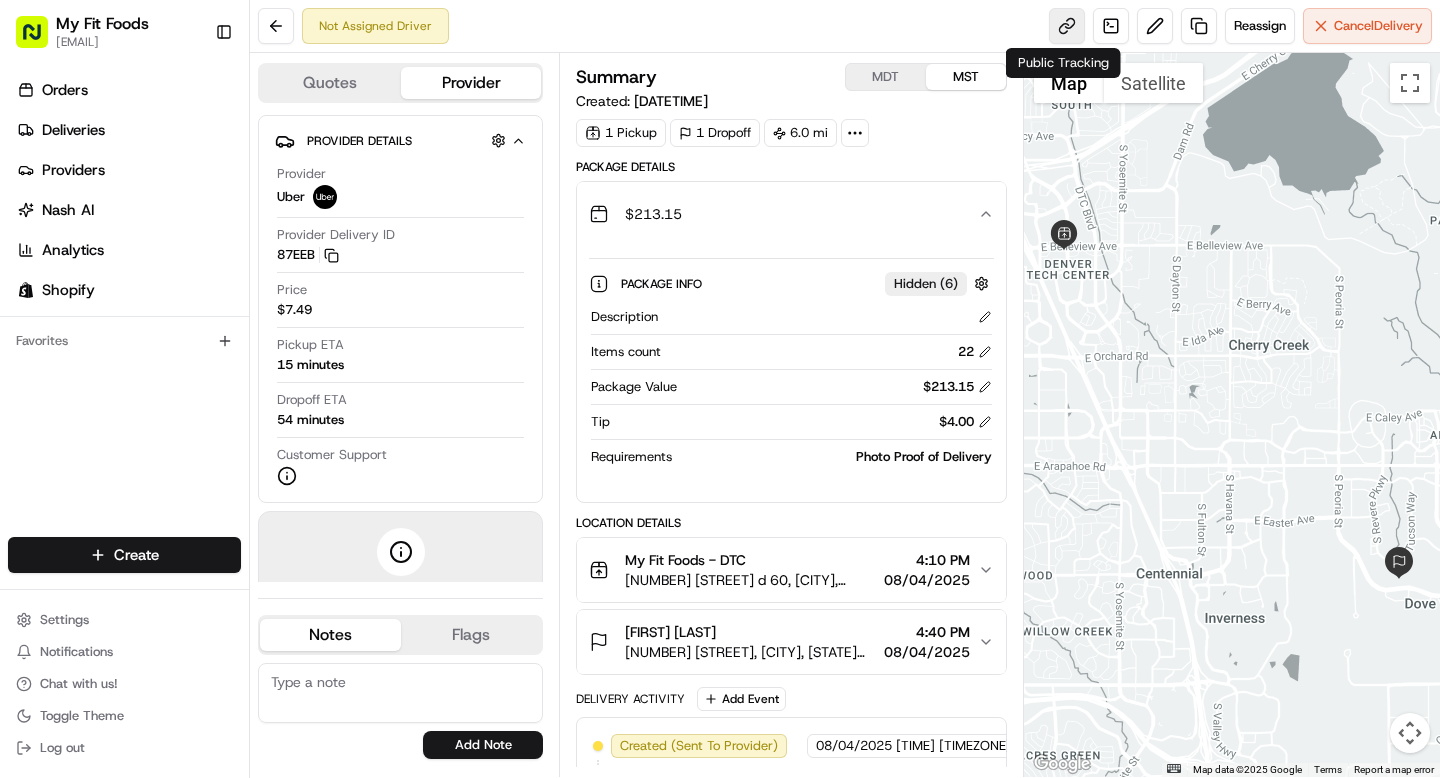 click at bounding box center [1067, 26] 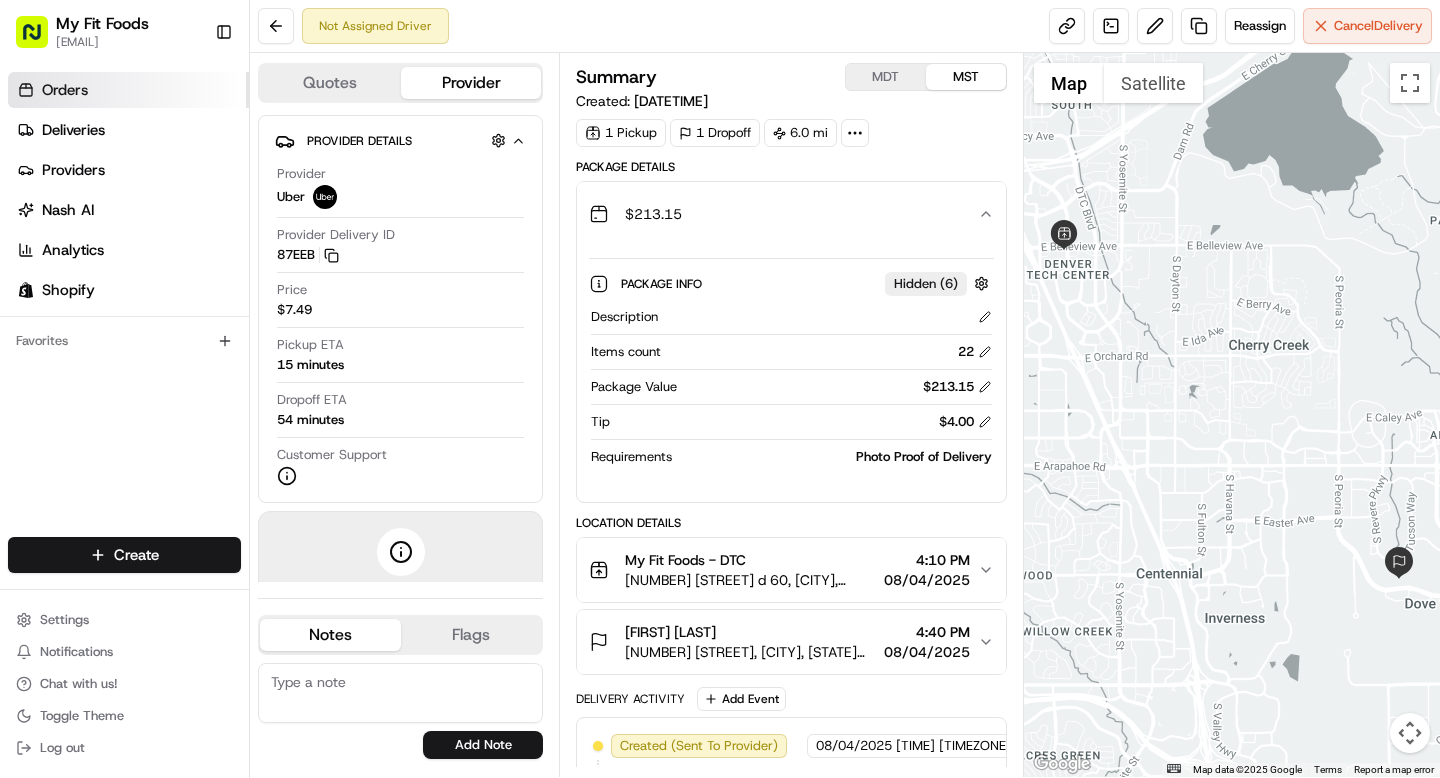 click on "Orders" at bounding box center [128, 90] 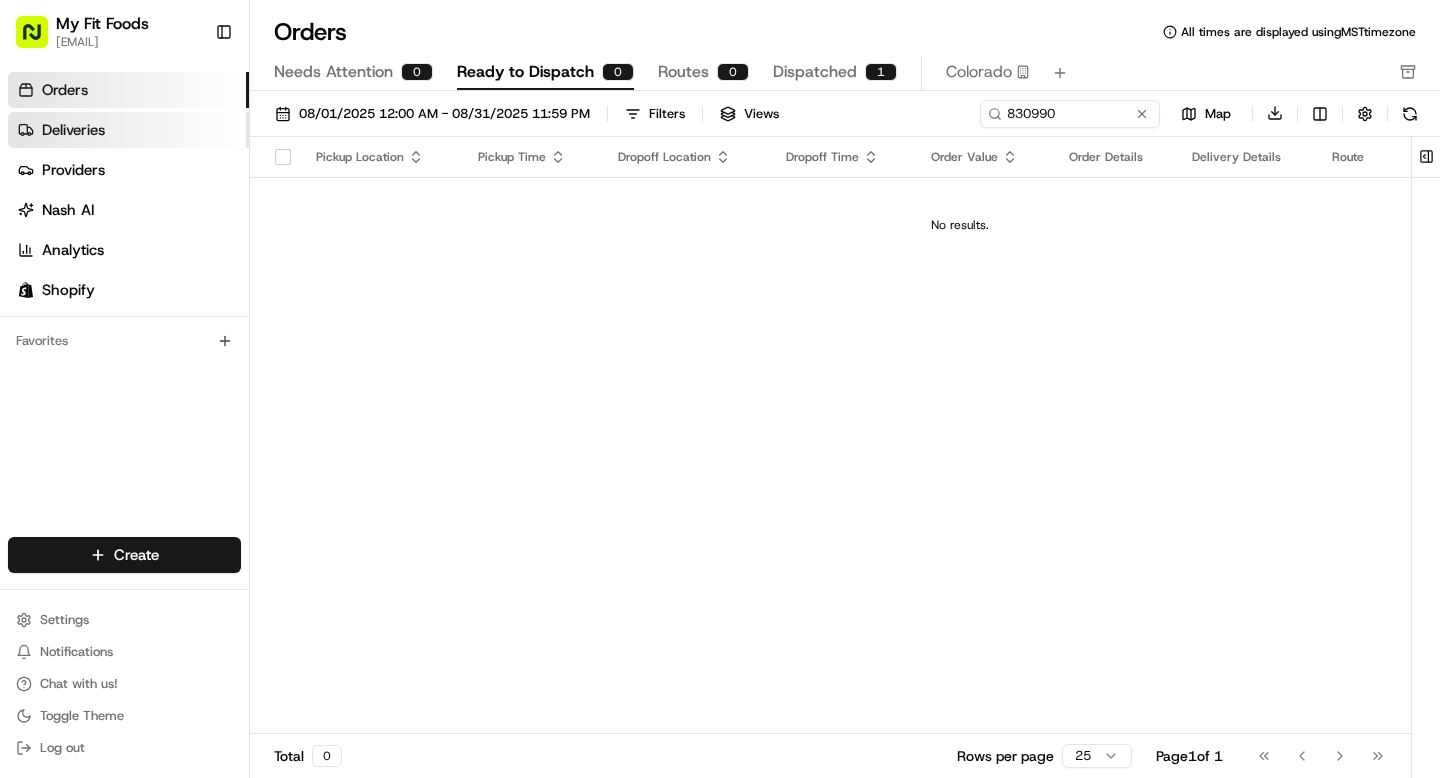 click on "Deliveries" at bounding box center (73, 130) 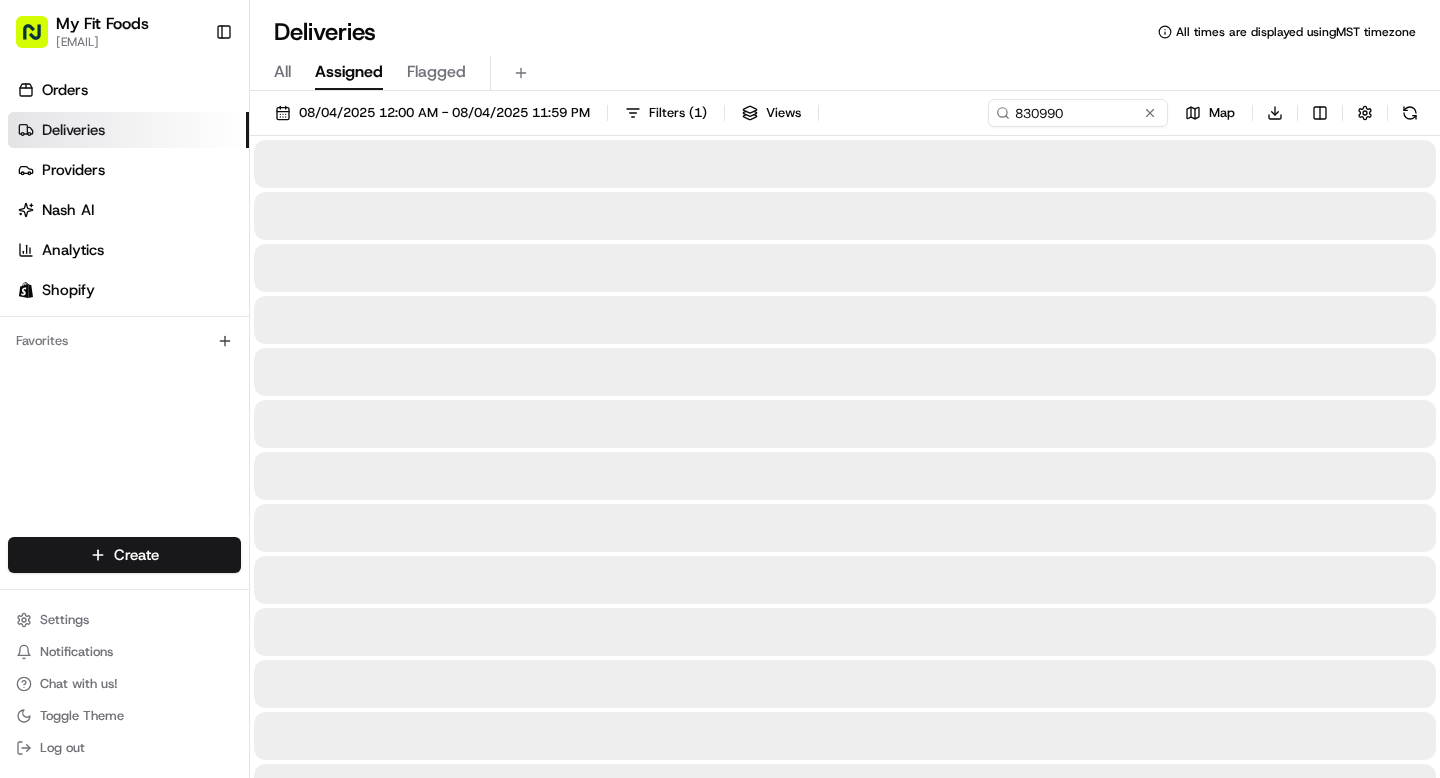 click on "My Fit Foods support@myfitfoods.com Toggle Sidebar Orders Deliveries Providers Nash AI Analytics Shopify Favorites Main Menu Members & Organization Organization Users Roles Preferences Customization Tracking Orchestration Automations Dispatch Strategy Optimization Strategy Locations Pickup Locations Dropoff Locations Shifts Billing Billing Refund Requests Integrations Notification Triggers Webhooks API Keys Request Logs Create Settings Notifications Chat with us! Toggle Theme Log out Deliveries All times are displayed using  MST   timezone All Assigned Flagged 08/04/2025 12:00 AM - 08/04/2025 11:59 PM Filters ( 1 ) Views 830990 Map Download
Press space bar to start a drag.
When dragging you can use the arrow keys to move the item around and escape to cancel.
Some screen readers may require you to be in focus mode or to use your pass through key
Create Create" at bounding box center [720, 389] 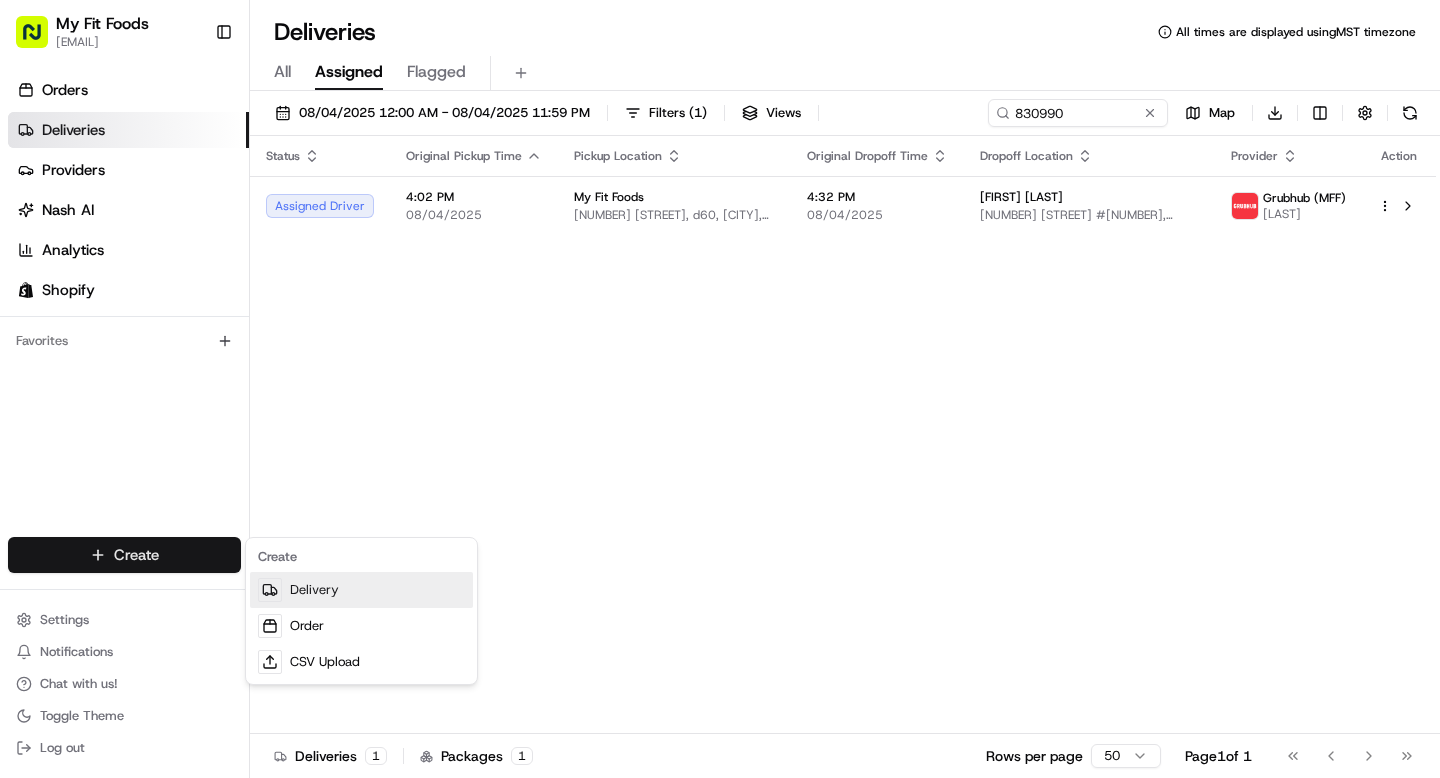 click on "Delivery" at bounding box center (361, 590) 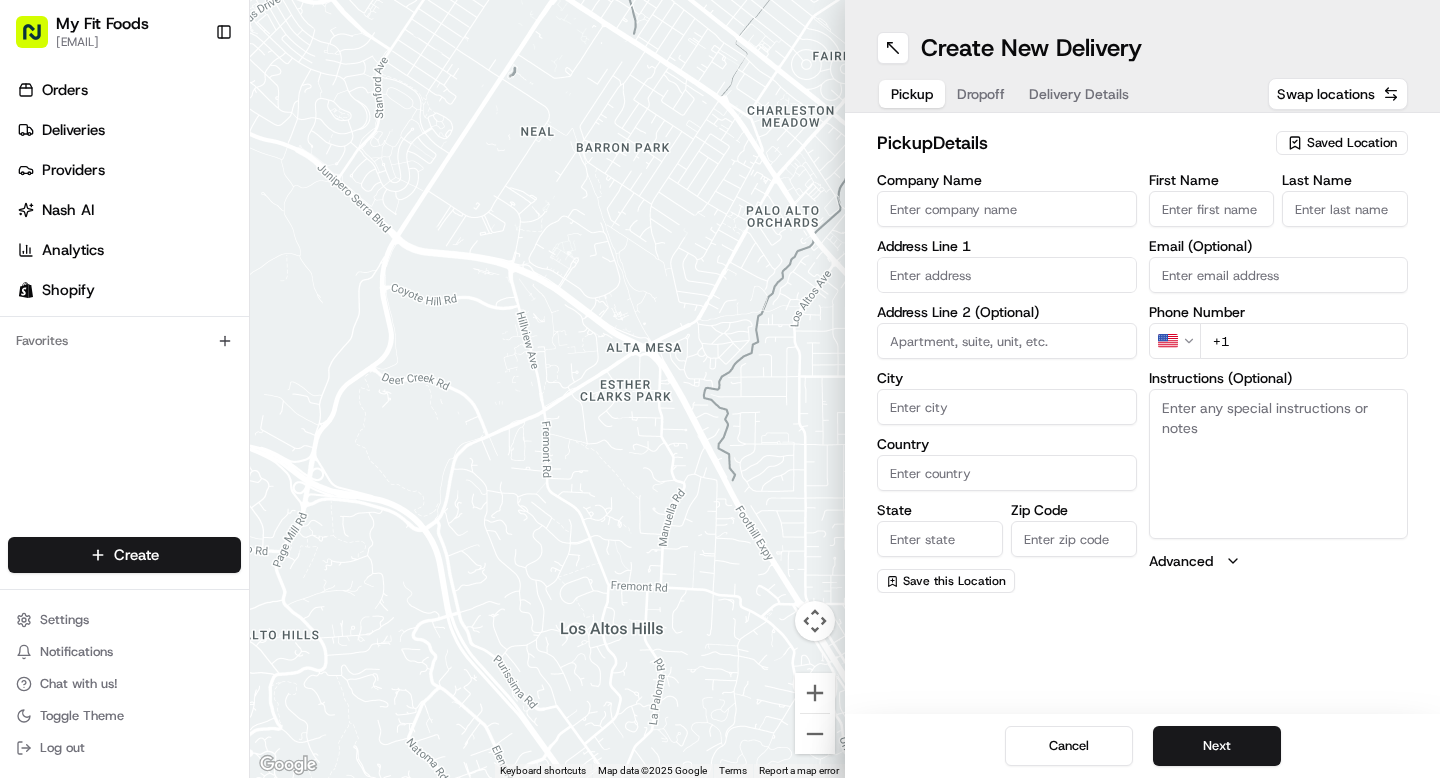 click on "Saved Location" at bounding box center (1352, 143) 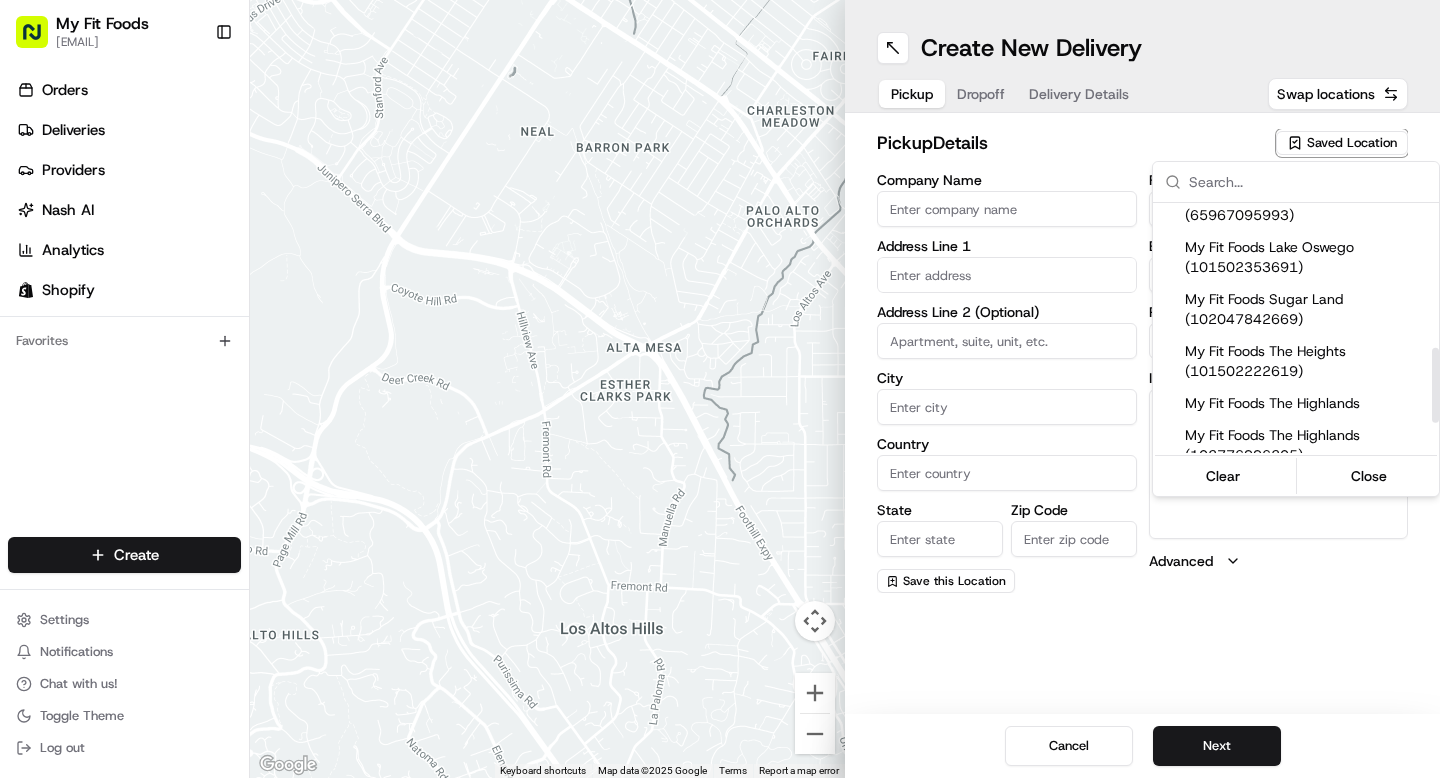 scroll, scrollTop: 567, scrollLeft: 0, axis: vertical 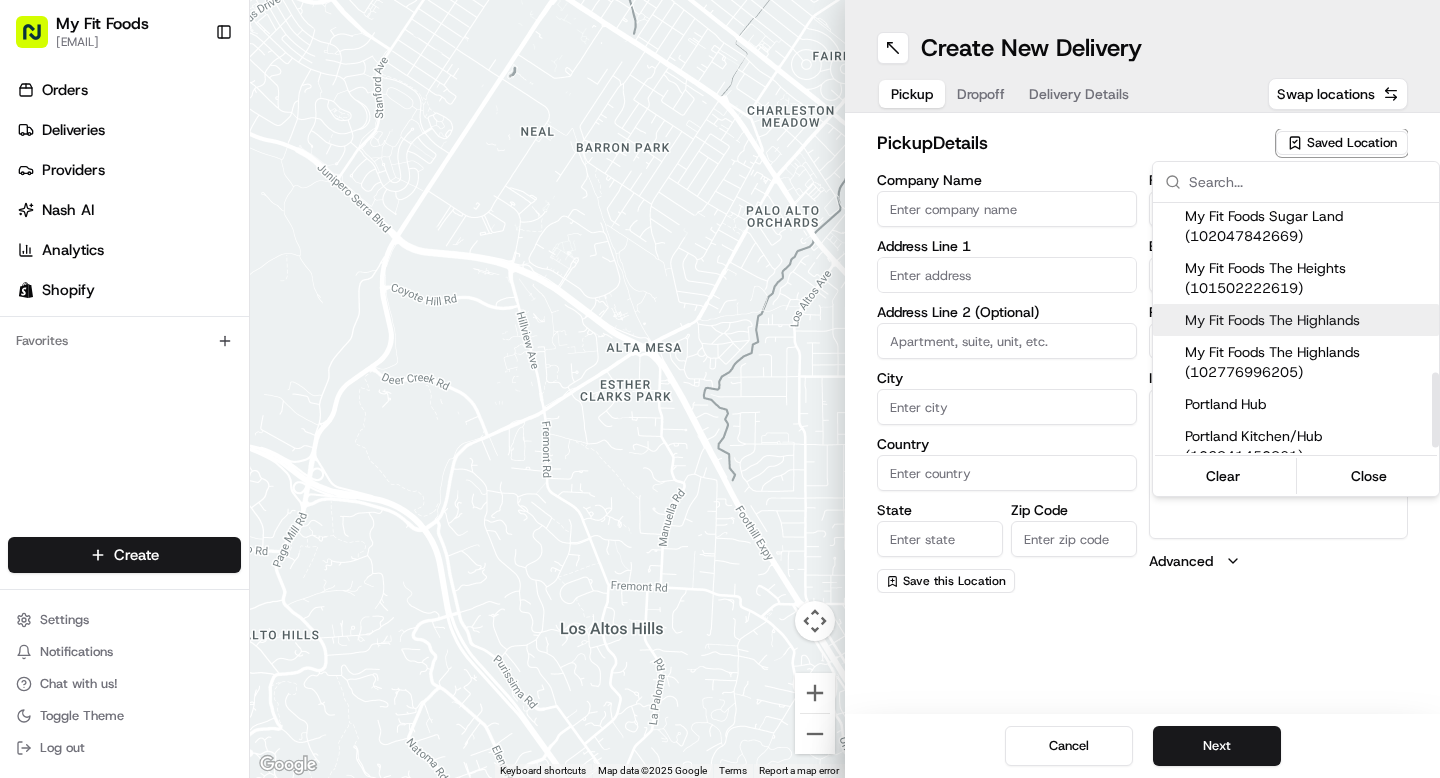 click on "My Fit Foods The Highlands" at bounding box center (1308, 320) 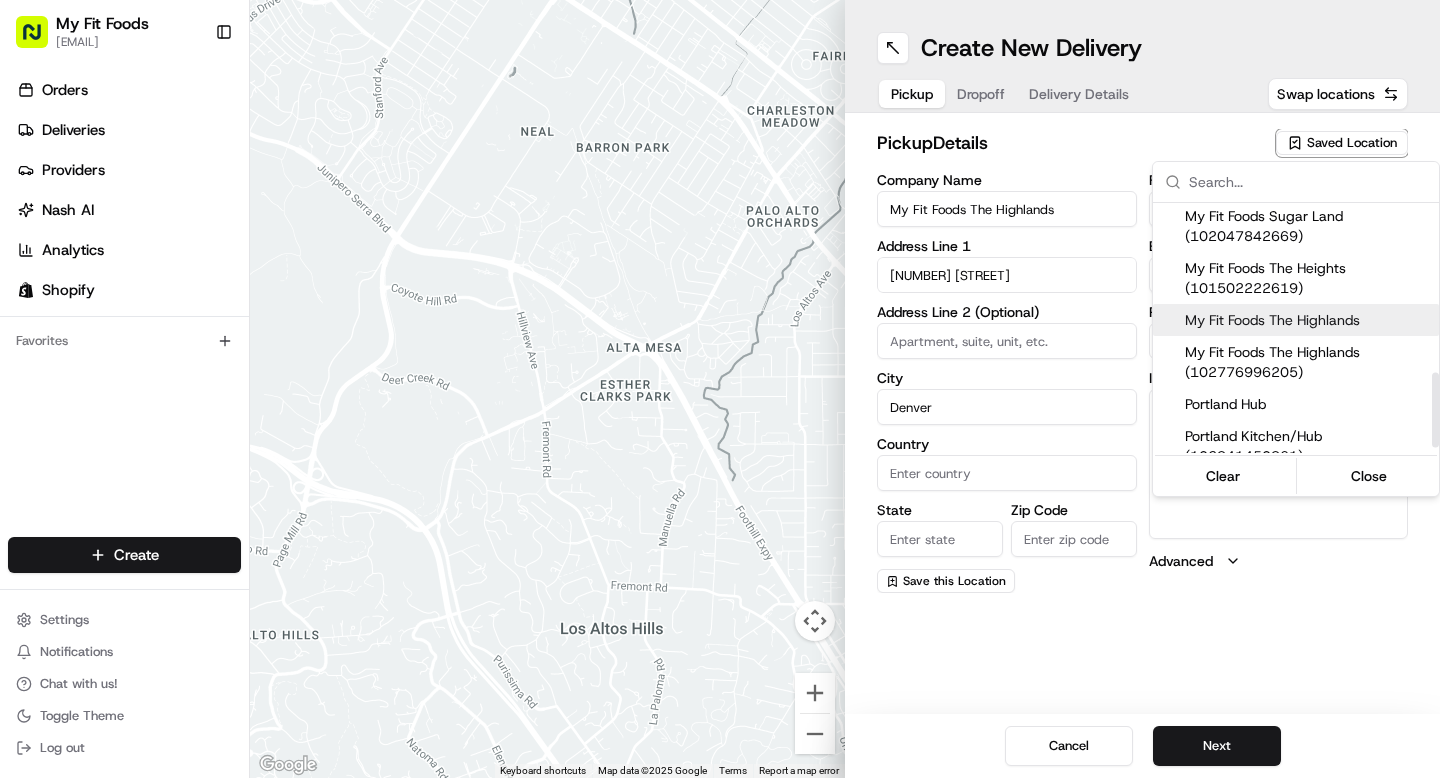 type on "US" 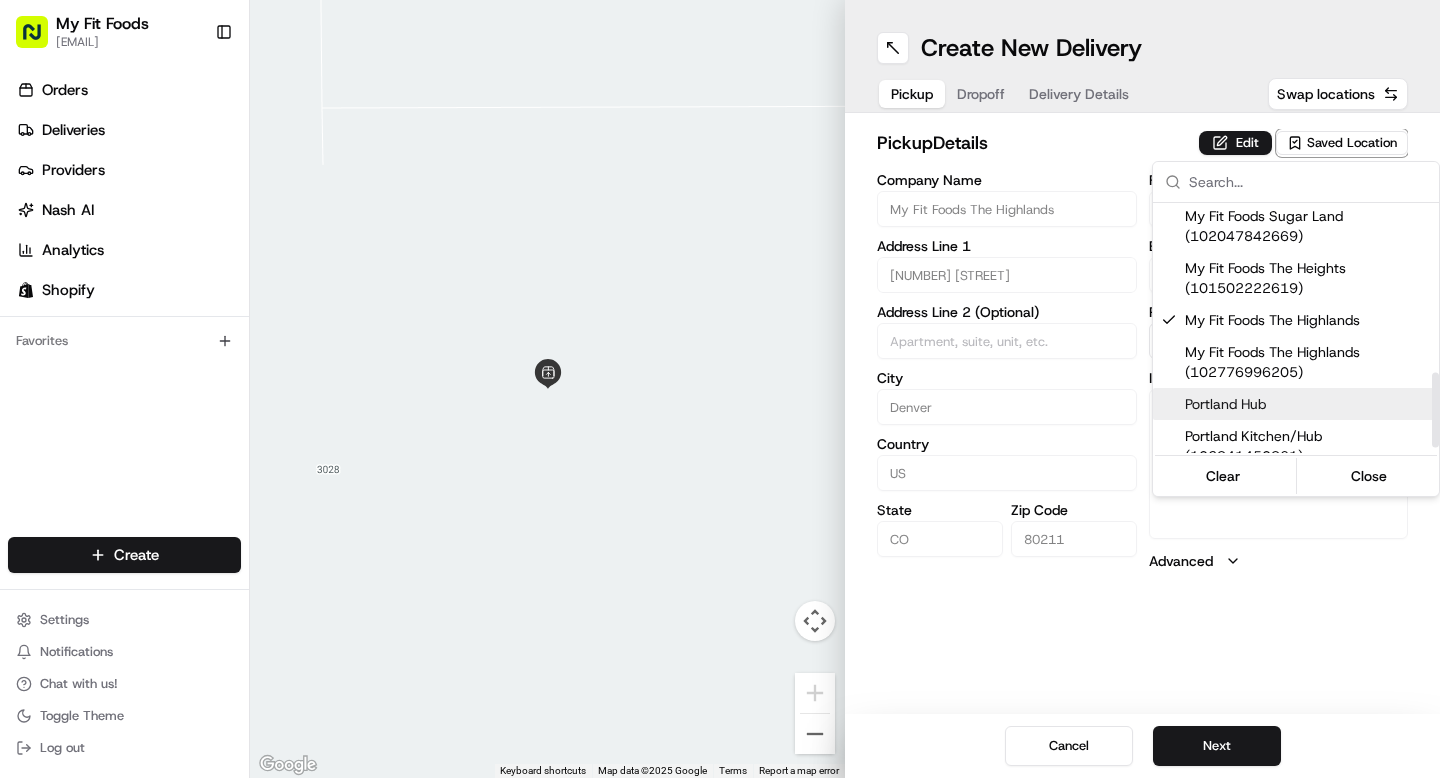 drag, startPoint x: 1243, startPoint y: 574, endPoint x: 1244, endPoint y: 561, distance: 13.038404 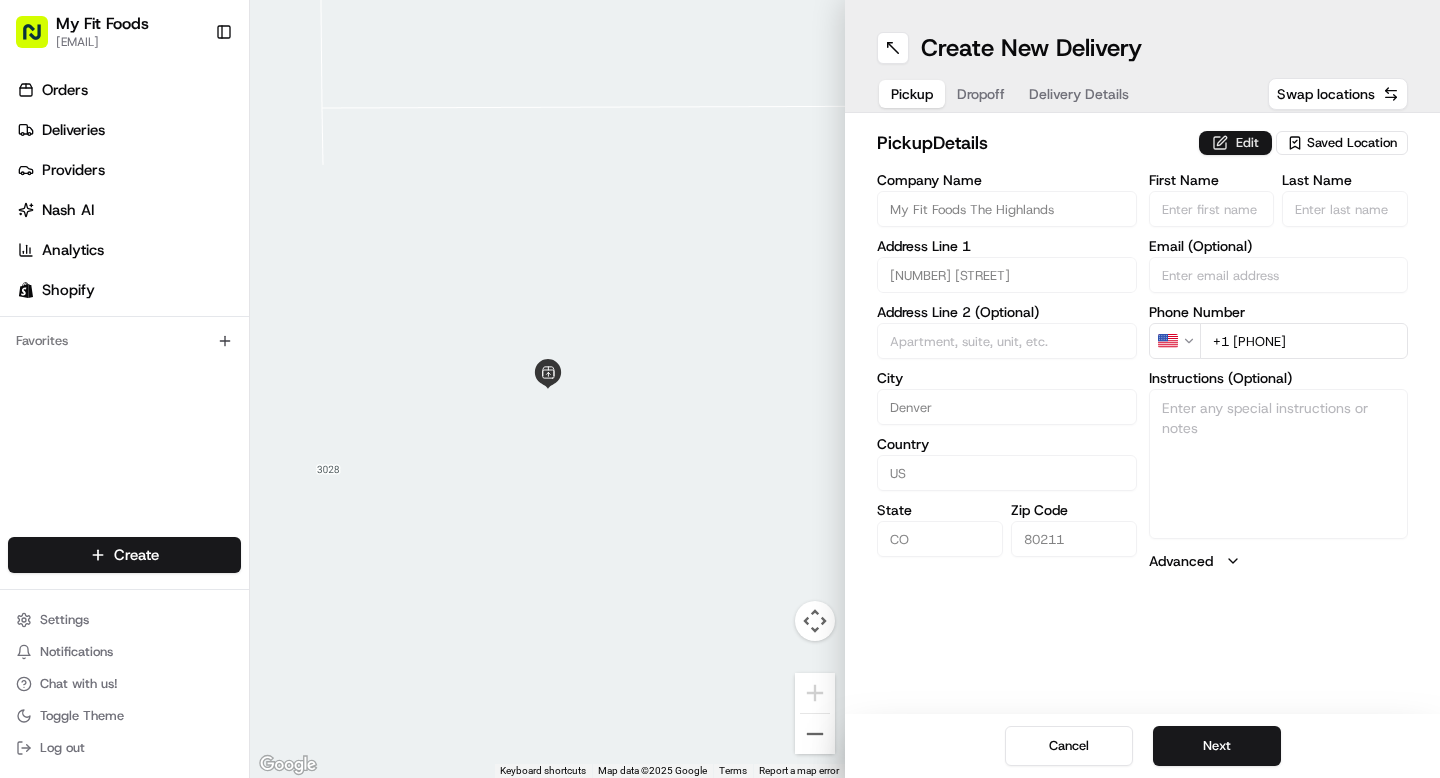 click on "Edit" at bounding box center (1235, 143) 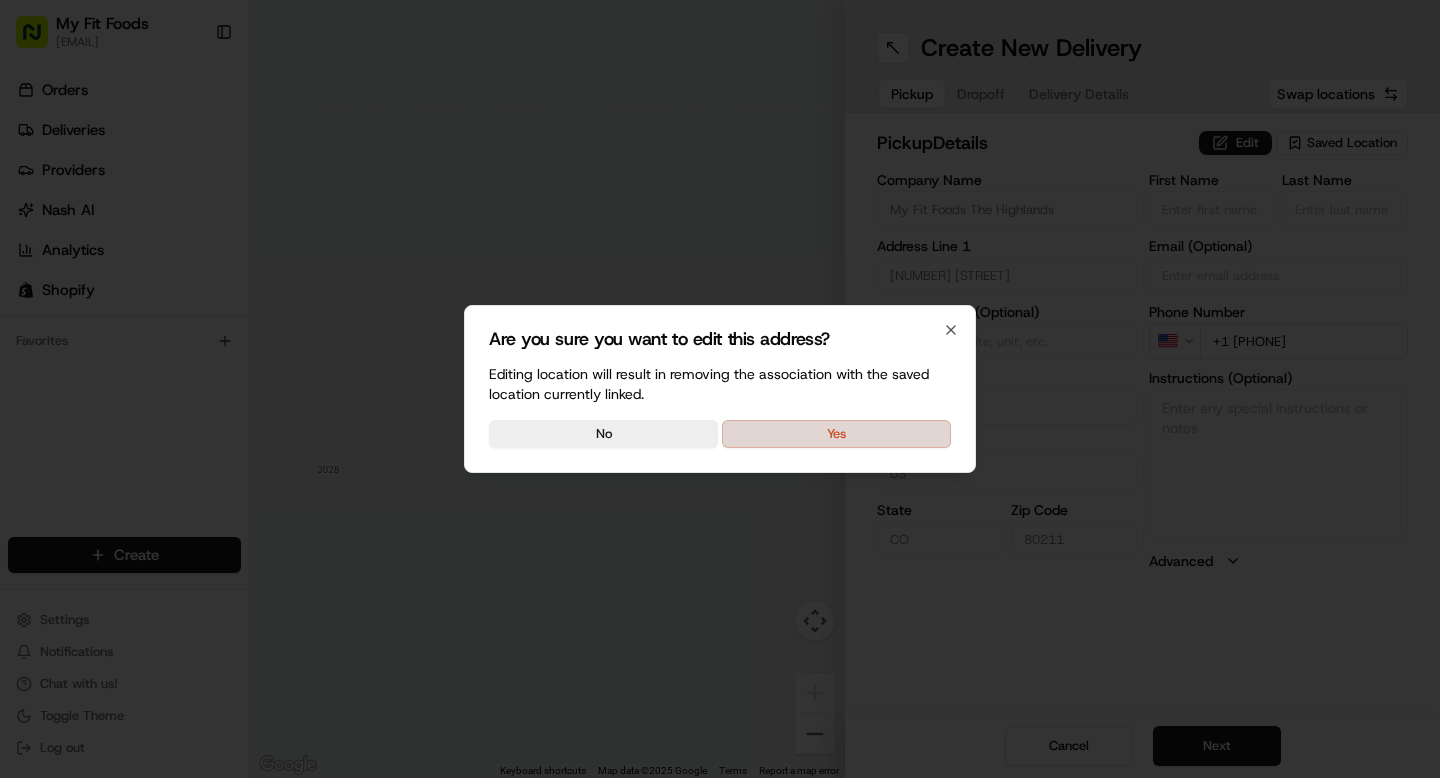 click on "Yes" at bounding box center [836, 434] 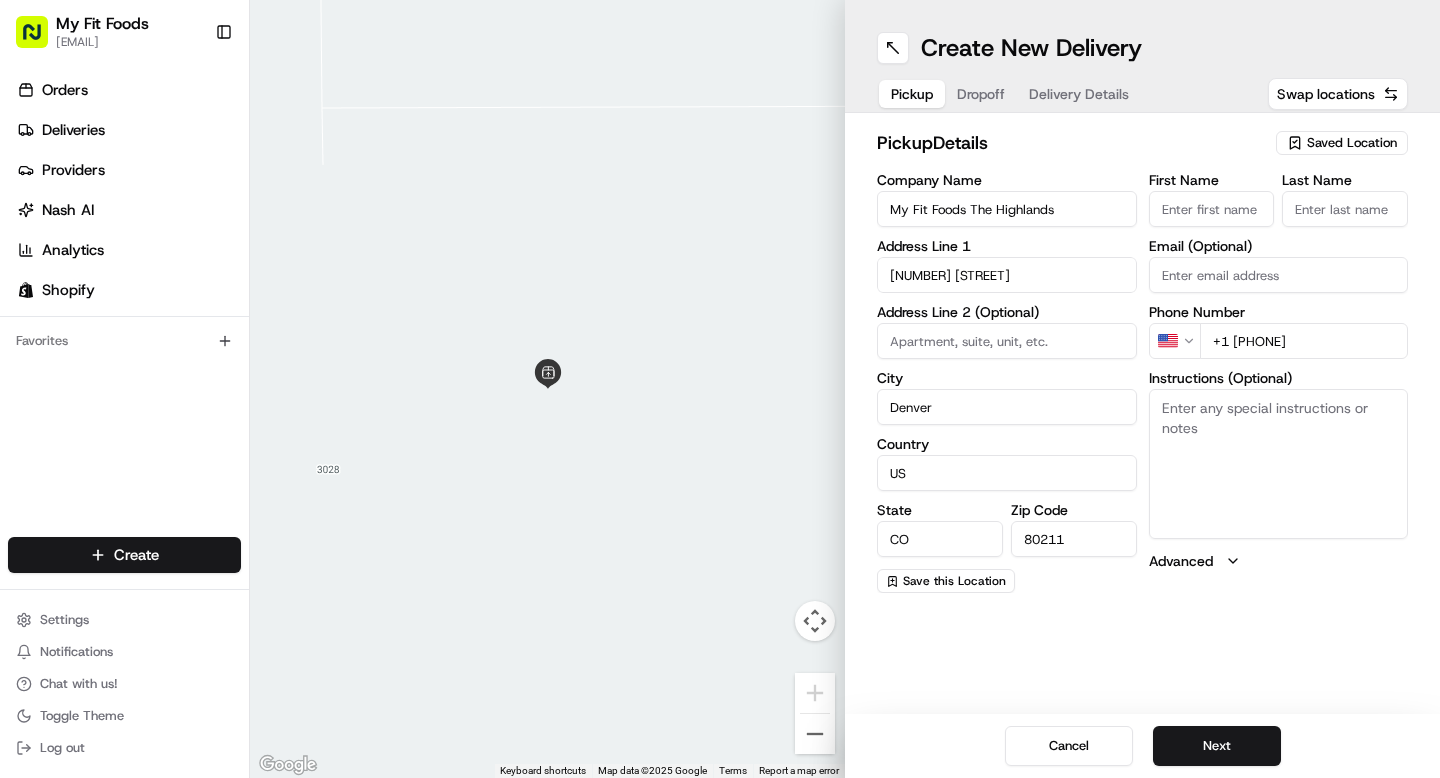click on "Instructions (Optional)" at bounding box center (1279, 464) 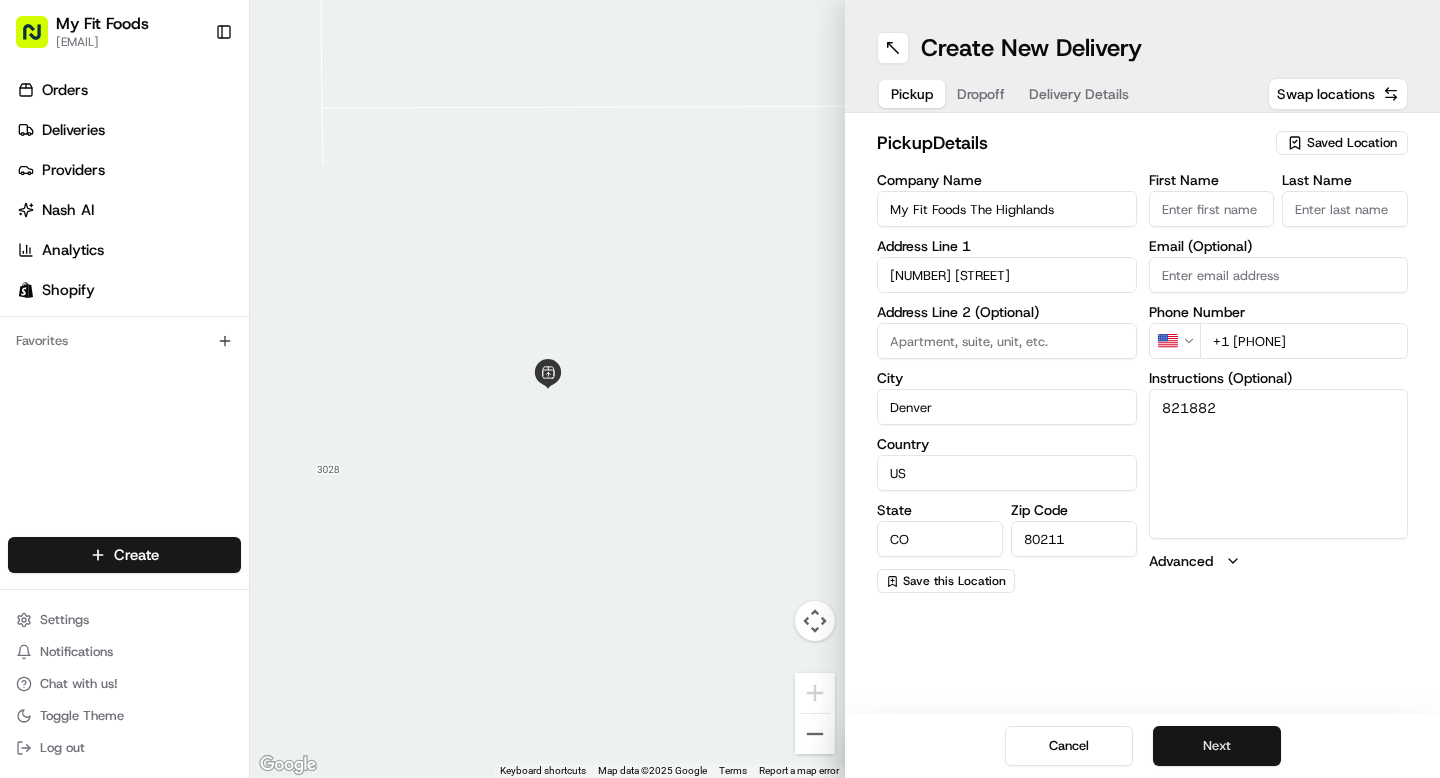 type on "821882" 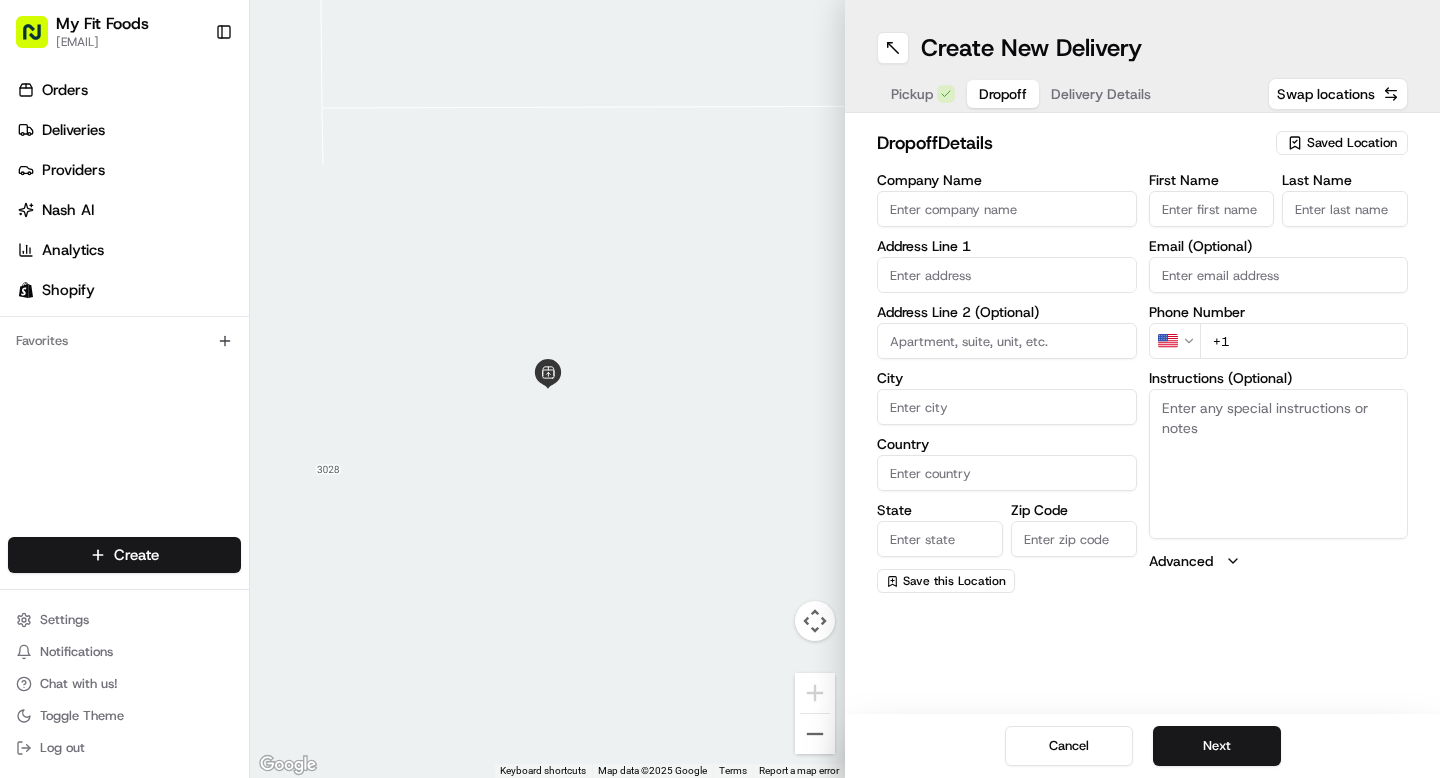 click on "Instructions (Optional)" at bounding box center [1279, 464] 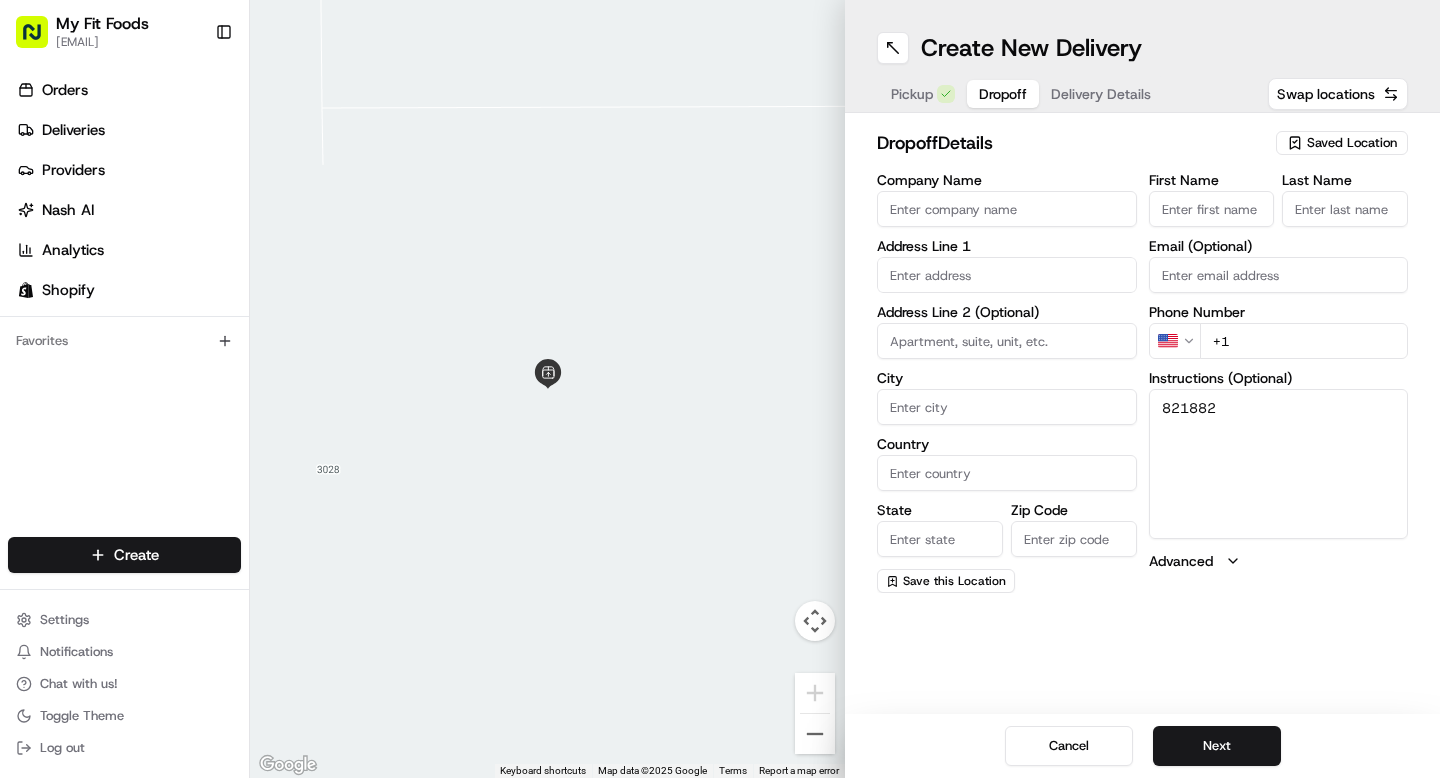 type on "821882" 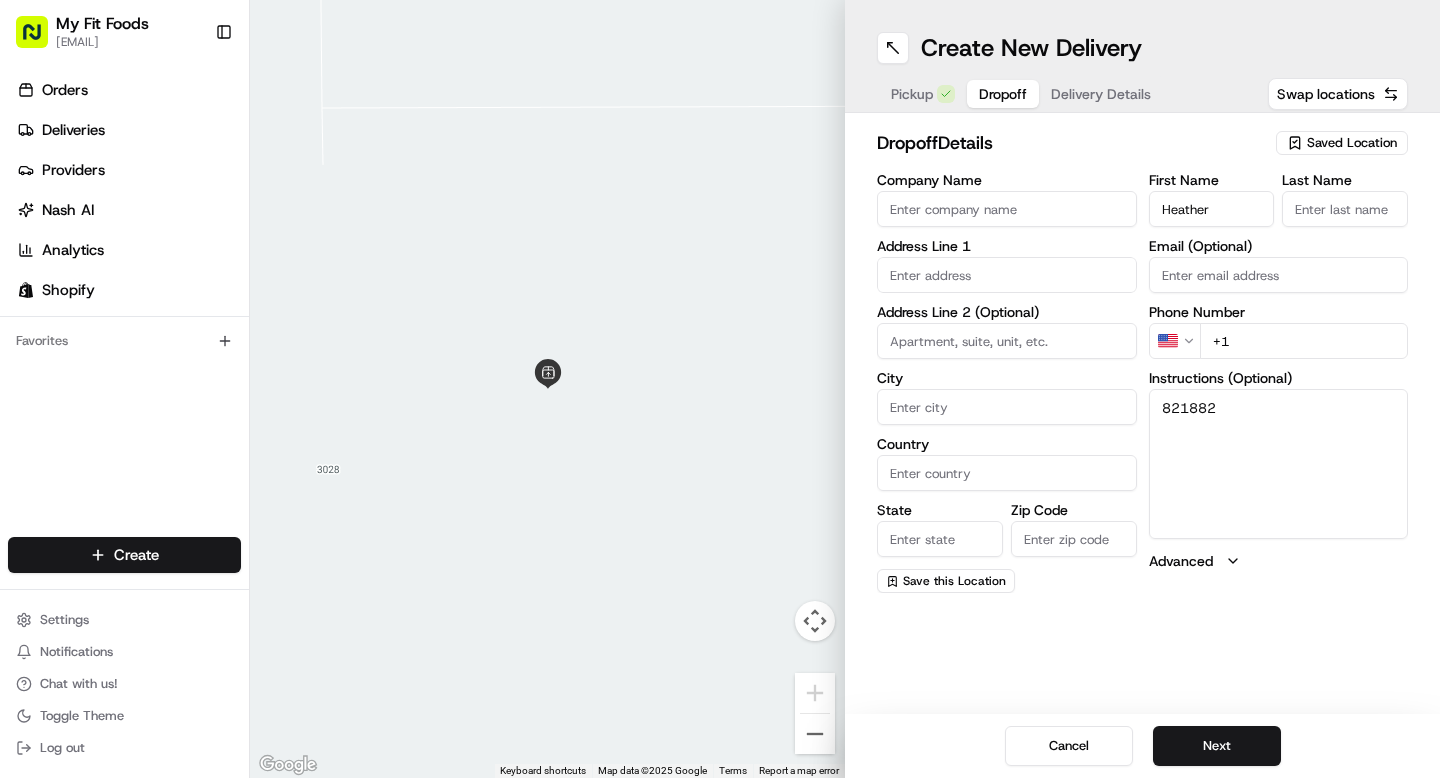 type on "Heather" 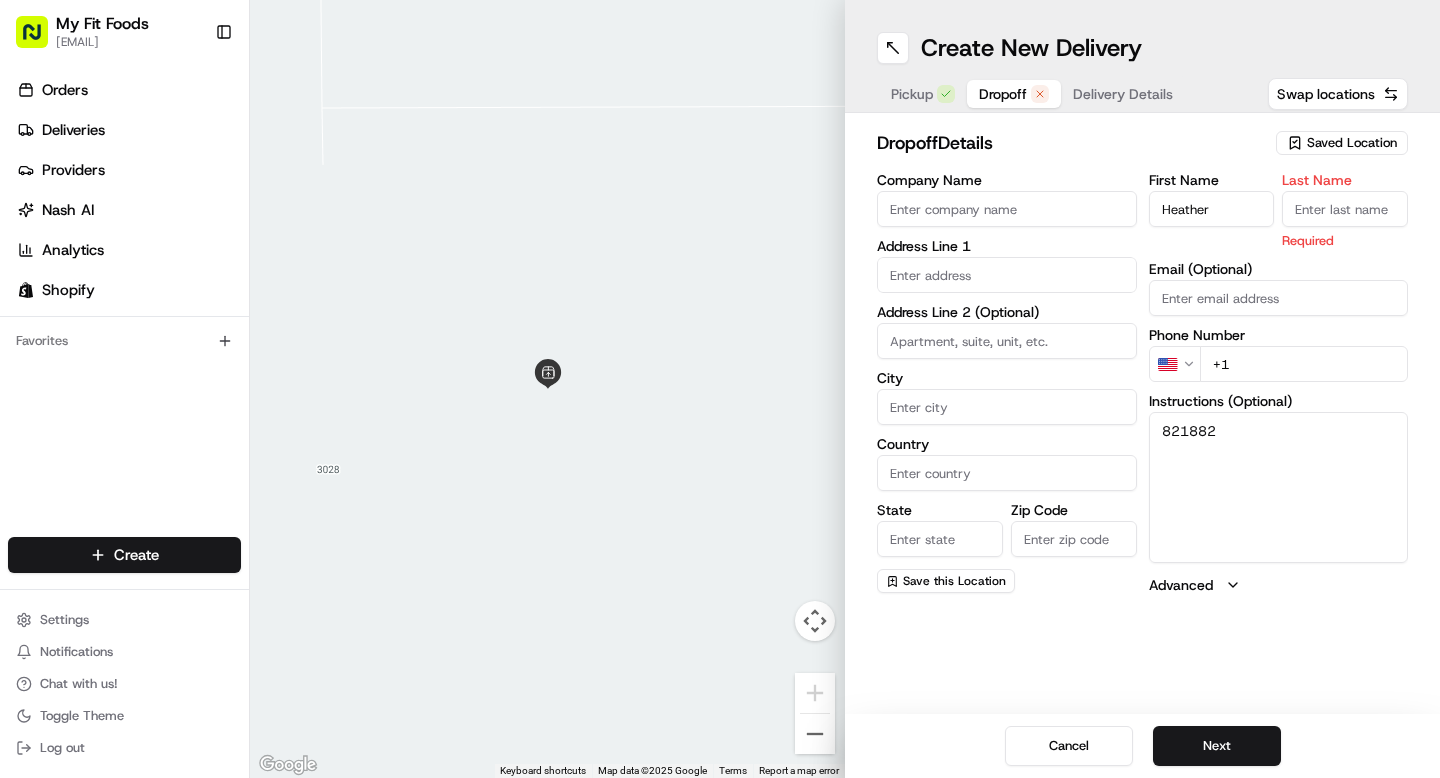 click on "Last Name" at bounding box center [1345, 209] 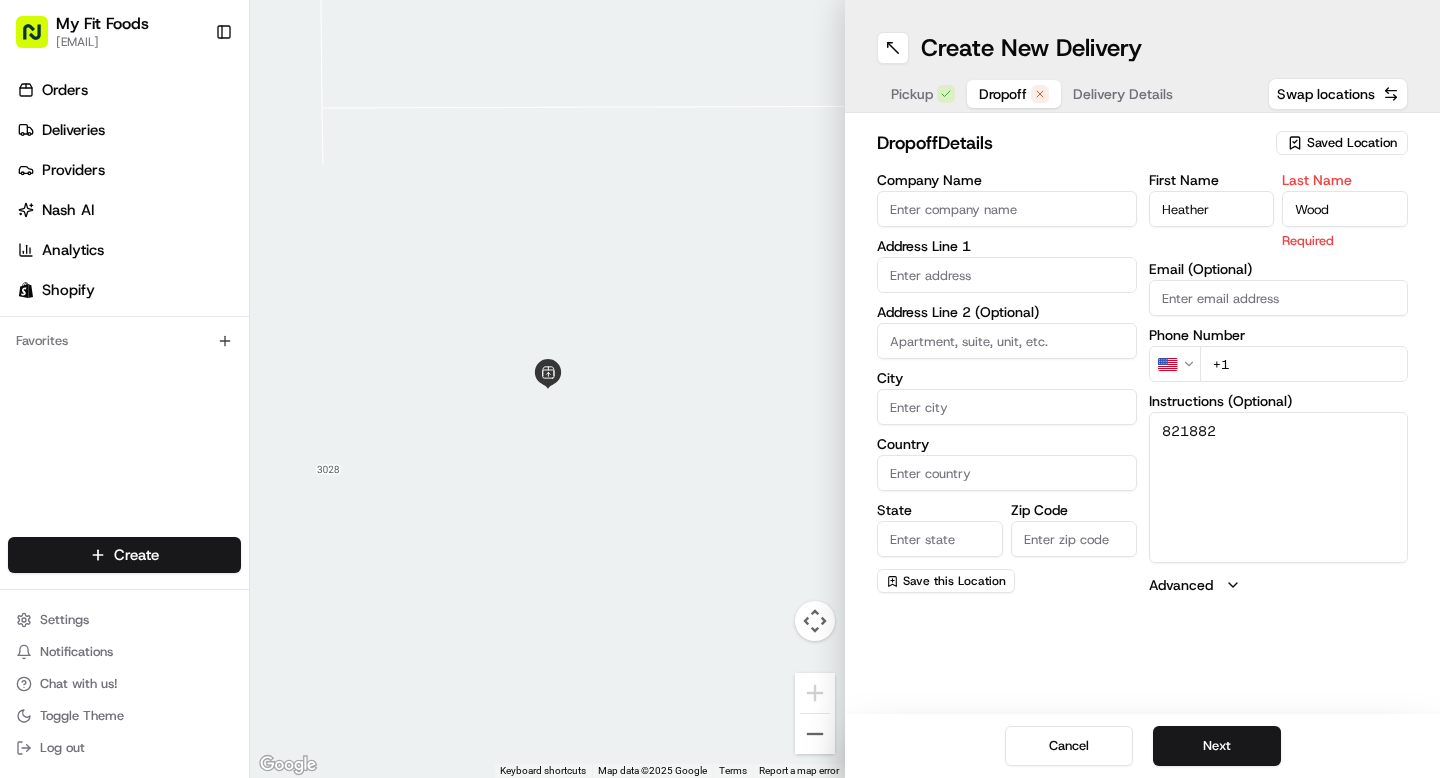 type on "Wood" 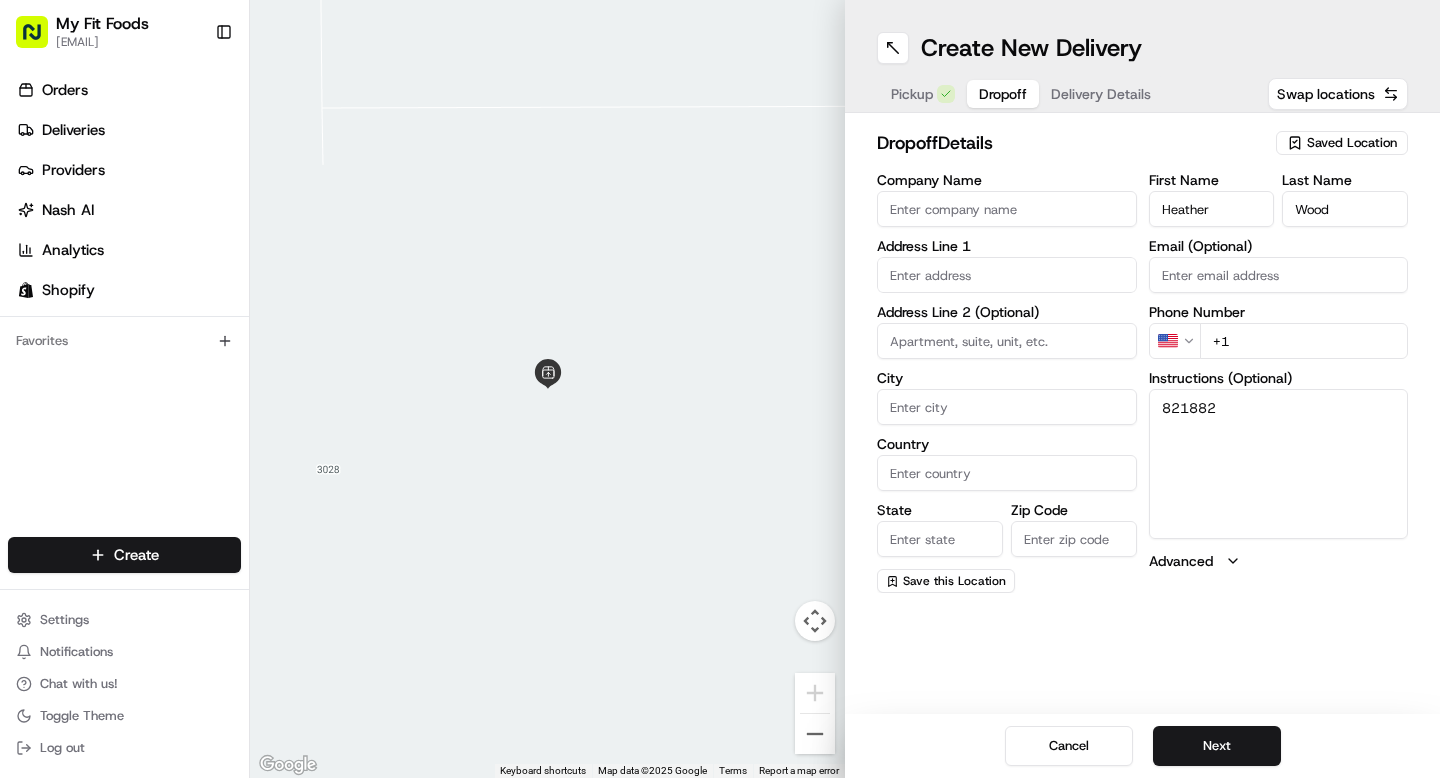 click on "Company Name Address Line 1 Address Line 2 (Optional) City Country State Zip Code Save this Location" at bounding box center [1007, 383] 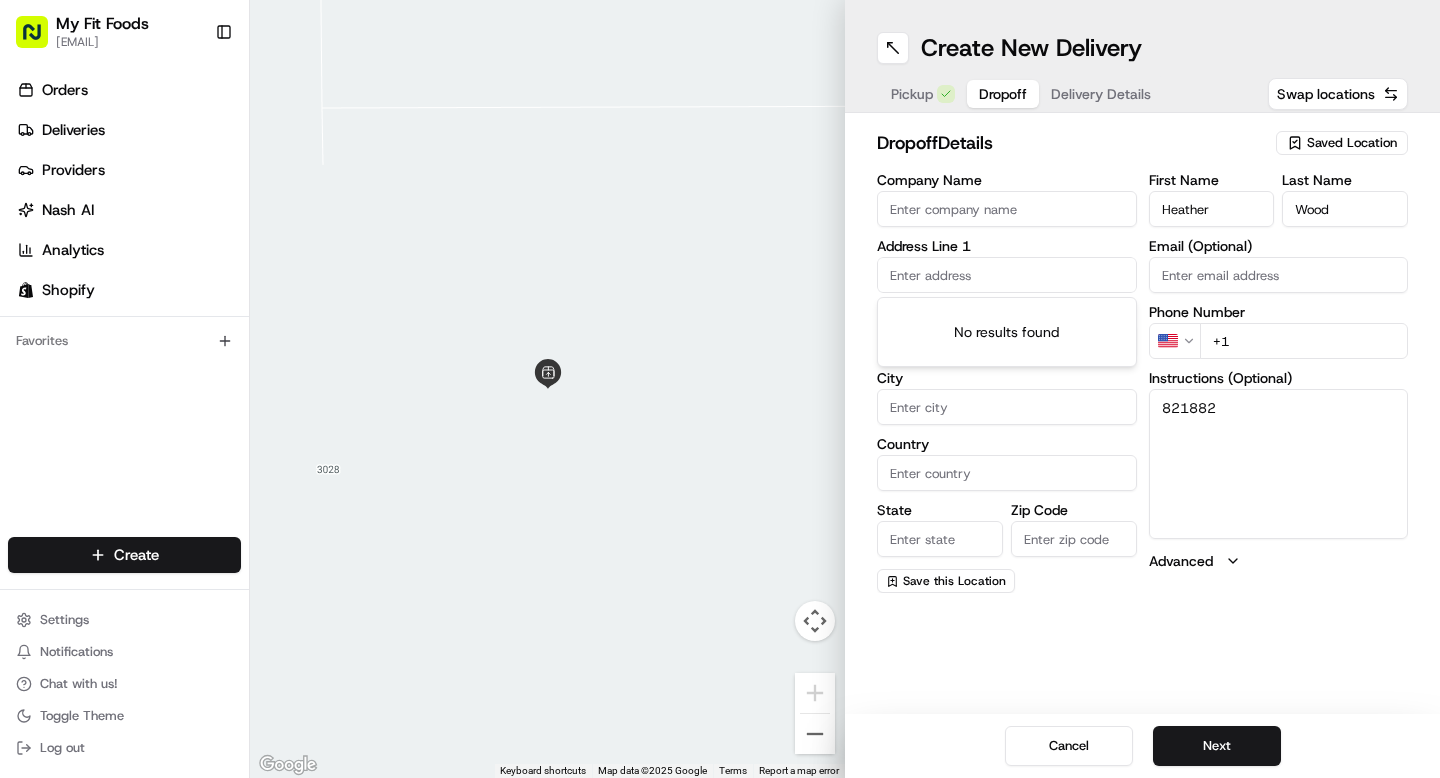 paste on "9110 Yates St Westminster CO 80031" 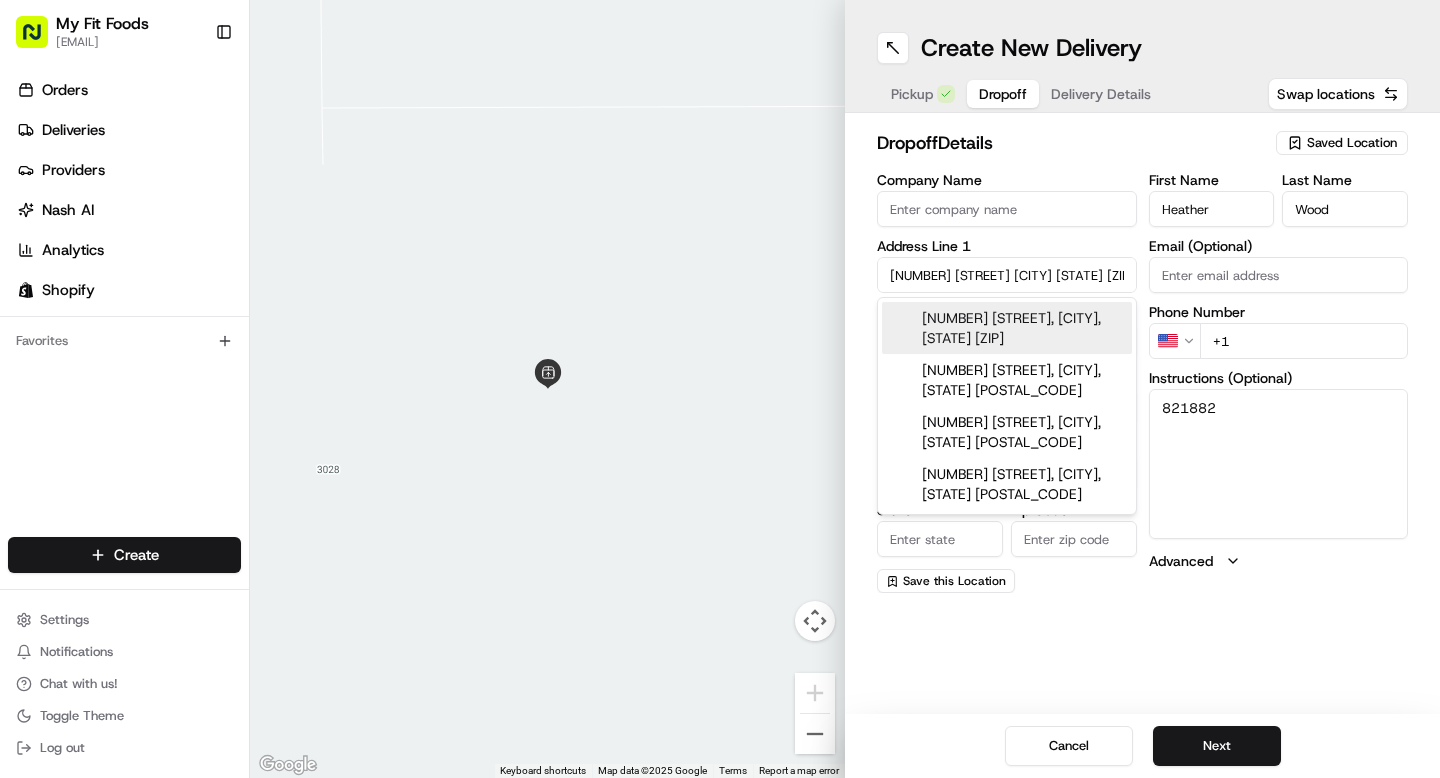 click on "9110 Yates St, Westminster, CO 80031" at bounding box center [1007, 328] 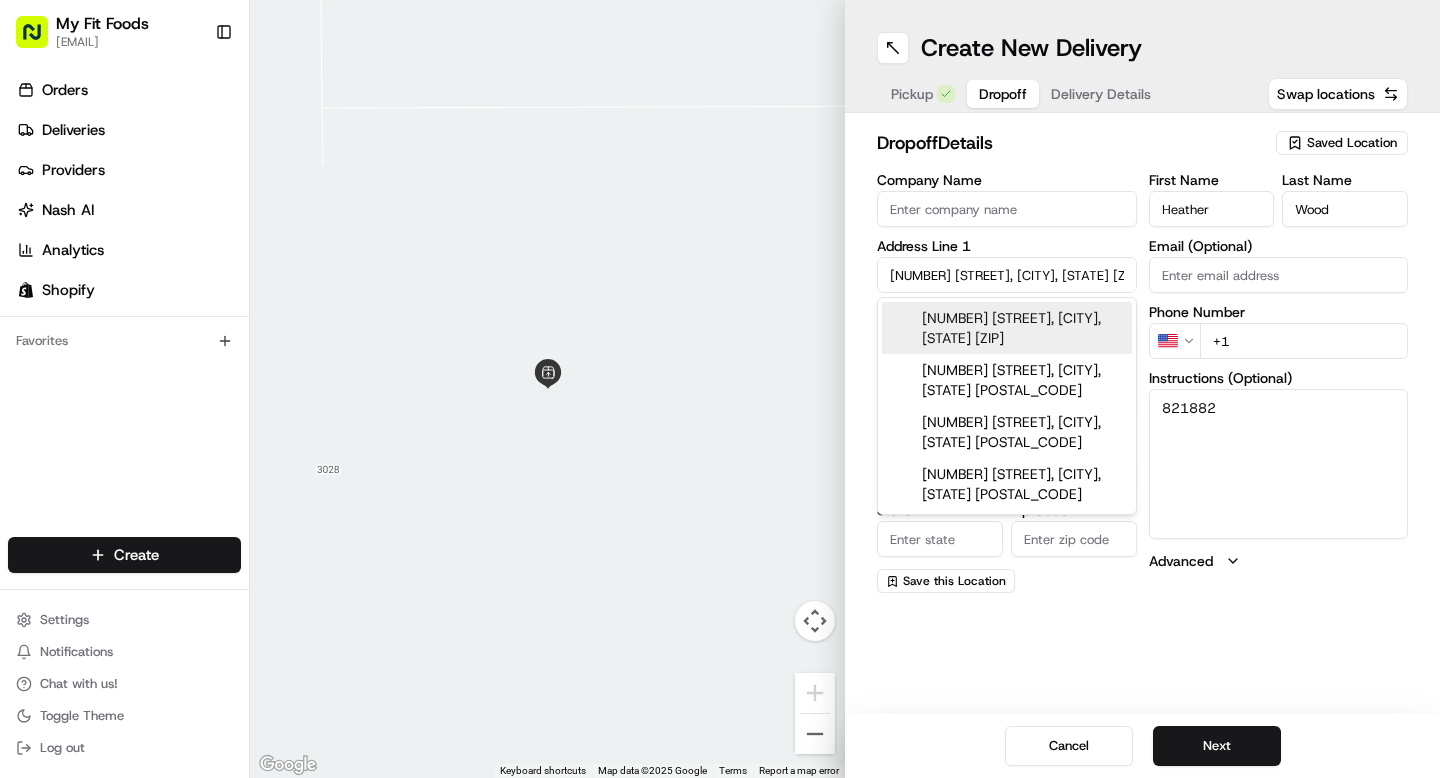 type on "9110 Yates St, Westminster, CO 80031, USA" 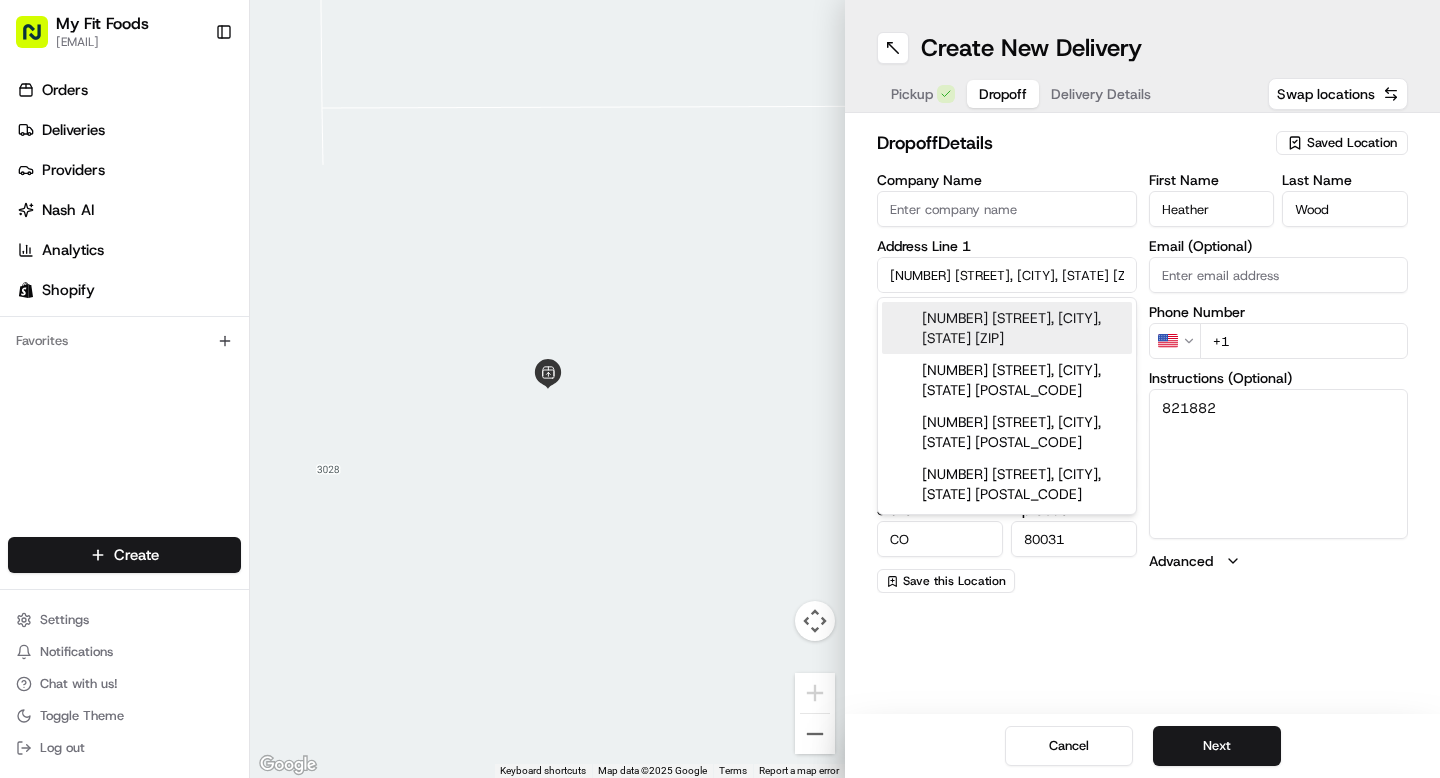 type on "9110 Yates Street" 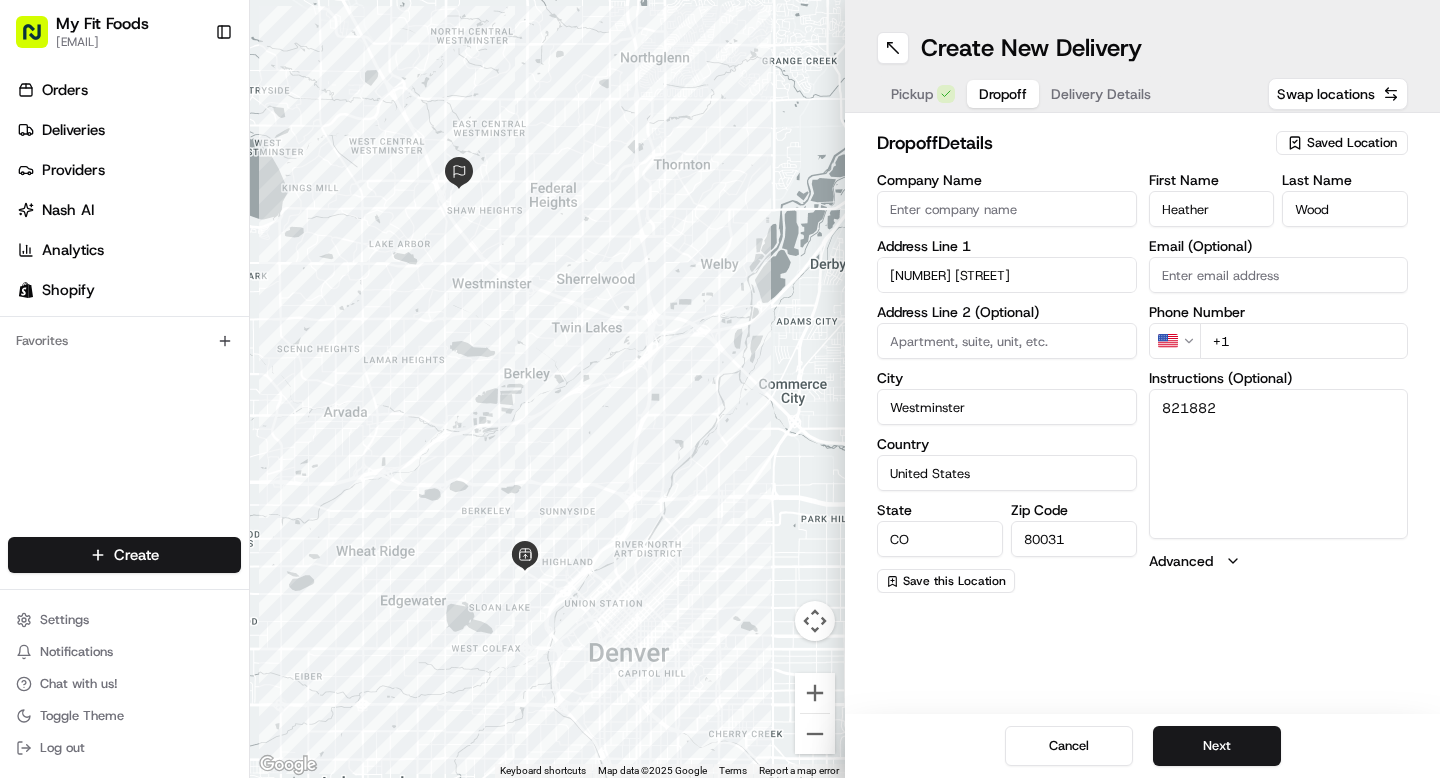 click on "821882" at bounding box center [1279, 464] 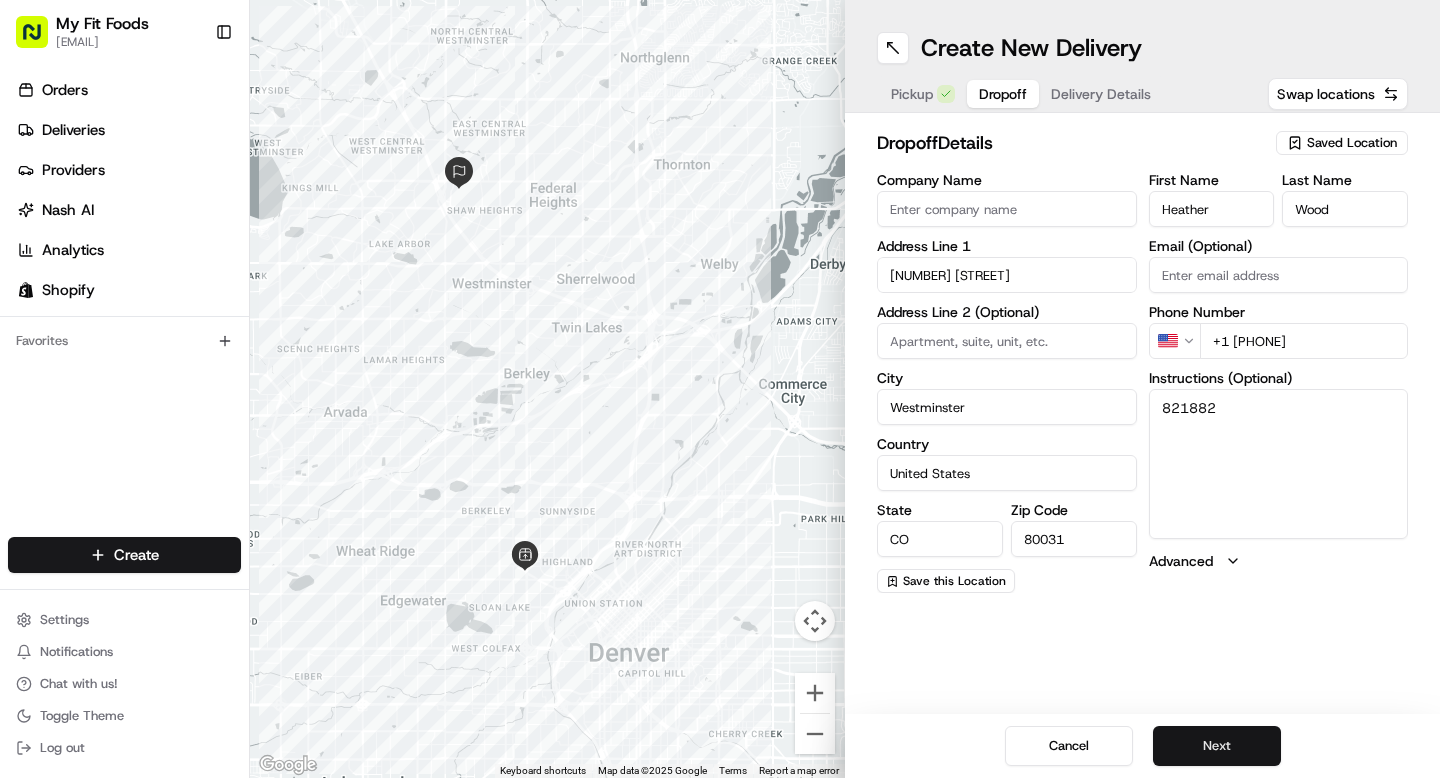 type on "+1 303 219 0129" 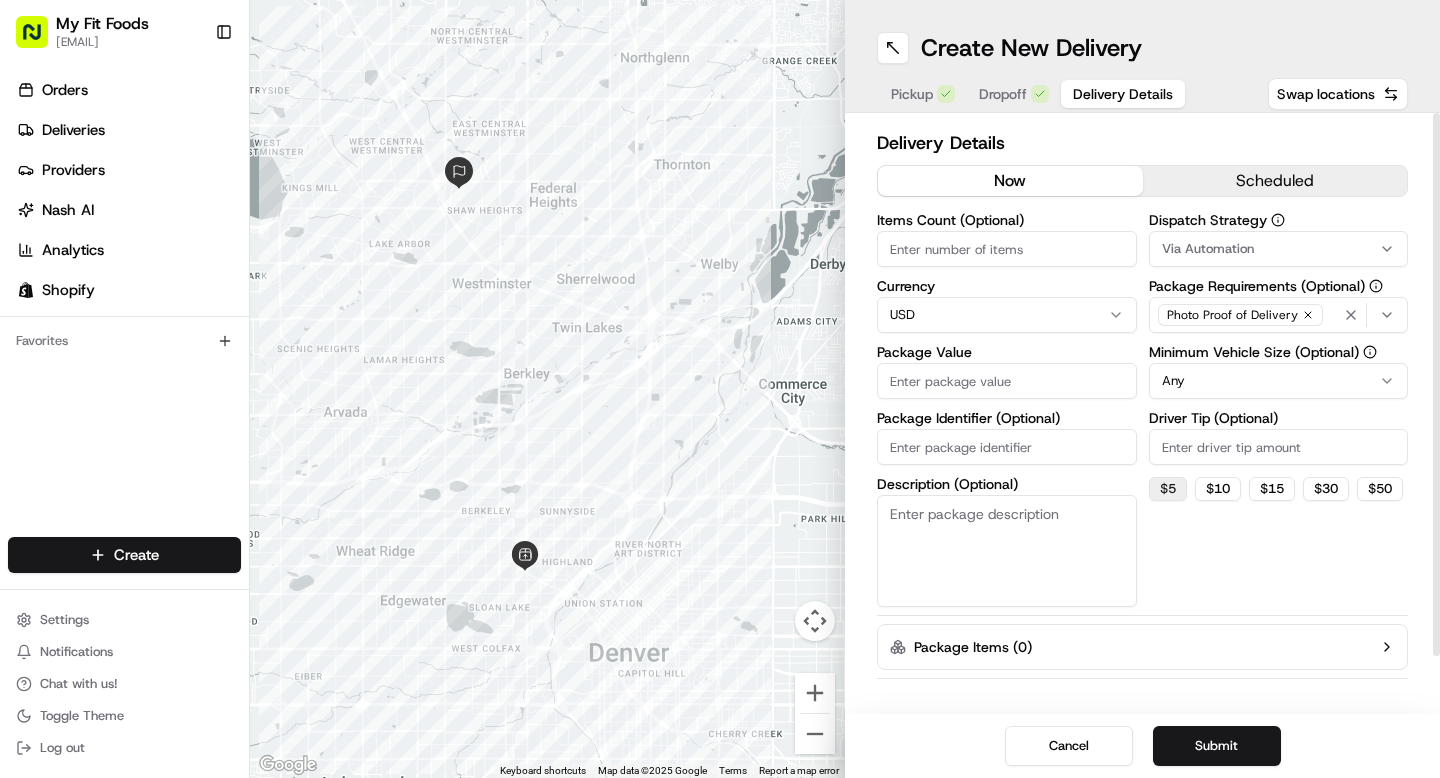 click on "$ 5" at bounding box center [1168, 489] 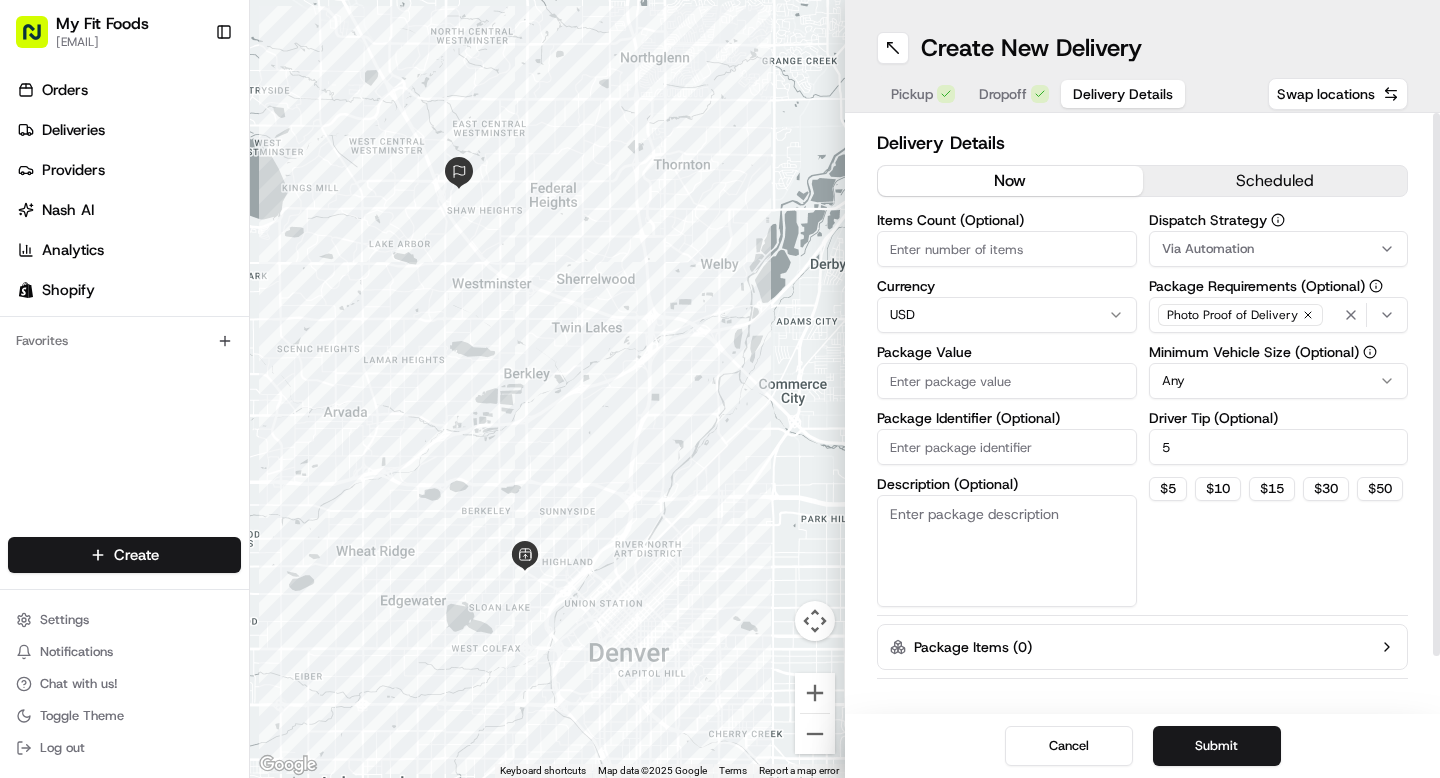 click on "Package Value" at bounding box center [1007, 381] 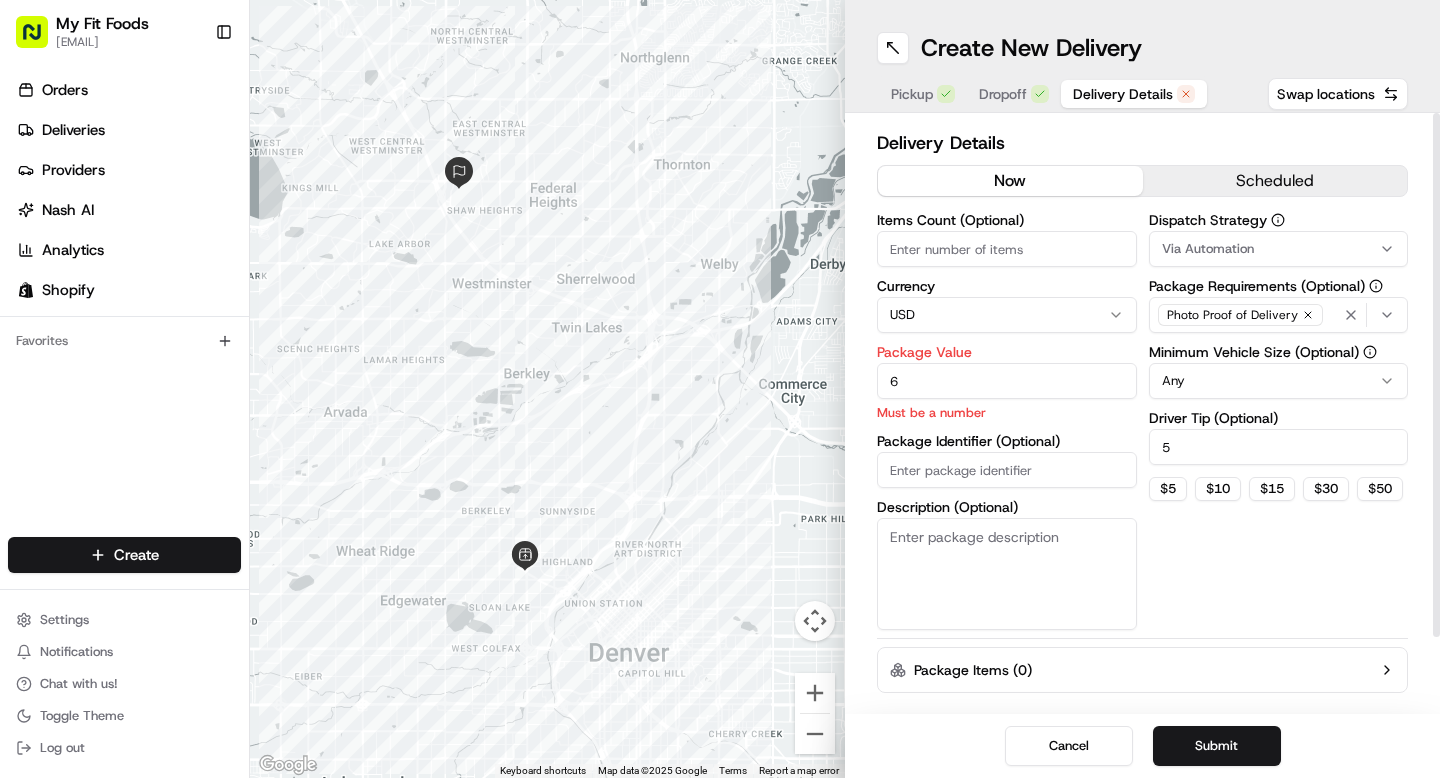 type on "6" 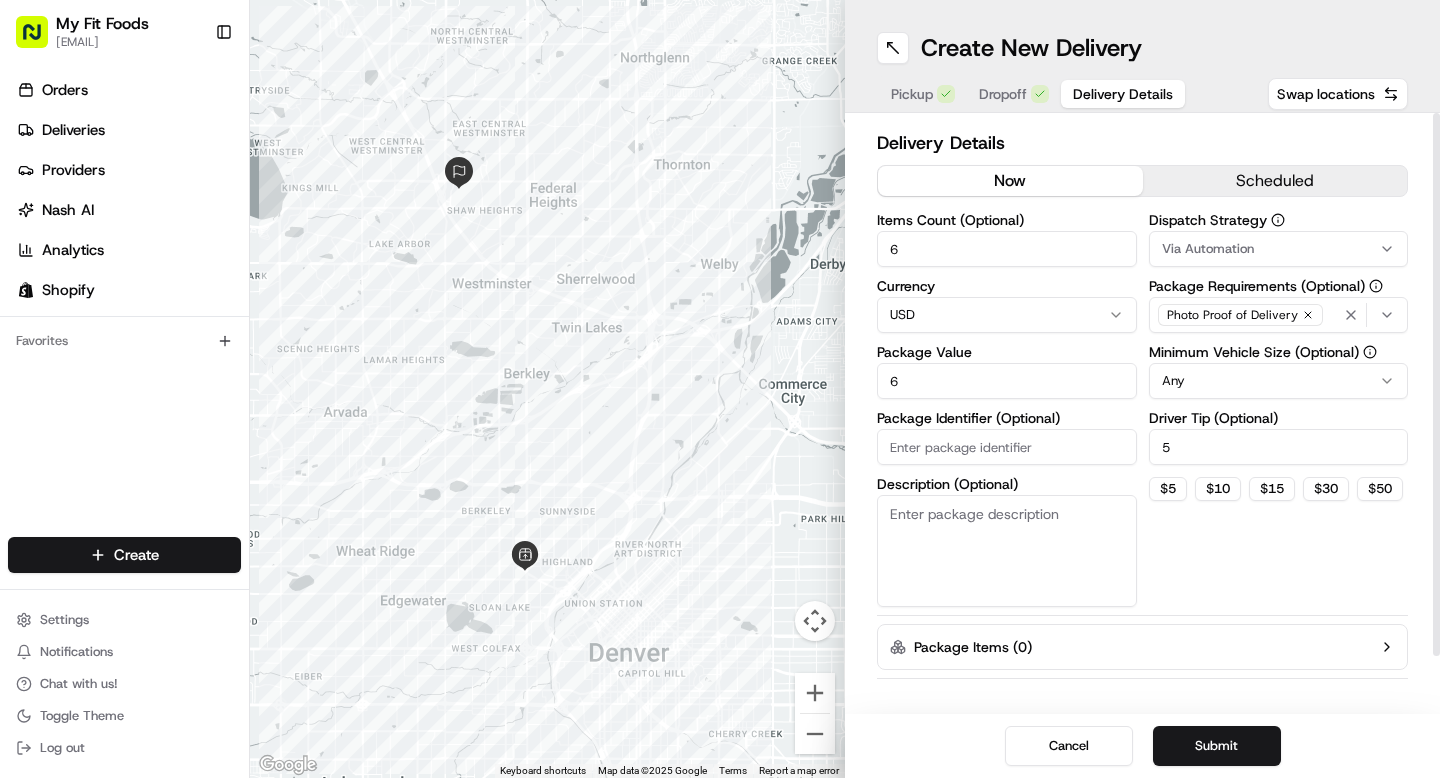 type on "6" 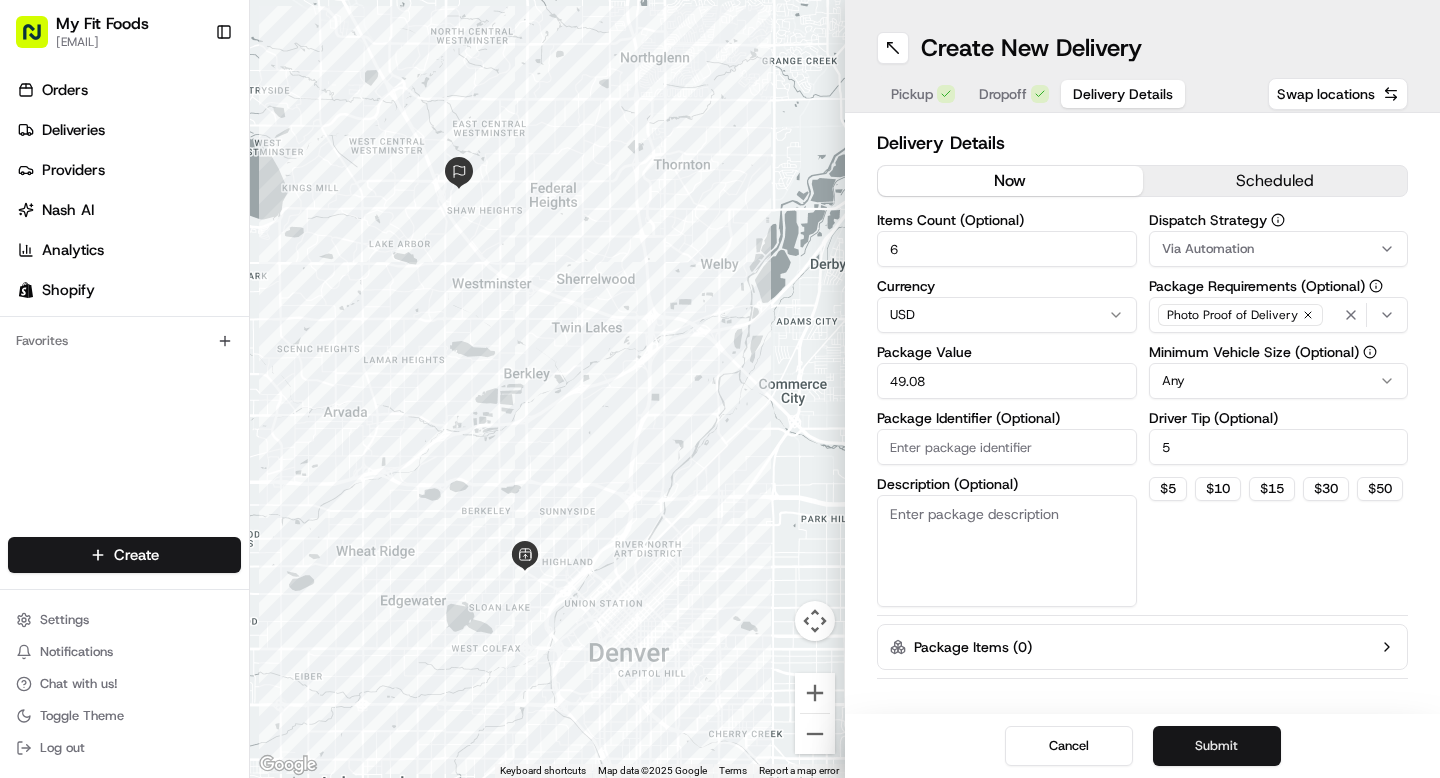 type on "49.08" 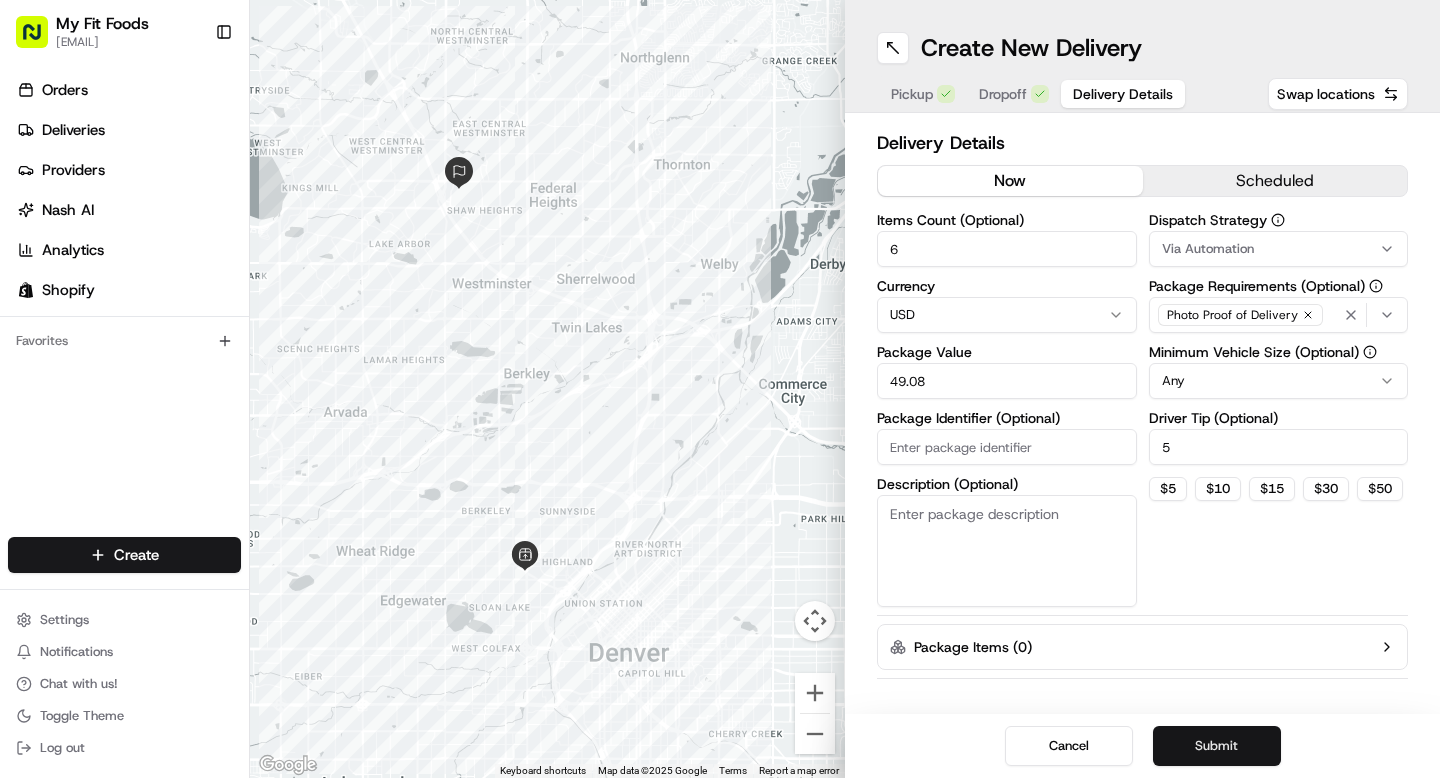 click on "Submit" at bounding box center (1217, 746) 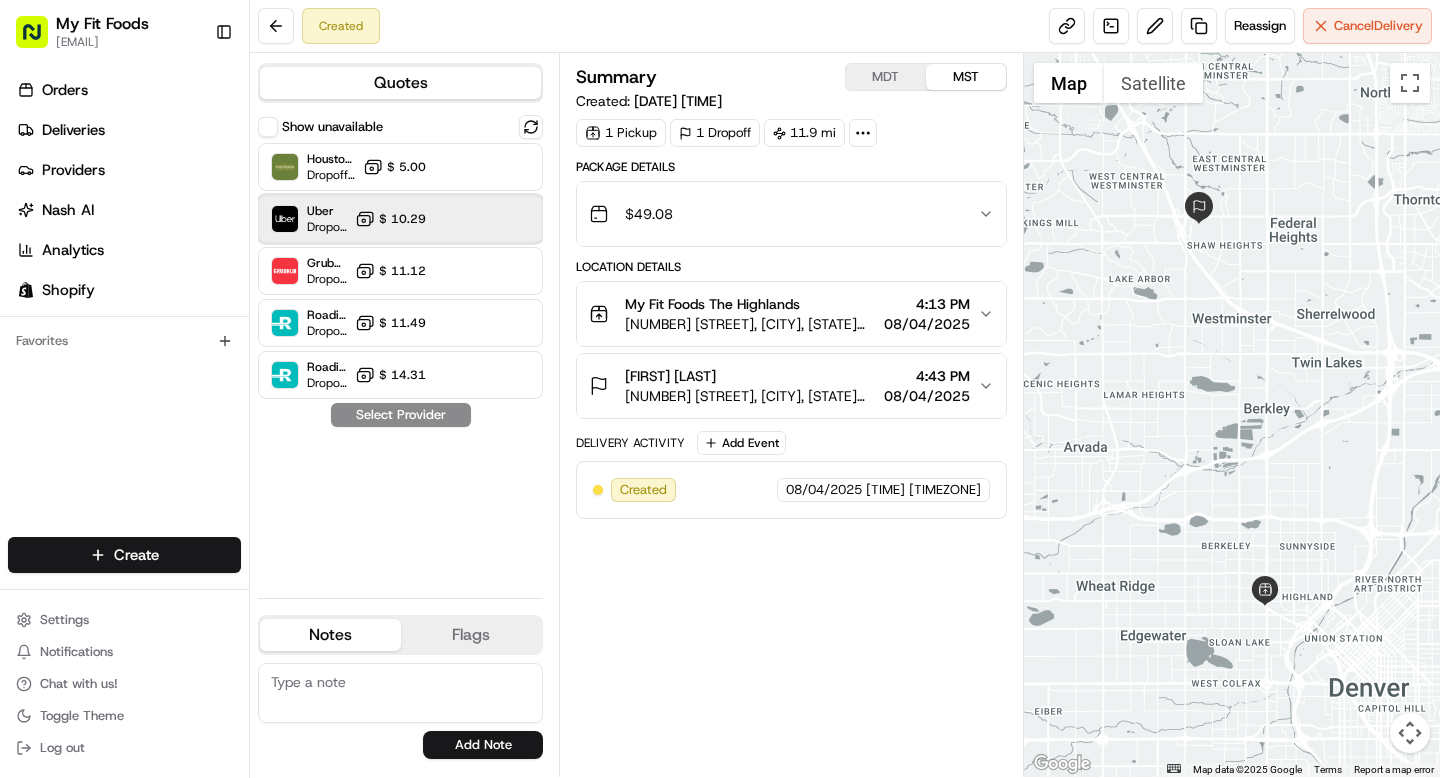 click on "Uber Dropoff ETA   51 minutes $   10.29" at bounding box center (400, 219) 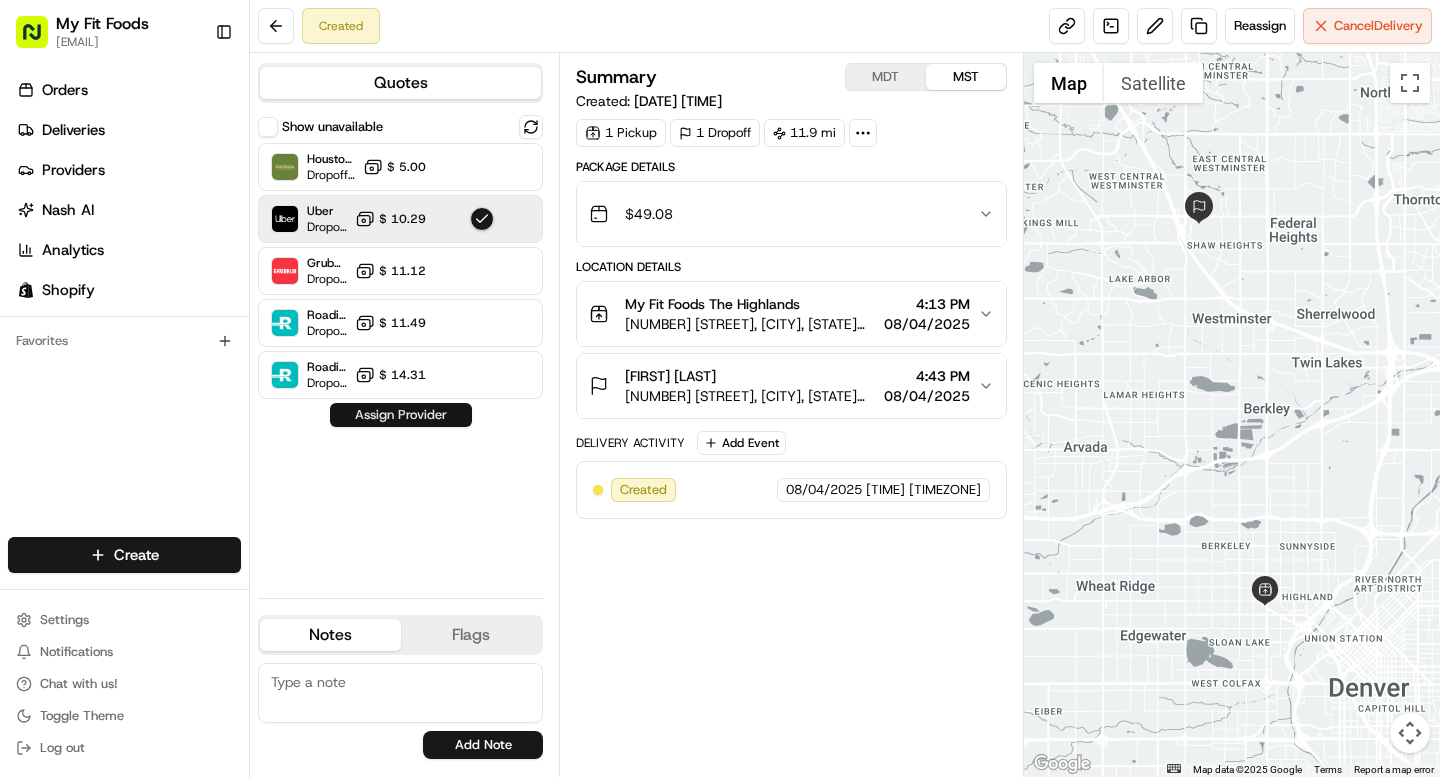 click on "Assign Provider" at bounding box center (401, 415) 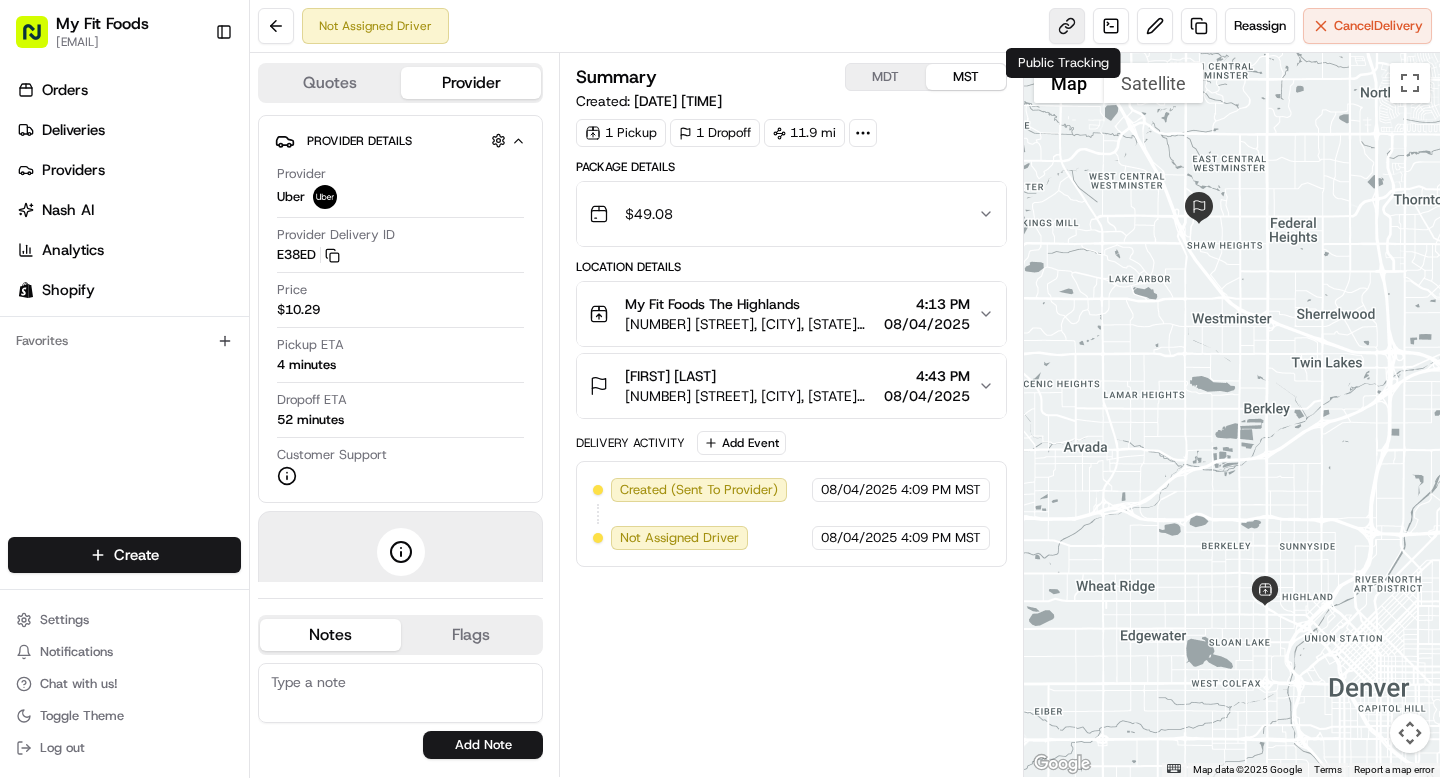 click at bounding box center (1067, 26) 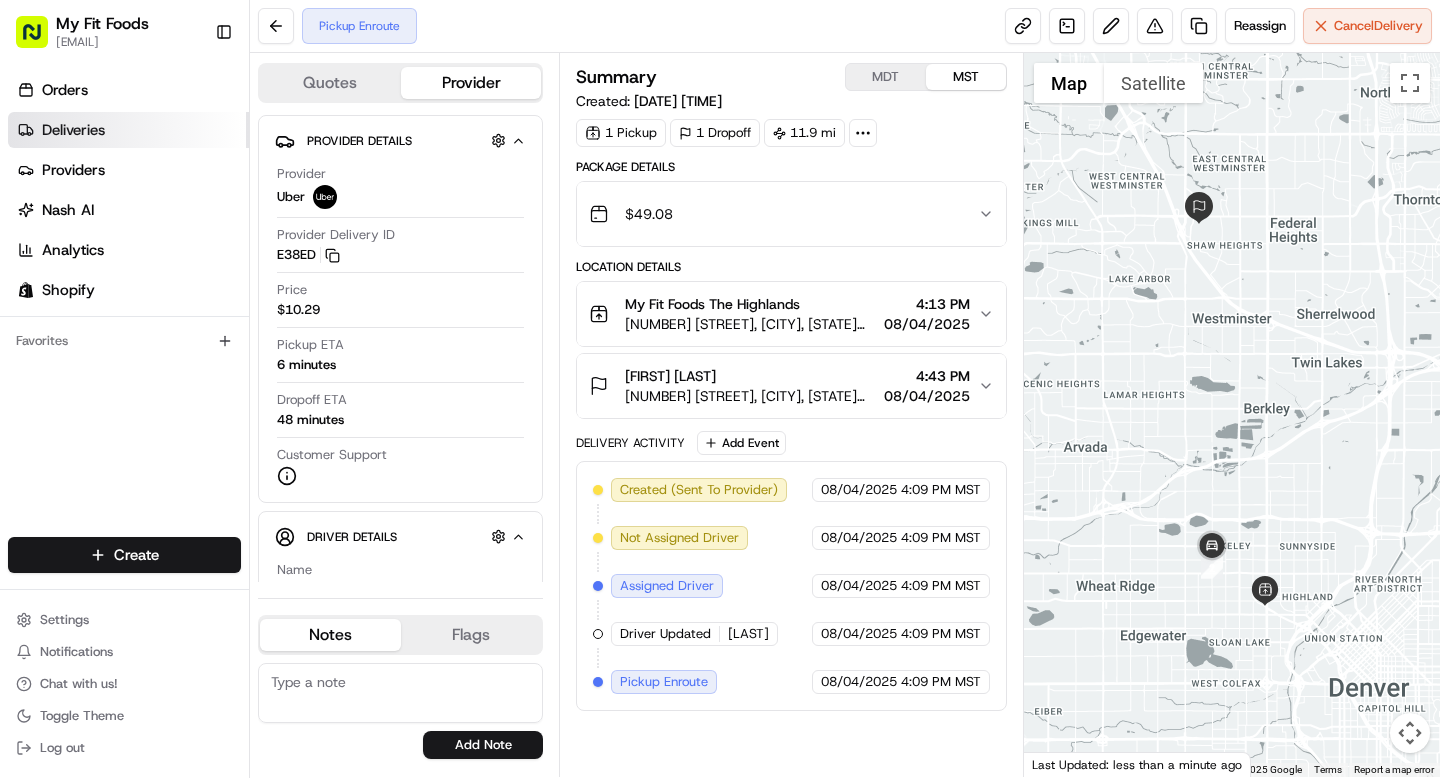 click on "Deliveries" at bounding box center [73, 130] 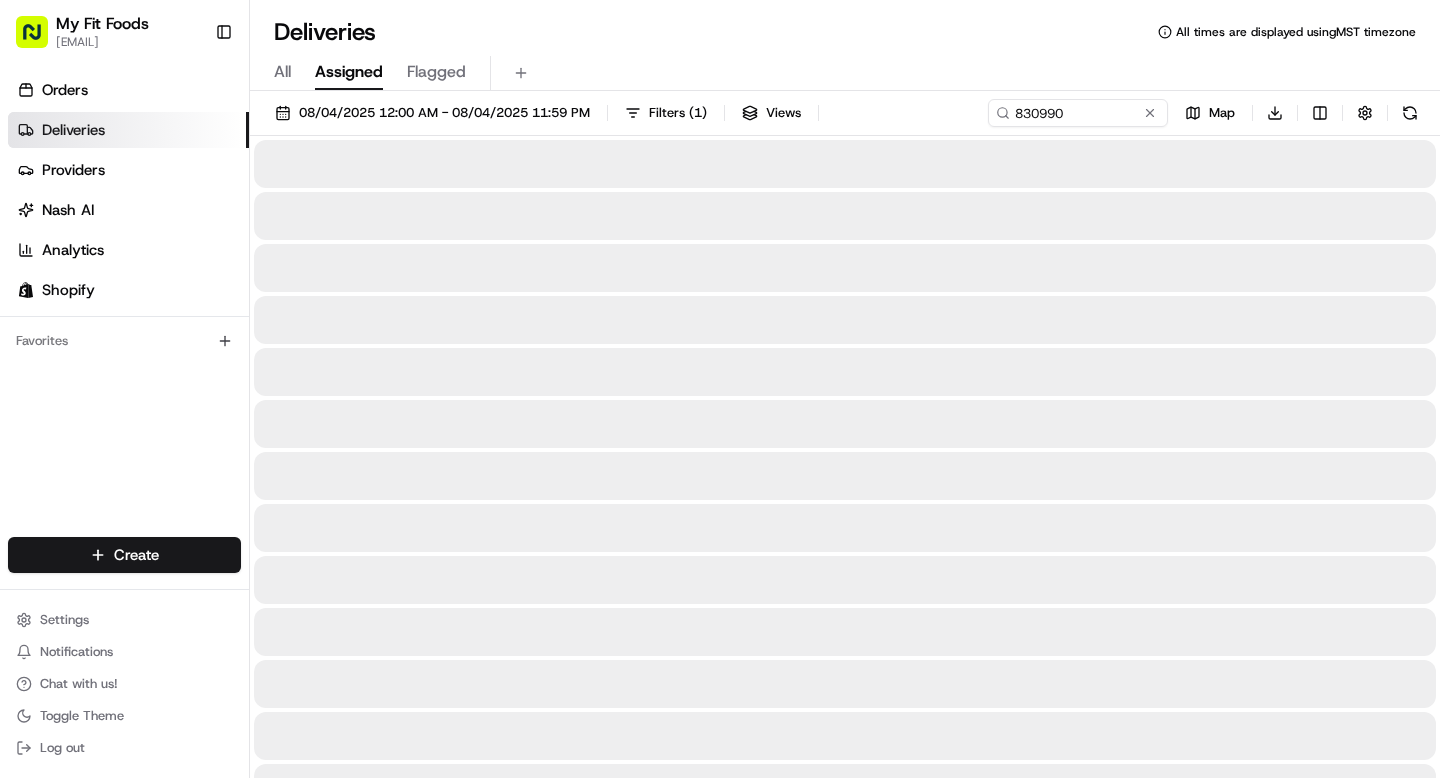 click on "All Assigned Flagged" at bounding box center [845, 73] 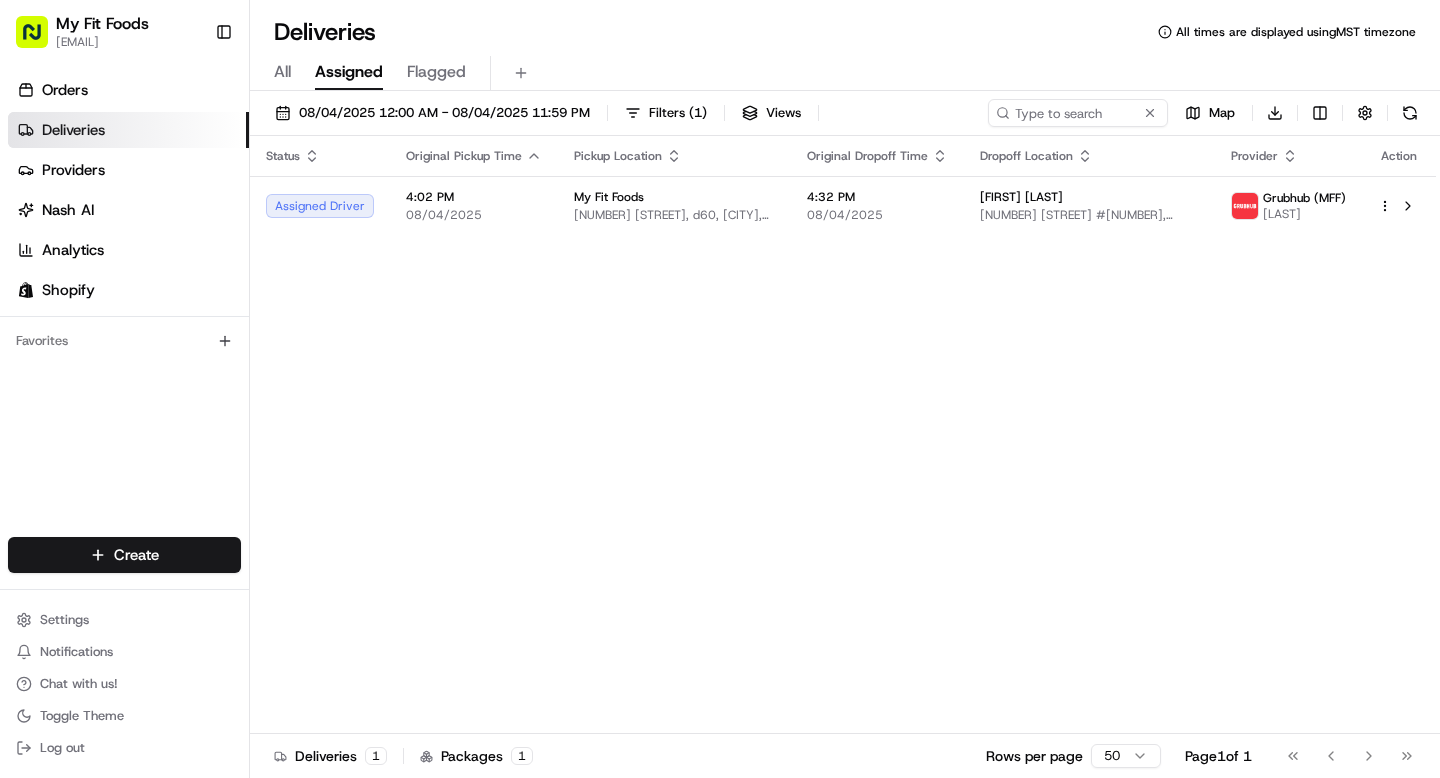 click on "All" at bounding box center [282, 72] 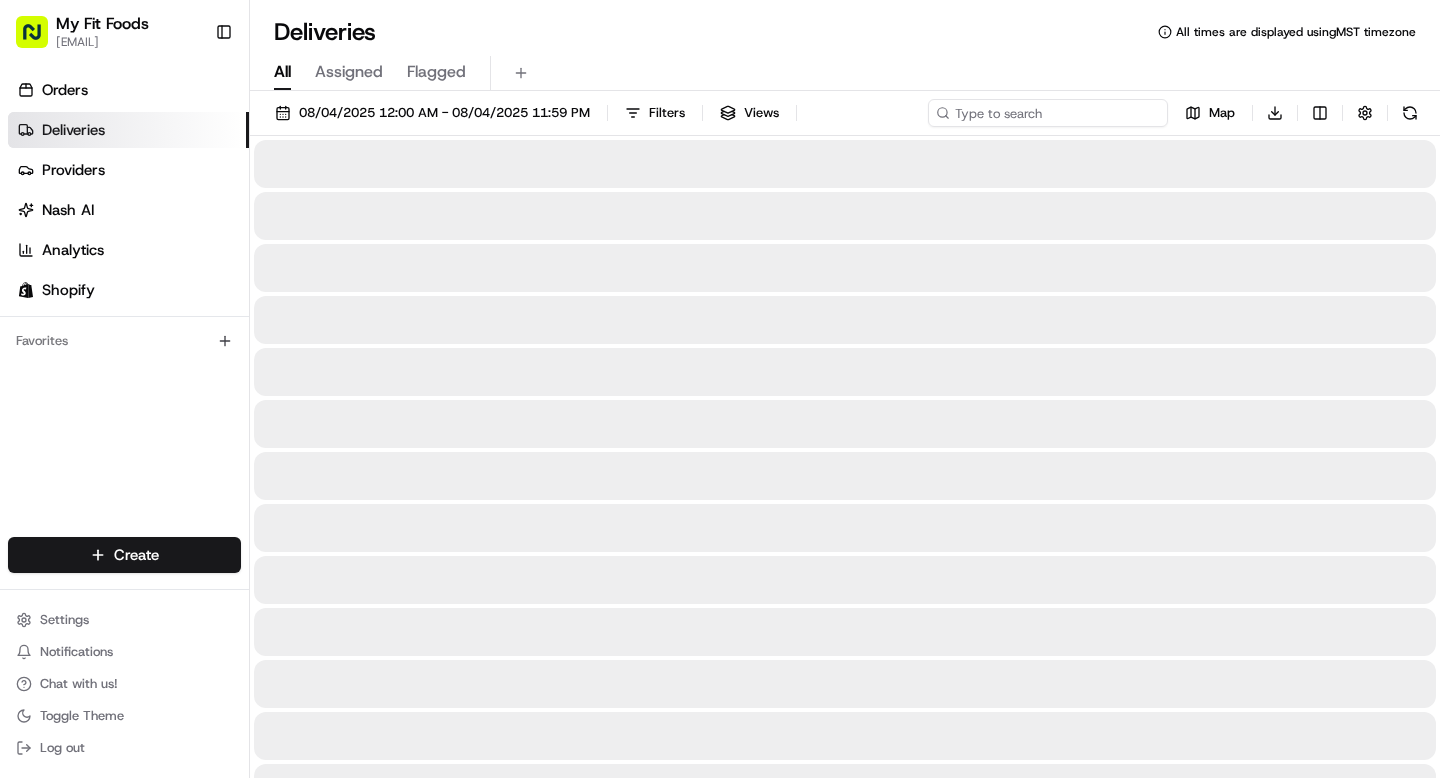 click at bounding box center (1048, 113) 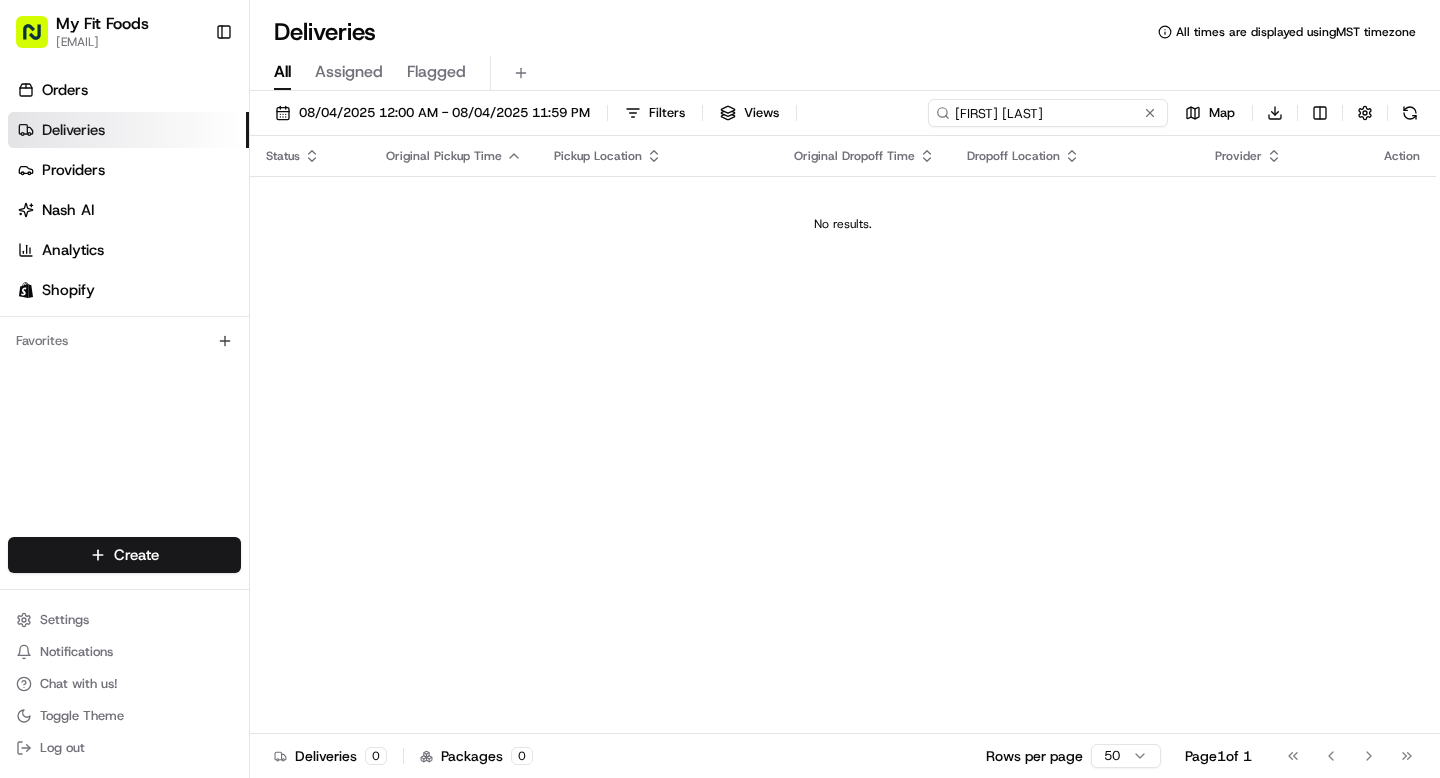 drag, startPoint x: 1054, startPoint y: 114, endPoint x: 904, endPoint y: 91, distance: 151.75308 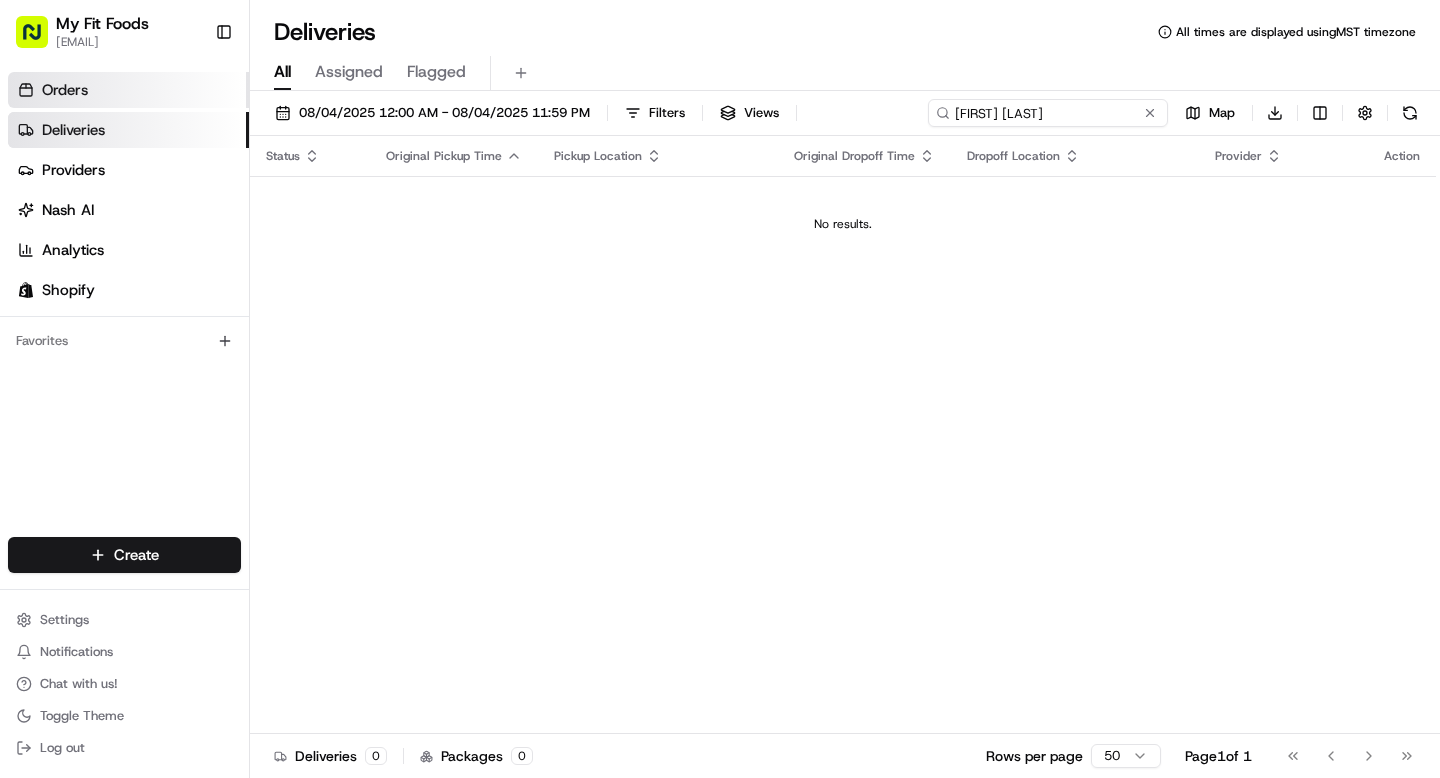 type on "David Sperry" 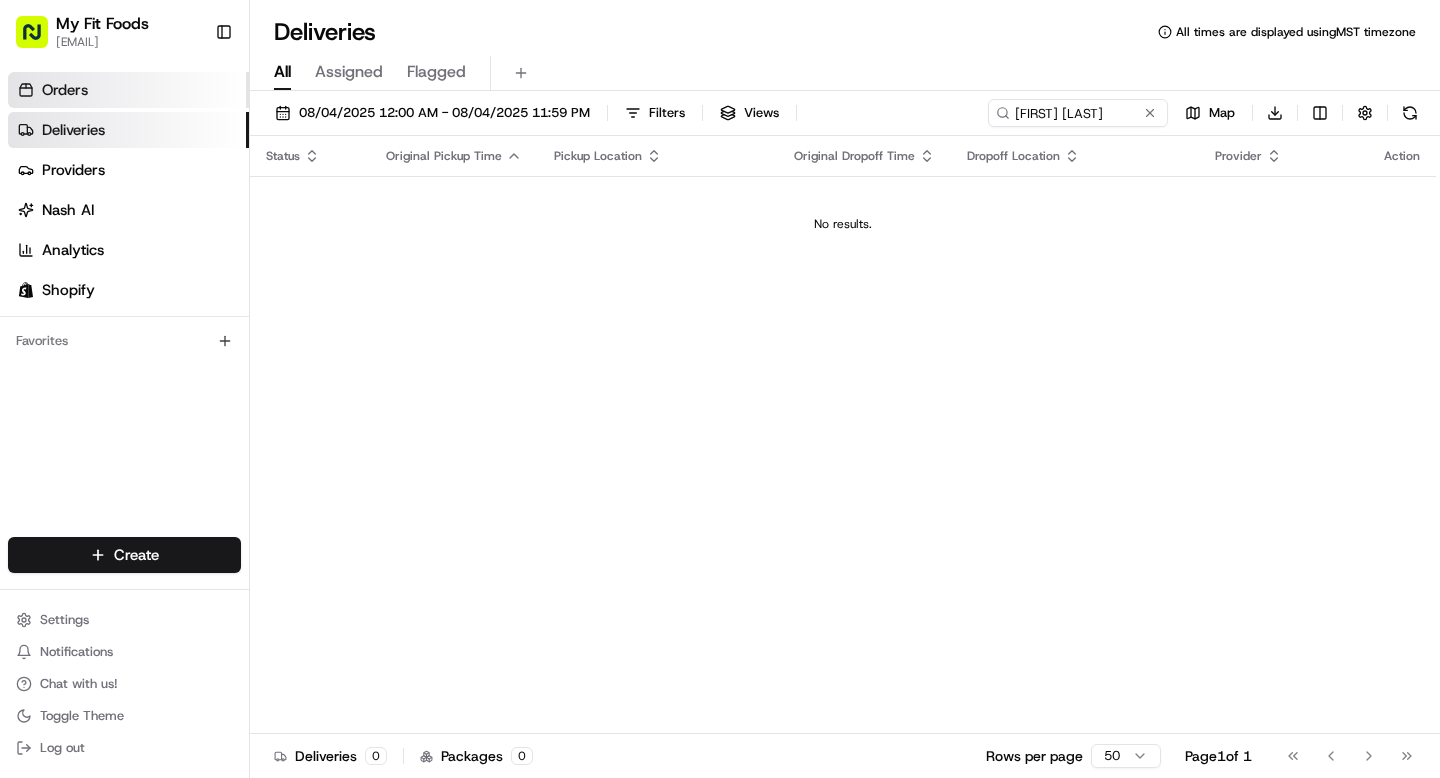 click on "Orders" at bounding box center [128, 90] 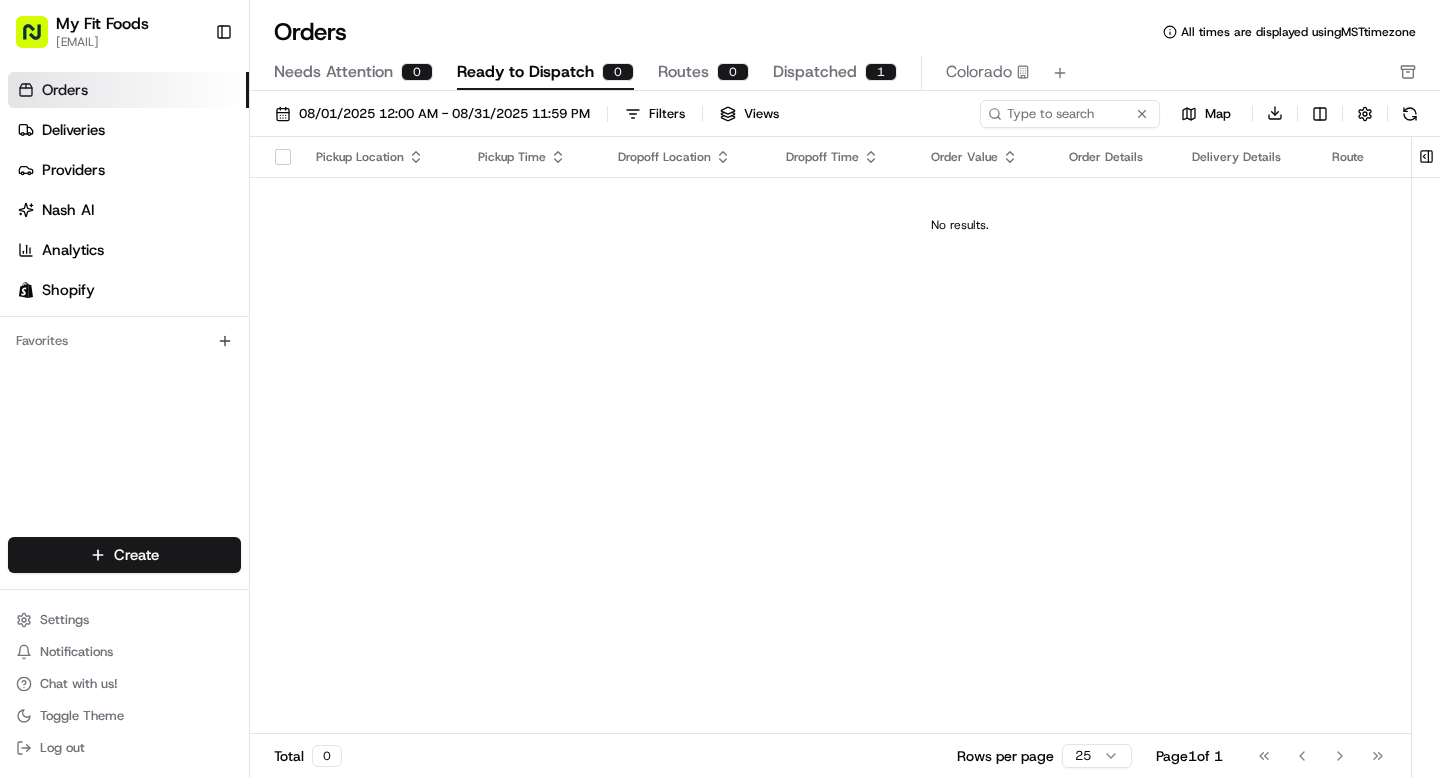 click on "Needs Attention" at bounding box center (333, 72) 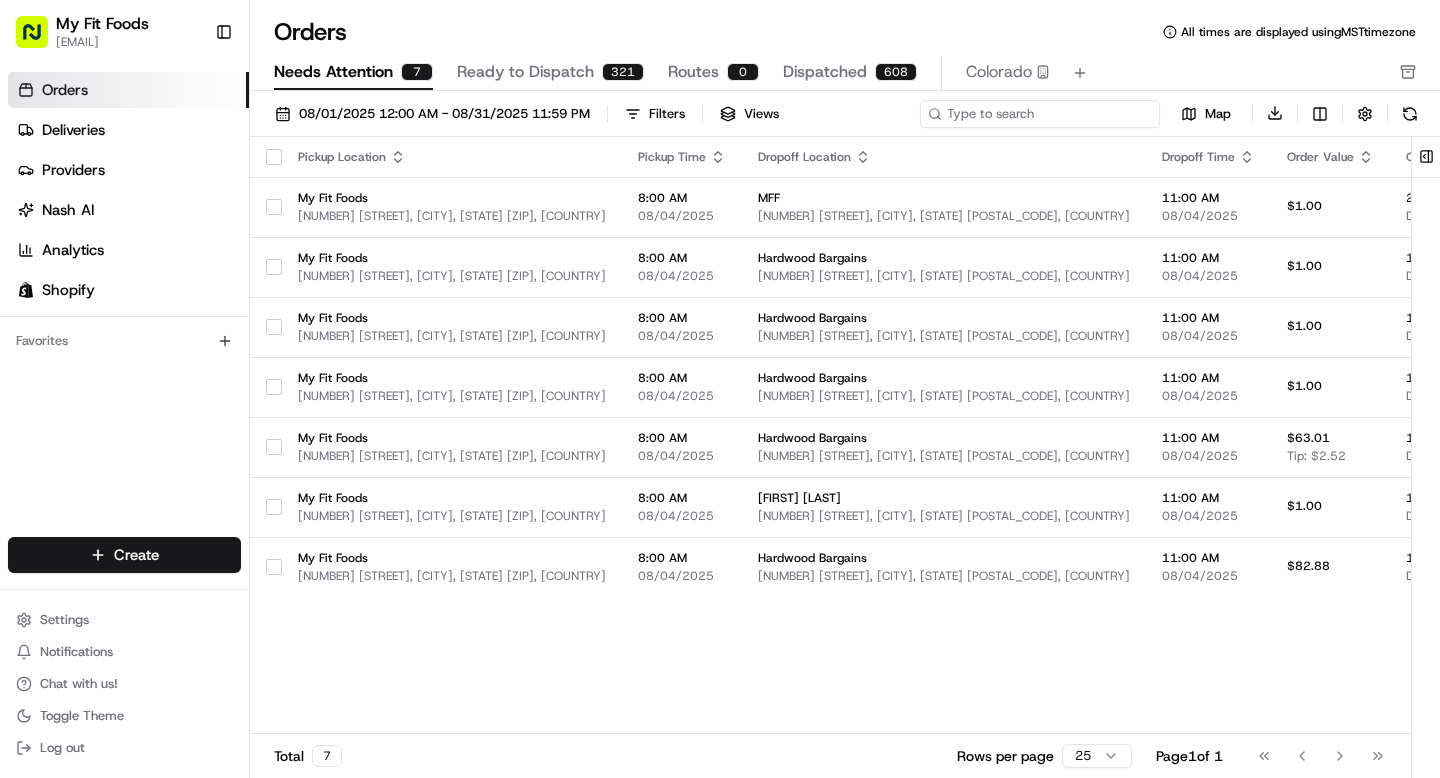 click at bounding box center (1040, 114) 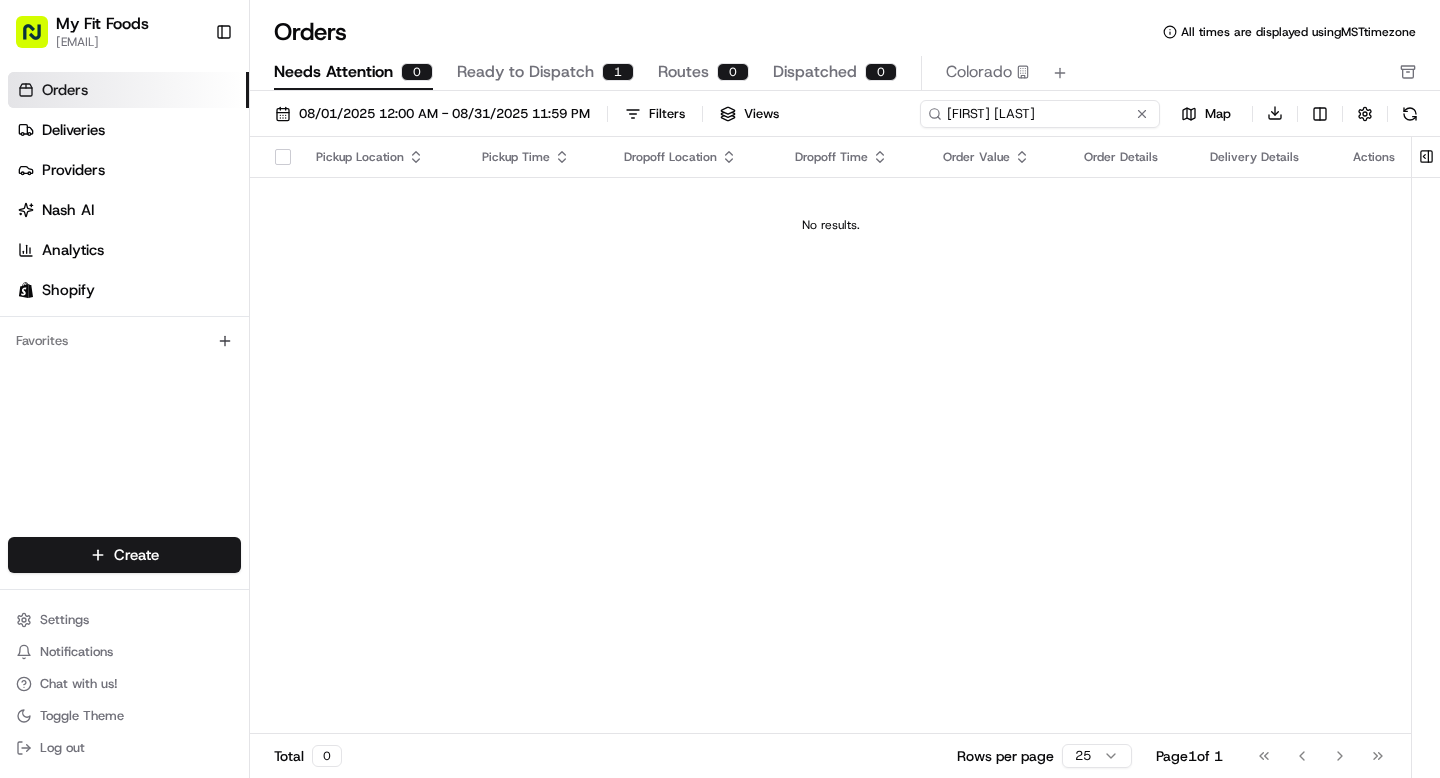type on "David Sperry" 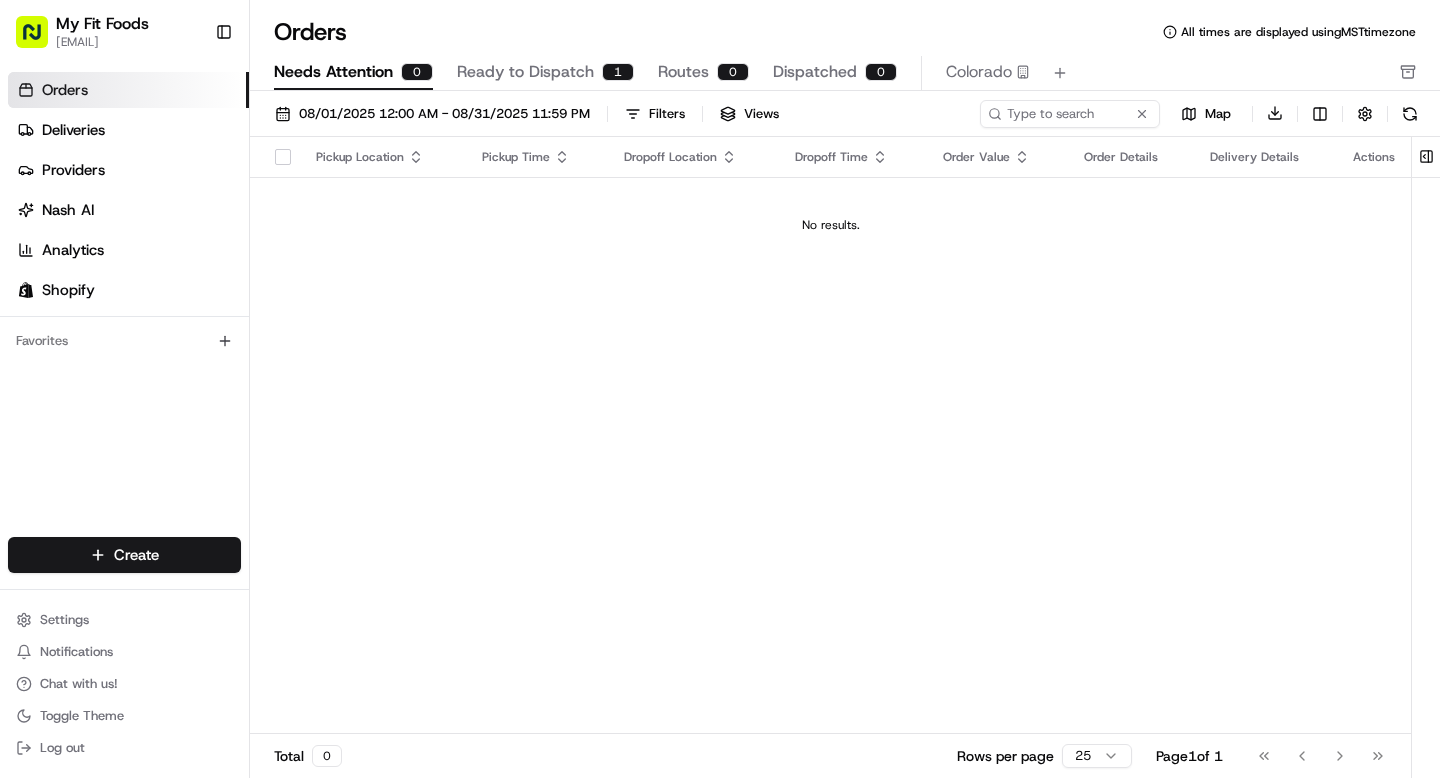 click on "Ready to Dispatch" at bounding box center (525, 72) 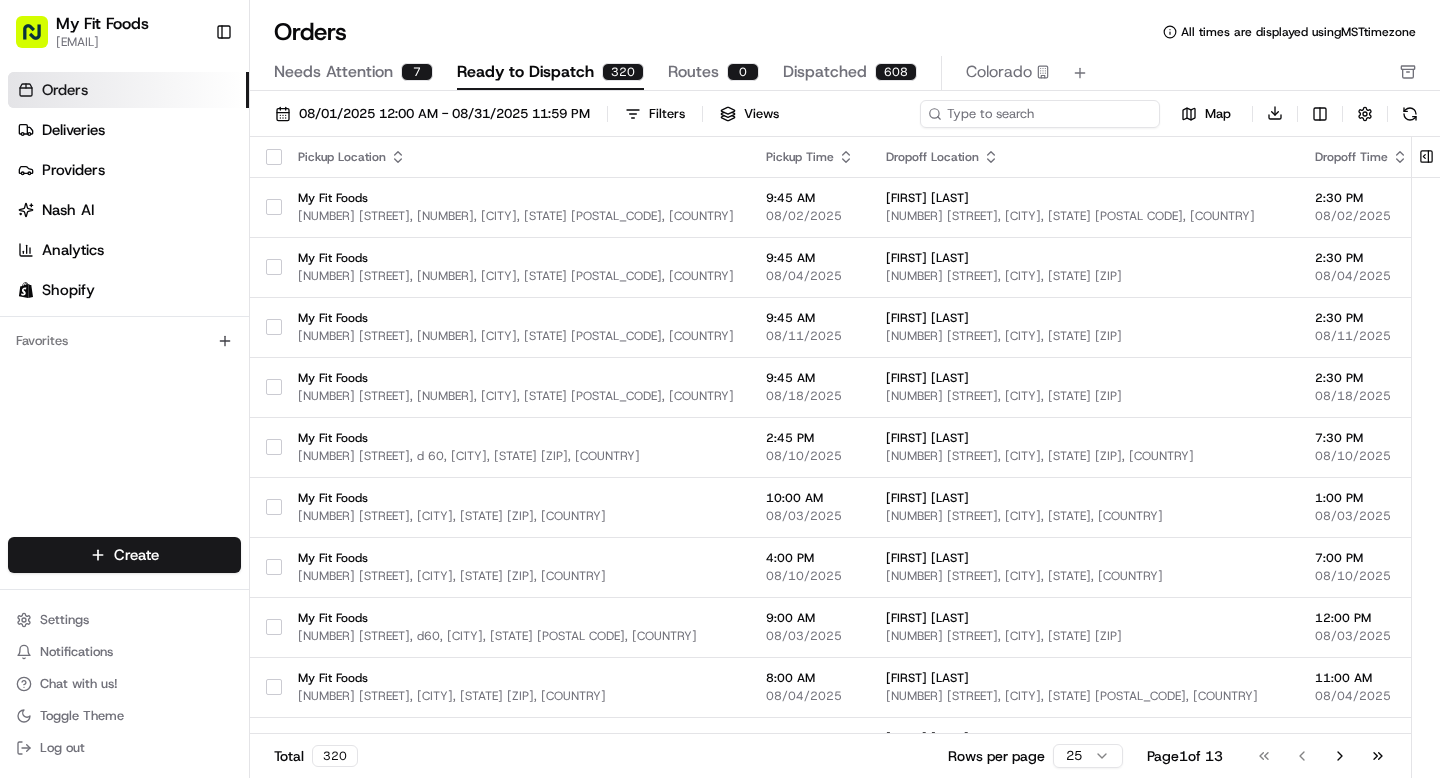 click at bounding box center (1040, 114) 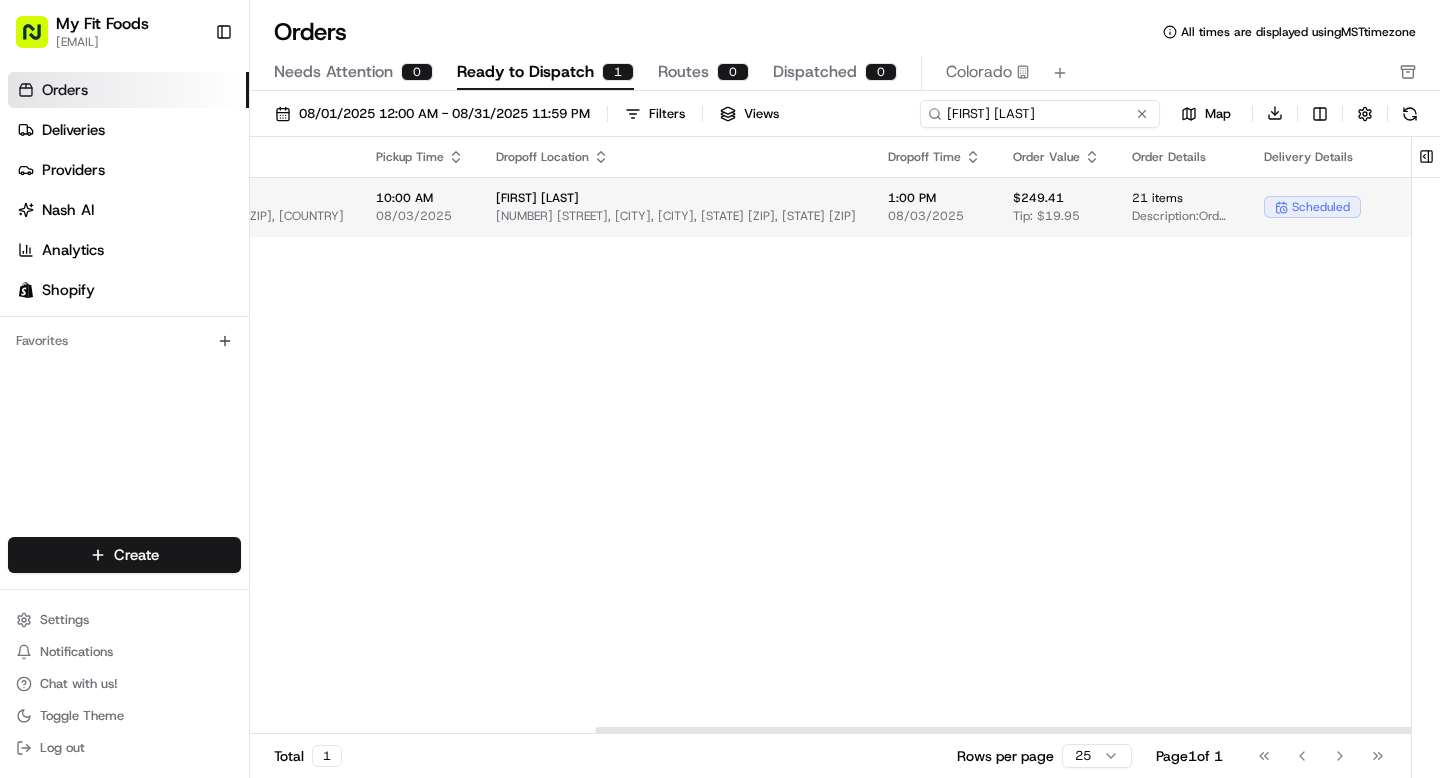 scroll, scrollTop: 0, scrollLeft: 755, axis: horizontal 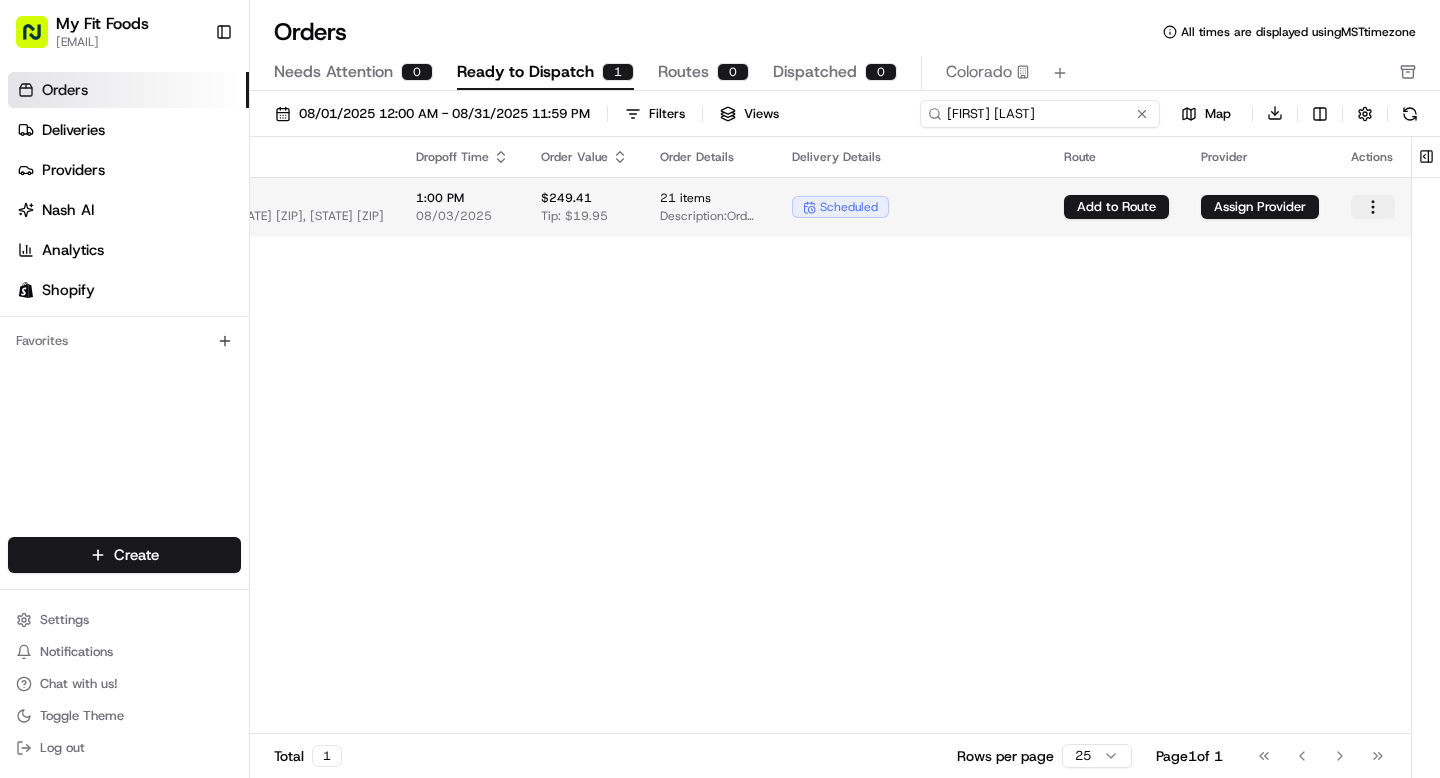 type on "David Sperry" 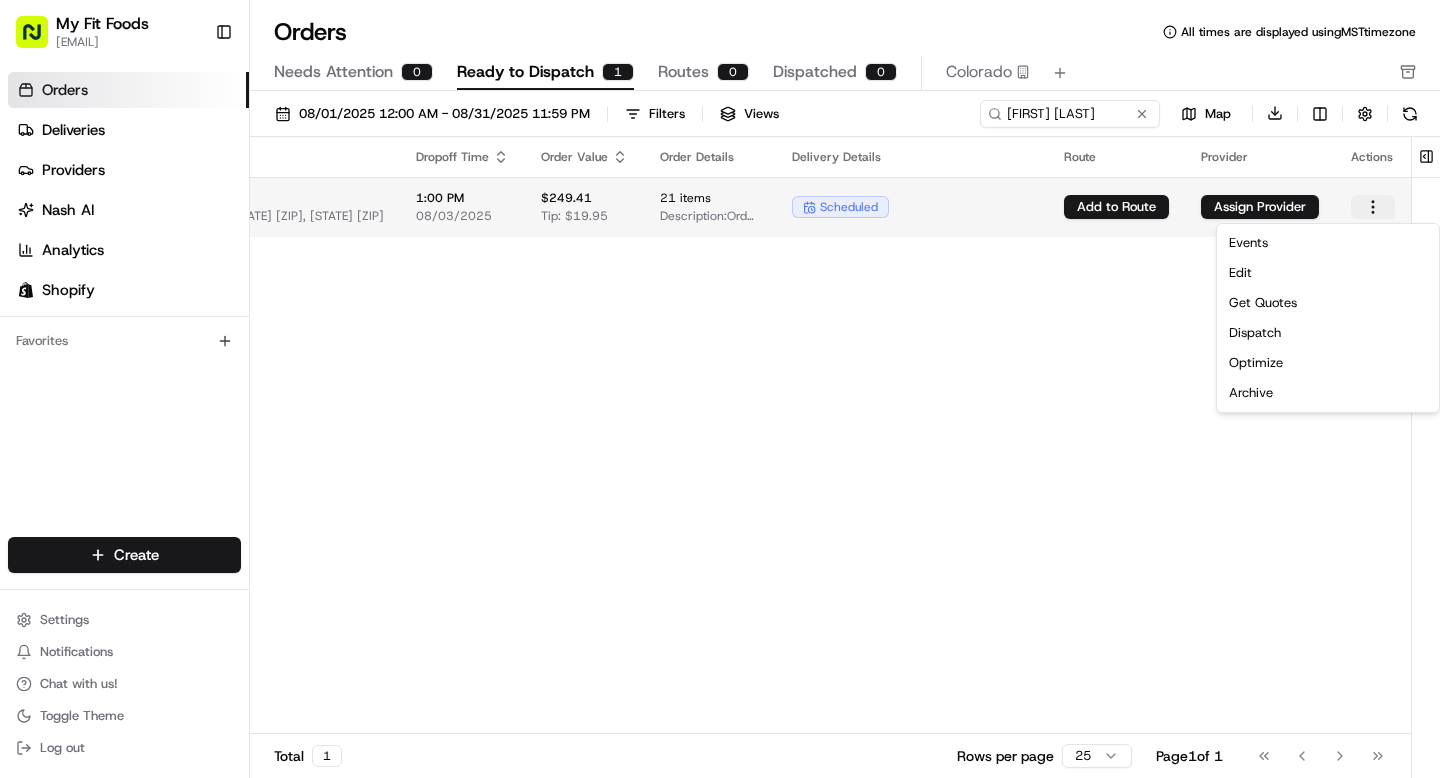 click on "My Fit Foods support@myfitfoods.com Toggle Sidebar Orders Deliveries Providers Nash AI Analytics Shopify Favorites Main Menu Members & Organization Organization Users Roles Preferences Customization Tracking Orchestration Automations Dispatch Strategy Optimization Strategy Locations Pickup Locations Dropoff Locations Shifts Billing Billing Refund Requests Integrations Notification Triggers Webhooks API Keys Request Logs Create Settings Notifications Chat with us! Toggle Theme Log out Orders All times are displayed using  MST  timezone Needs Attention 0 Ready to Dispatch 1 Routes 0 Dispatched 0 Colorado 08/01/2025 12:00 AM - 08/31/2025 11:59 PM Filters Views David Sperry Map Download Pickup Location Pickup Time Dropoff Location Dropoff Time Order Value Order Details Delivery Details Route Provider Actions My Fit Foods 3271 NW 29th Ave, Portland, OR 97210, US 10:00 AM 08/03/2025 David Sperry 14951 E Burnside St, House, Portland, Oregon 97233-2841, Oregon 97233, US 1:00 PM 08/03/2025 $249.41 21" at bounding box center (720, 389) 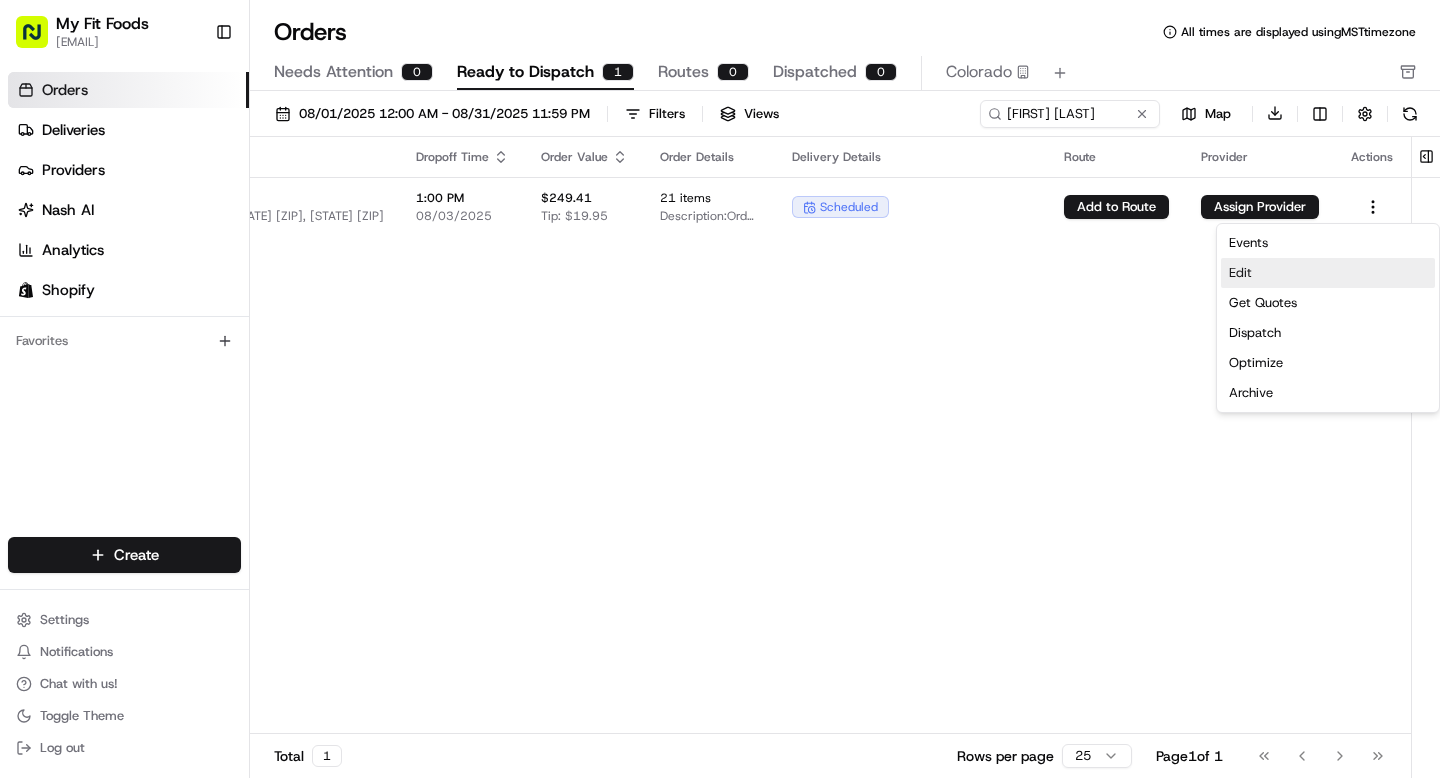 click on "Edit" at bounding box center (1328, 273) 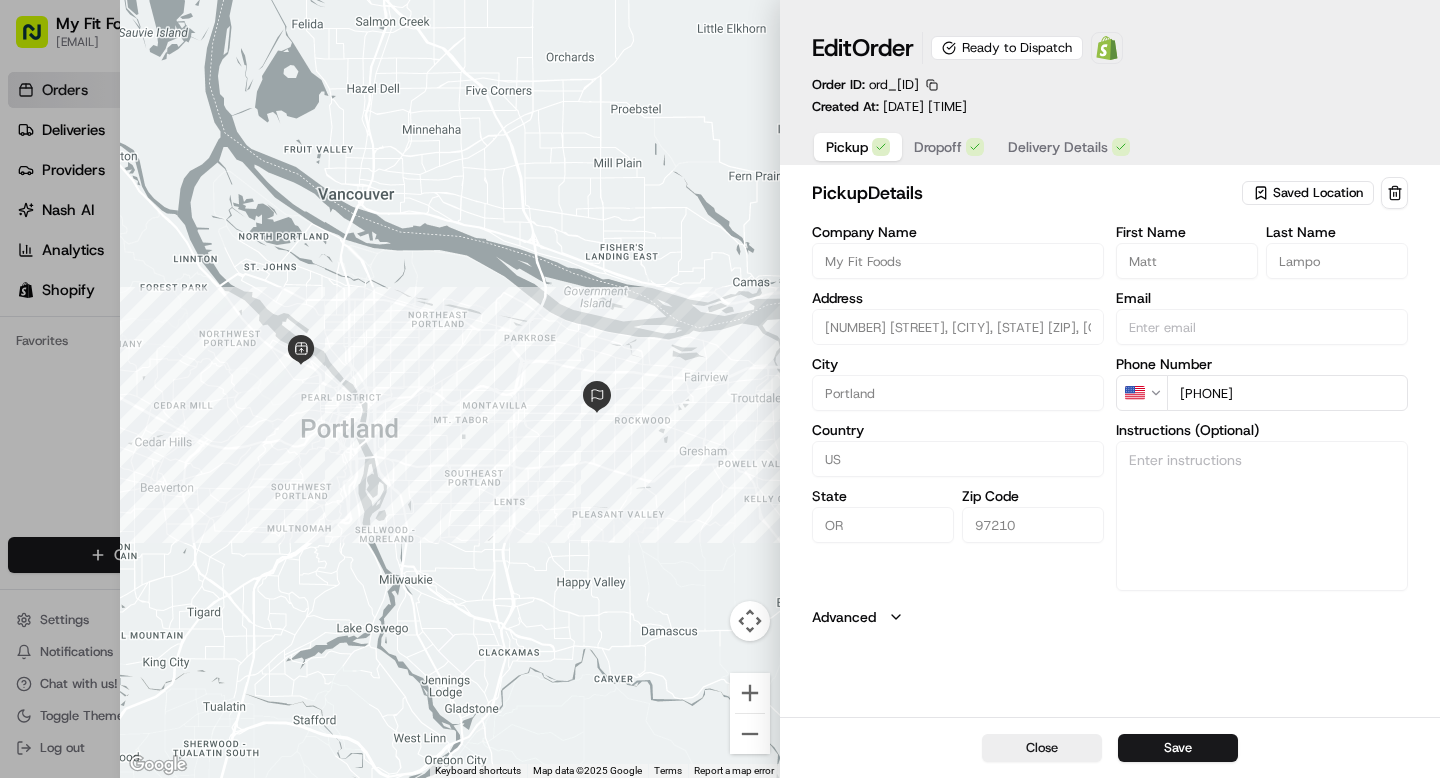 click on "Dropoff" at bounding box center [938, 147] 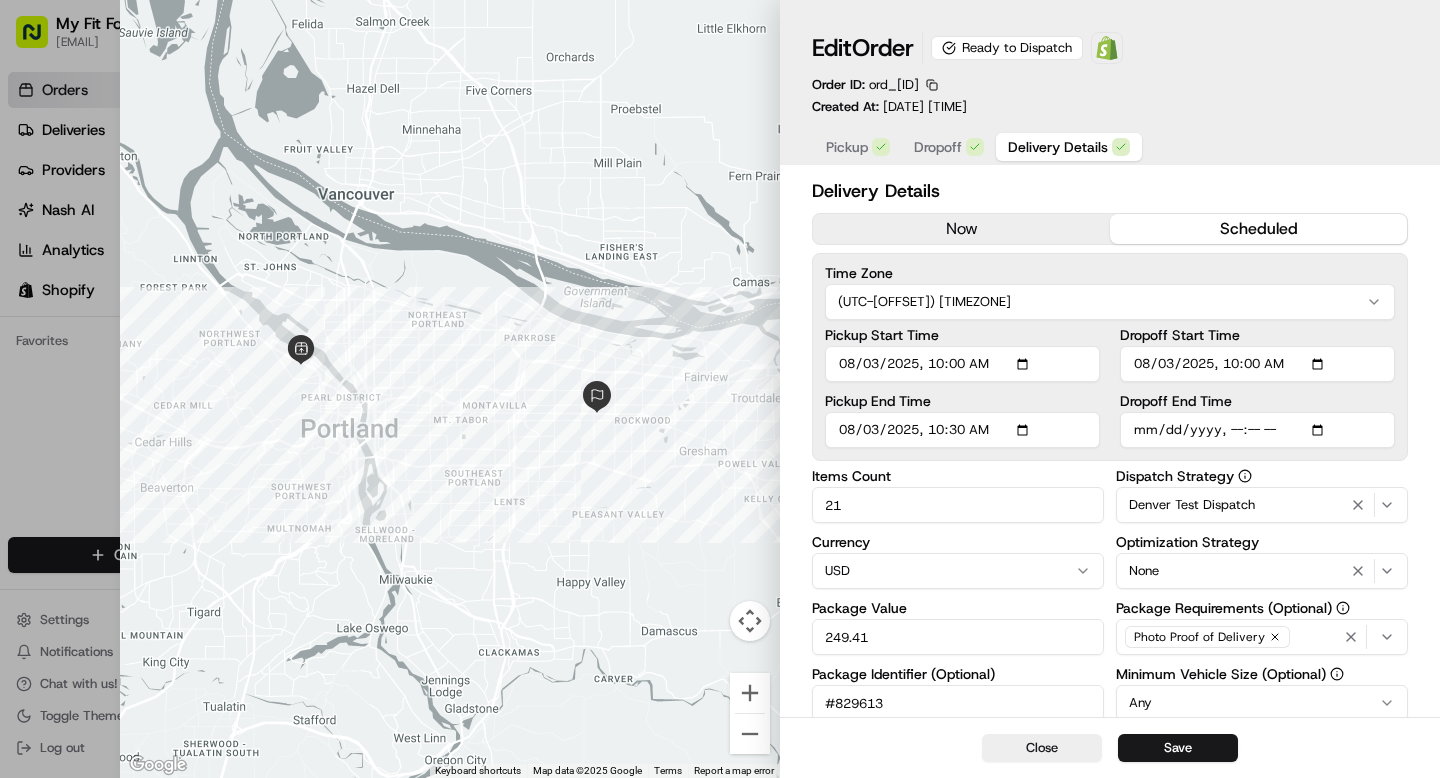 click on "Delivery Details" at bounding box center [1058, 147] 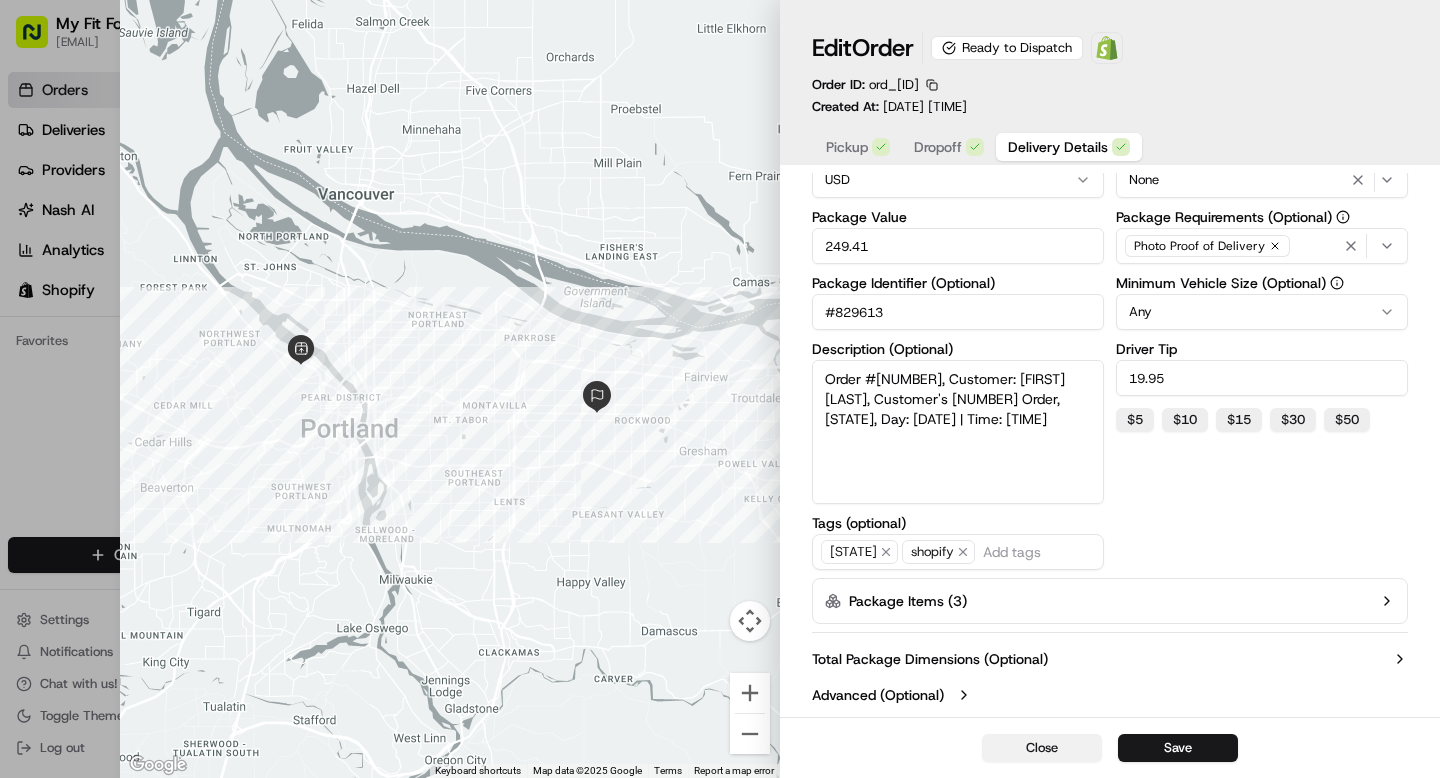 click on "Close" at bounding box center [1042, 748] 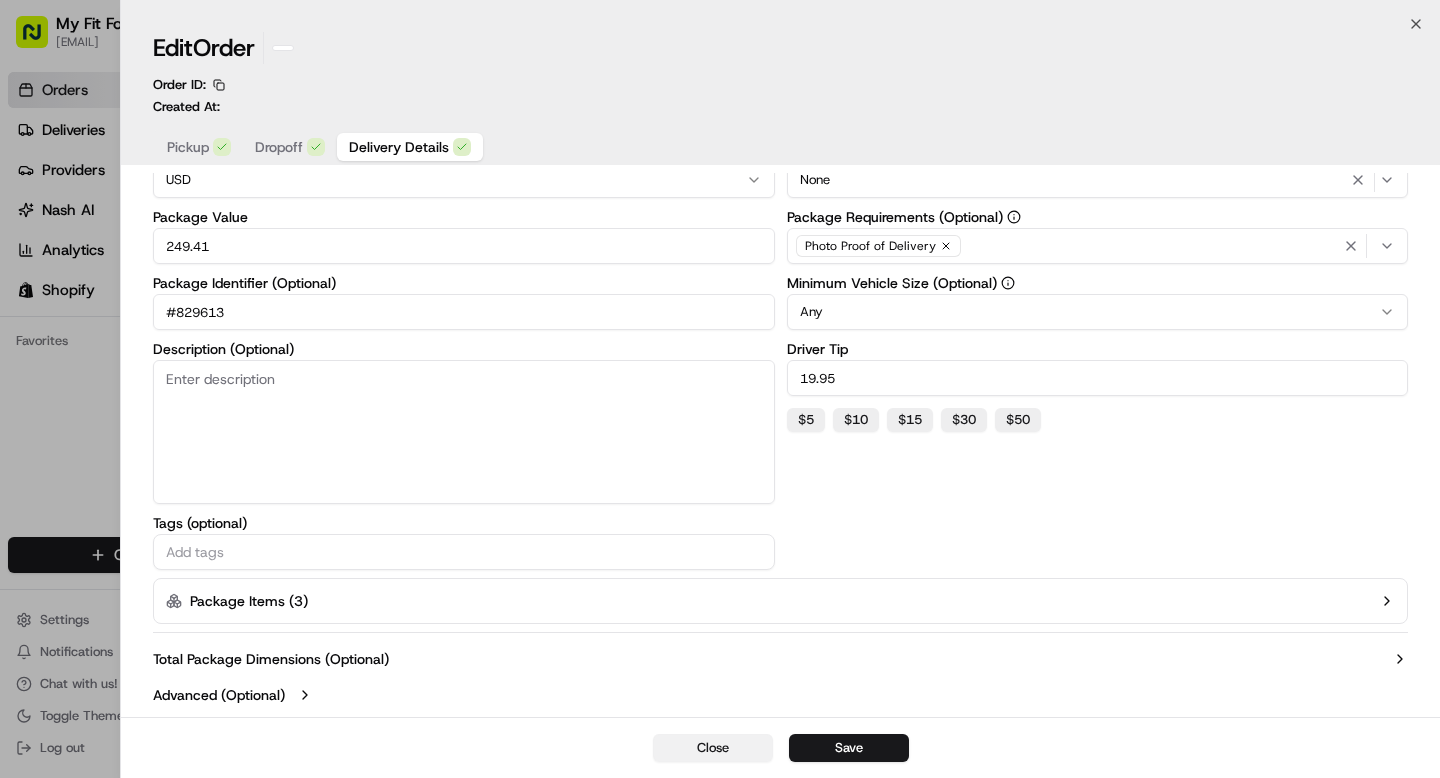 scroll, scrollTop: 184, scrollLeft: 0, axis: vertical 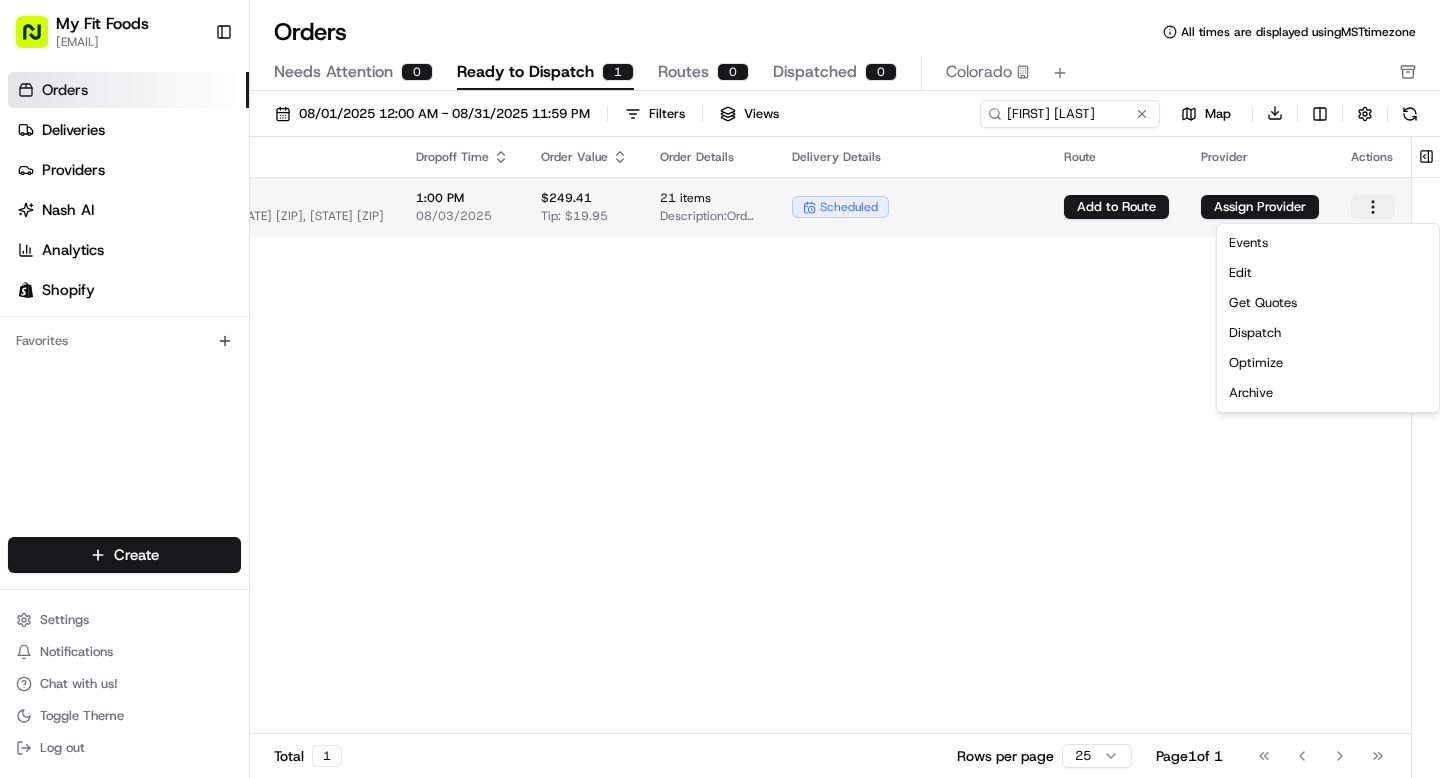 click at bounding box center [1373, 207] 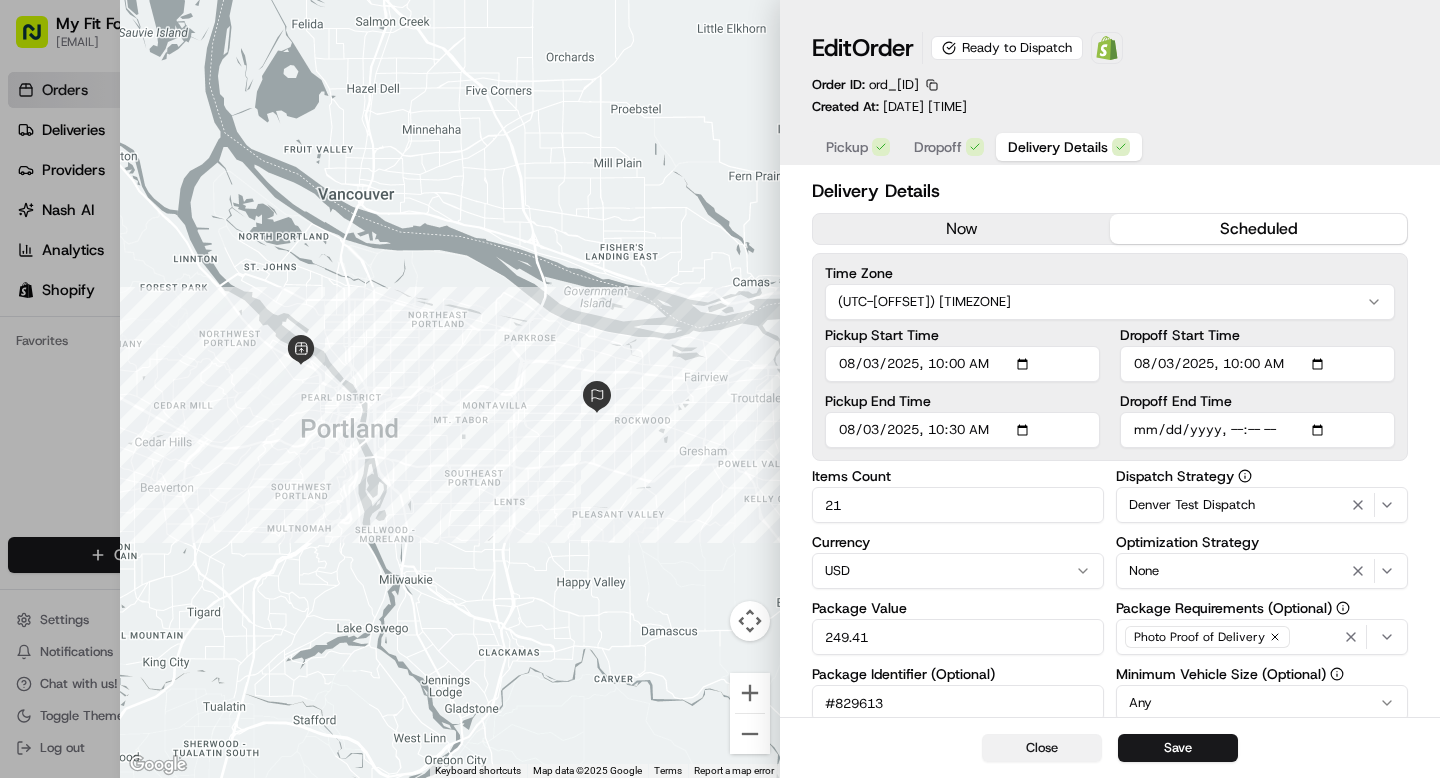 click on "Close" at bounding box center [1042, 748] 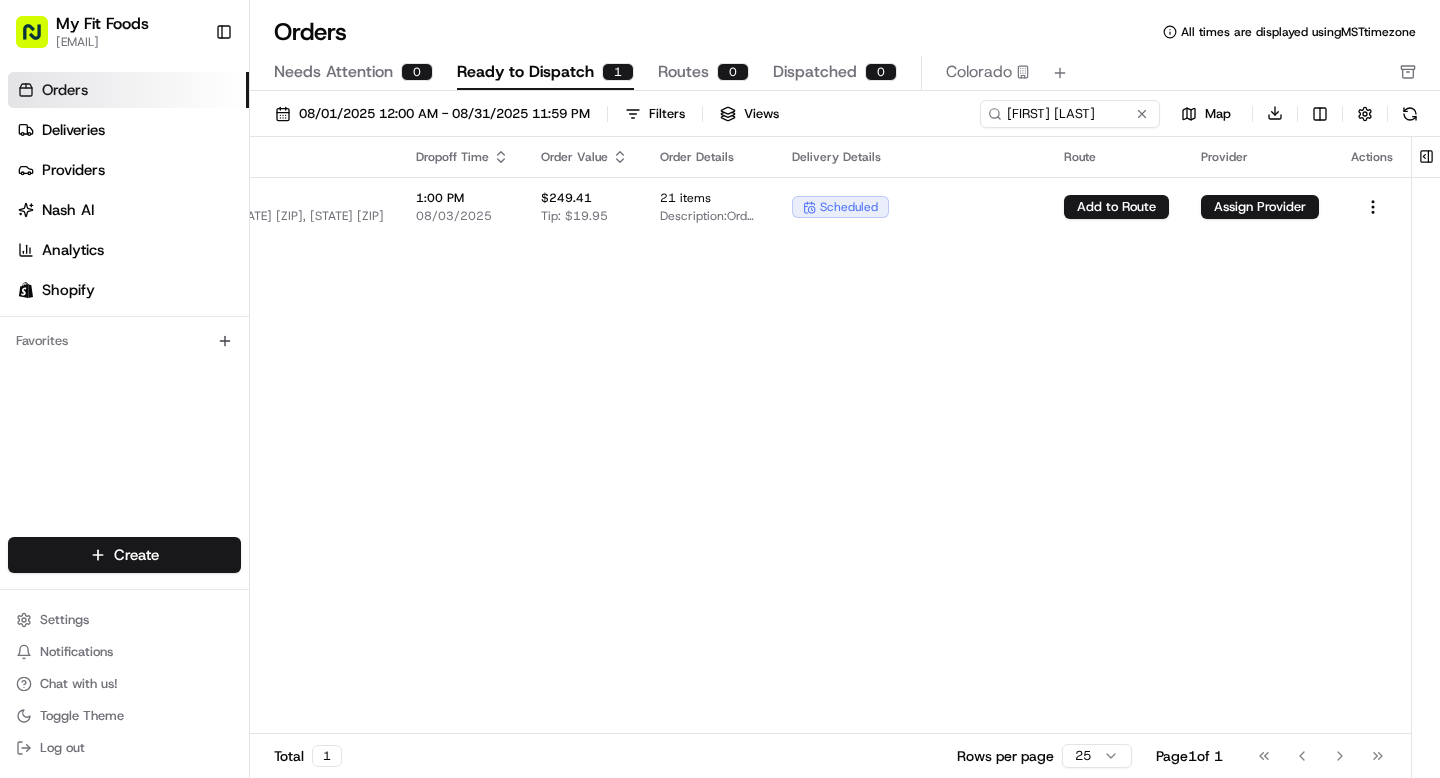 click on "Rows per page" at bounding box center (1005, 756) 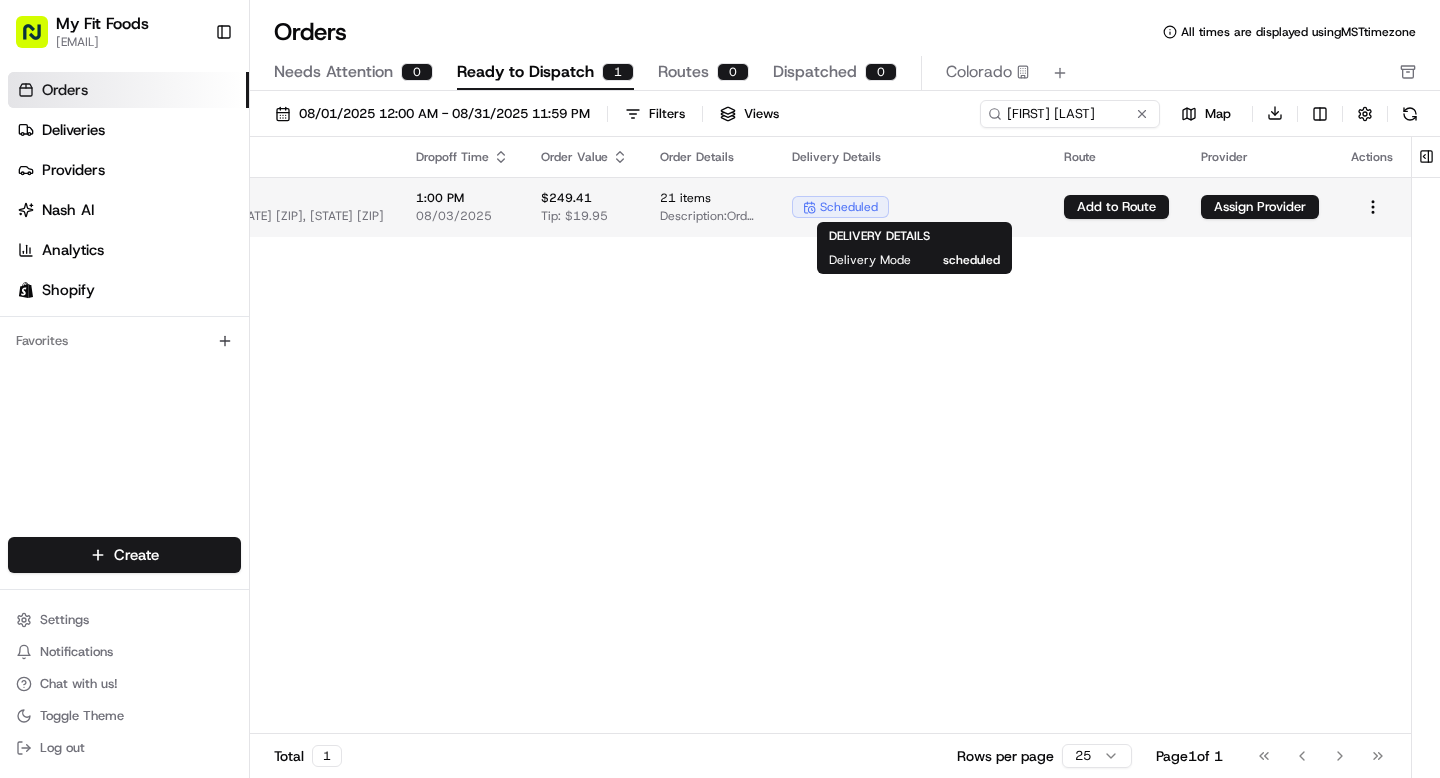 click on "scheduled" at bounding box center (849, 207) 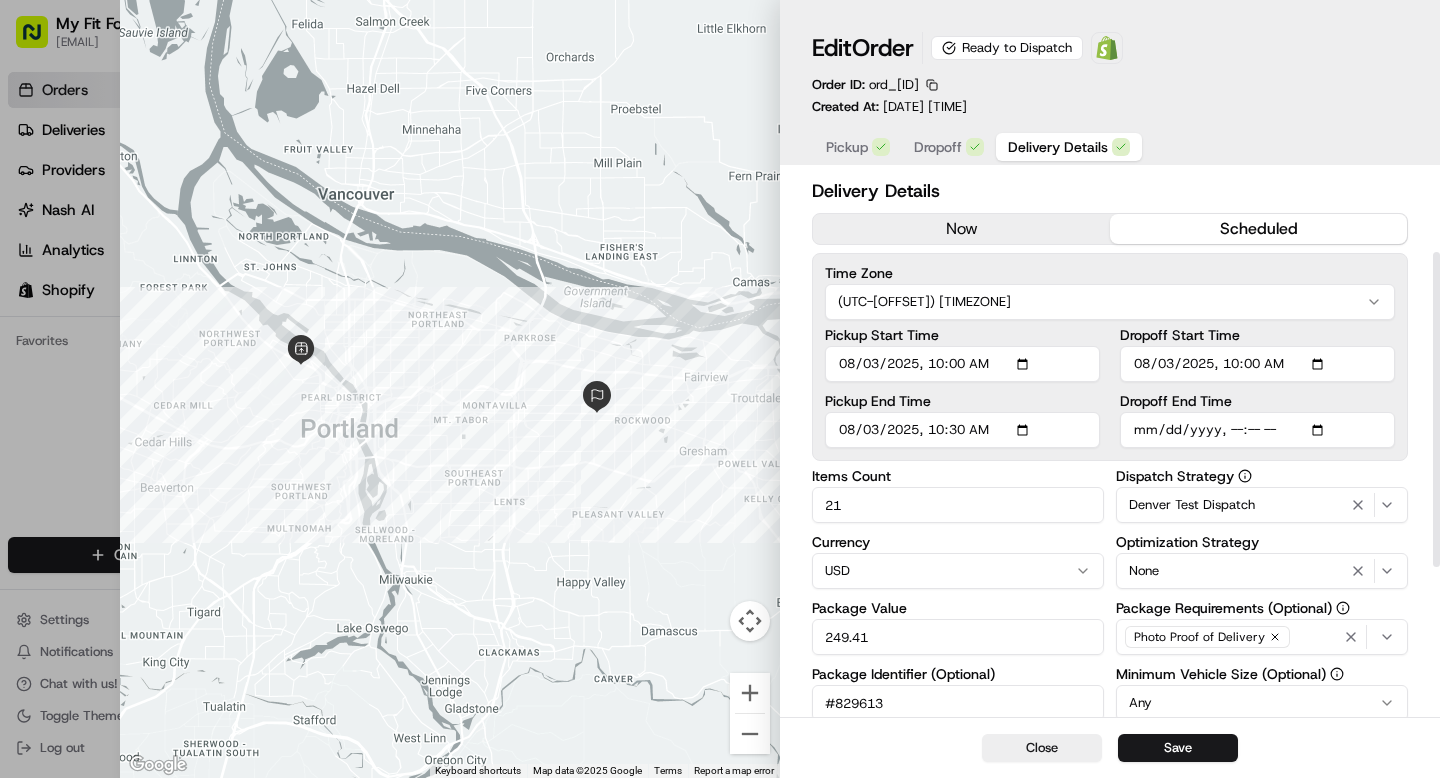 scroll, scrollTop: 392, scrollLeft: 0, axis: vertical 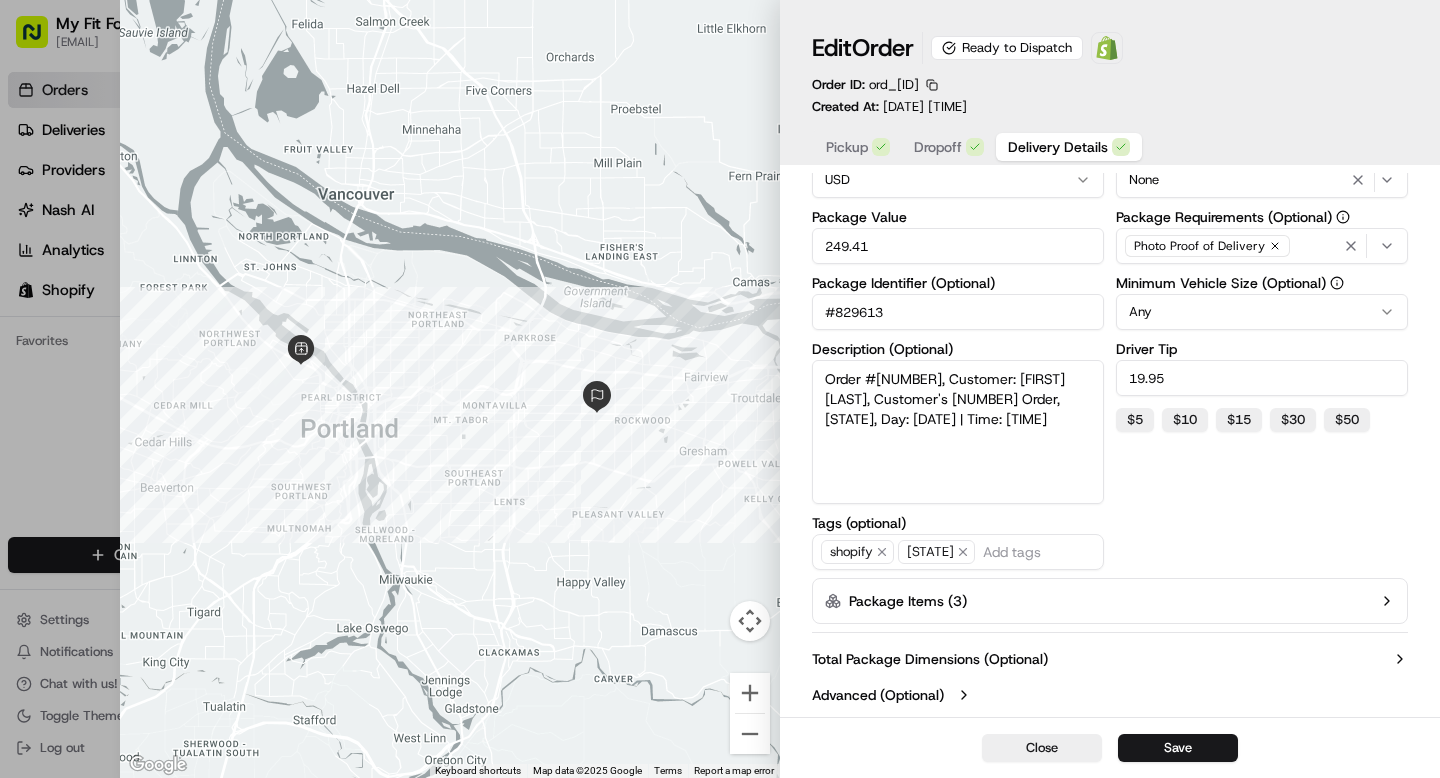 click 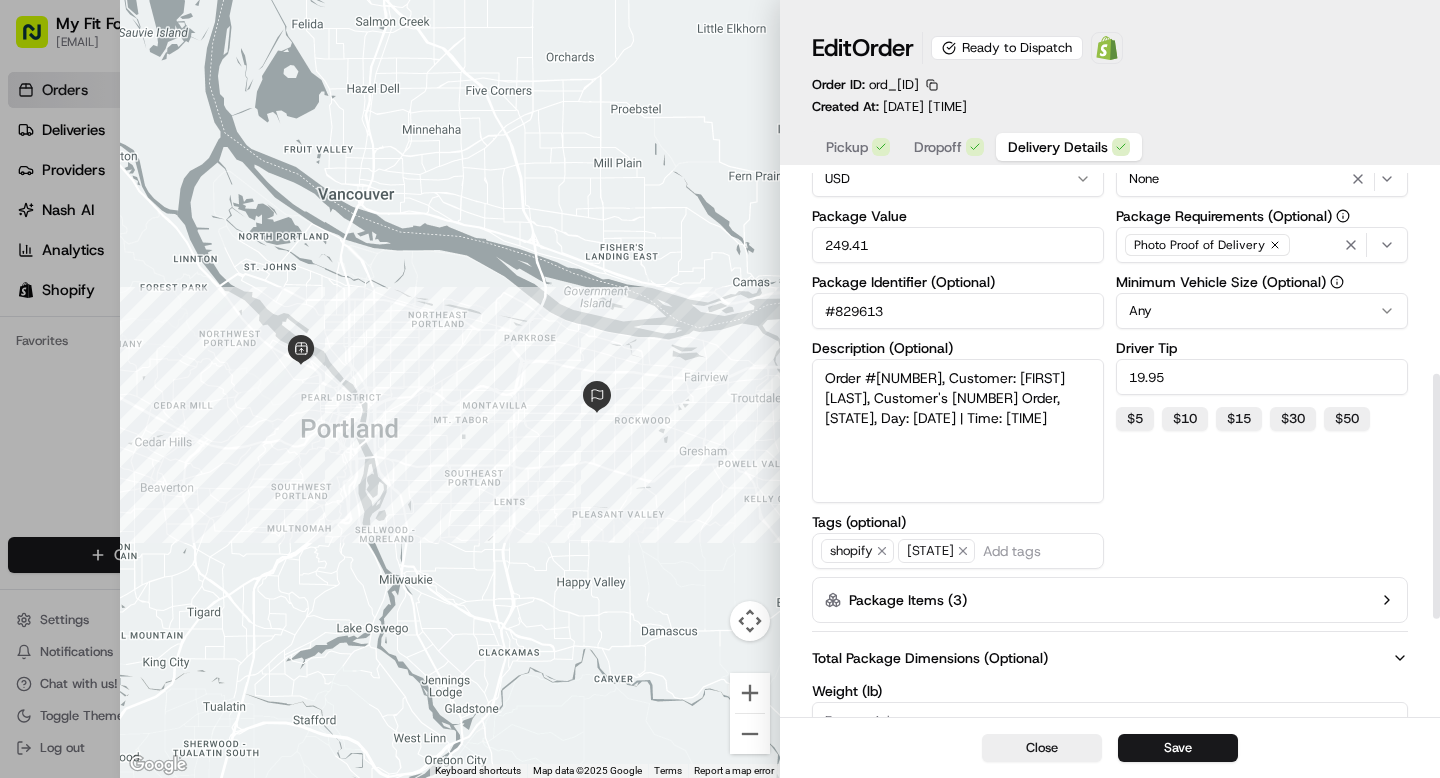 scroll, scrollTop: 660, scrollLeft: 0, axis: vertical 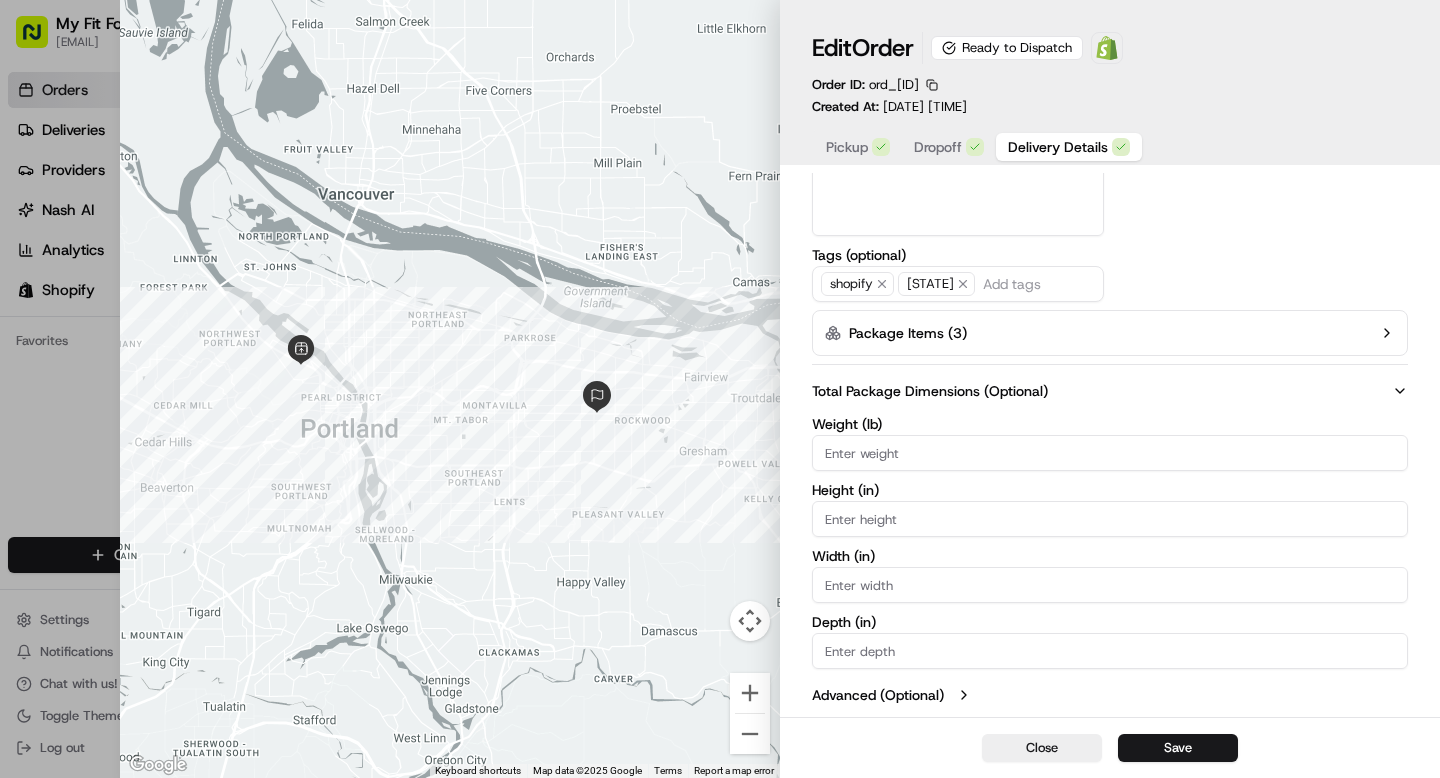 click 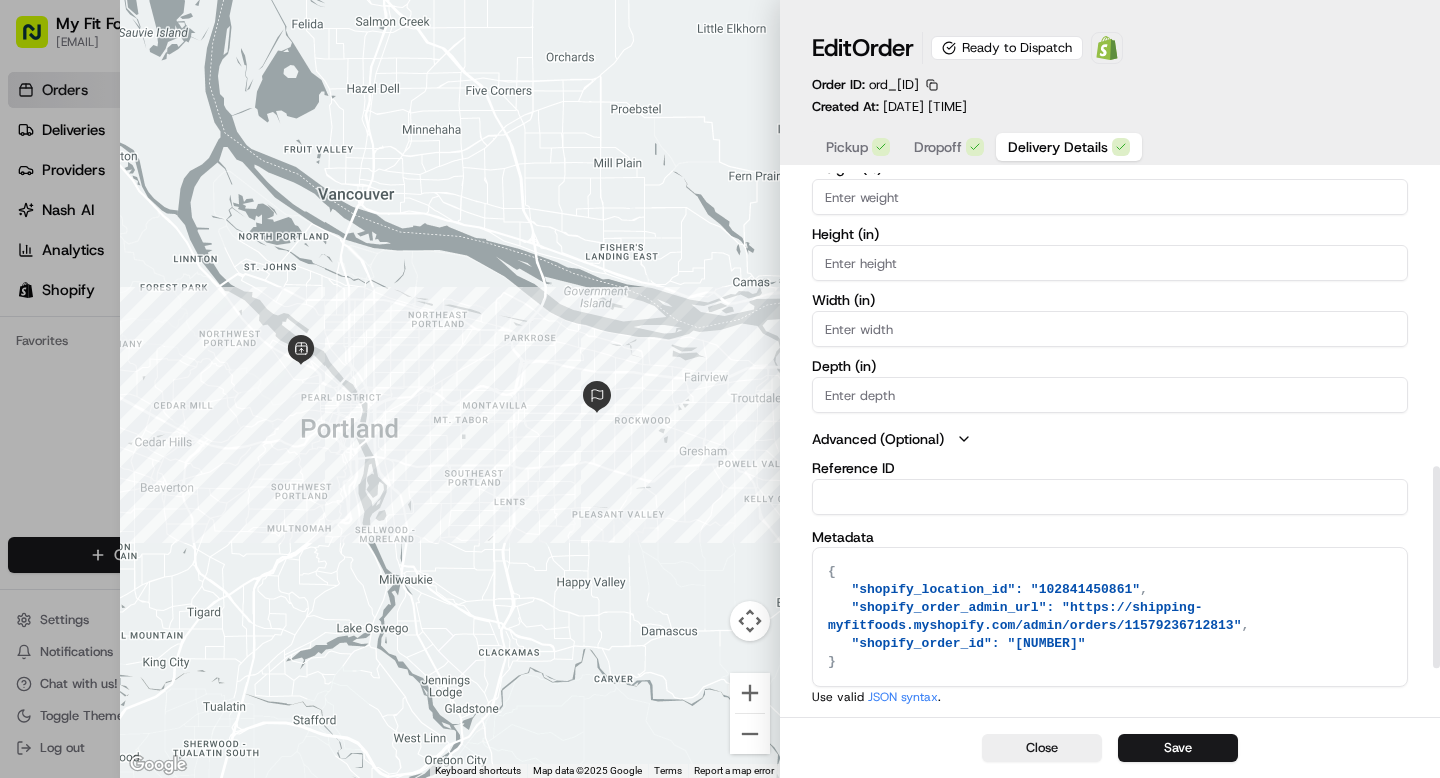 scroll, scrollTop: 0, scrollLeft: 0, axis: both 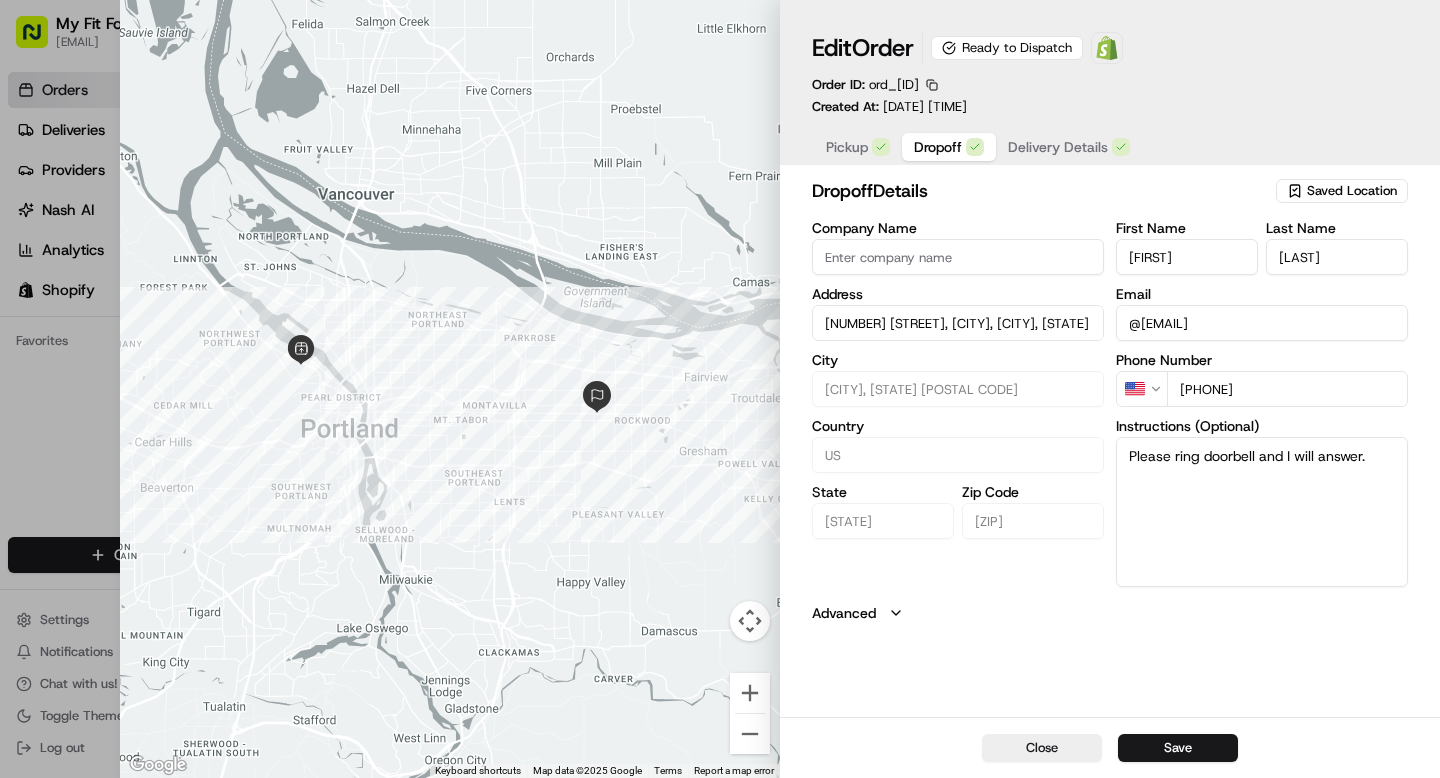 click on "Dropoff" at bounding box center (949, 147) 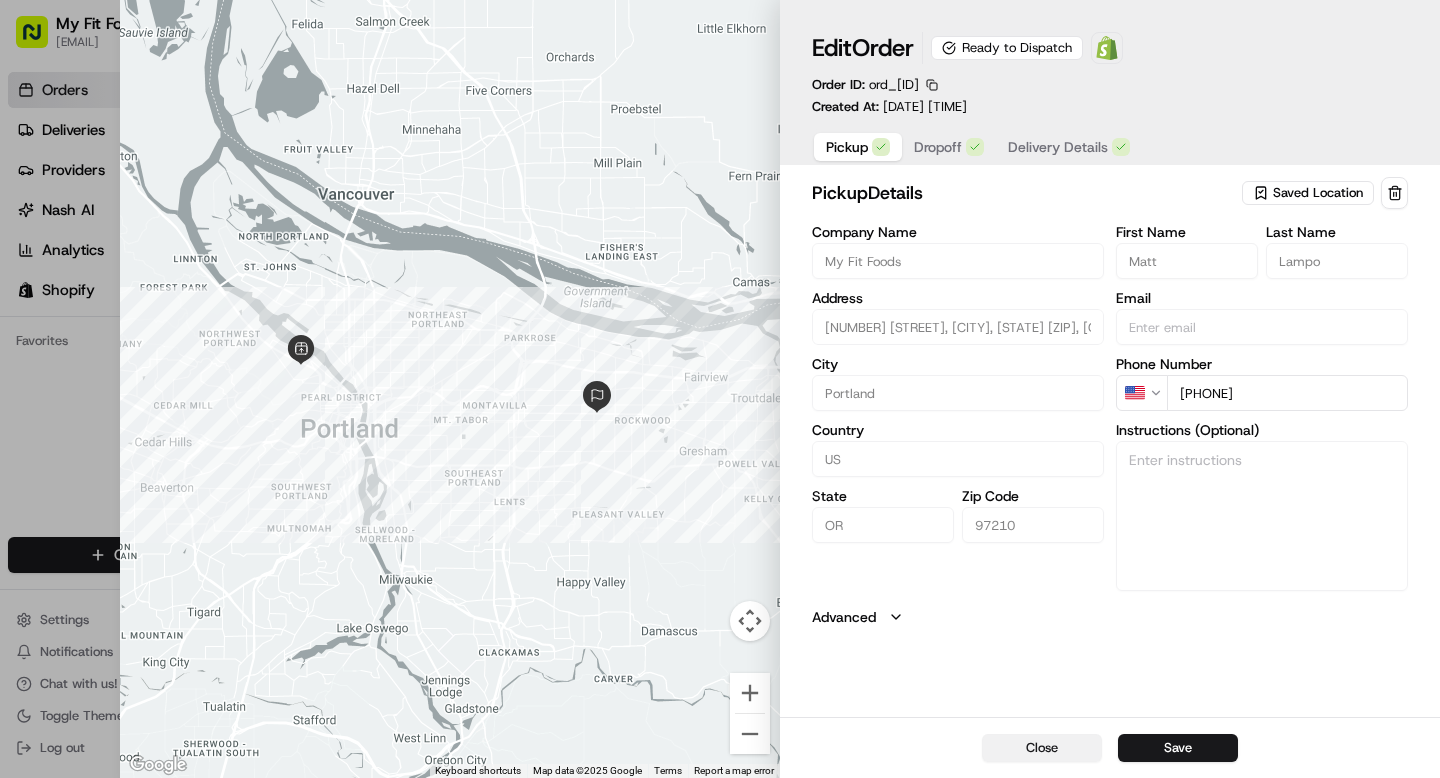 click on "Close" at bounding box center (1042, 748) 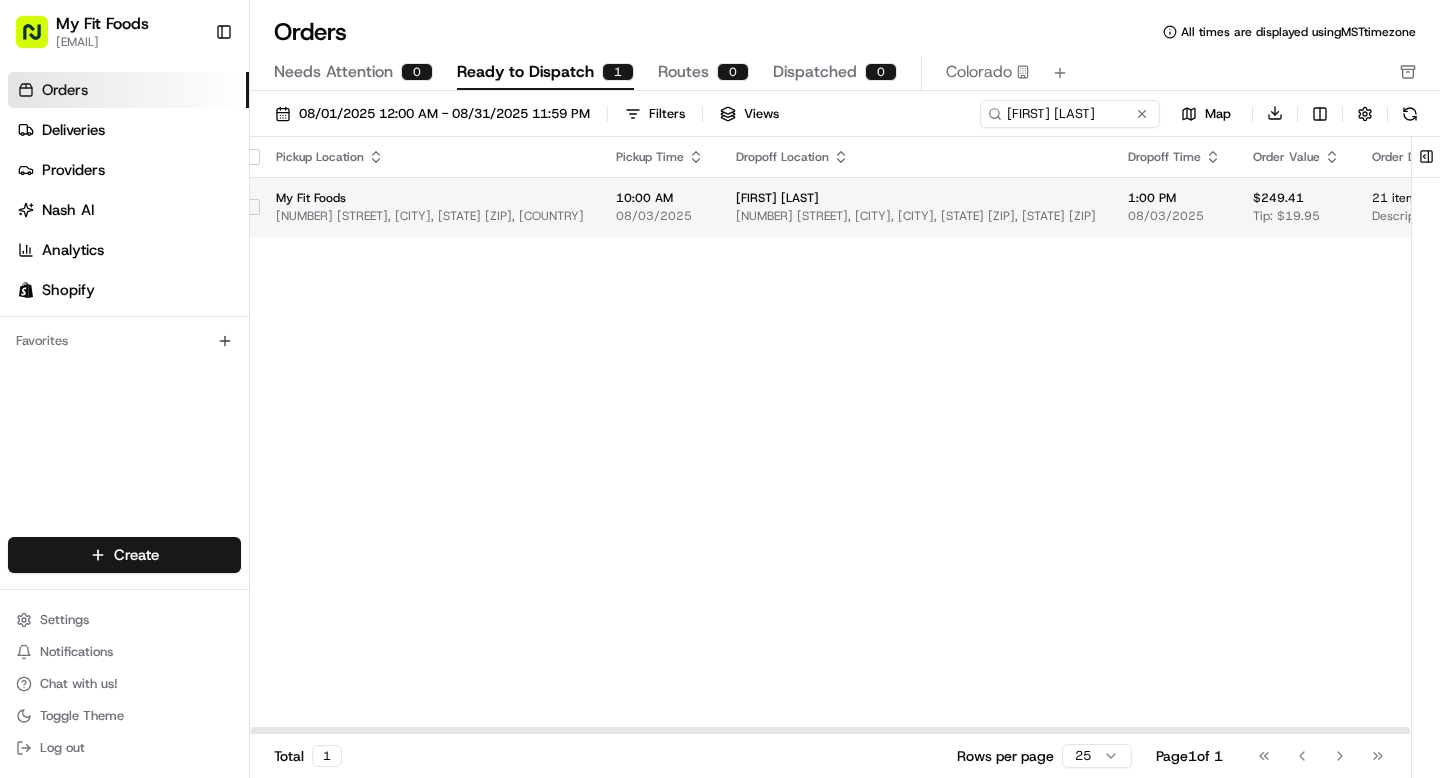 scroll, scrollTop: 0, scrollLeft: 0, axis: both 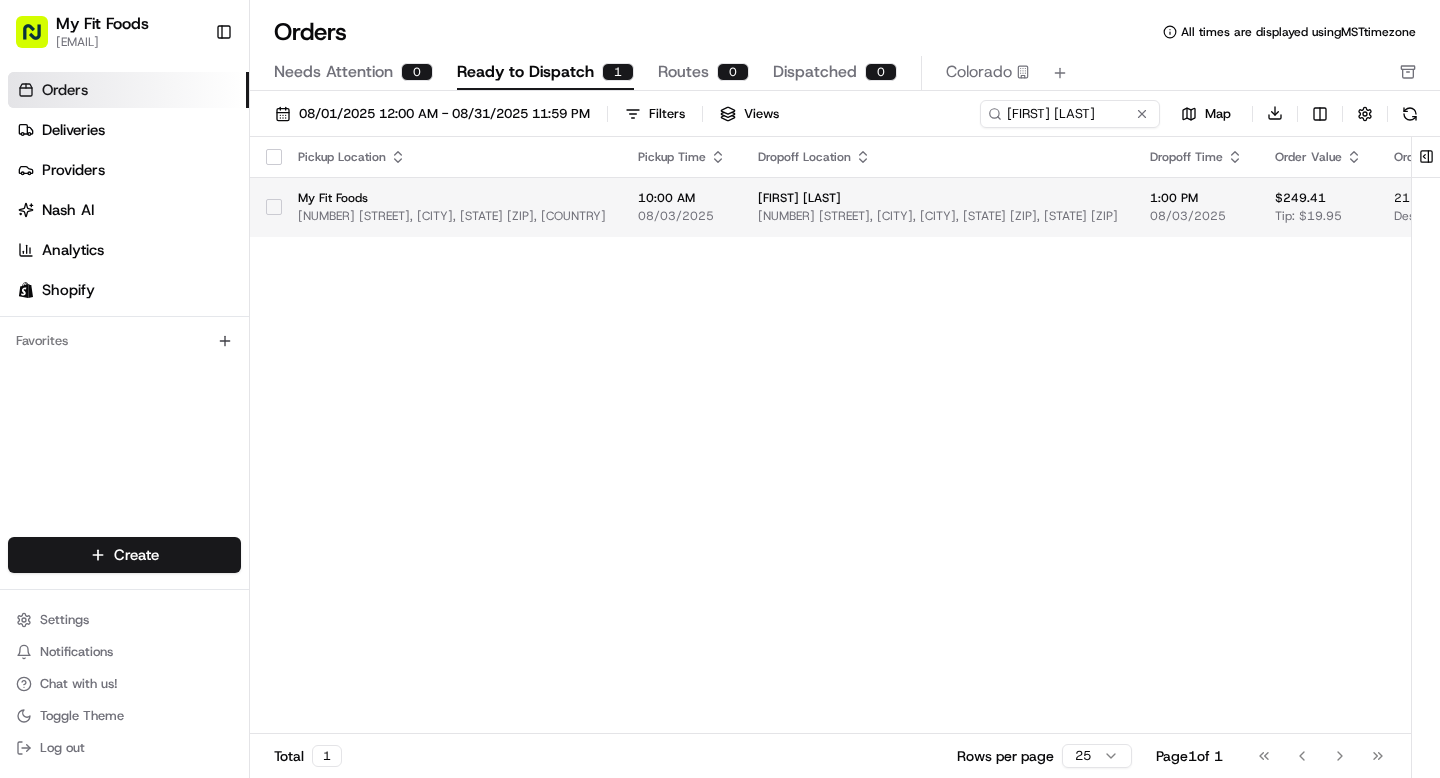 click at bounding box center (274, 207) 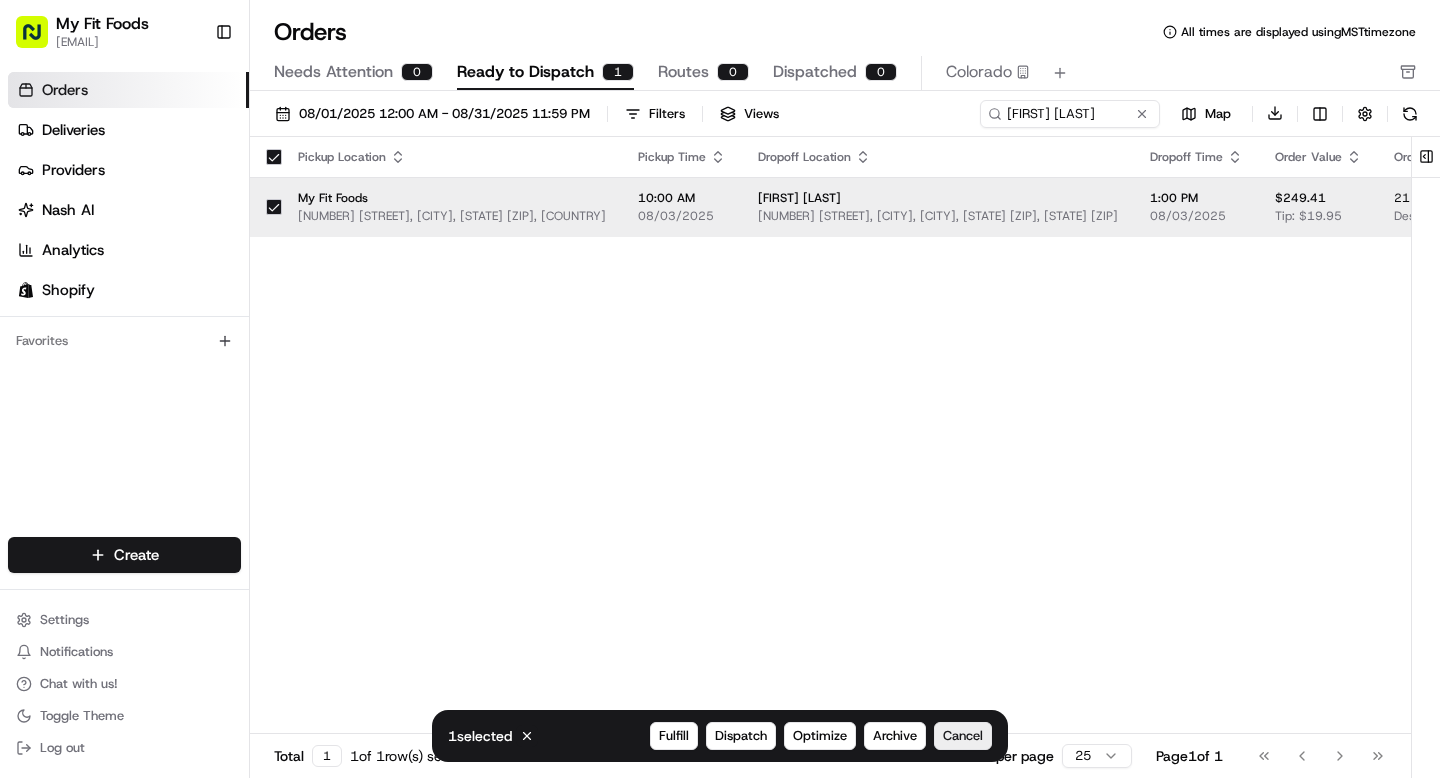 click on "Cancel" at bounding box center (963, 736) 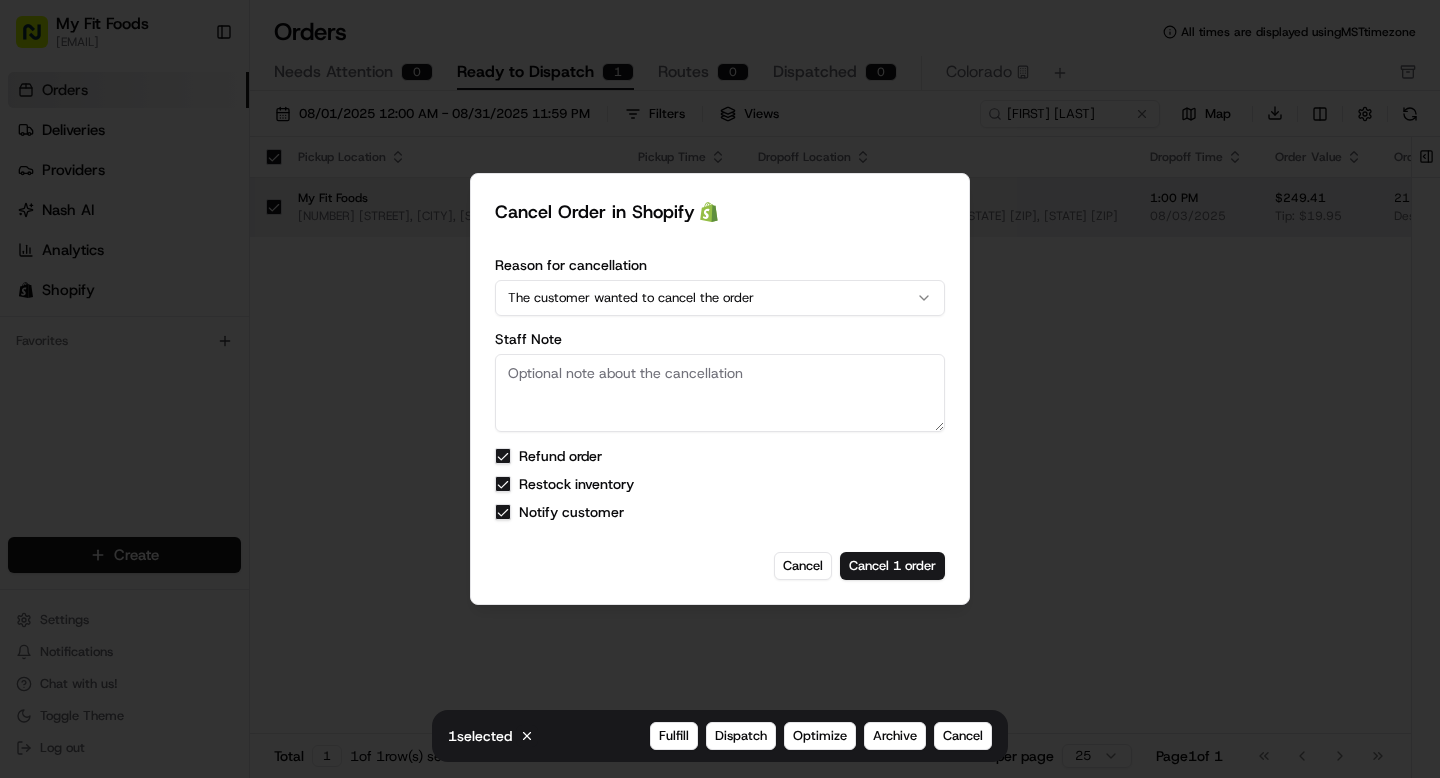click on "The customer wanted to cancel the order" at bounding box center [720, 298] 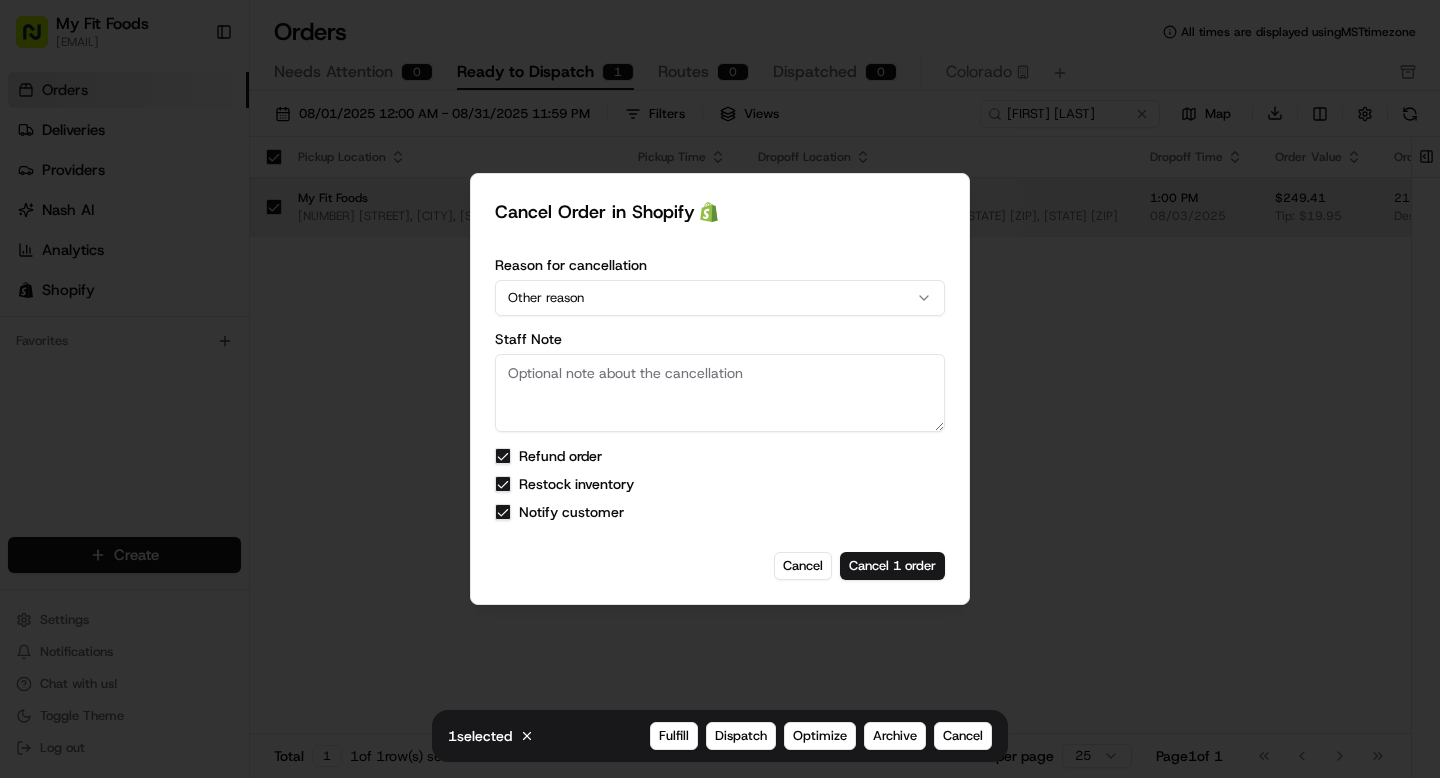 click on "Refund order" at bounding box center [503, 456] 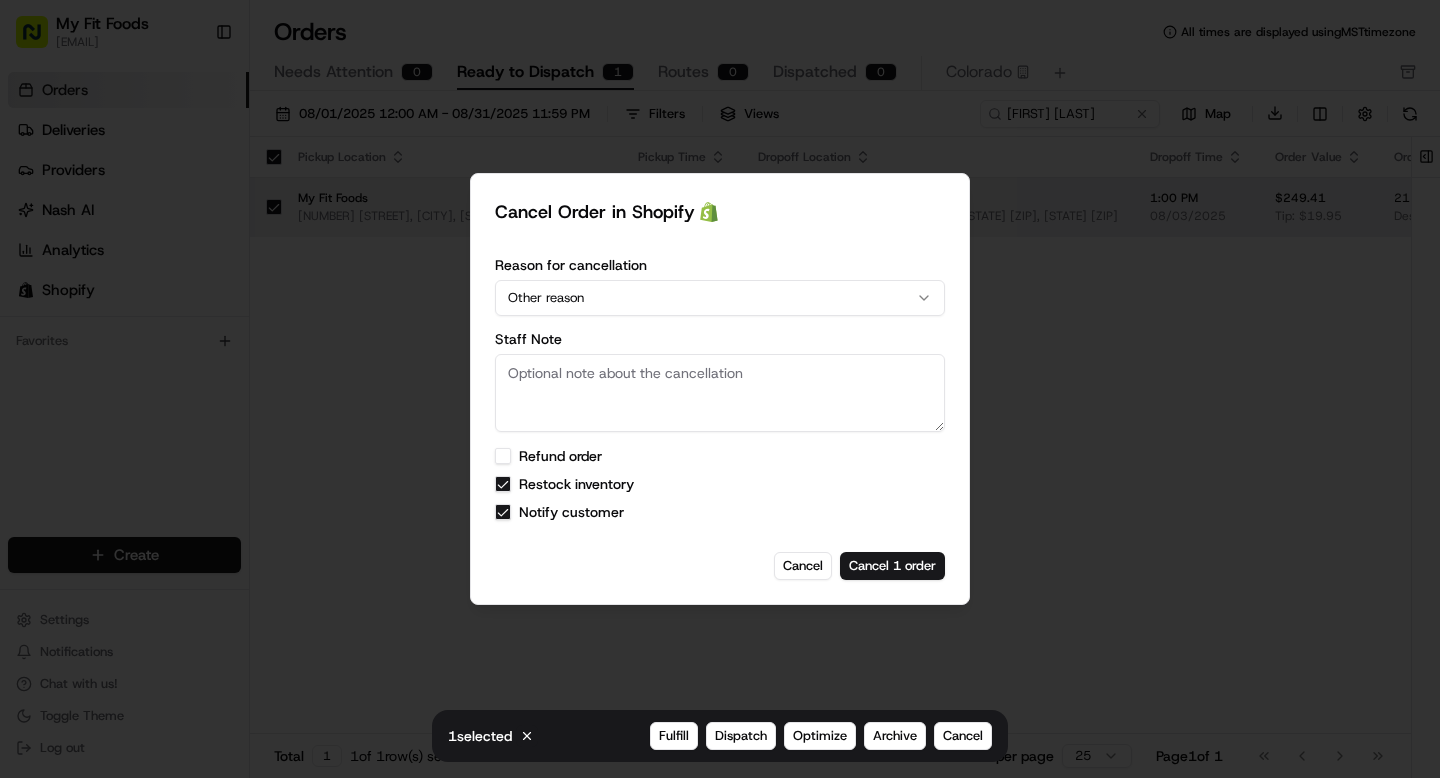 click on "Restock inventory" at bounding box center [503, 484] 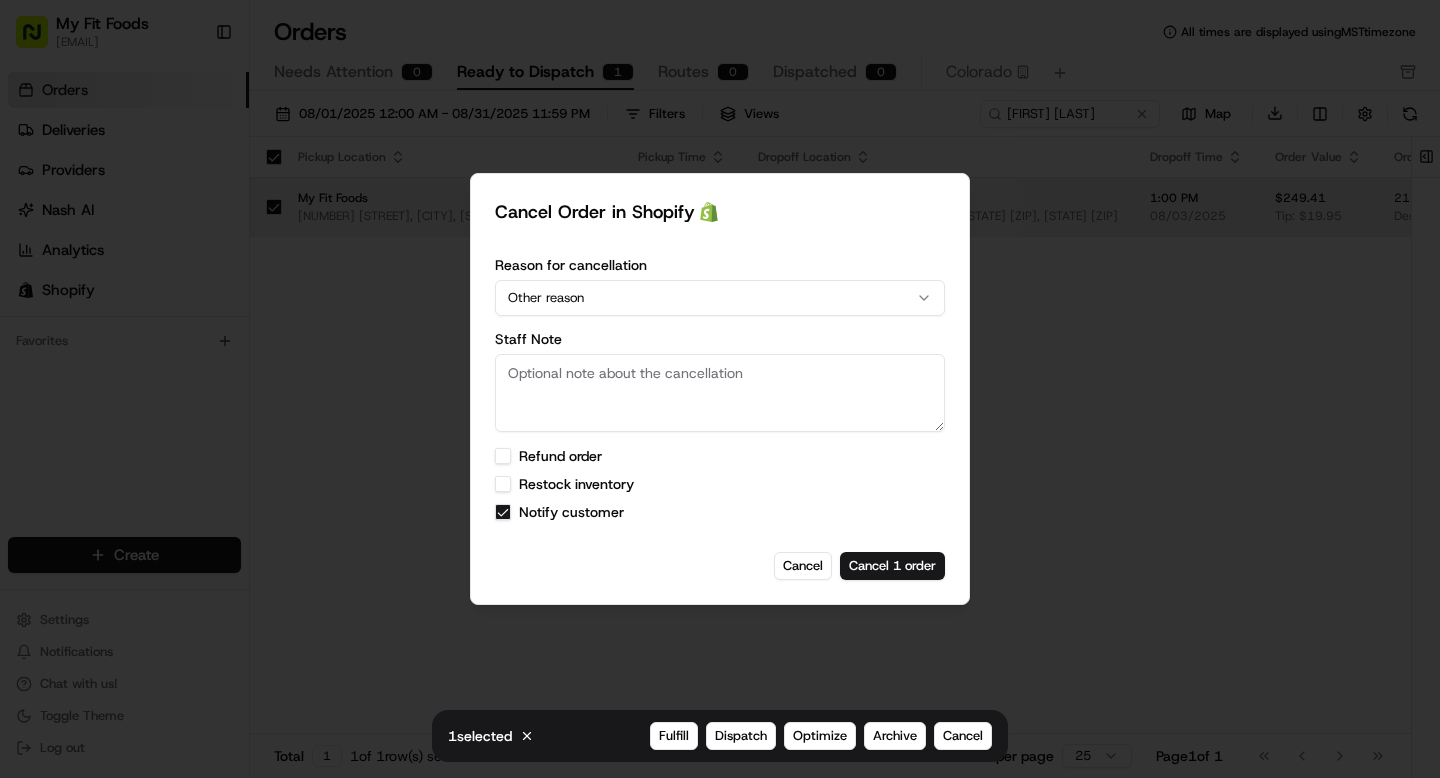 click on "Notify customer" at bounding box center (503, 512) 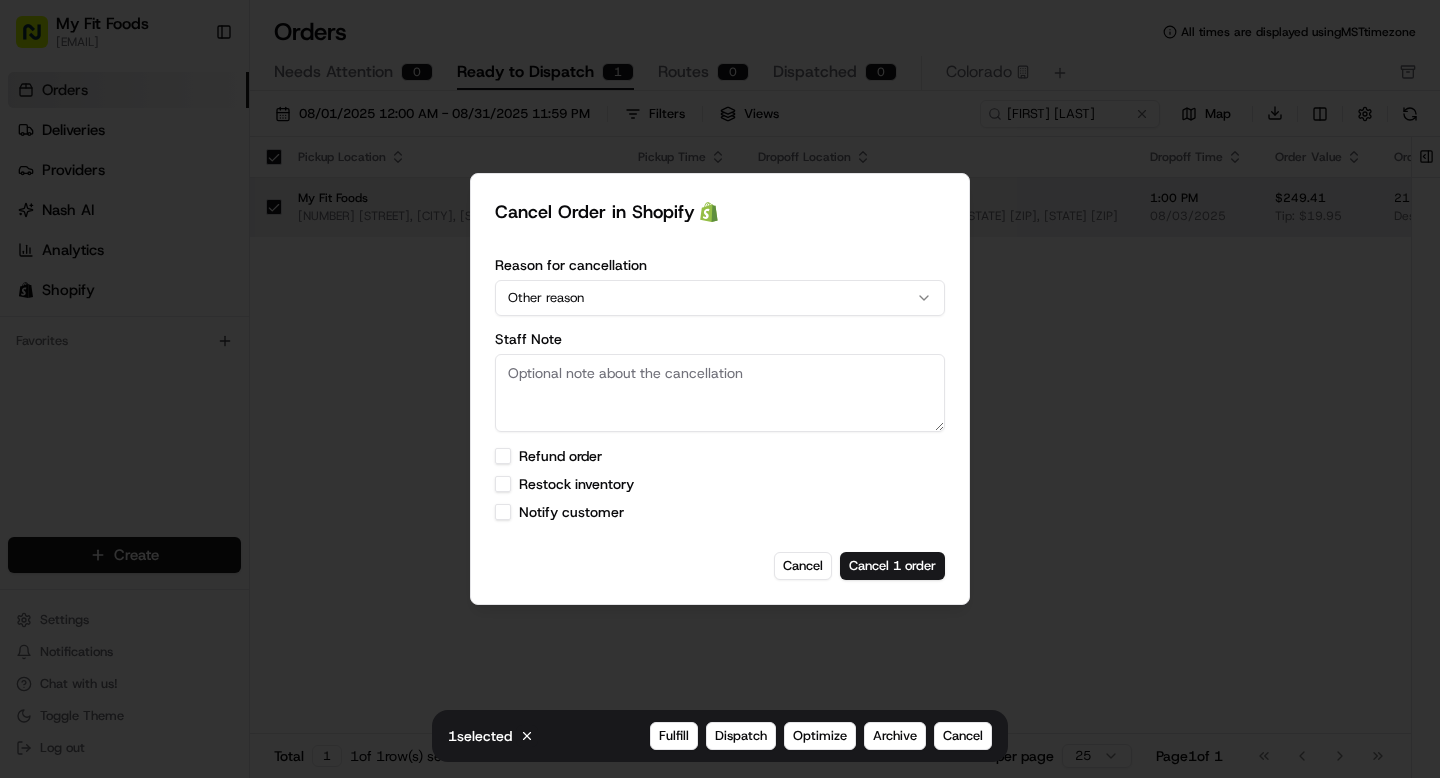 click on "Staff Note" at bounding box center [720, 393] 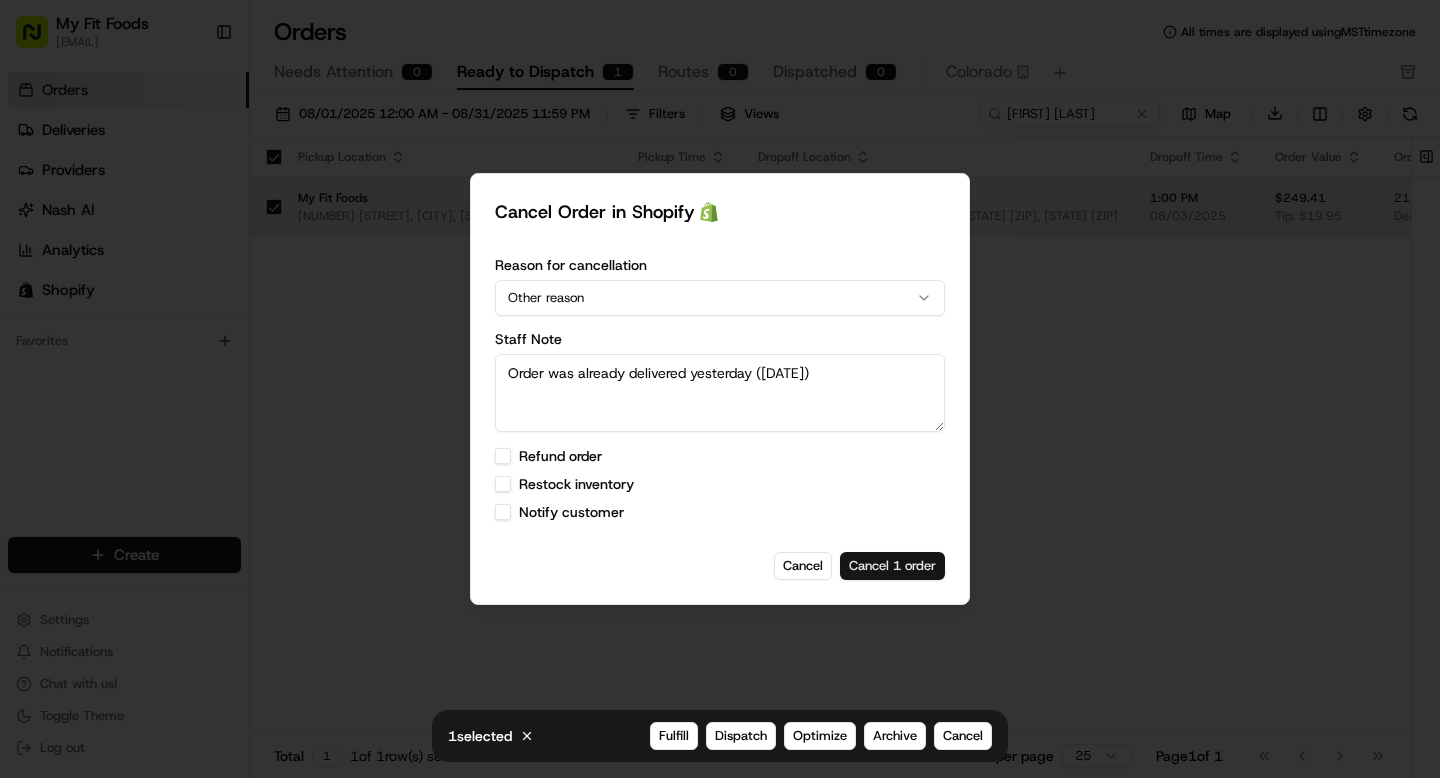 type on "Order was already delivered yesterday (8/3)" 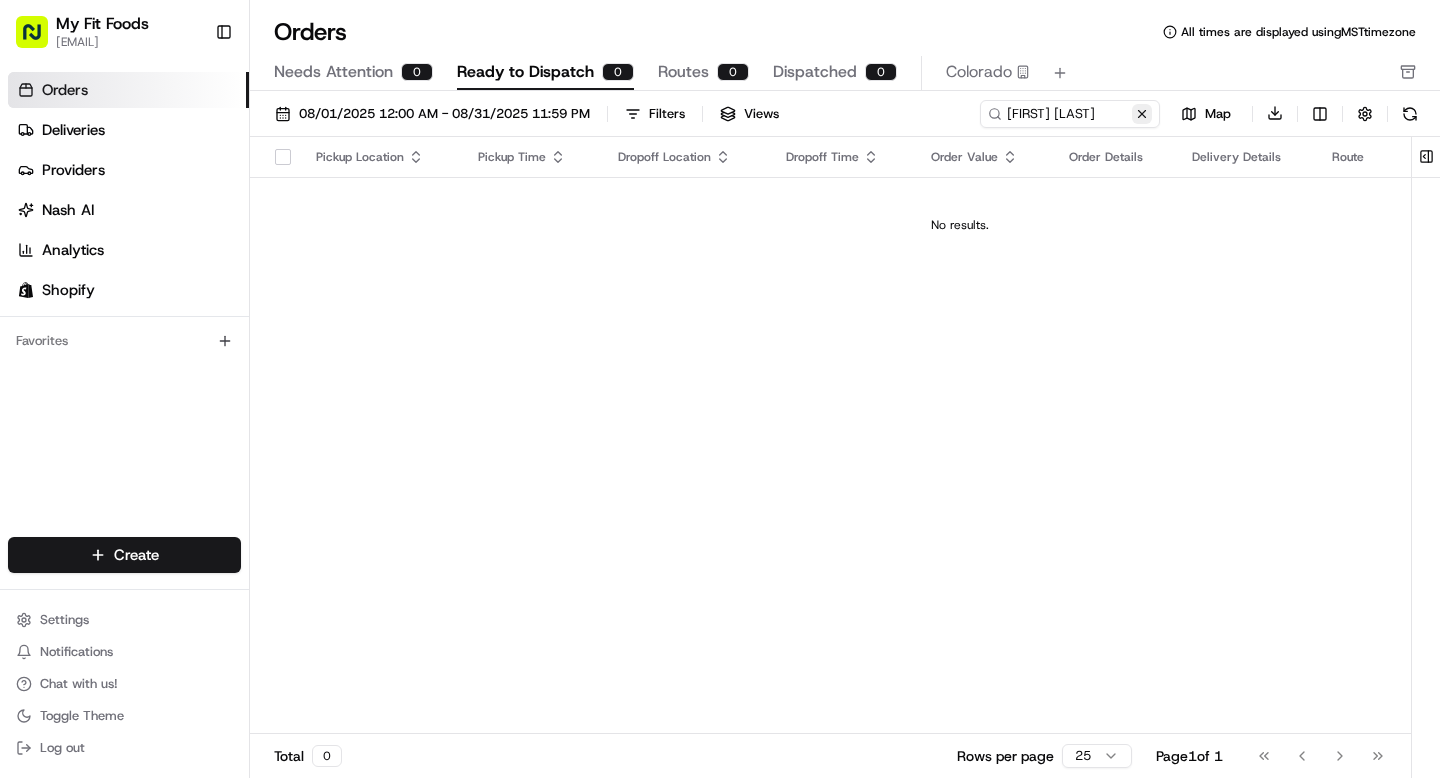 click at bounding box center [1142, 114] 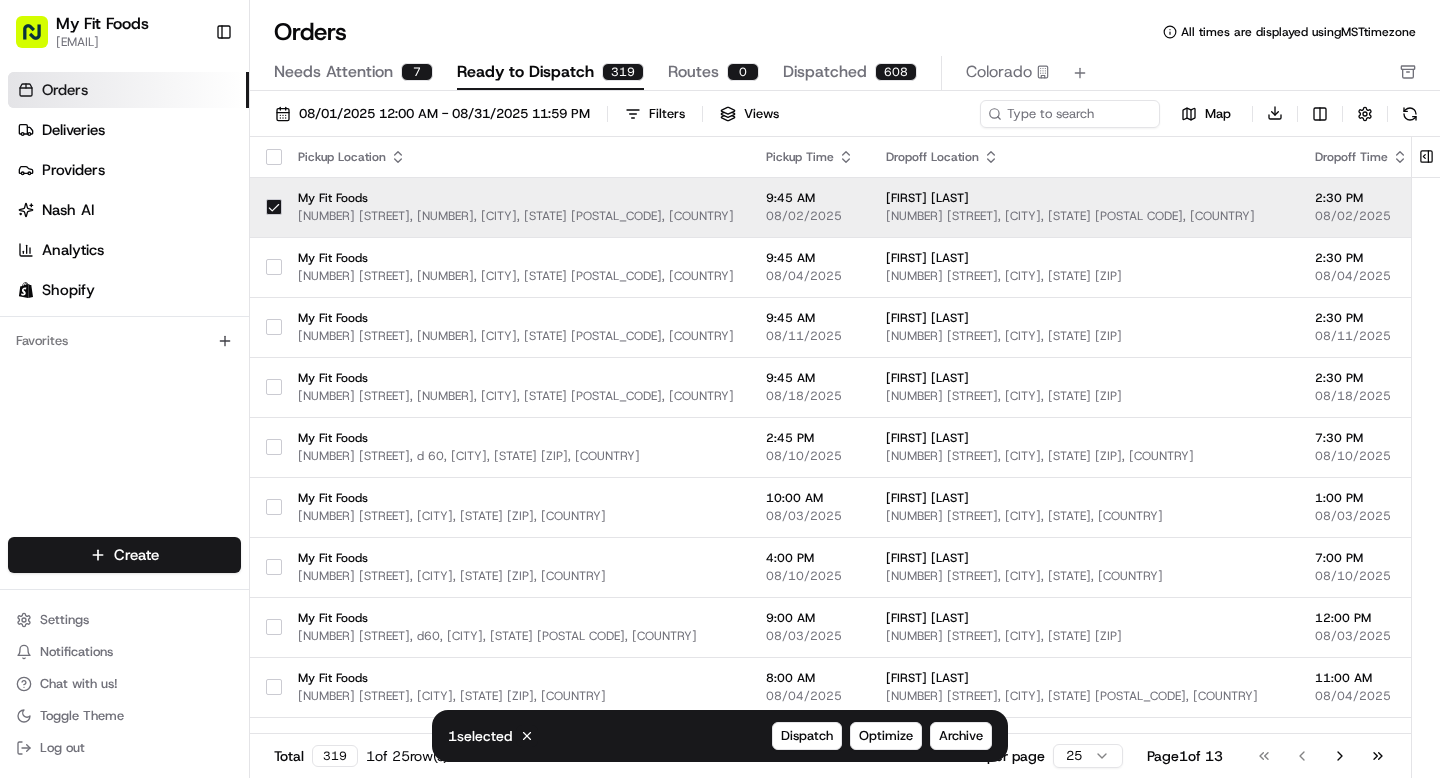 click on "My Fit Foods support@myfitfoods.com Toggle Sidebar Orders Deliveries Providers Nash AI Analytics Shopify Favorites Main Menu Members & Organization Organization Users Roles Preferences Customization Tracking Orchestration Automations Dispatch Strategy Optimization Strategy Locations Pickup Locations Dropoff Locations Shifts Billing Billing Refund Requests Integrations Notification Triggers Webhooks API Keys Request Logs Create Settings Notifications Chat with us! Toggle Theme Log out Orders All times are displayed using  MST  timezone Needs Attention 7 Ready to Dispatch 319 Routes 0 Dispatched 608 Colorado 08/01/2025 12:00 AM - 08/31/2025 11:59 PM Filters Views 1  selected Cancel Dispatch Optimize Archive Map Download Pickup Location Pickup Time Dropoff Location Dropoff Time Order Value Order Details Delivery Details Route Provider Actions My Fit Foods 14985 SW Barrows Rd, 121, Beaverton, OR 97007, US 9:45 AM 08/02/2025 Ela Ciepalowicz 12073 Tolstrup Dr, Oregon City, OR 97045, USA 2:30 PM 24" at bounding box center [720, 389] 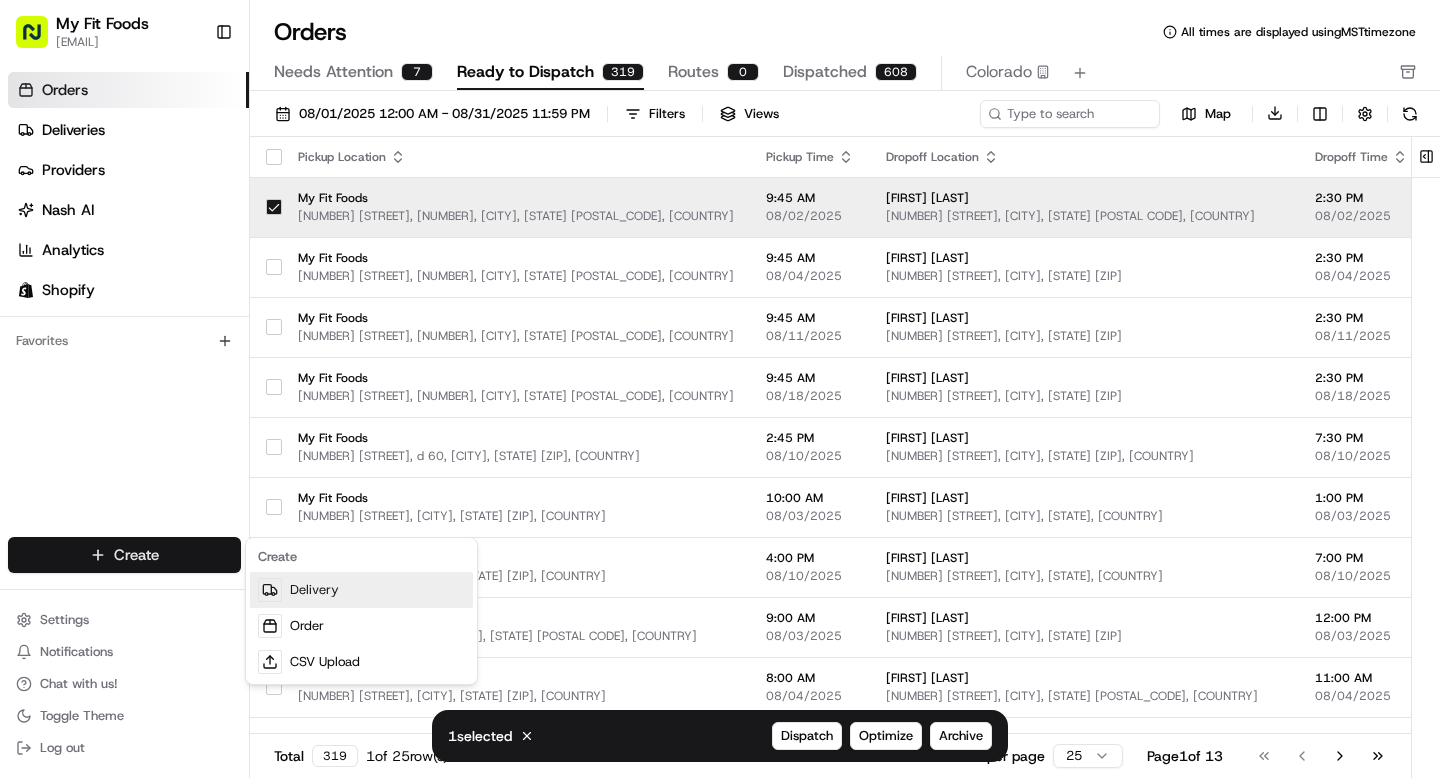 click on "Delivery" at bounding box center [361, 590] 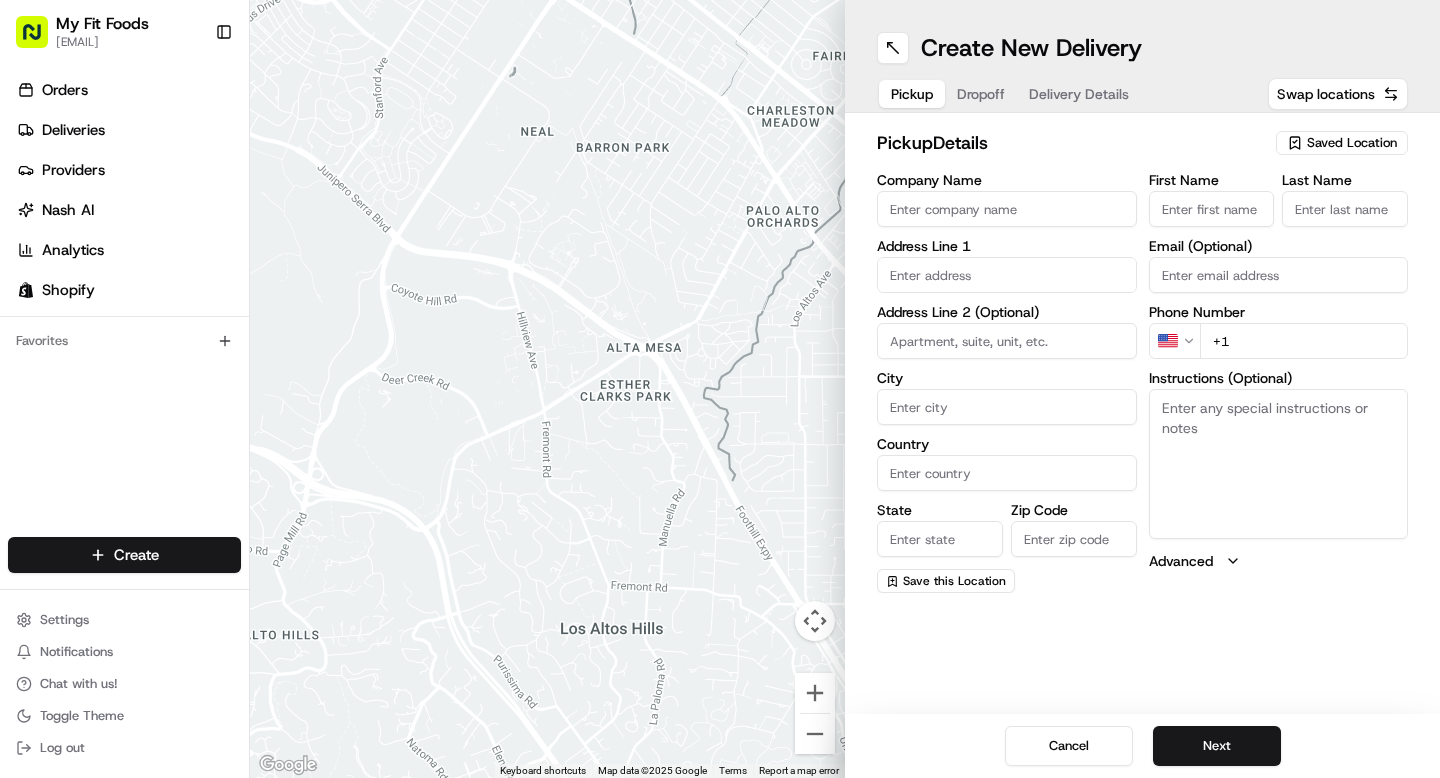 click on "Saved Location" at bounding box center [1352, 143] 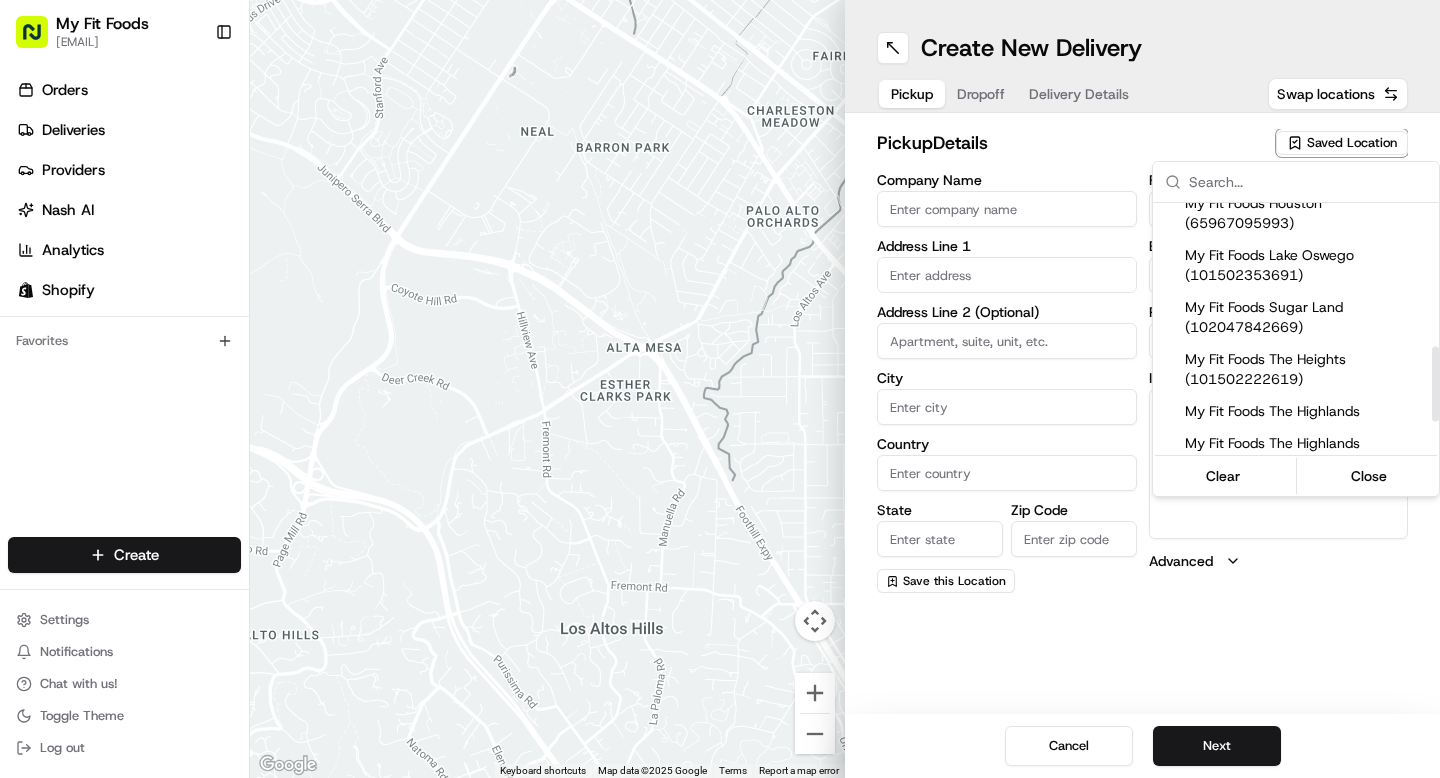 scroll, scrollTop: 480, scrollLeft: 0, axis: vertical 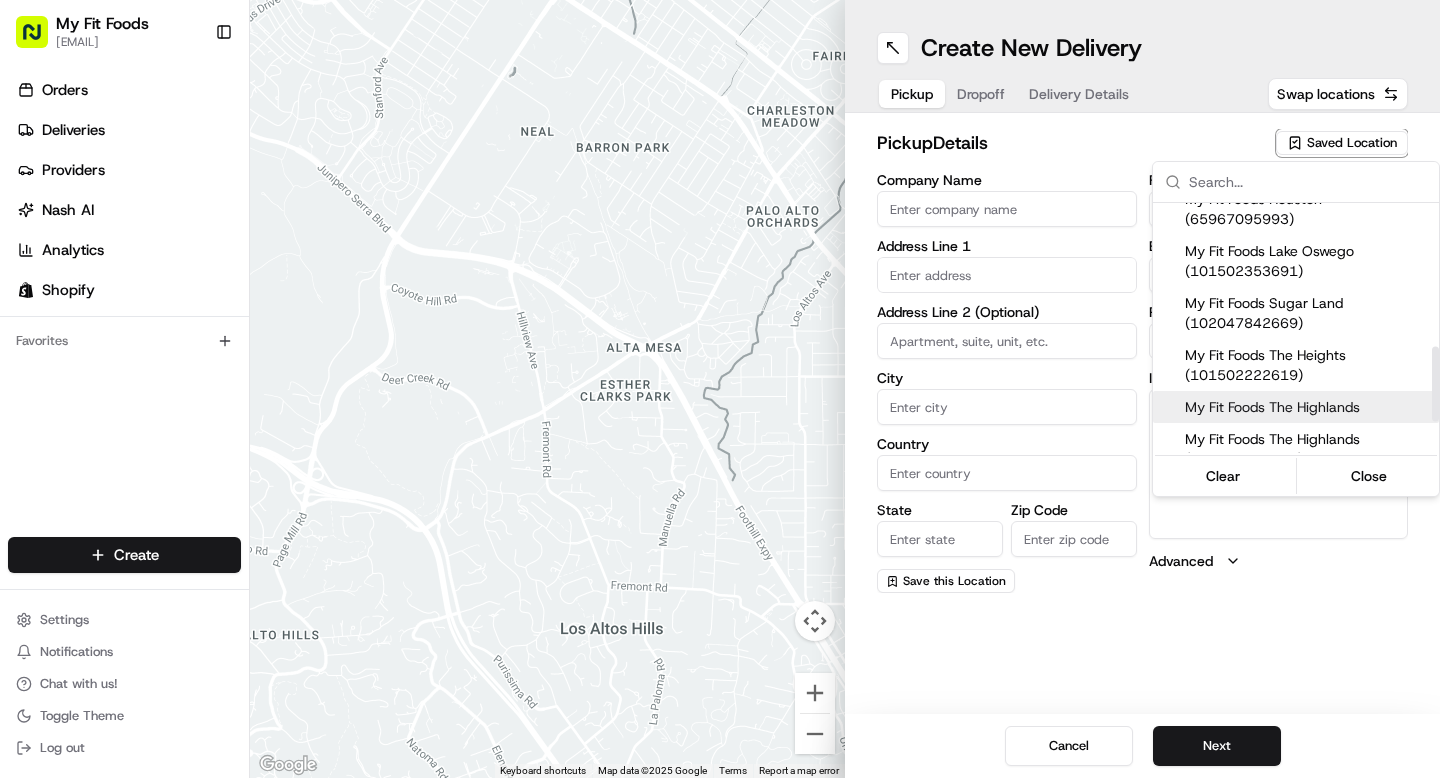 click on "My Fit Foods The Highlands" at bounding box center (1308, 407) 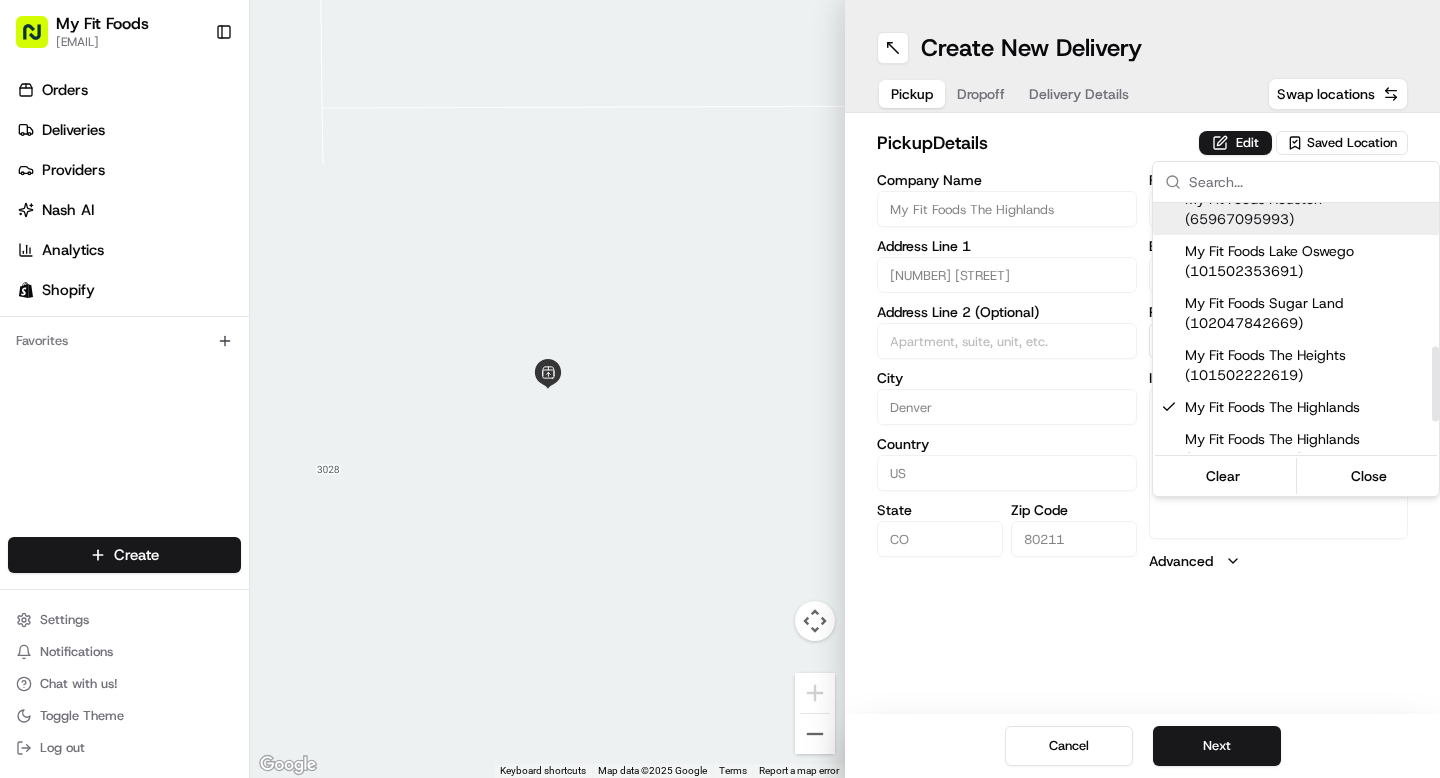 click on "My Fit Foods support@myfitfoods.com Toggle Sidebar Orders Deliveries Providers Nash AI Analytics Shopify Favorites Main Menu Members & Organization Organization Users Roles Preferences Customization Tracking Orchestration Automations Dispatch Strategy Optimization Strategy Locations Pickup Locations Dropoff Locations Shifts Billing Billing Refund Requests Integrations Notification Triggers Webhooks API Keys Request Logs Create Settings Notifications Chat with us! Toggle Theme Log out ← Move left → Move right ↑ Move up ↓ Move down + Zoom in - Zoom out Home Jump left by 75% End Jump right by 75% Page Up Jump up by 75% Page Down Jump down by 75% Keyboard shortcuts Map Data Map data ©2025 Google Map data ©2025 Google 2 m  Click to toggle between metric and imperial units Terms Report a map error Create New Delivery Pickup Dropoff Delivery Details Swap locations pickup  Details  Edit Saved Location Company Name My Fit Foods The Highlands Address Line 1 3024 Speer Blvd City Denver Country" at bounding box center (720, 389) 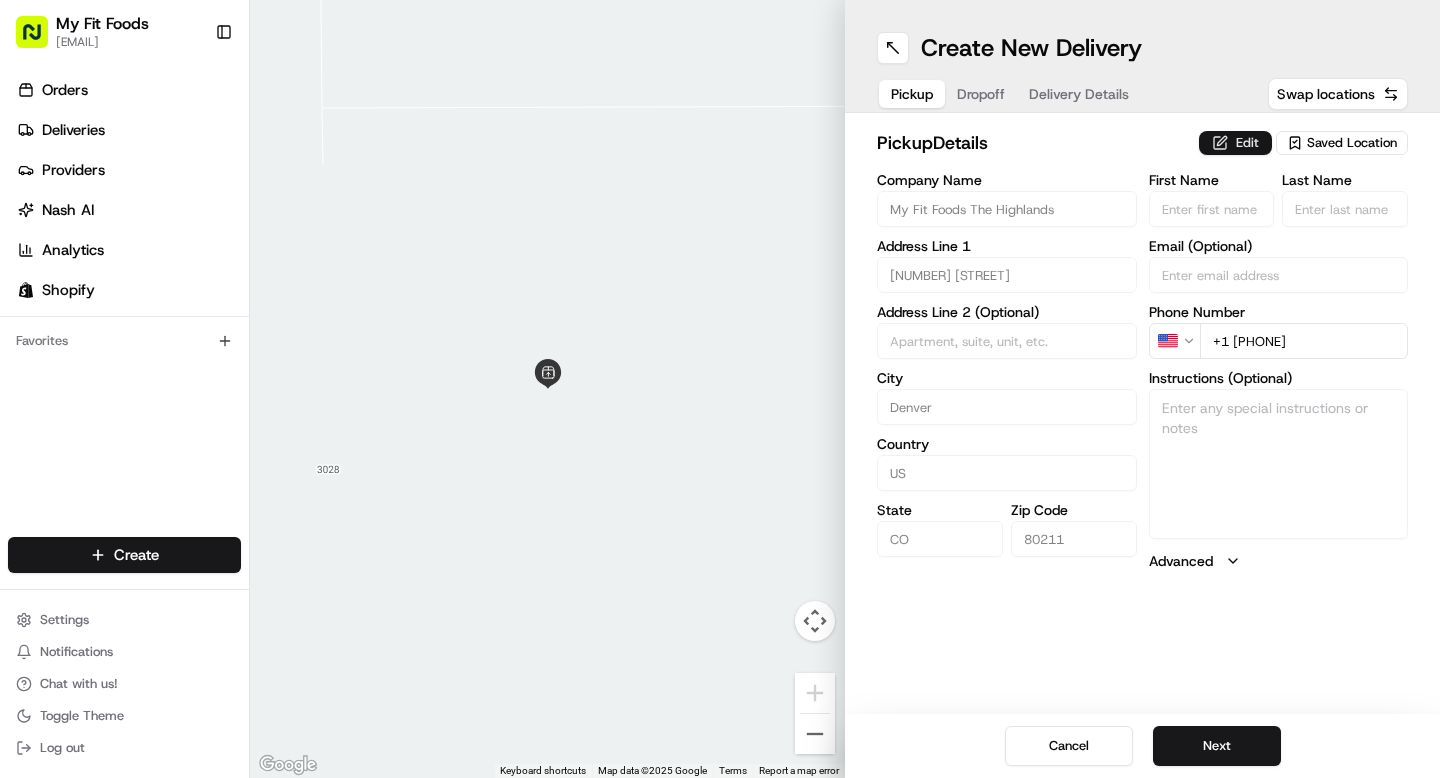 click on "Edit" at bounding box center (1235, 143) 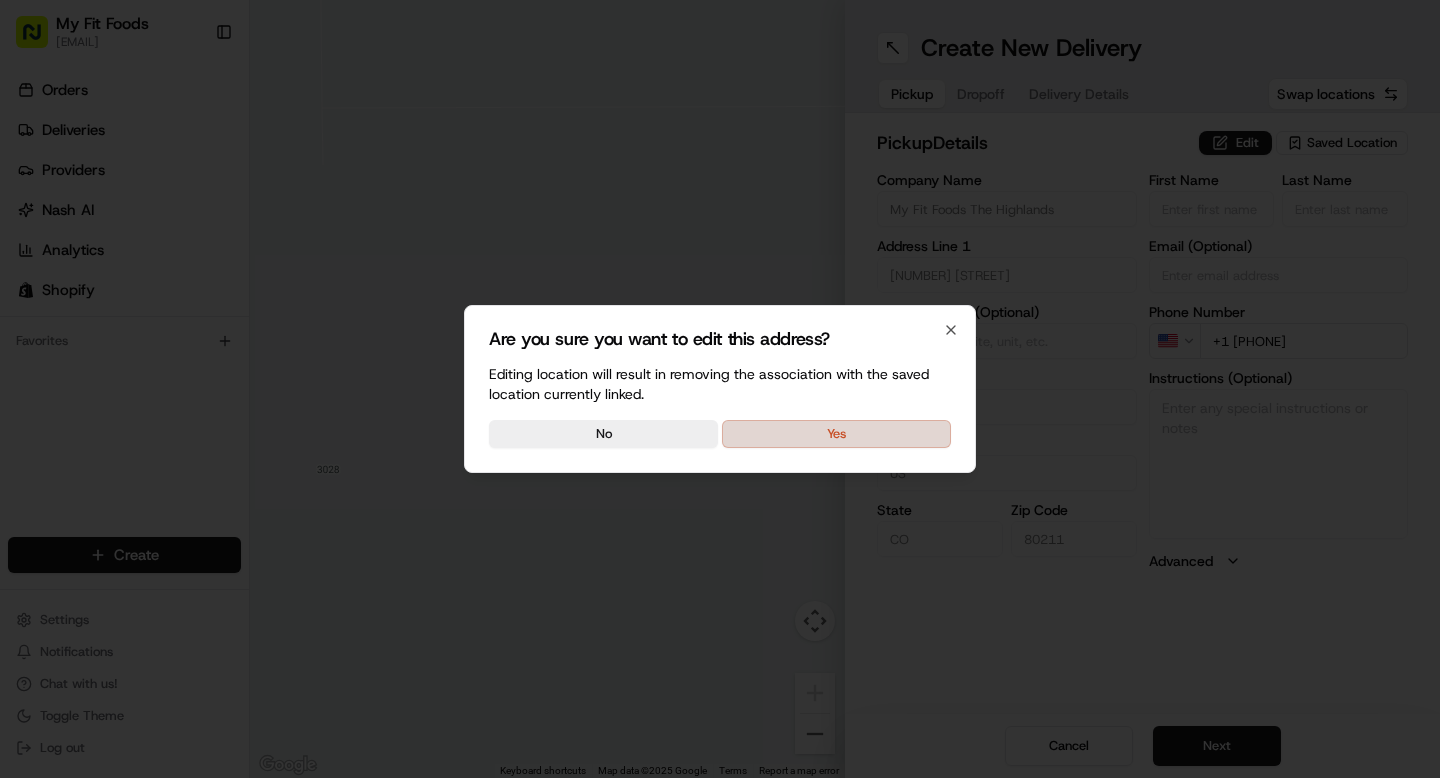 click on "Yes" at bounding box center (836, 434) 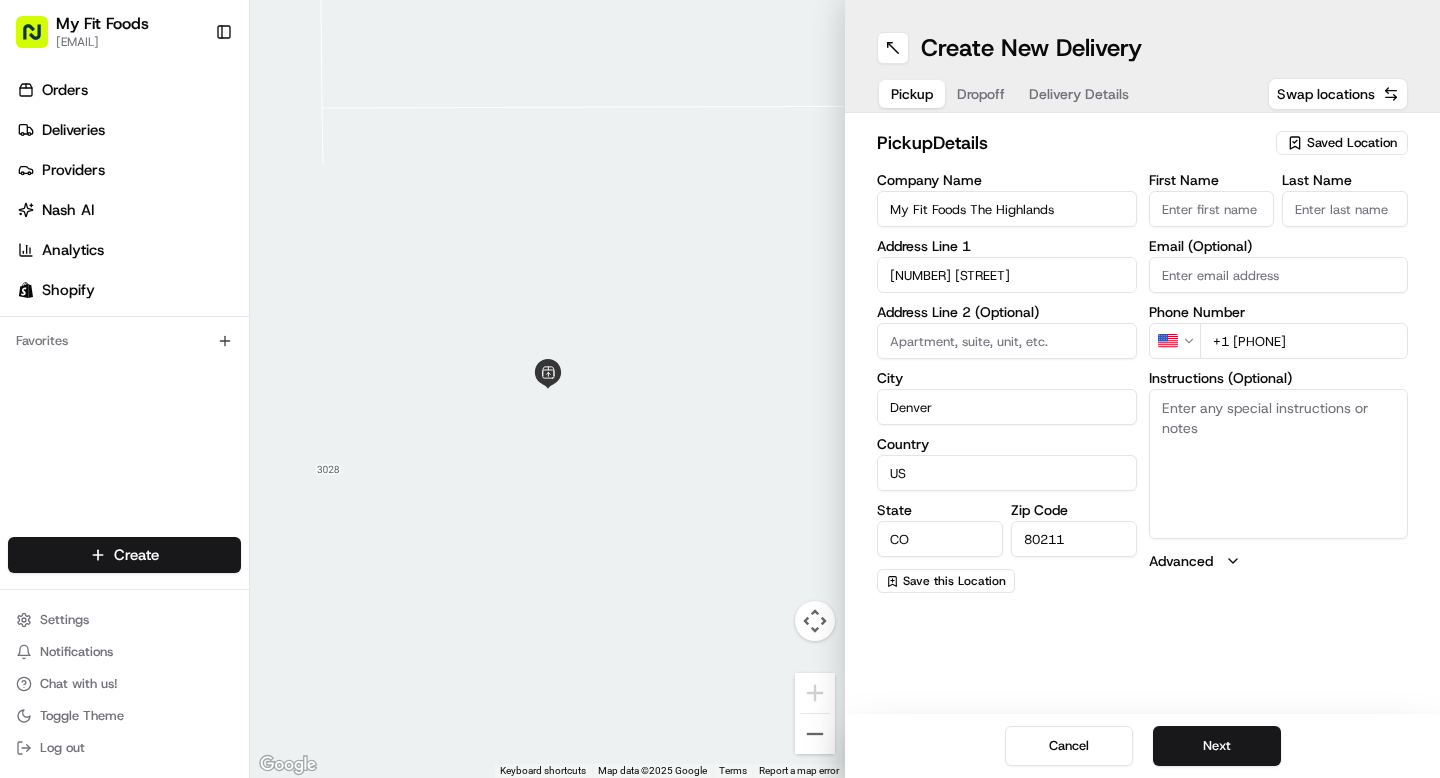 click on "Instructions (Optional)" at bounding box center [1279, 464] 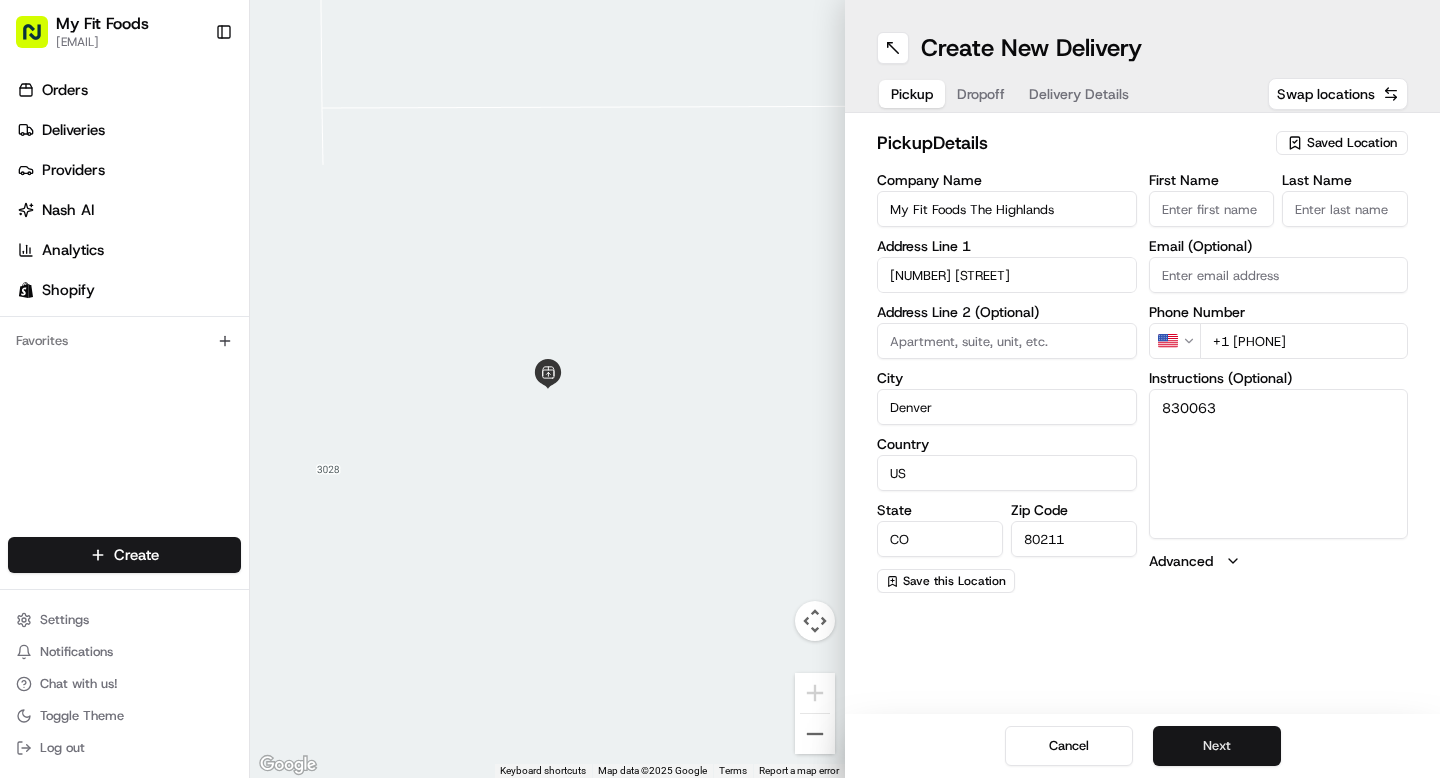 type on "830063" 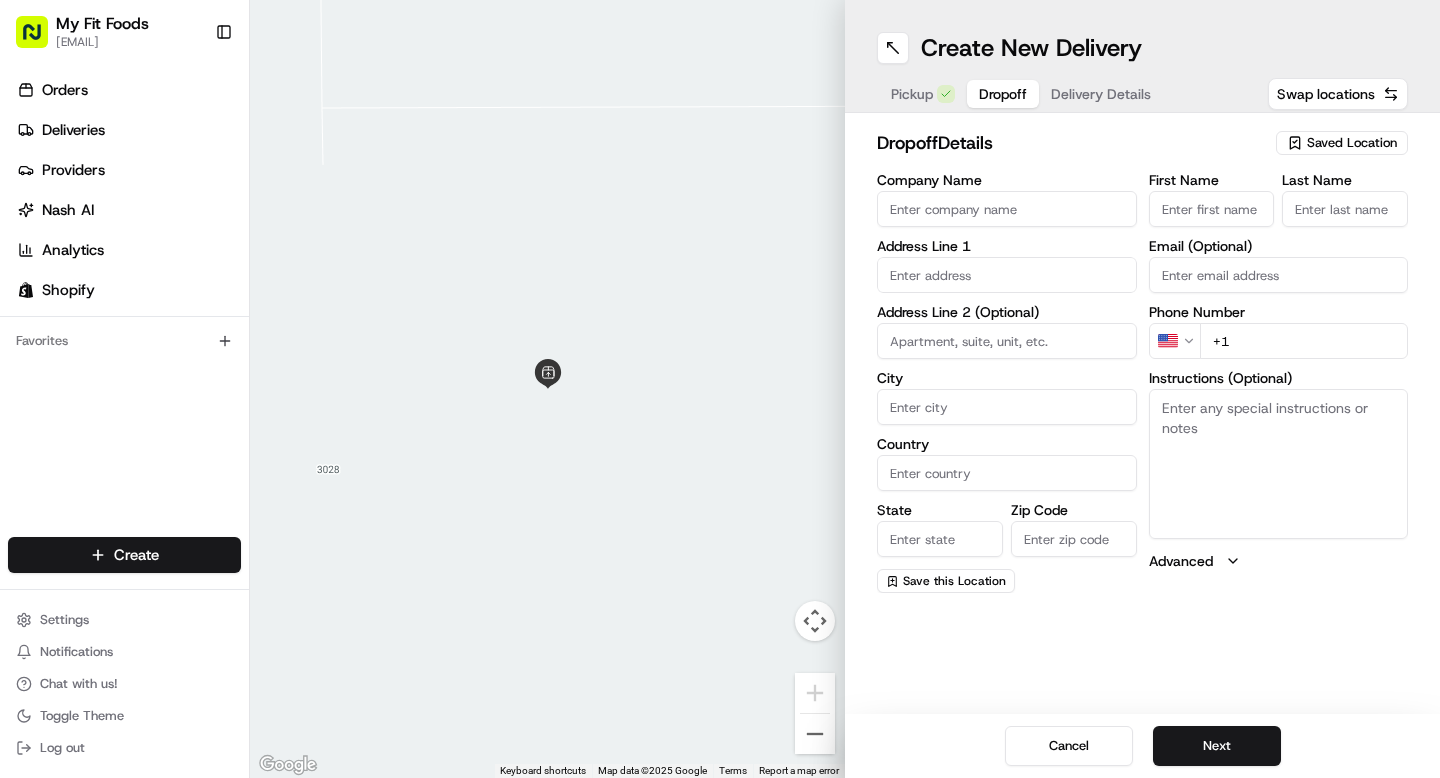click on "Company Name" at bounding box center (1007, 209) 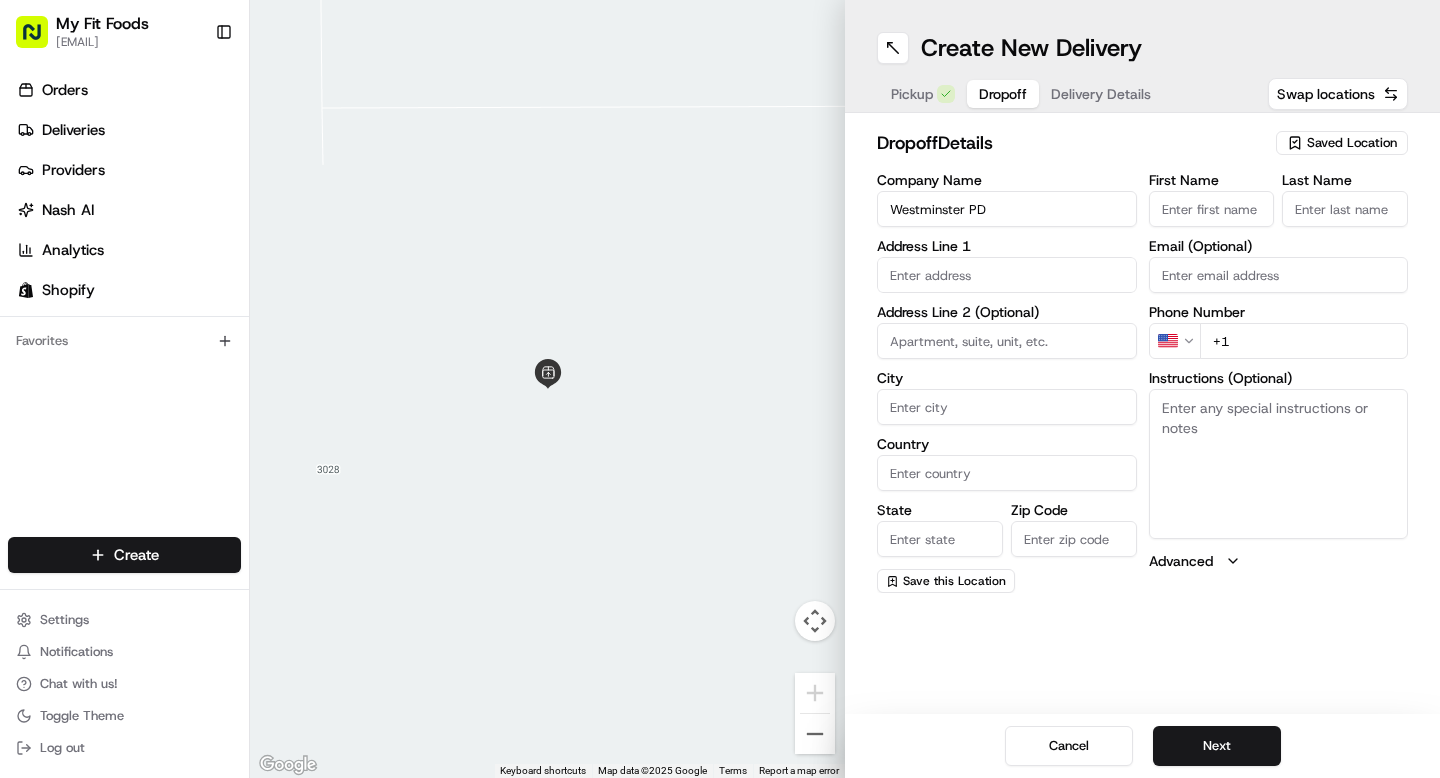 type on "Westminster PD" 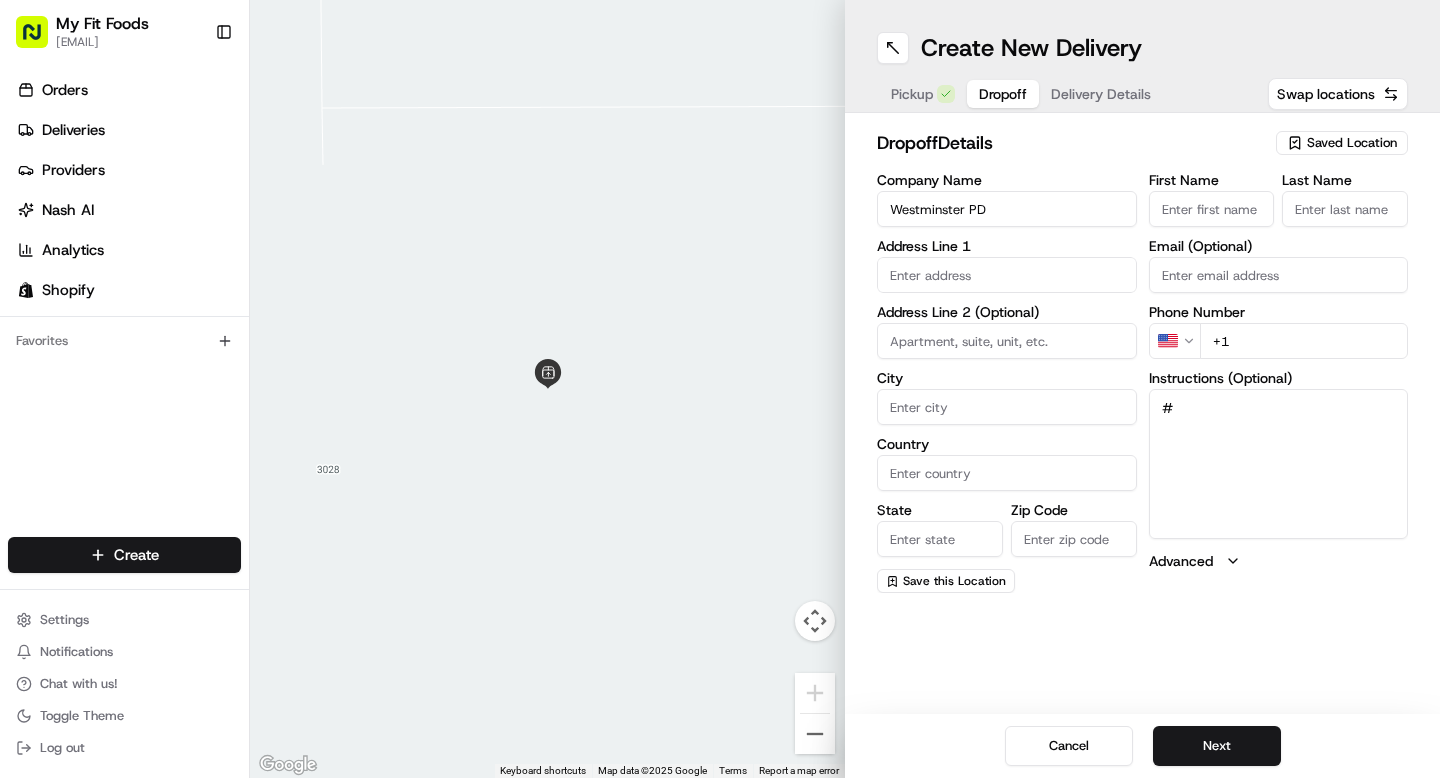 paste on "830063" 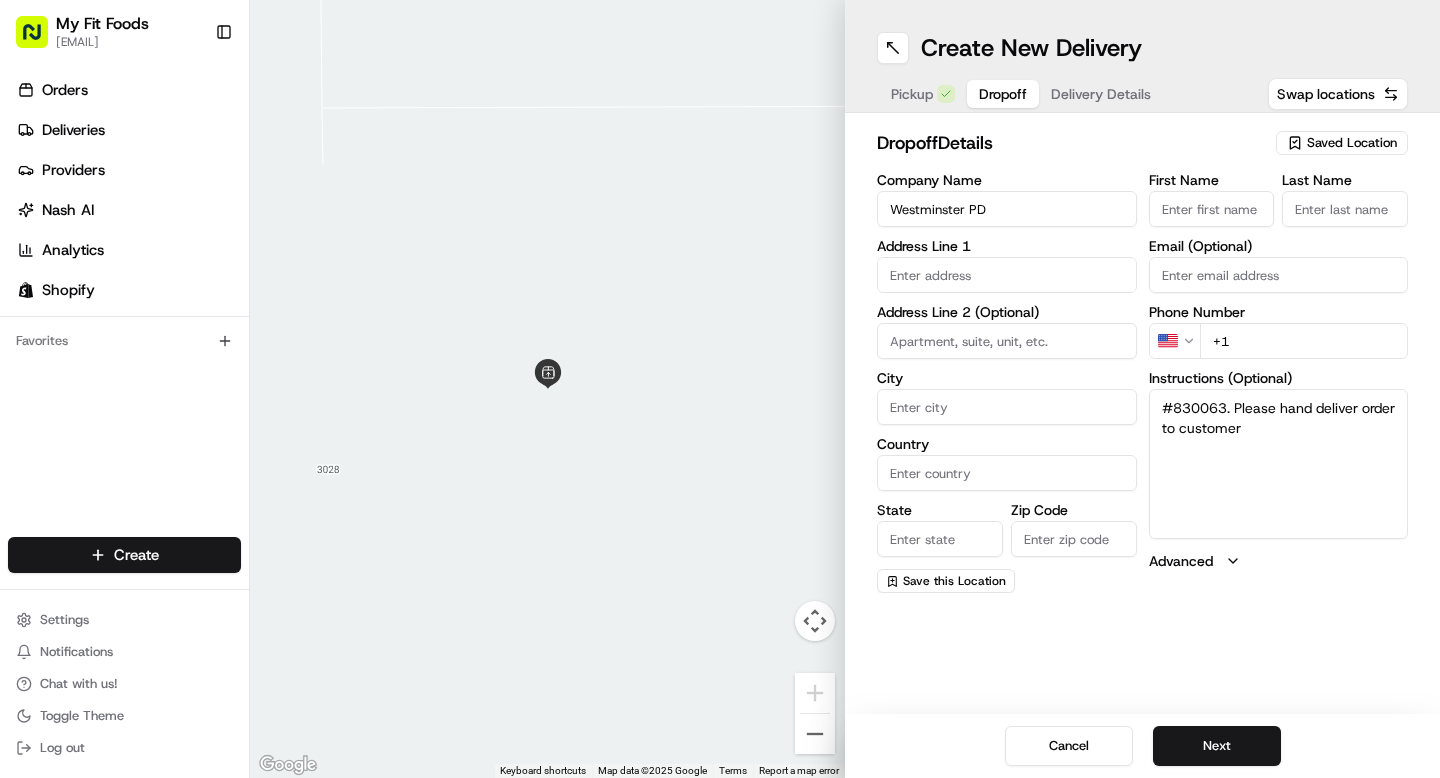 drag, startPoint x: 1286, startPoint y: 436, endPoint x: 1213, endPoint y: 436, distance: 73 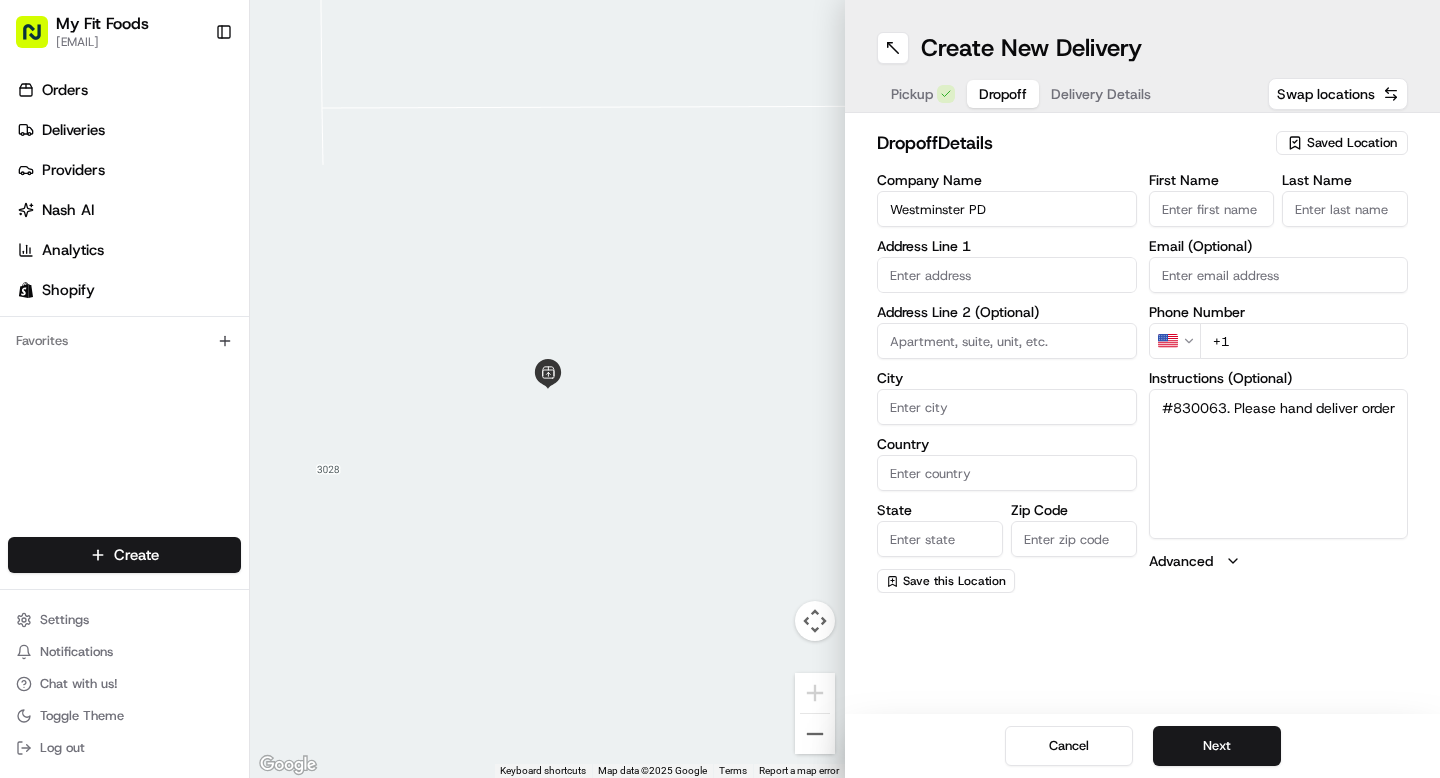 type on "#830063. Please hand deliver order" 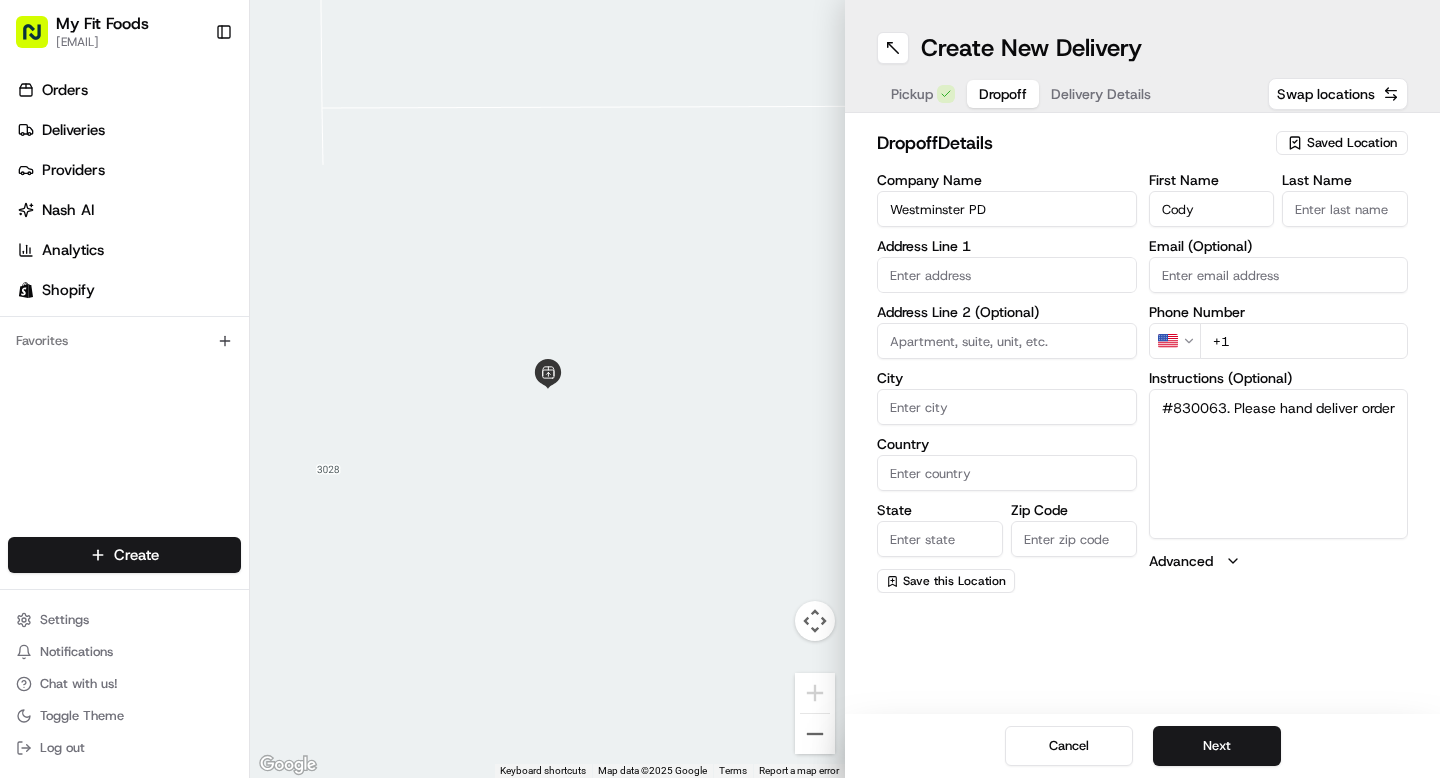 type on "Cody" 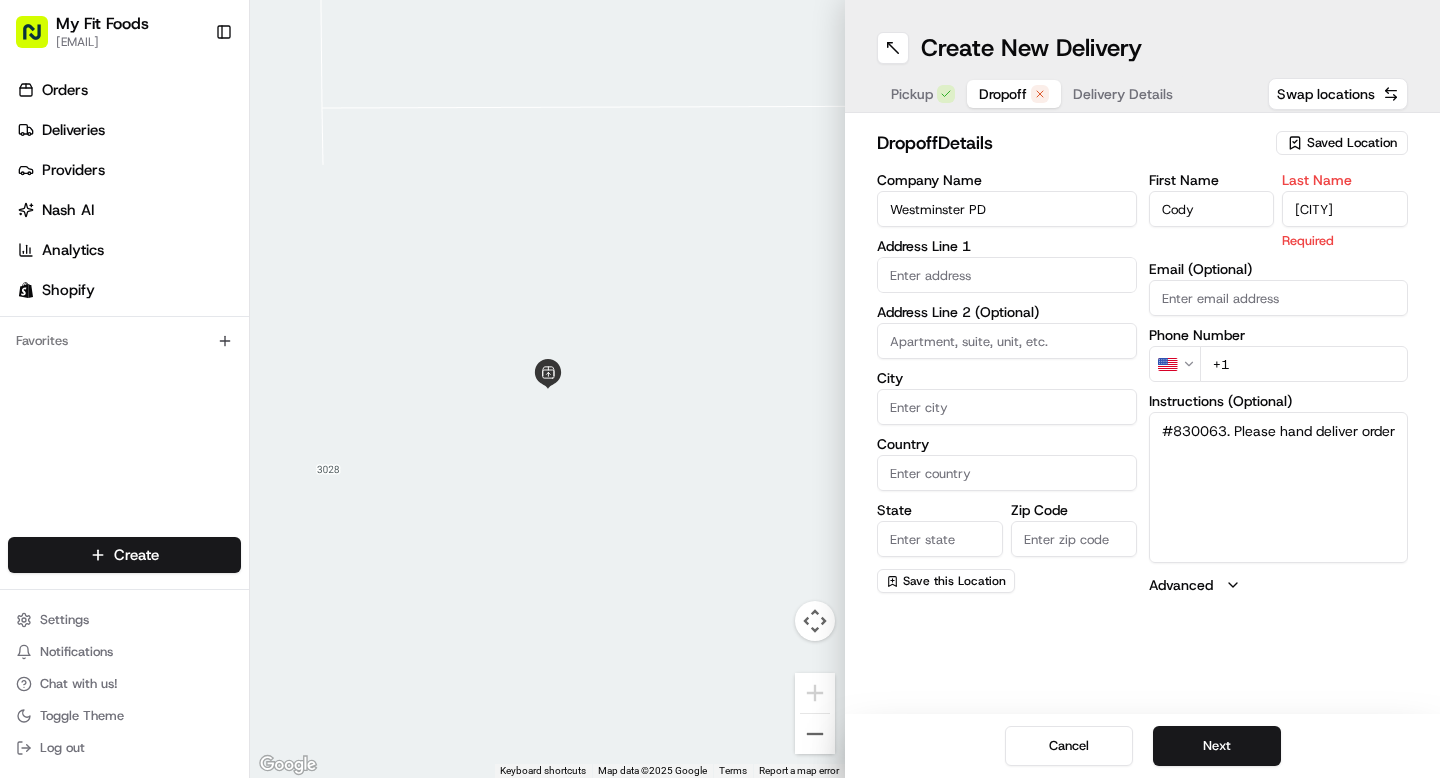 type on "Clearwater" 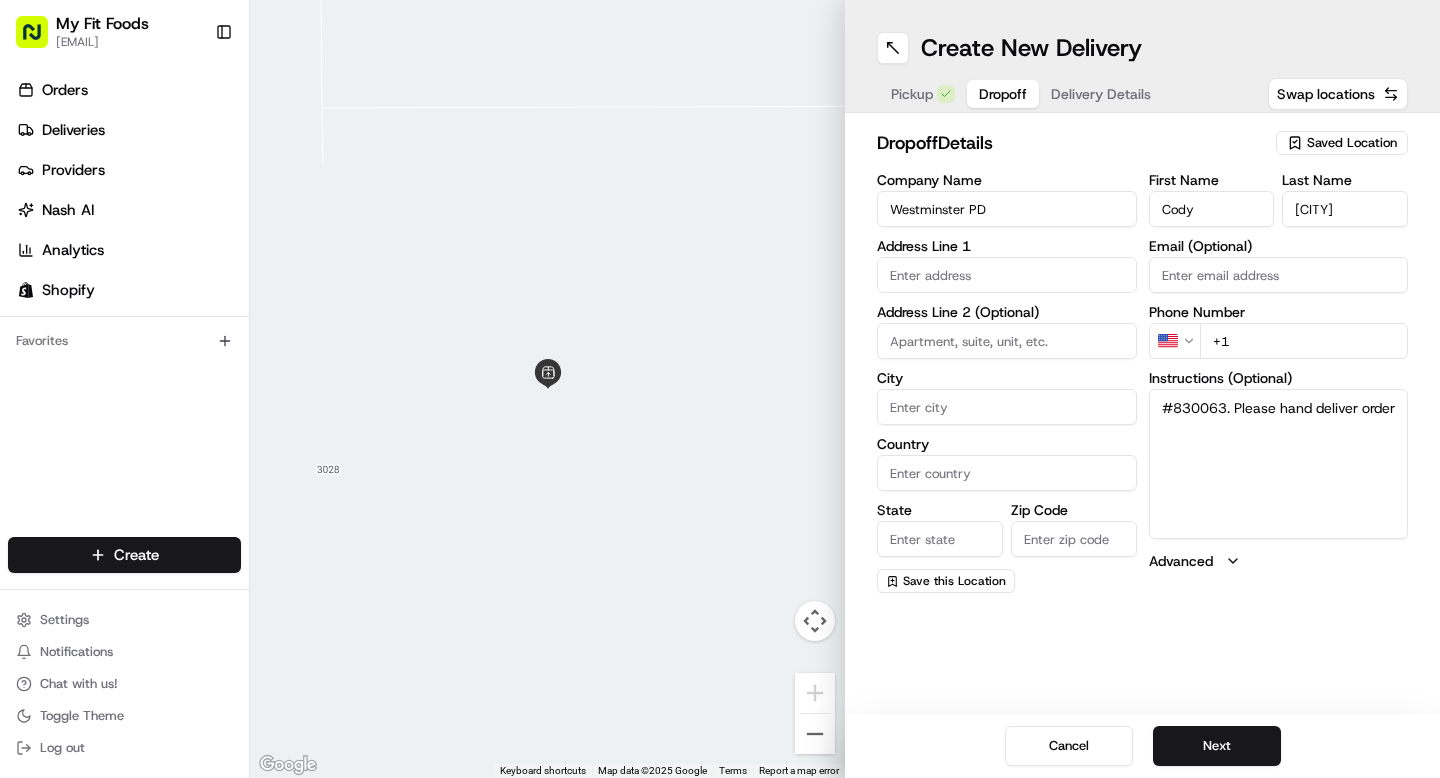 drag, startPoint x: 1246, startPoint y: 430, endPoint x: 1285, endPoint y: 408, distance: 44.777225 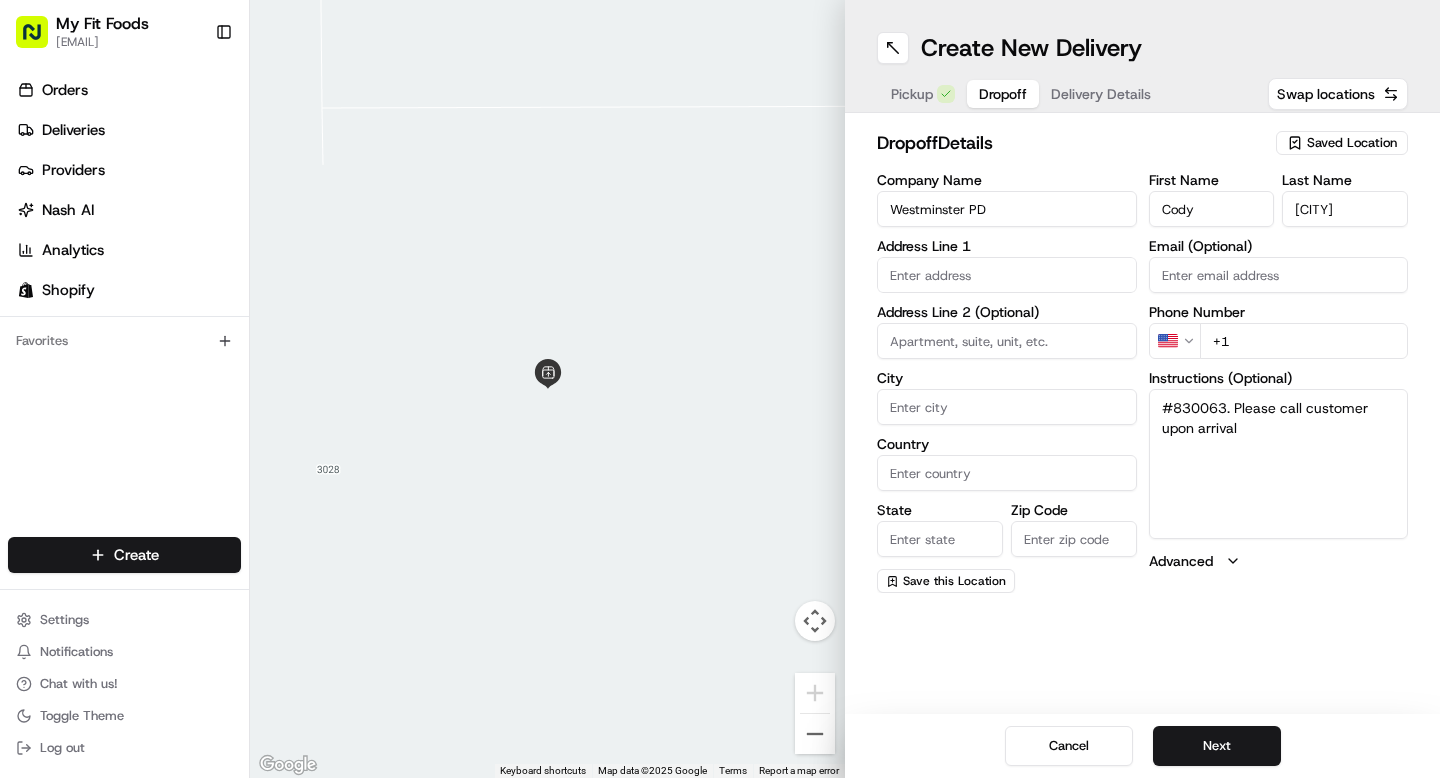 click on "#830063. Please call customer upon arrival" at bounding box center [1279, 464] 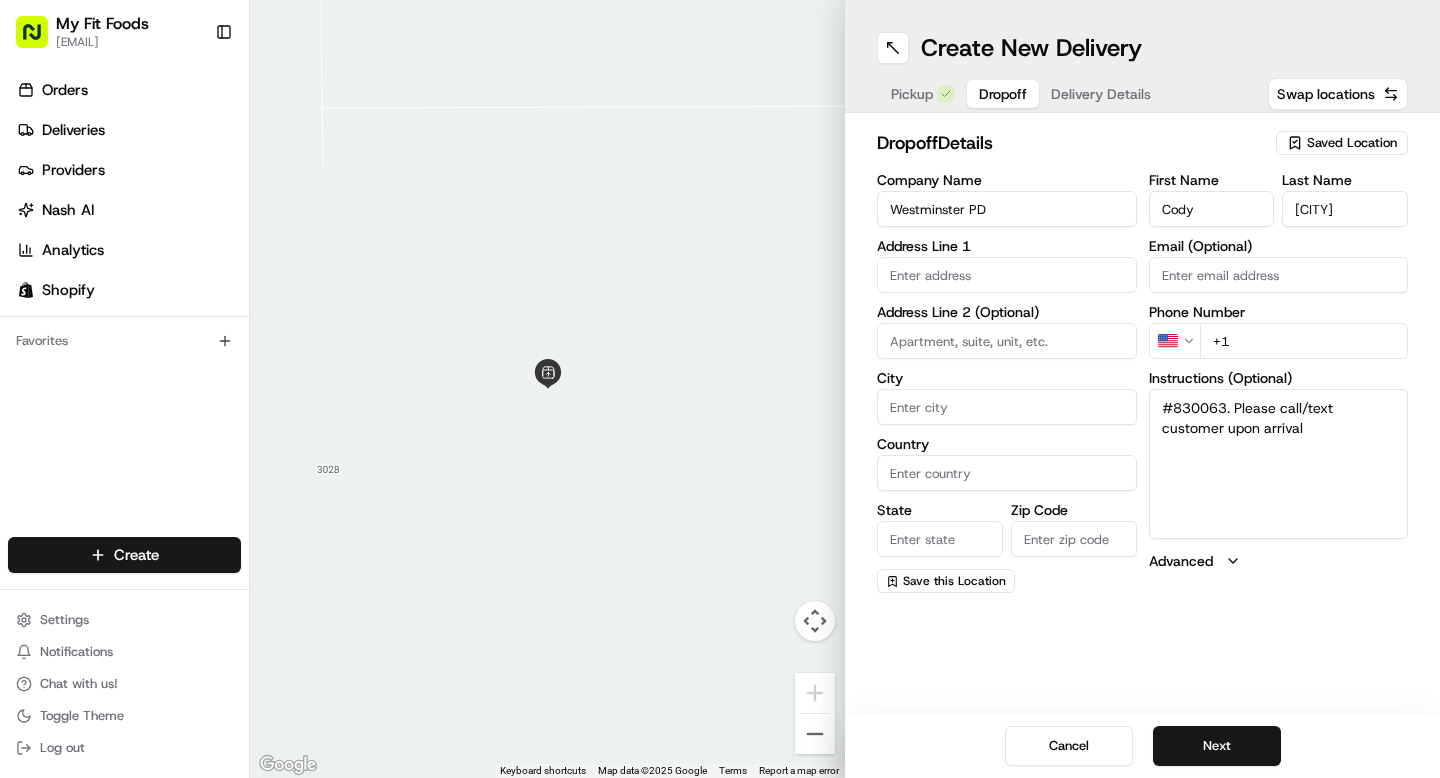 click on "#830063. Please call/text customer upon arrival" at bounding box center (1279, 464) 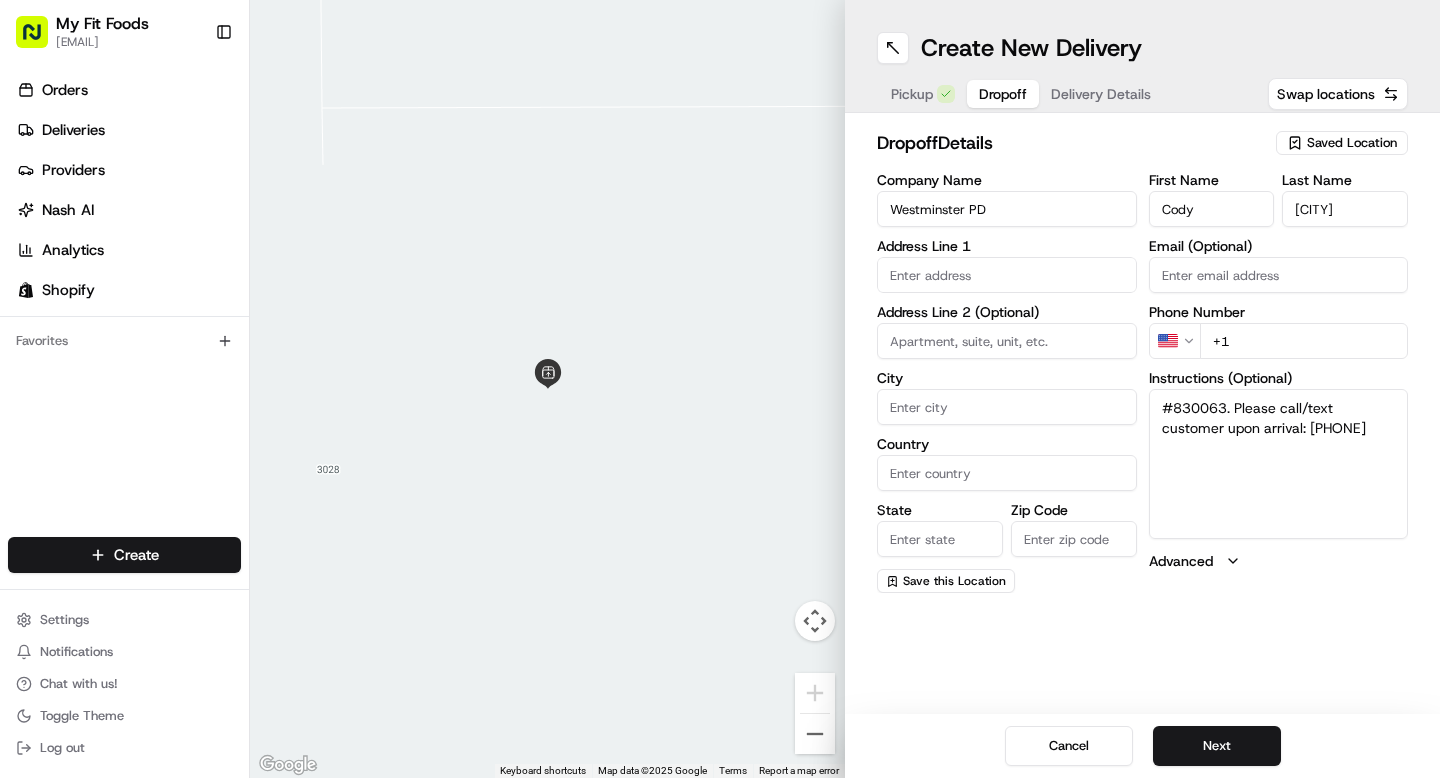 drag, startPoint x: 1245, startPoint y: 456, endPoint x: 1136, endPoint y: 396, distance: 124.42267 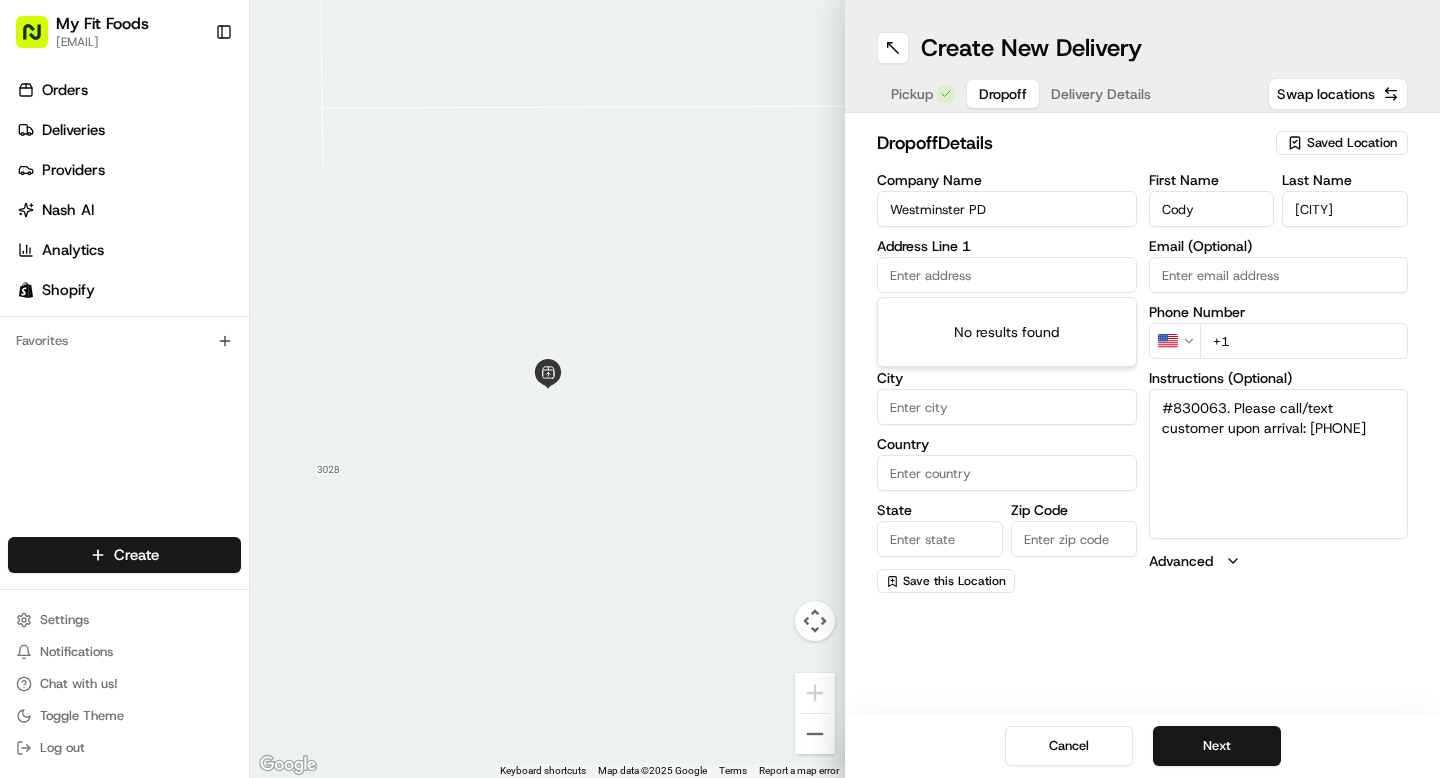 click at bounding box center [1007, 275] 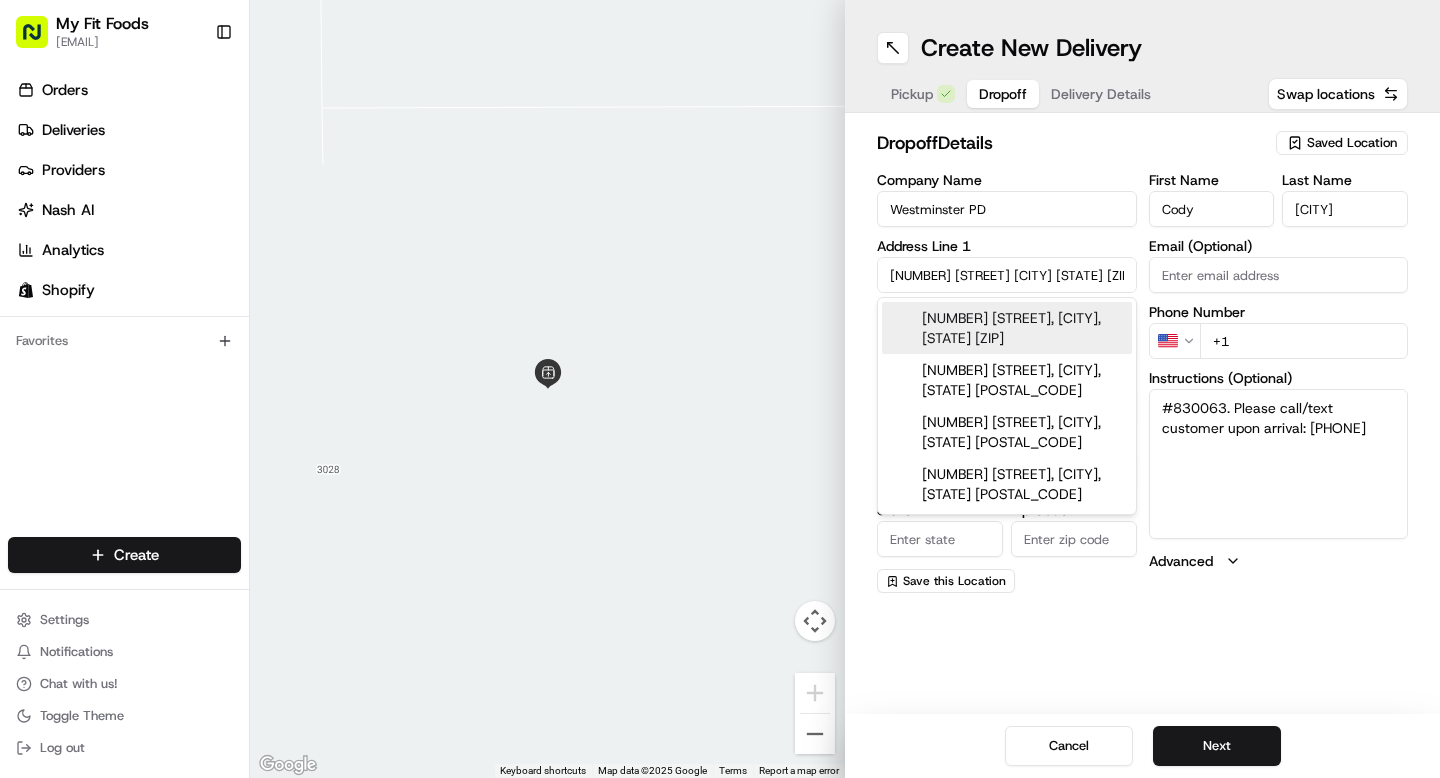 click on "9110 Yates St, Westminster, CO 80031" at bounding box center (1007, 328) 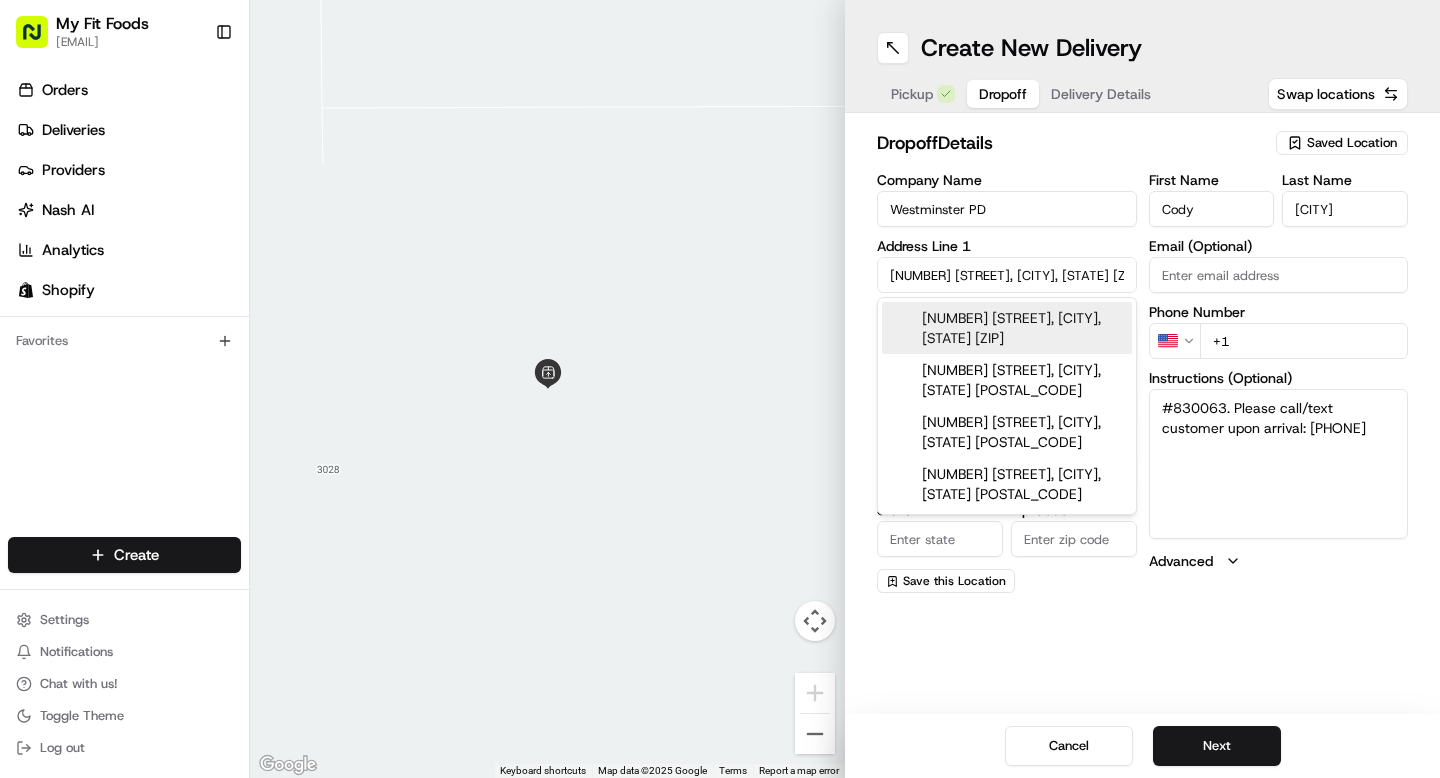 type on "9110 Yates St, Westminster, CO 80031, USA" 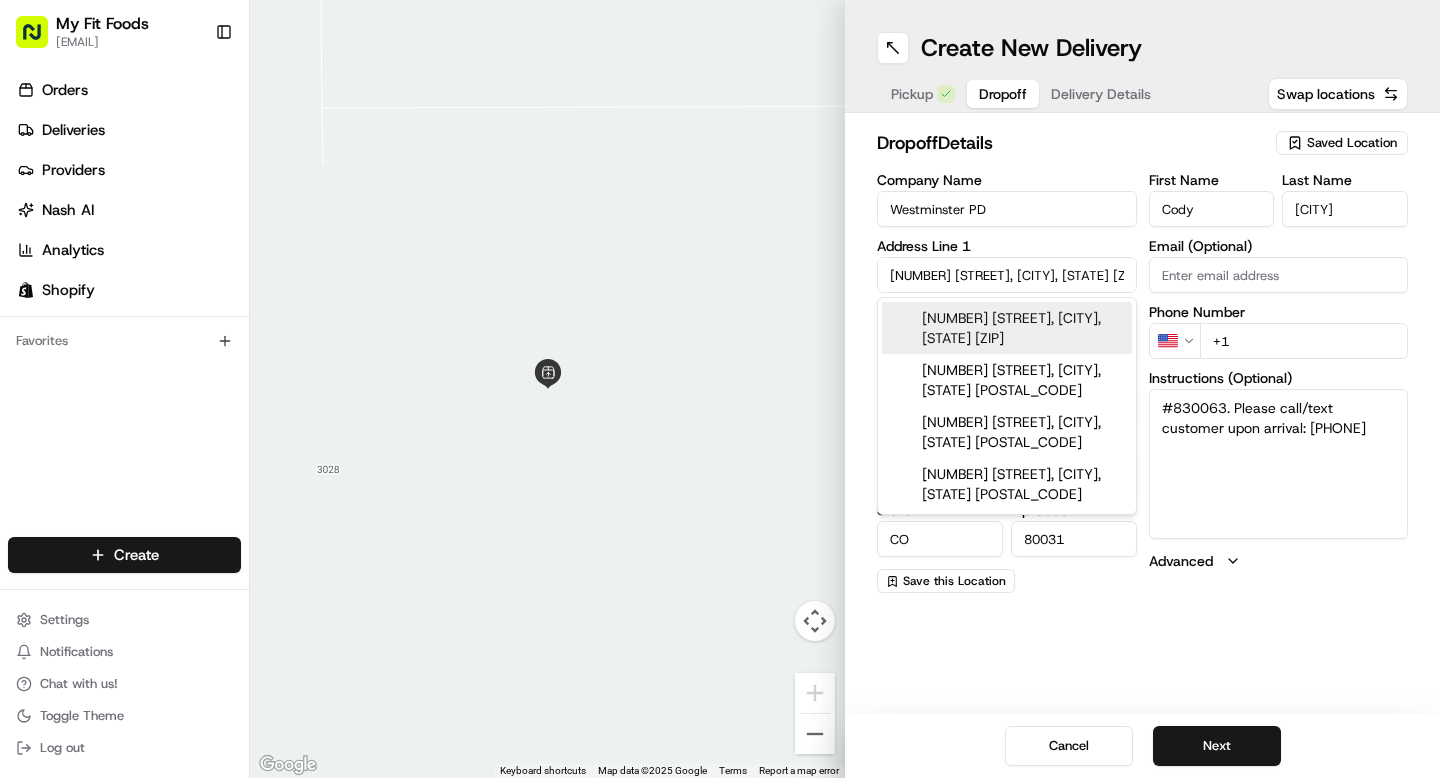 type on "9110 Yates Street" 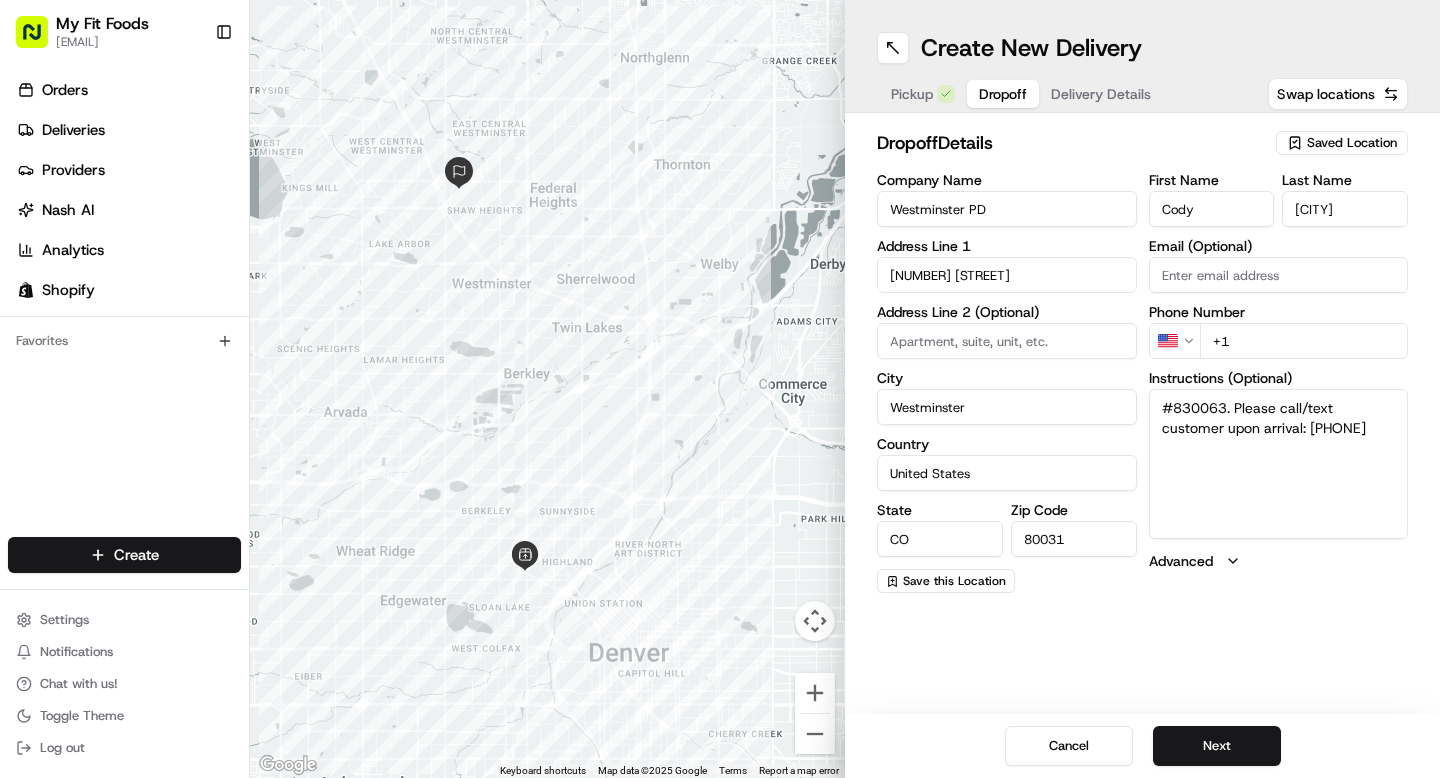 click on "+1" at bounding box center [1304, 341] 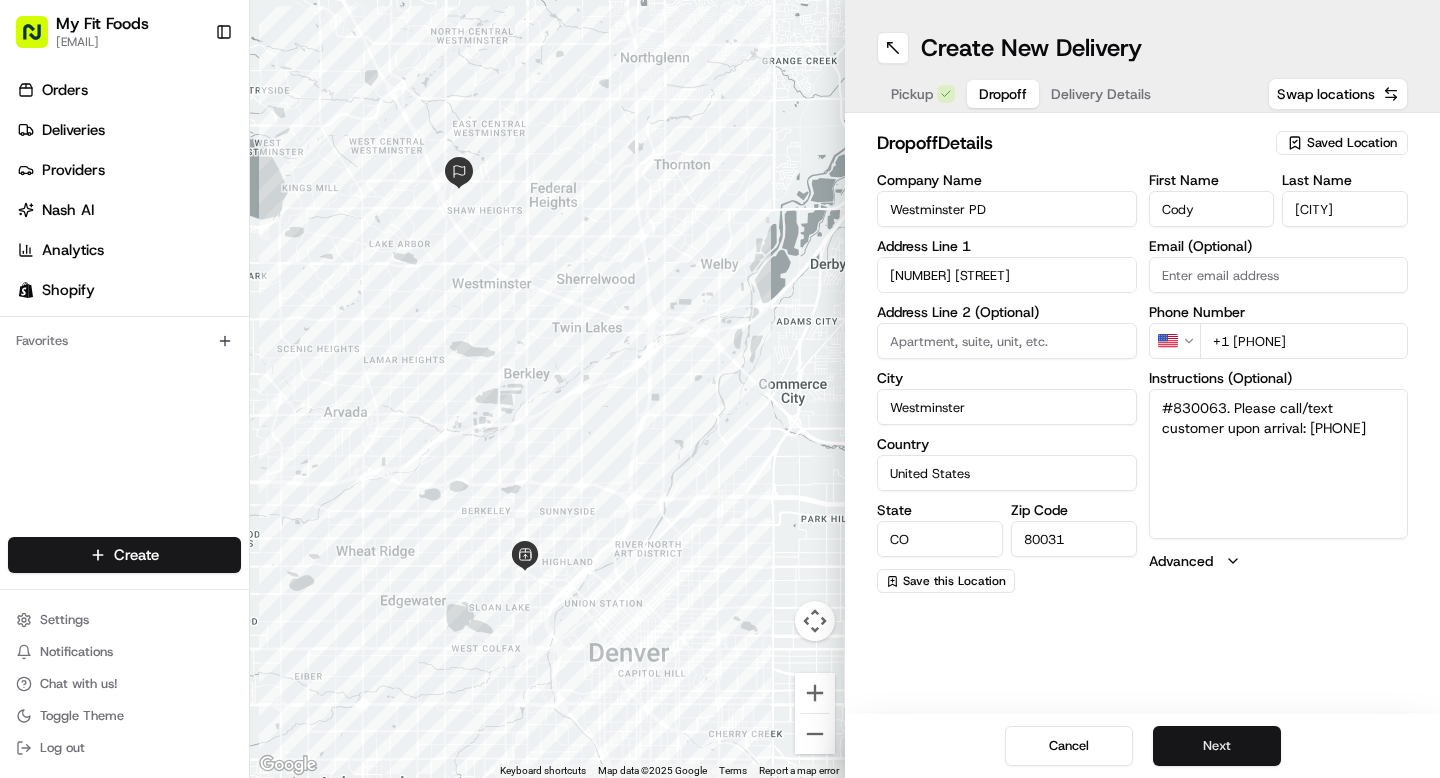 type on "+1 712 898 1356" 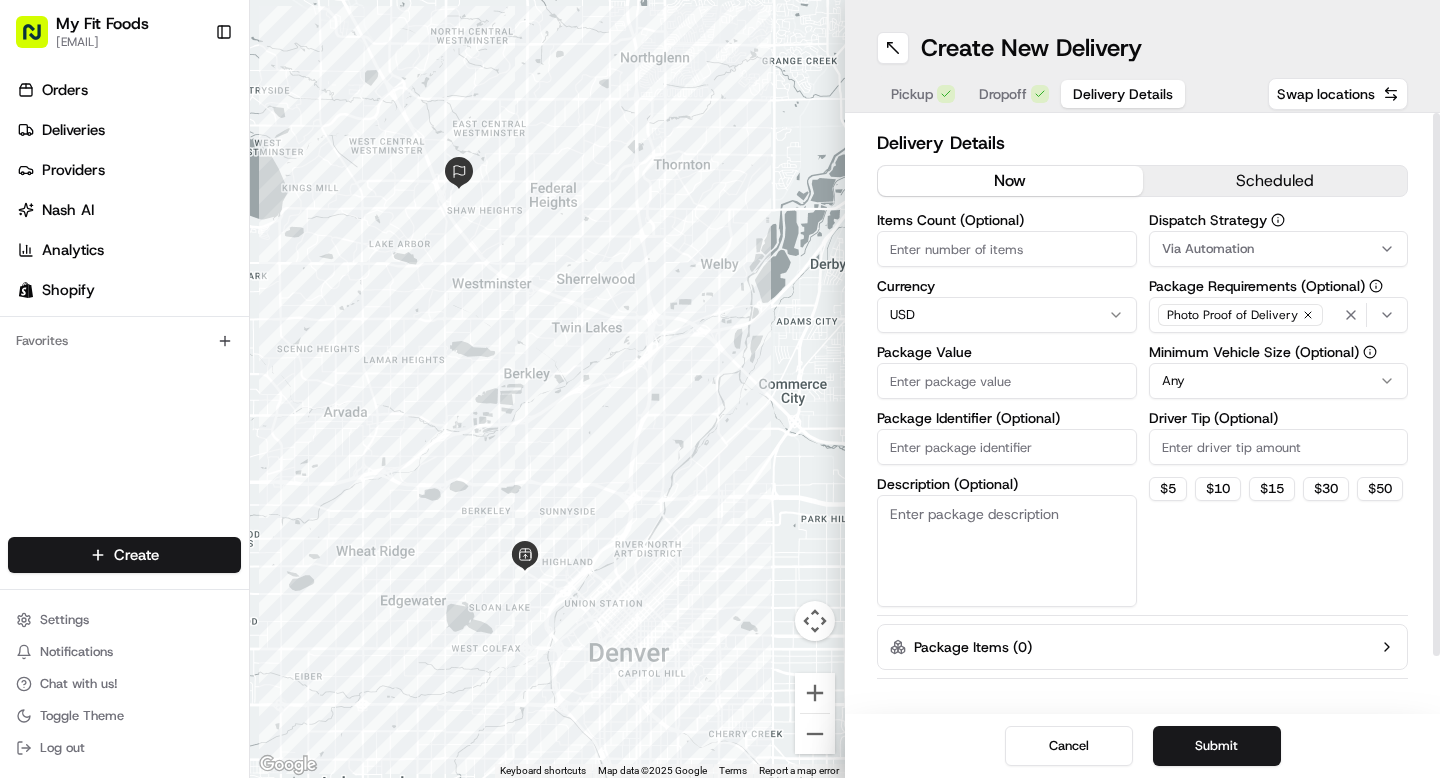 click on "Items Count (Optional)" at bounding box center [1007, 249] 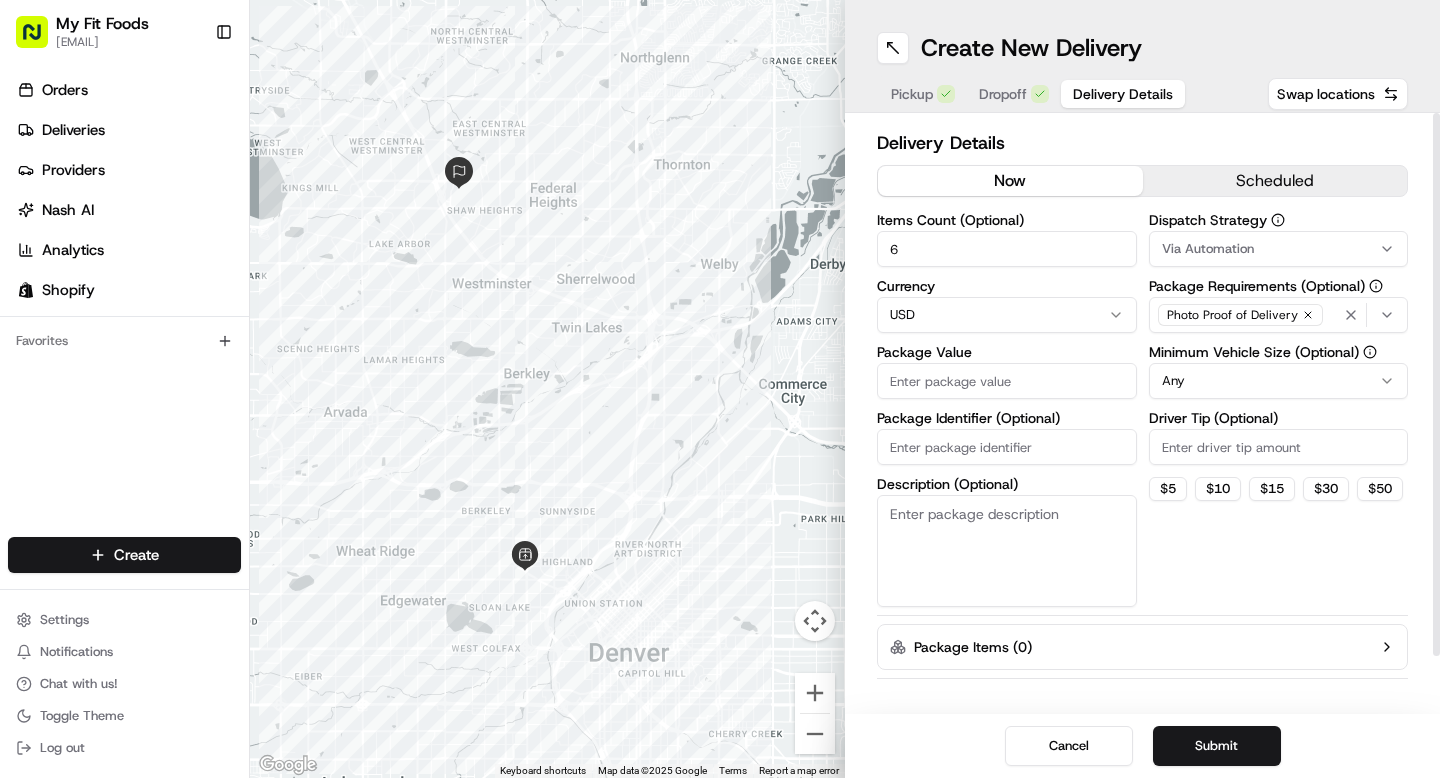 type on "6" 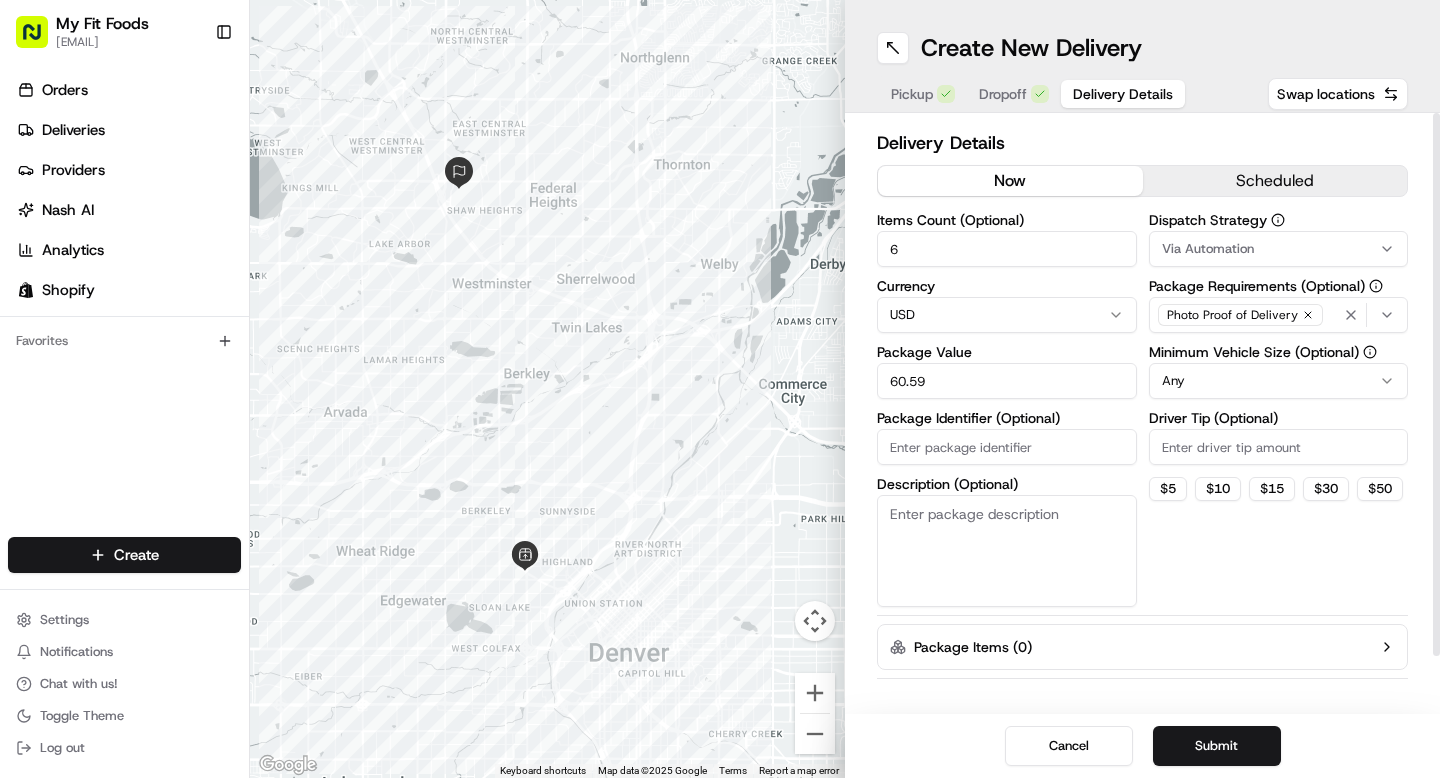 type on "60.59" 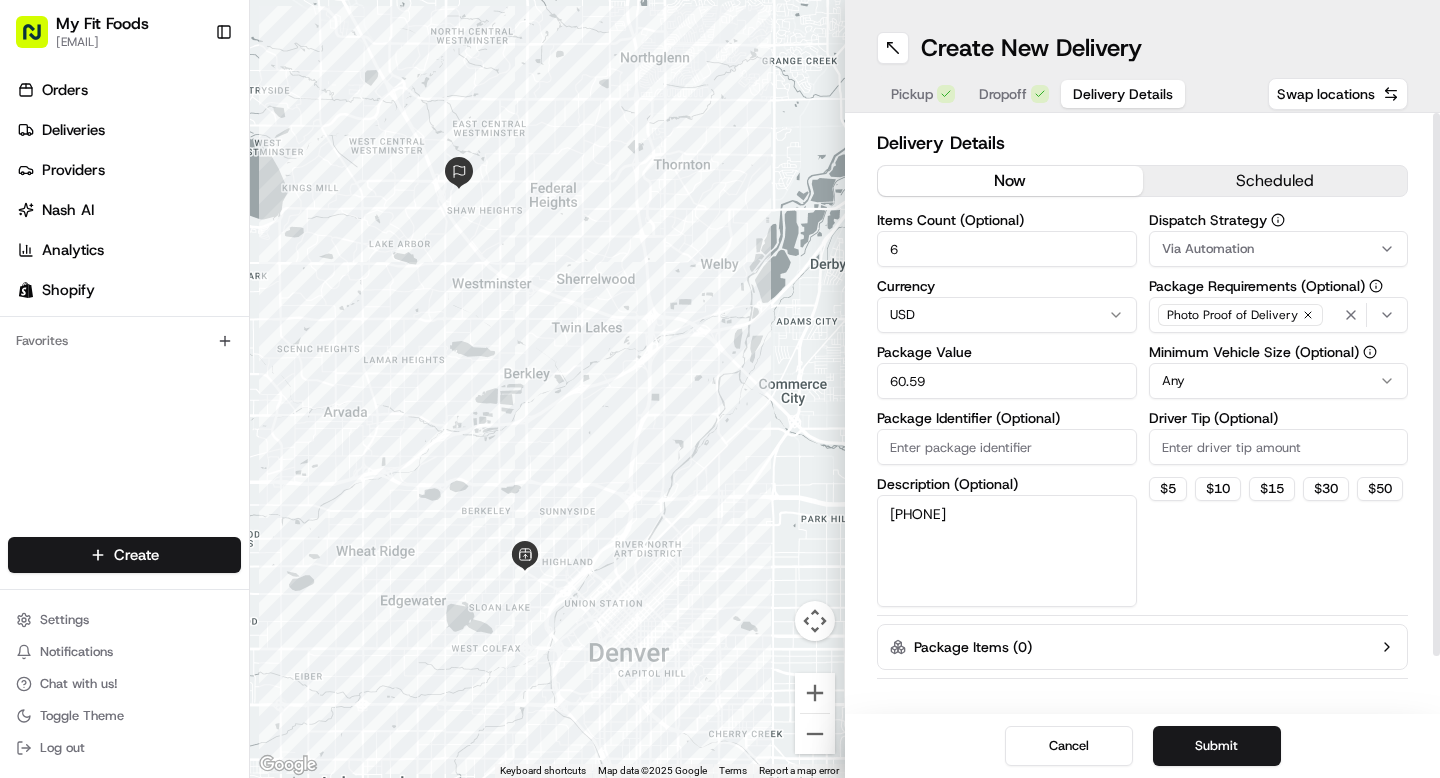 drag, startPoint x: 1039, startPoint y: 529, endPoint x: 779, endPoint y: 490, distance: 262.90872 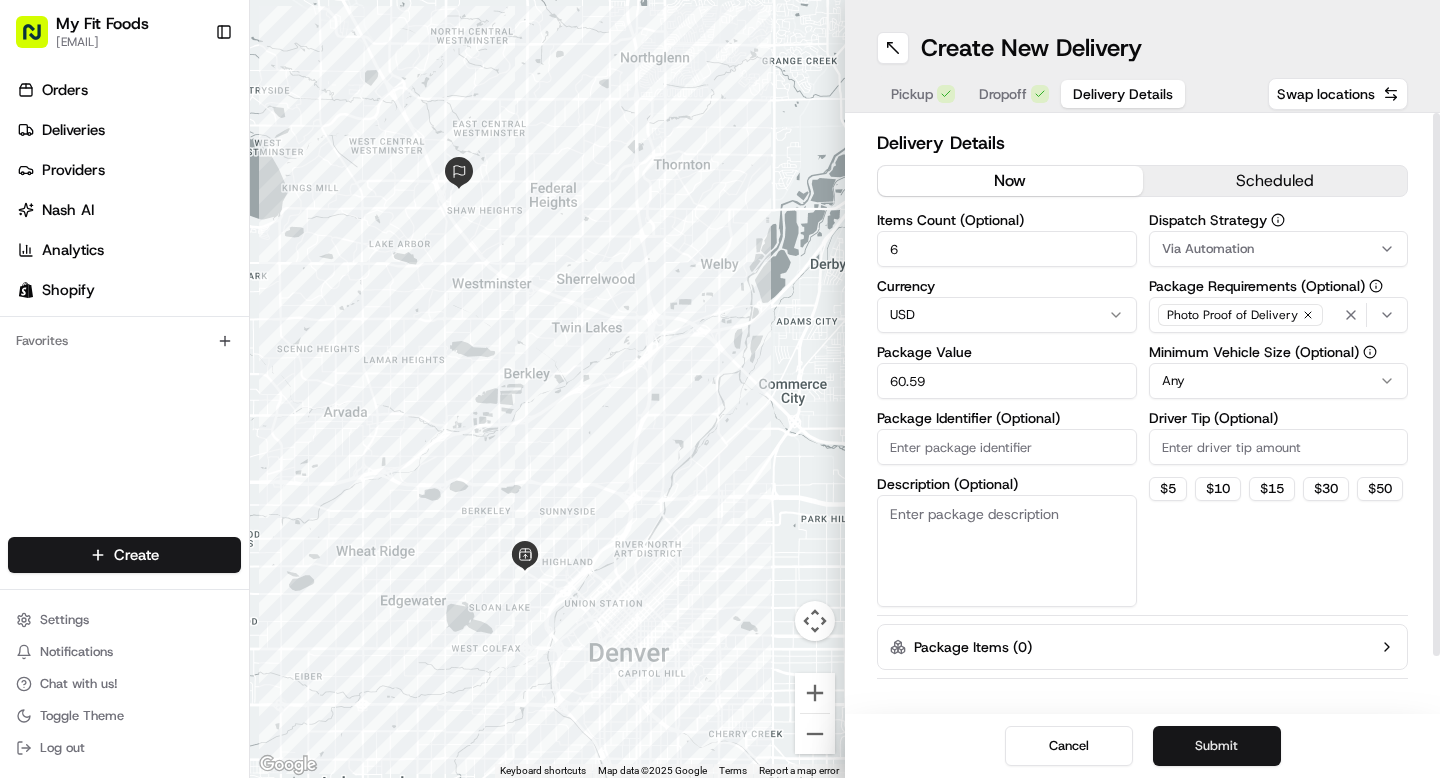 click on "Submit" at bounding box center [1217, 746] 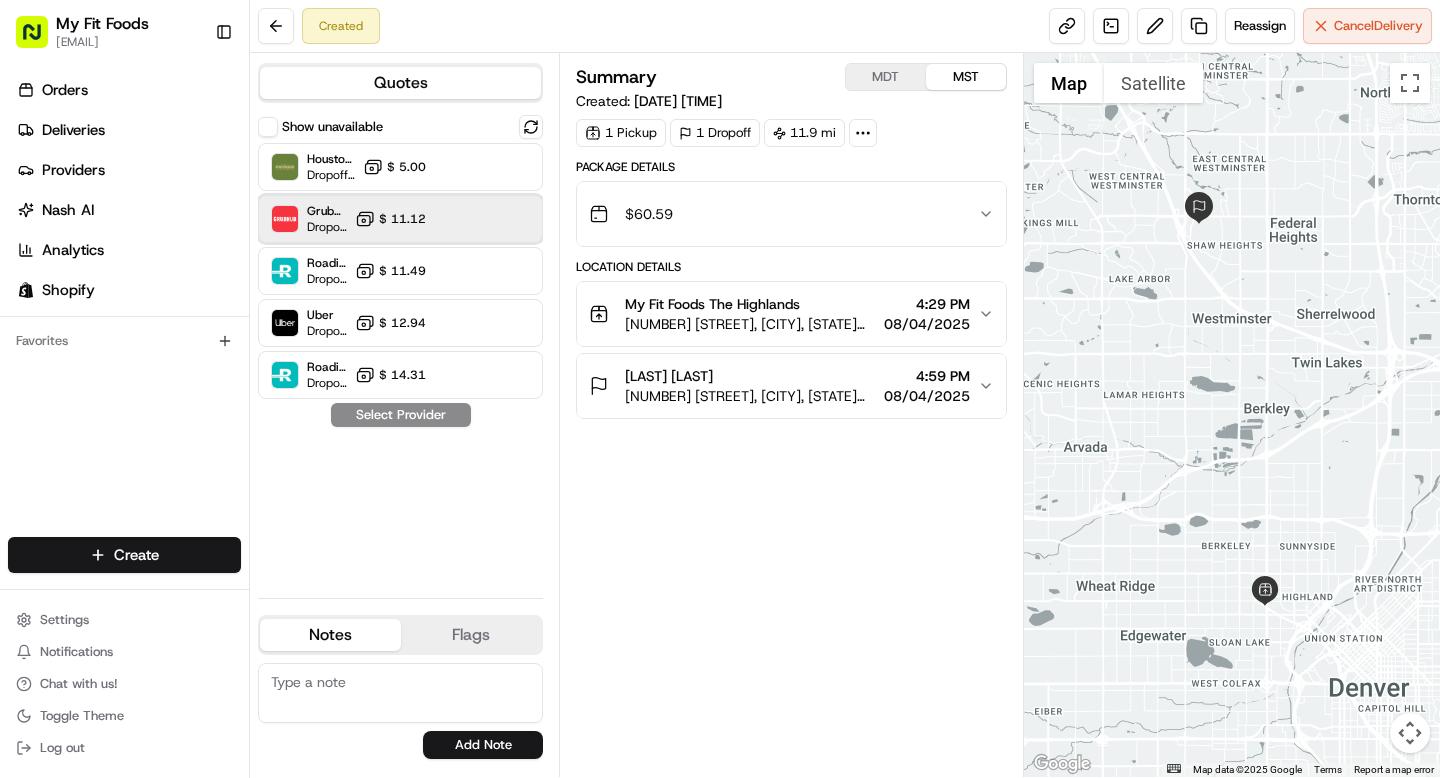 click on "Grubhub (MFF) Dropoff ETA   42 minutes $   11.12" at bounding box center (400, 219) 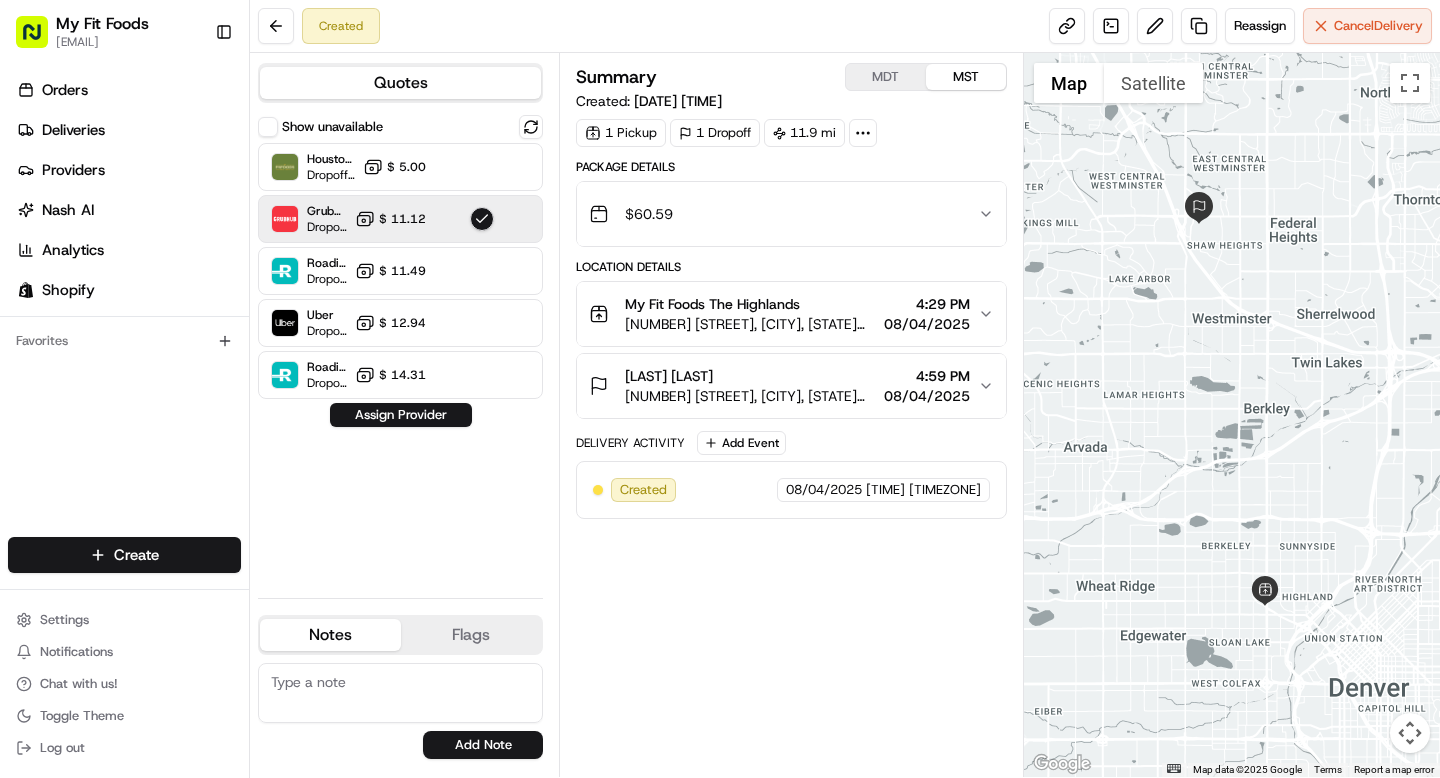 click 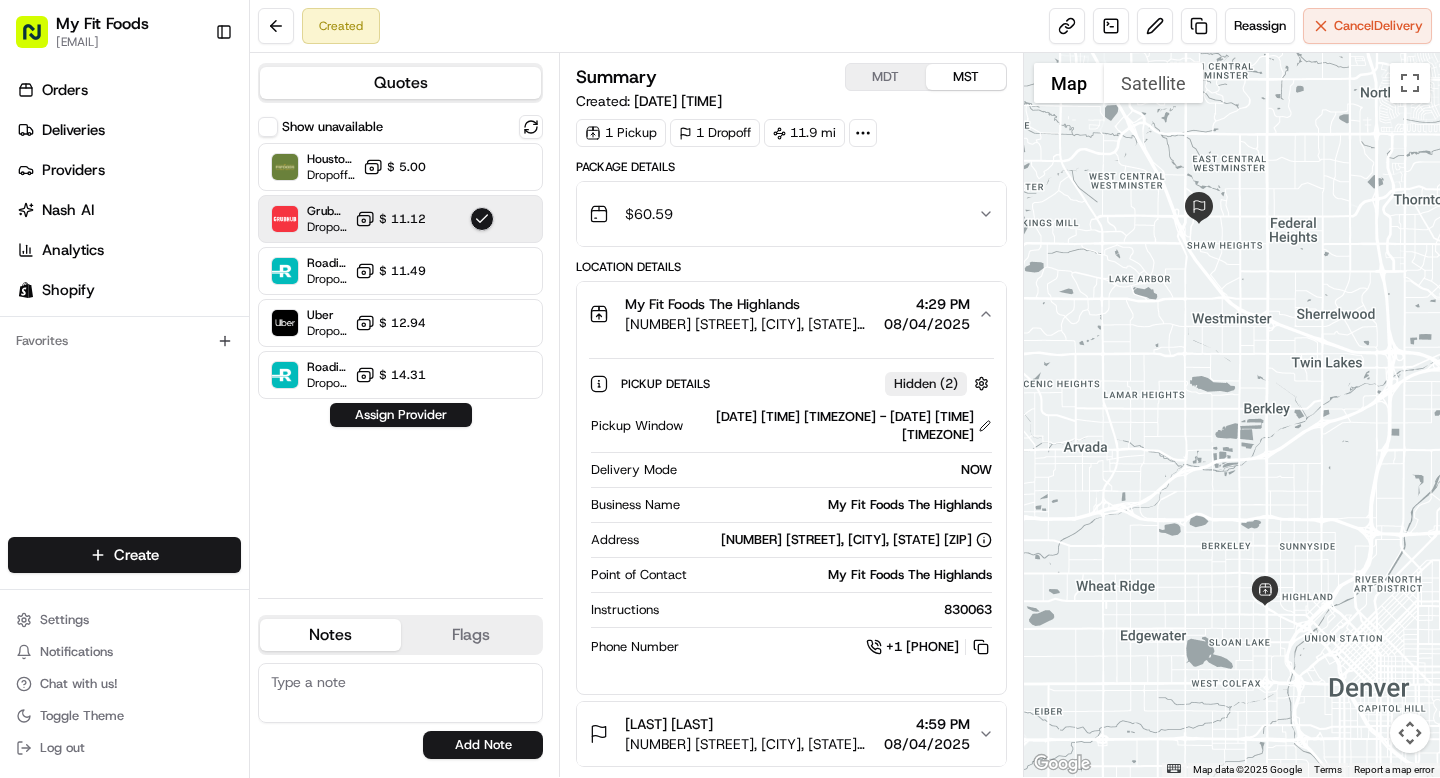 scroll, scrollTop: 100, scrollLeft: 0, axis: vertical 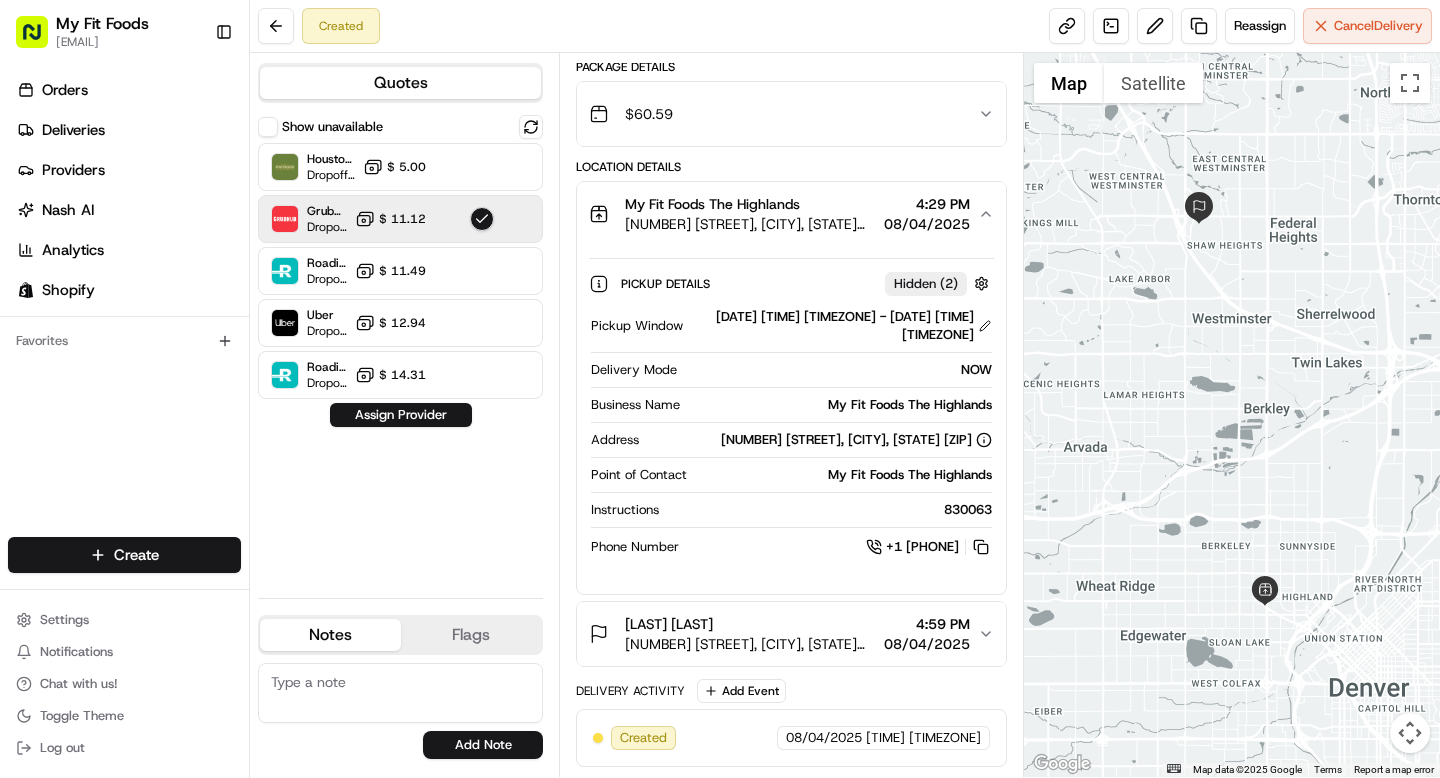 click 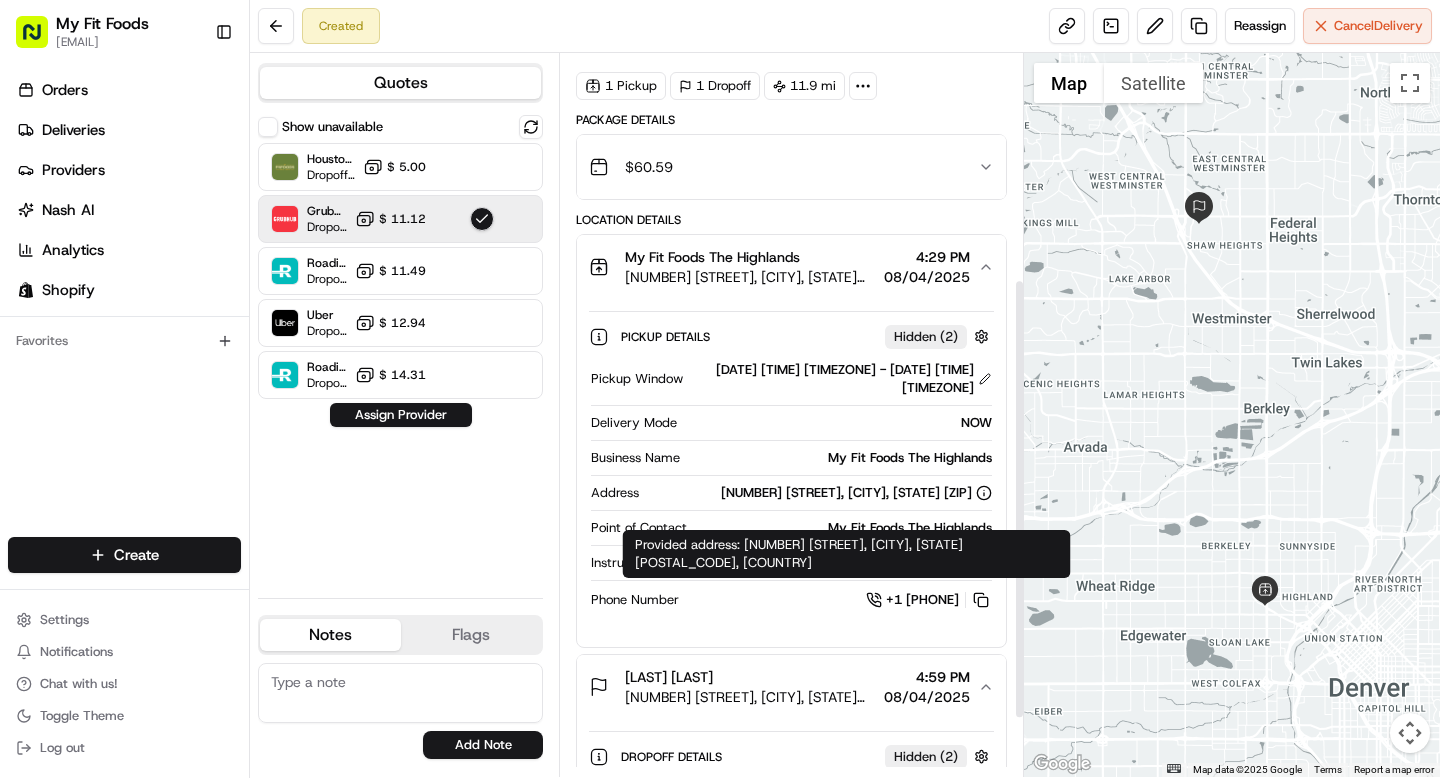 scroll, scrollTop: 0, scrollLeft: 0, axis: both 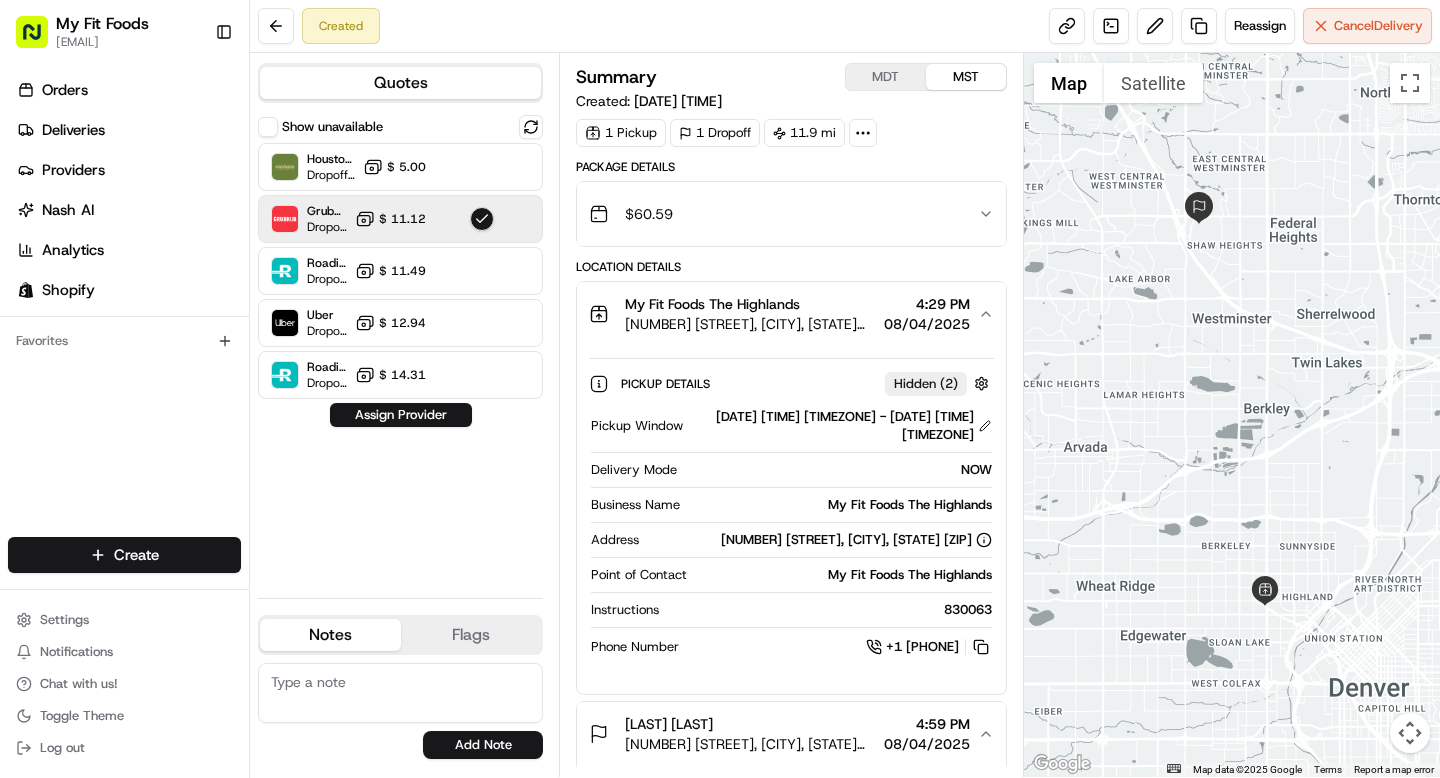 click on "$ 60.59" at bounding box center (783, 214) 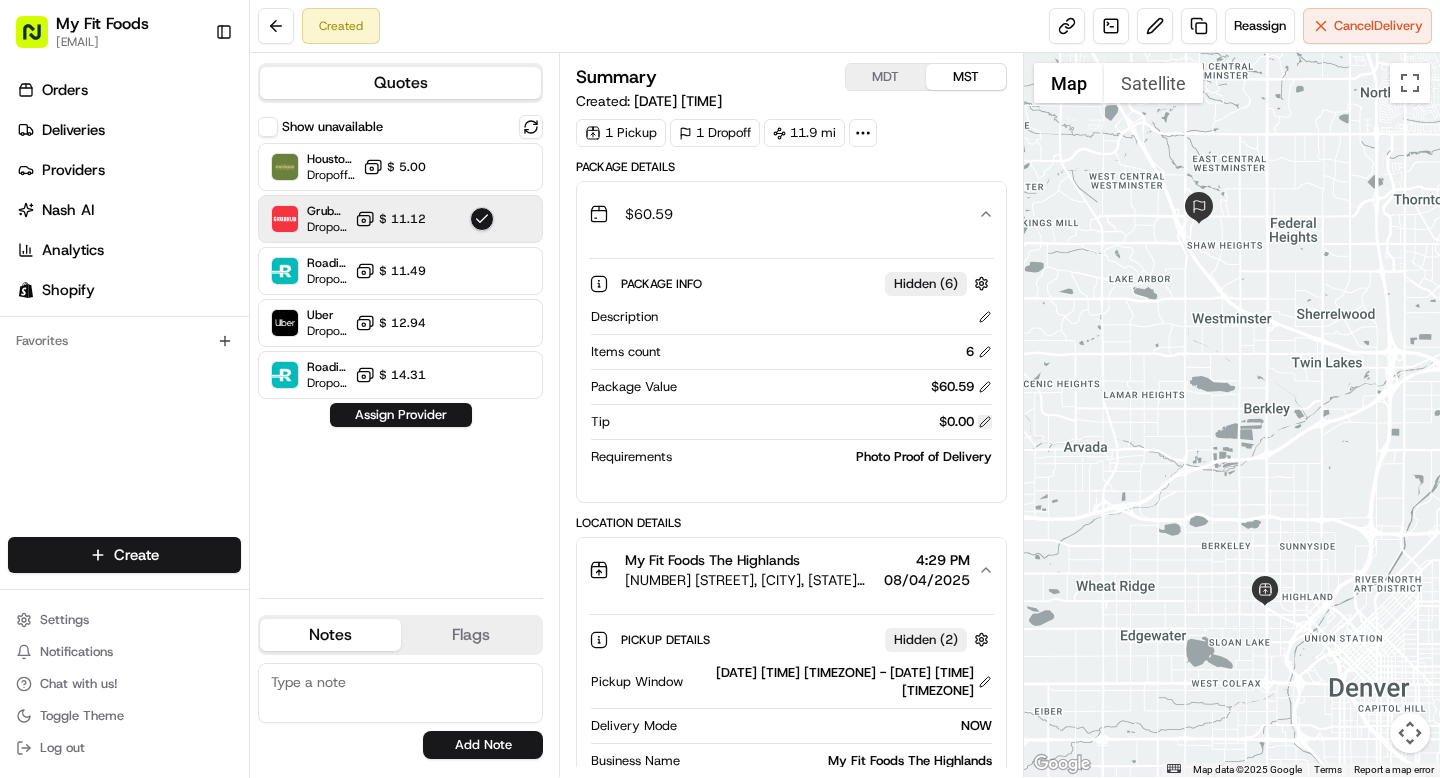 click at bounding box center (985, 422) 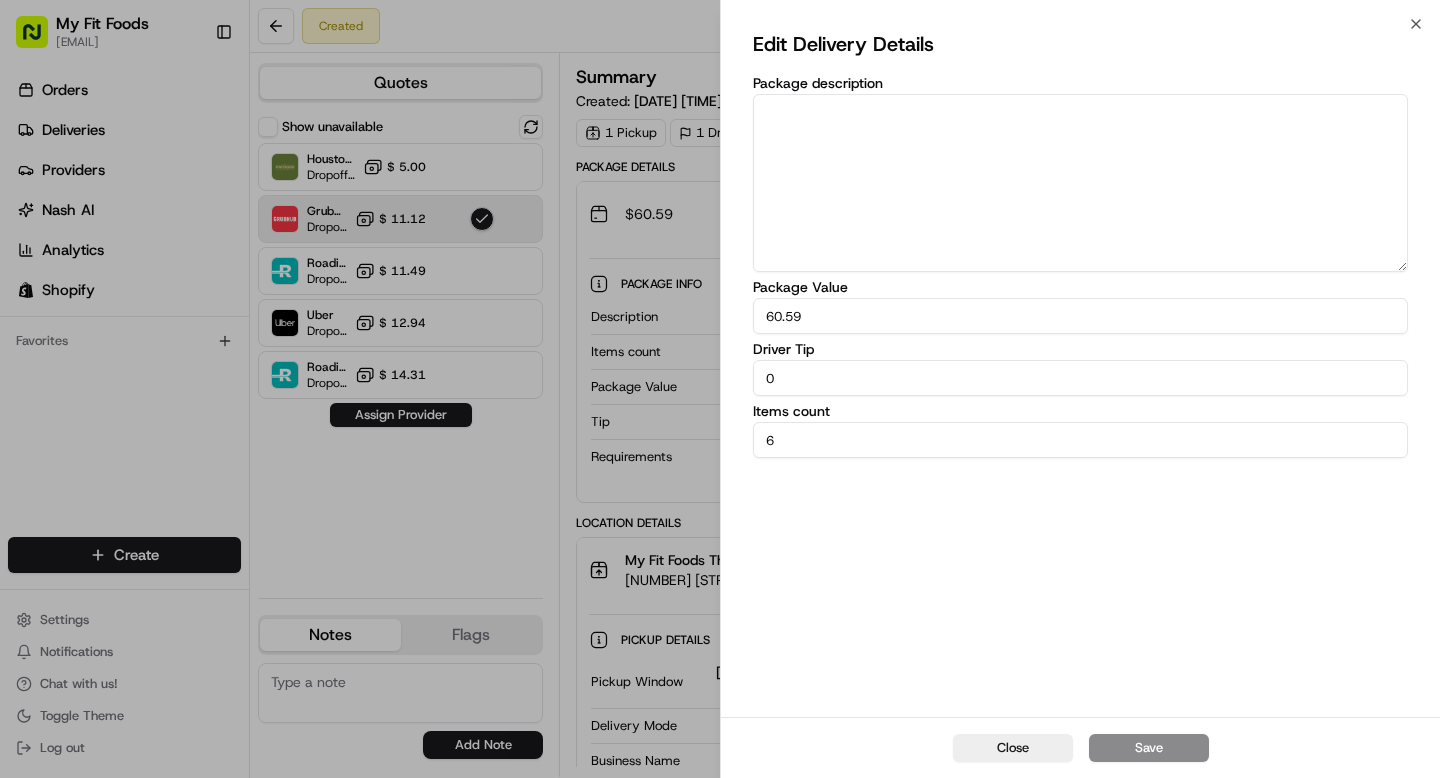 drag, startPoint x: 845, startPoint y: 377, endPoint x: 668, endPoint y: 377, distance: 177 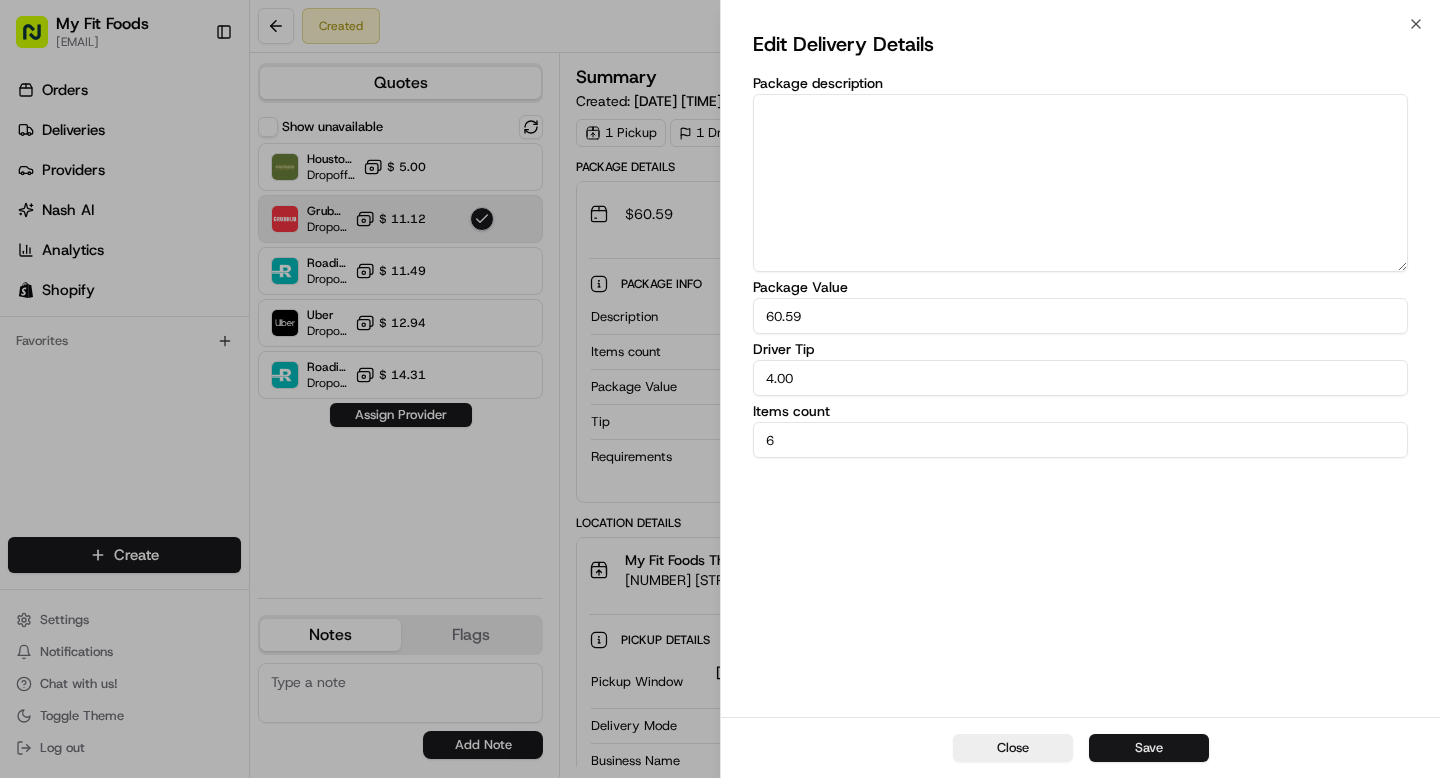 type on "4.00" 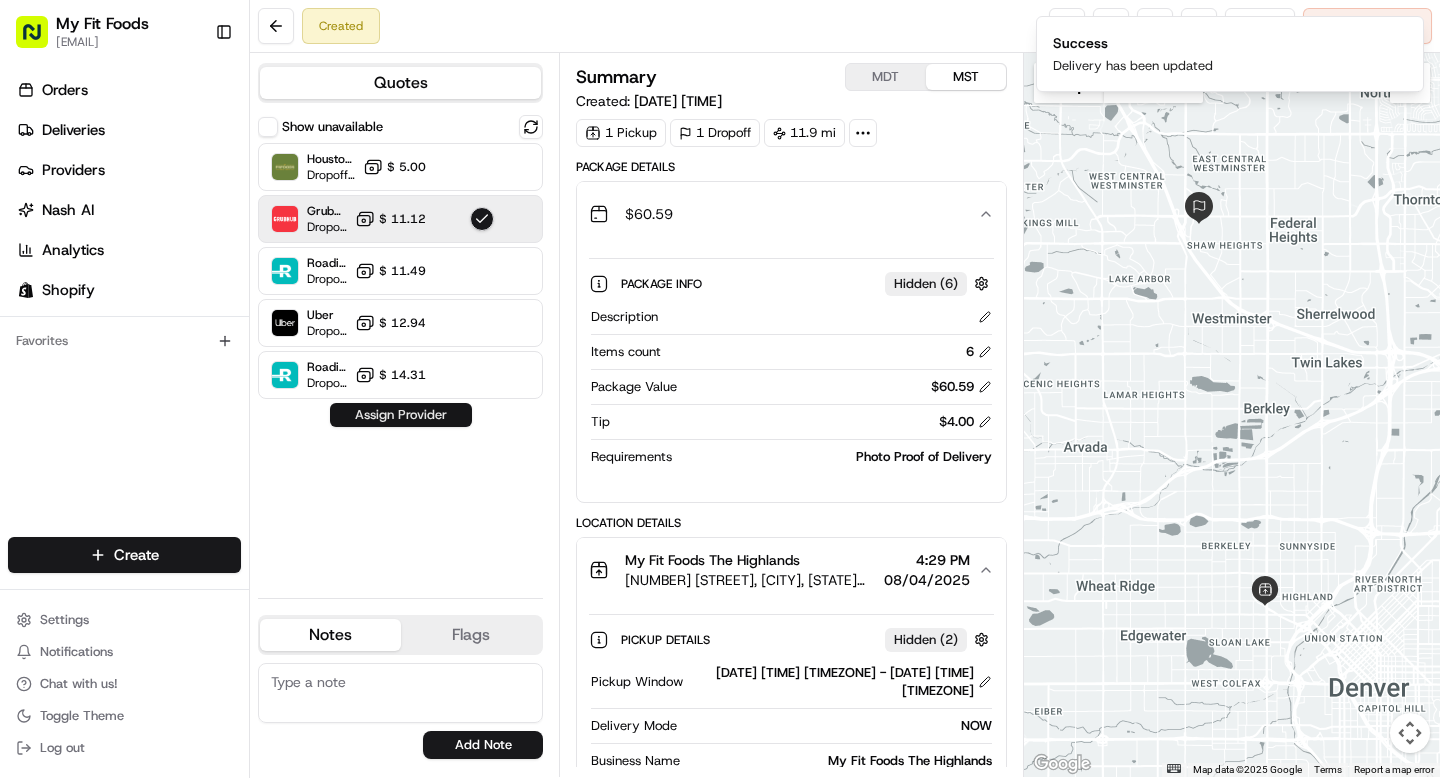 click on "Assign Provider" at bounding box center (401, 415) 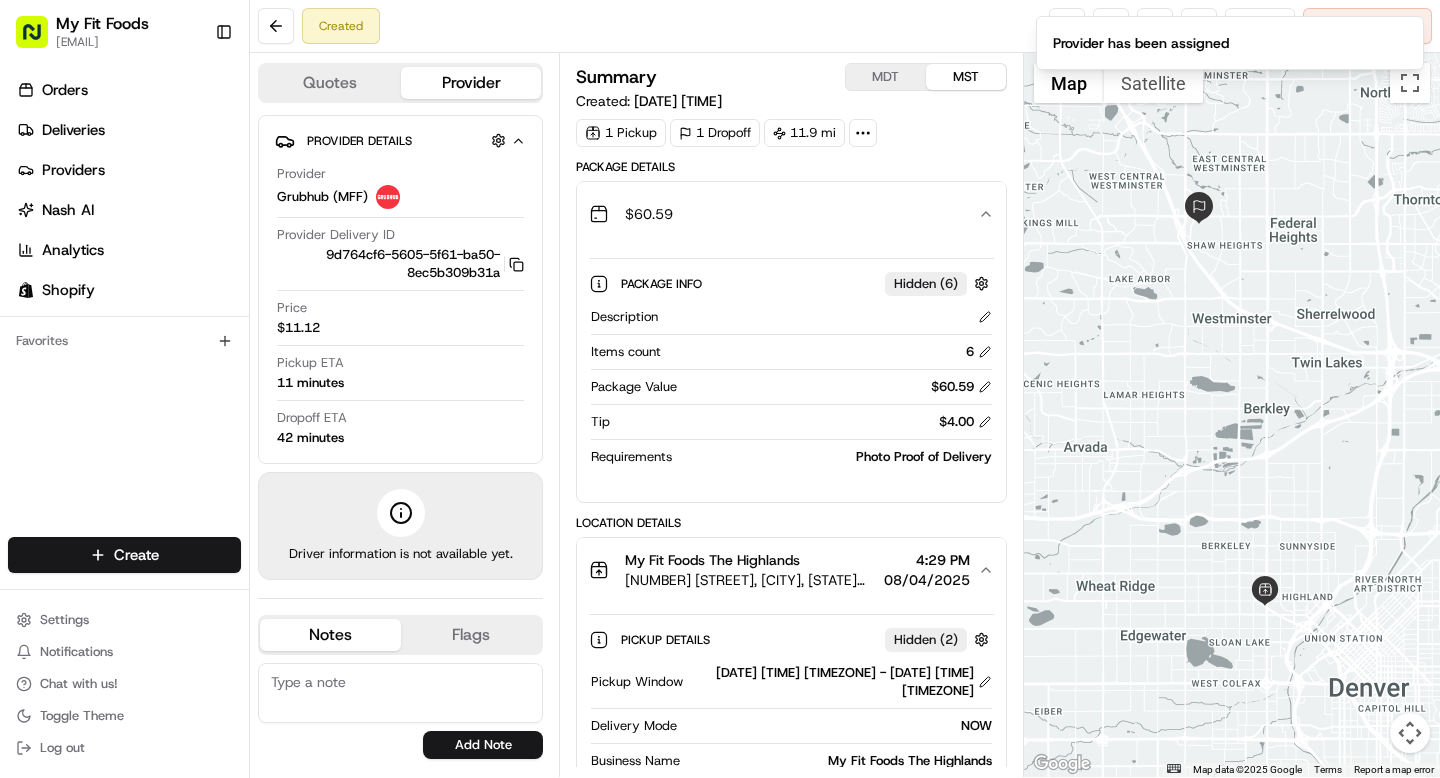 click on "Created Reassign Cancel  Delivery" at bounding box center (845, 26) 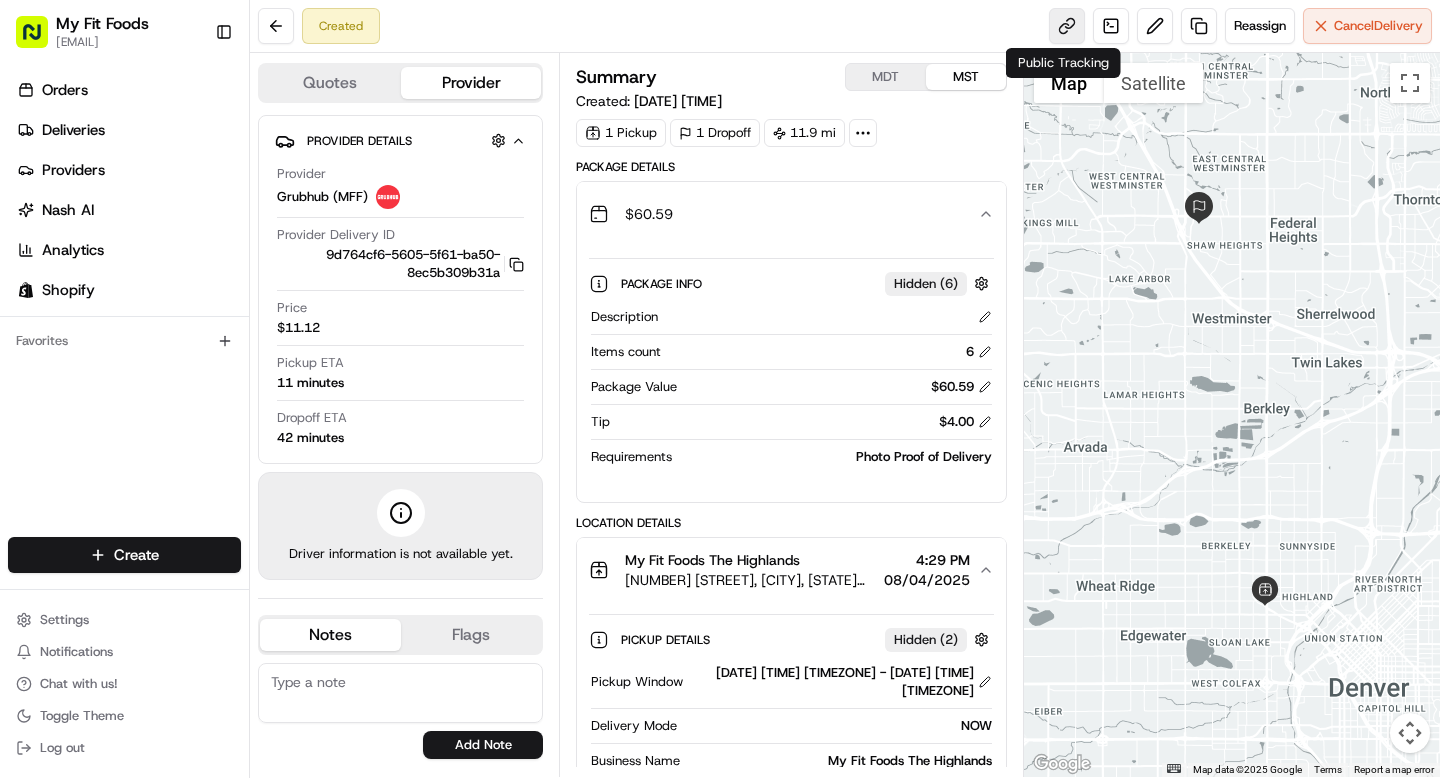 click at bounding box center [1067, 26] 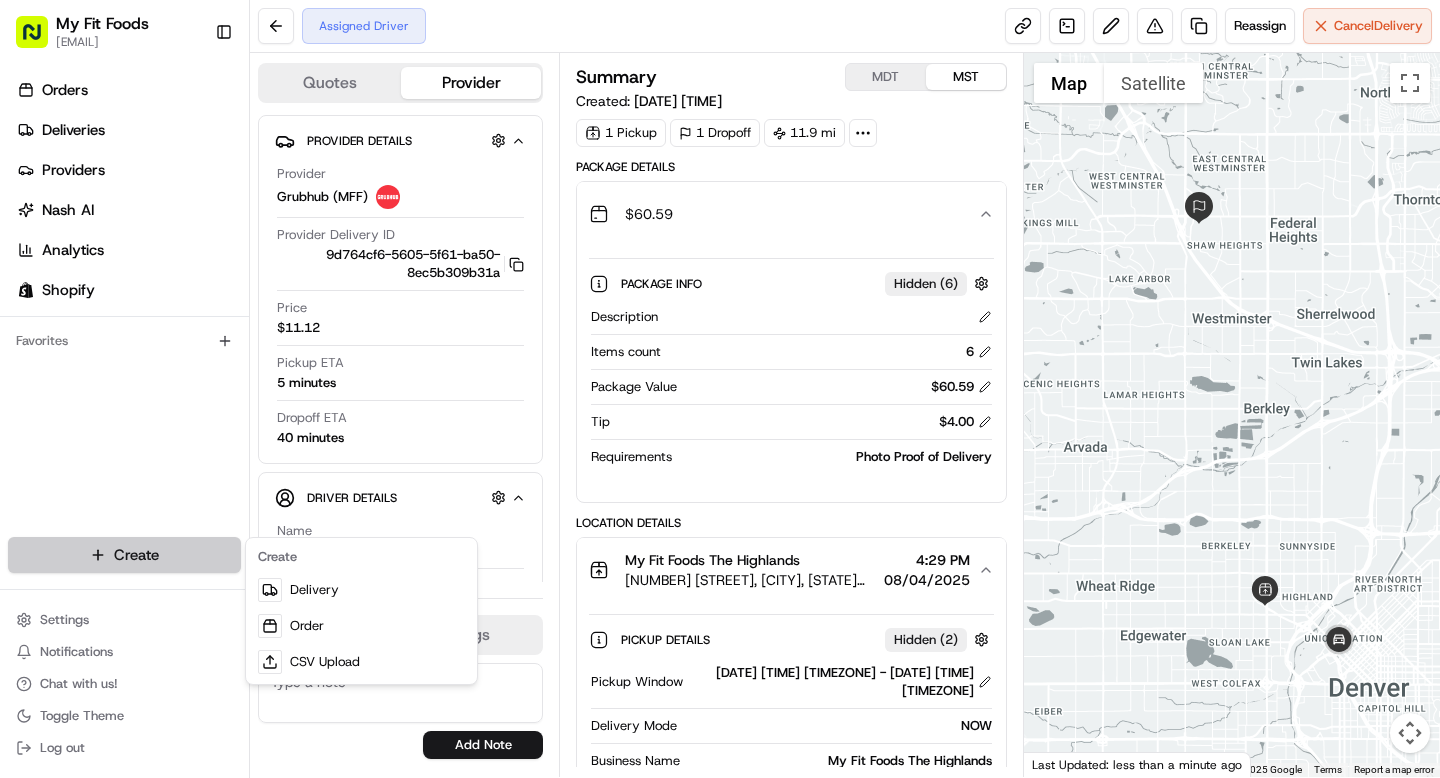 click on "My Fit Foods support@myfitfoods.com Toggle Sidebar Orders Deliveries Providers Nash AI Analytics Shopify Favorites Main Menu Members & Organization Organization Users Roles Preferences Customization Tracking Orchestration Automations Dispatch Strategy Optimization Strategy Locations Pickup Locations Dropoff Locations Shifts Billing Billing Refund Requests Integrations Notification Triggers Webhooks API Keys Request Logs Create Settings Notifications Chat with us! Toggle Theme Log out Assigned Driver Reassign Cancel  Delivery Quotes Provider Provider Details Hidden ( 1 ) Provider Grubhub (MFF)   Provider Delivery ID 9d764cf6-5605-5f61-ba50-8ec5b309b31a Copy  9d764cf6-5605-5f61-ba50-8ec5b309b31a Price $11.12 Pickup ETA 5 minutes Dropoff ETA 40 minutes Driver Details Hidden ( 10 ) Name Sameollo Phone Number +1 303 596 0911 Tip $4.00 Notes Flags support@myfitfoods.com tyler@myfitfoods.com matt@myfitfoods.com mikes@myfitfoods.com emilee@myfitfoods.com rocky@myfitfoods.com lisa@myfitfoods.com MDT" at bounding box center (720, 389) 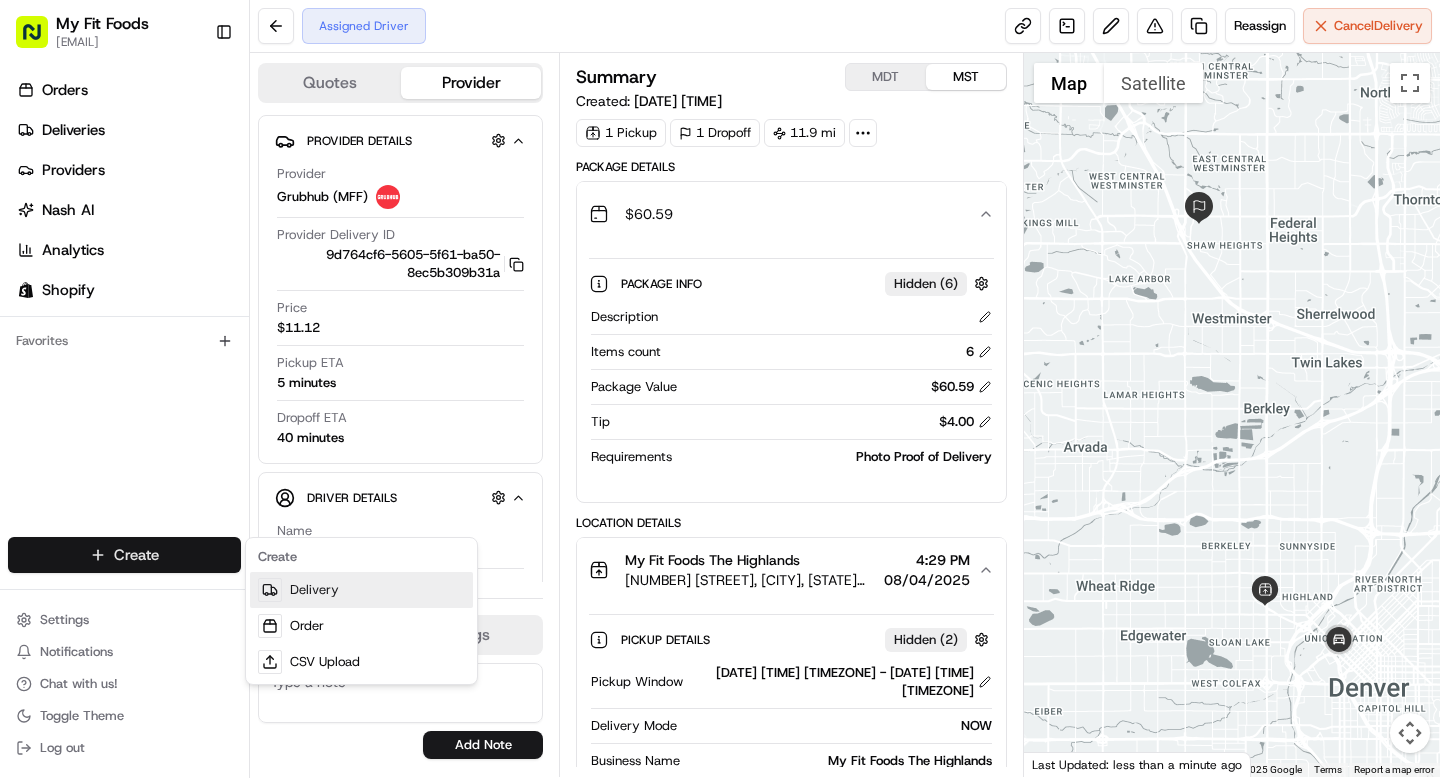 click on "Delivery" at bounding box center (361, 590) 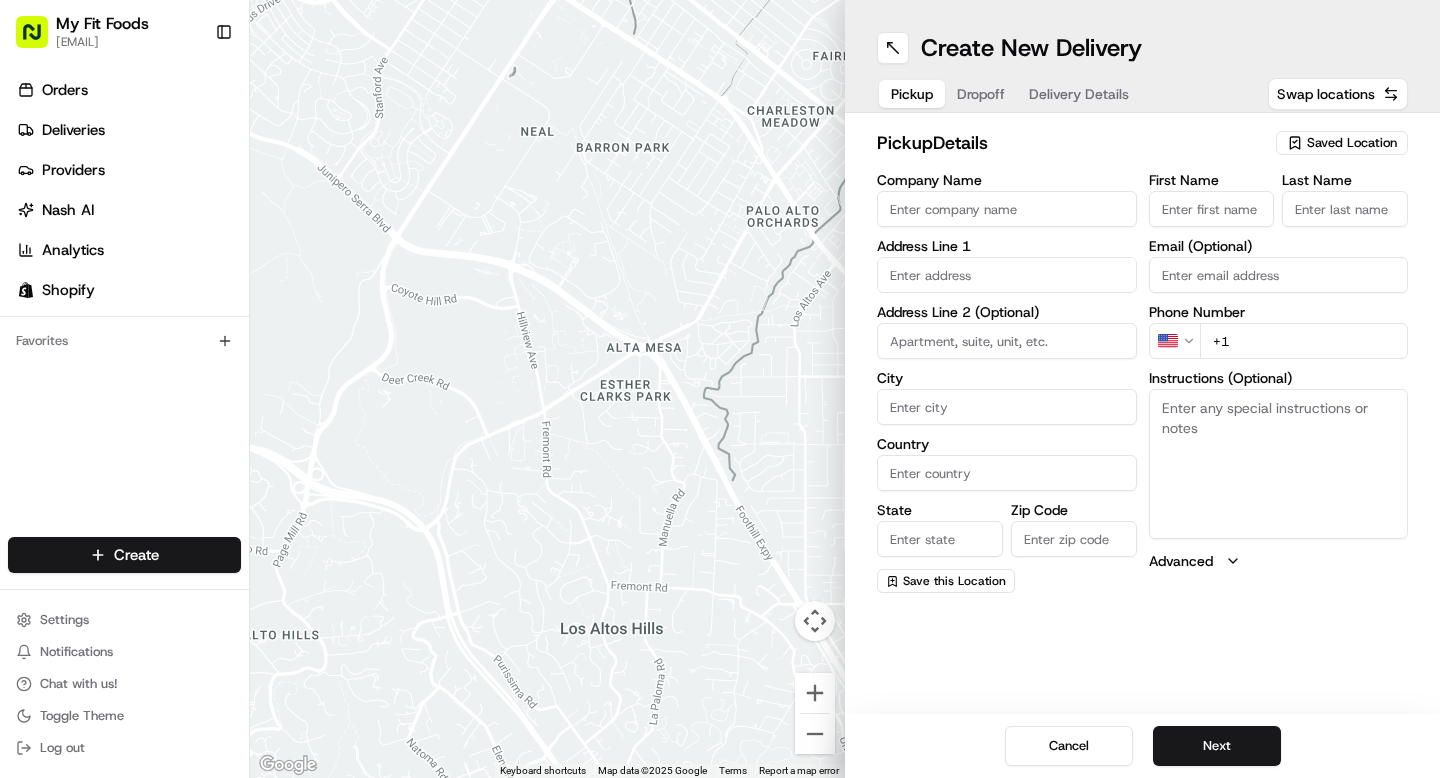 click on "Saved Location" at bounding box center (1352, 143) 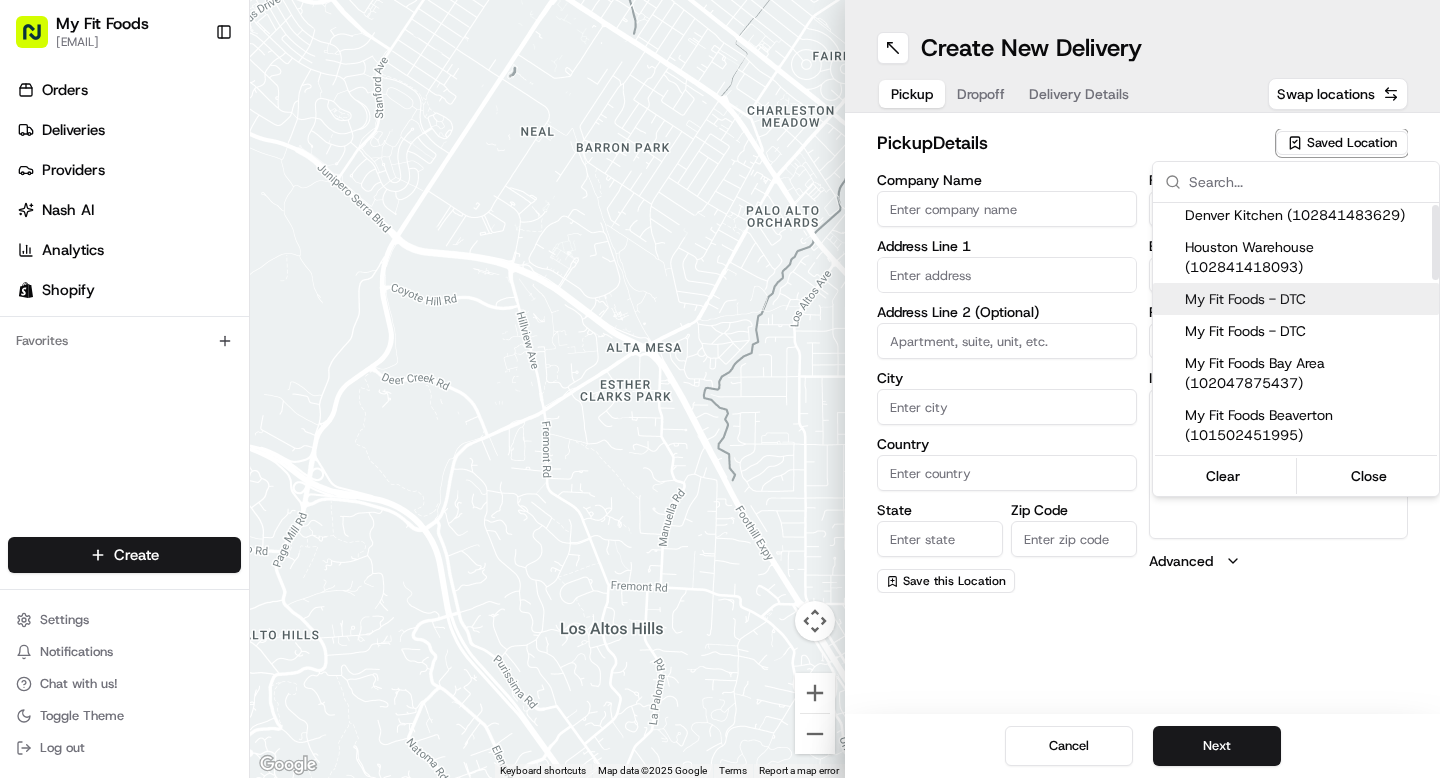 scroll, scrollTop: 7, scrollLeft: 0, axis: vertical 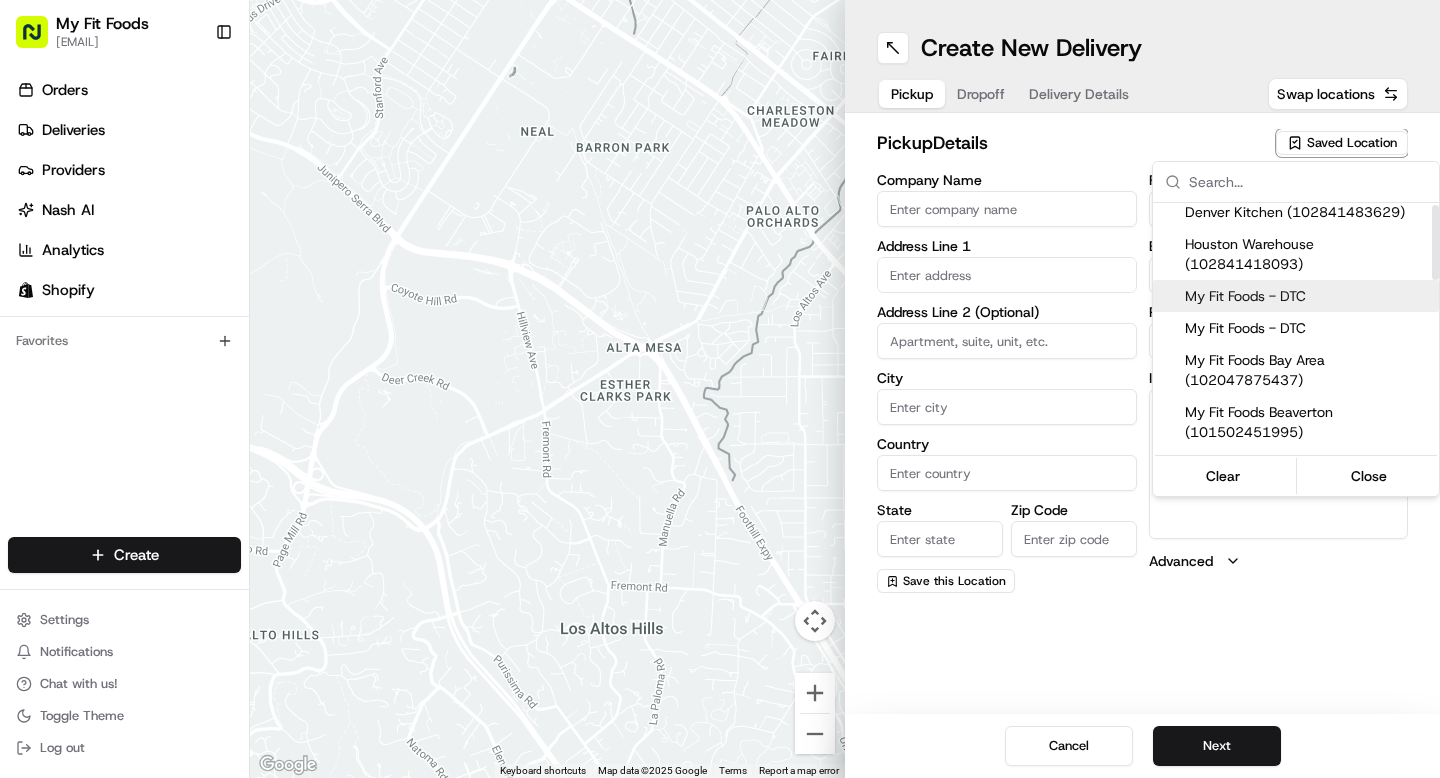 click on "My Fit Foods - DTC" at bounding box center (1296, 296) 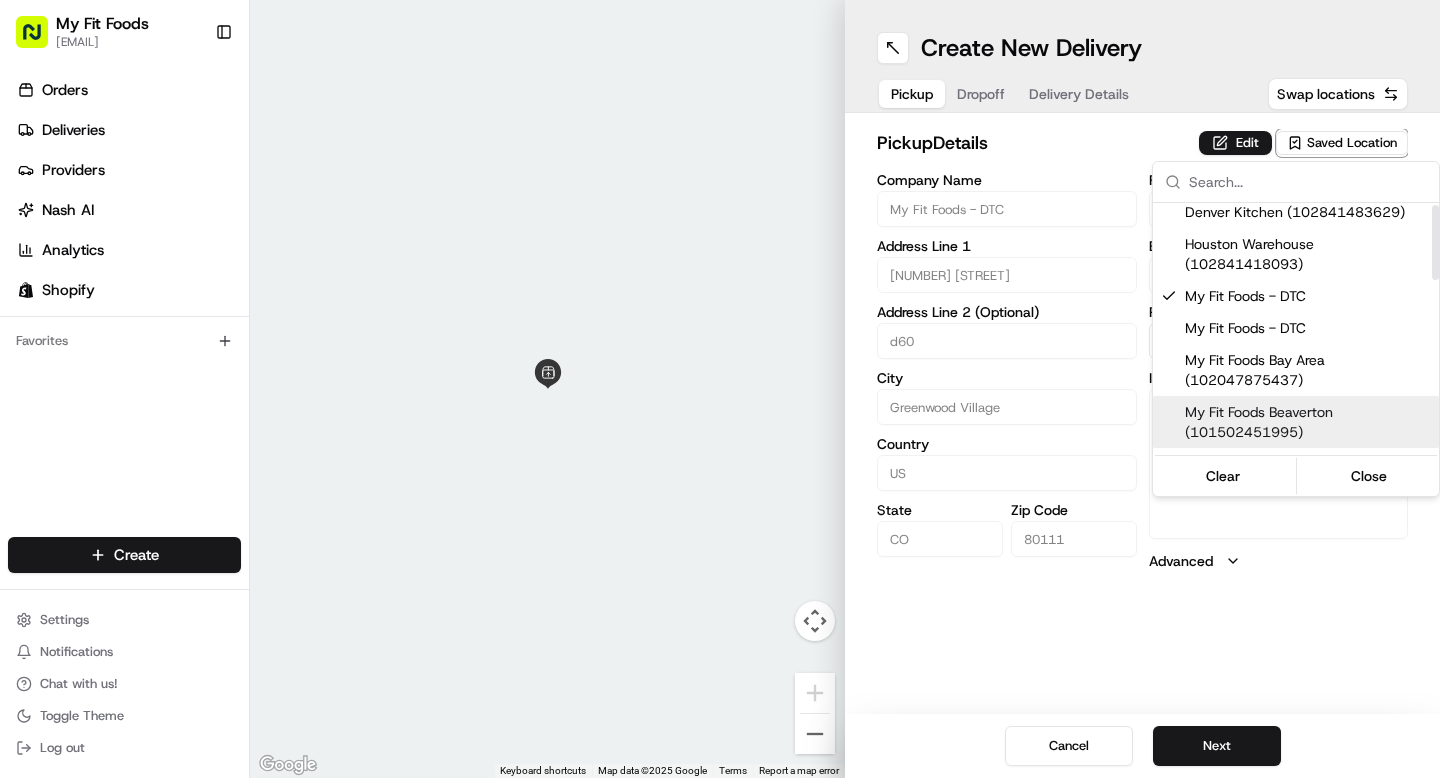 click on "My Fit Foods support@myfitfoods.com Toggle Sidebar Orders Deliveries Providers Nash AI Analytics Shopify Favorites Main Menu Members & Organization Organization Users Roles Preferences Customization Tracking Orchestration Automations Dispatch Strategy Optimization Strategy Locations Pickup Locations Dropoff Locations Shifts Billing Billing Refund Requests Integrations Notification Triggers Webhooks API Keys Request Logs Create Settings Notifications Chat with us! Toggle Theme Log out ← Move left → Move right ↑ Move up ↓ Move down + Zoom in - Zoom out Home Jump left by 75% End Jump right by 75% Page Up Jump up by 75% Page Down Jump down by 75% Keyboard shortcuts Map Data Map data ©2025 Google Map data ©2025 Google 2 m  Click to toggle between metric and imperial units Terms Report a map error Create New Delivery Pickup Dropoff Delivery Details Swap locations pickup  Details  Edit Saved Location Company Name My Fit Foods - DTC Address Line 1 8000 E Belleview Ave d60 City Country US CO" at bounding box center (720, 389) 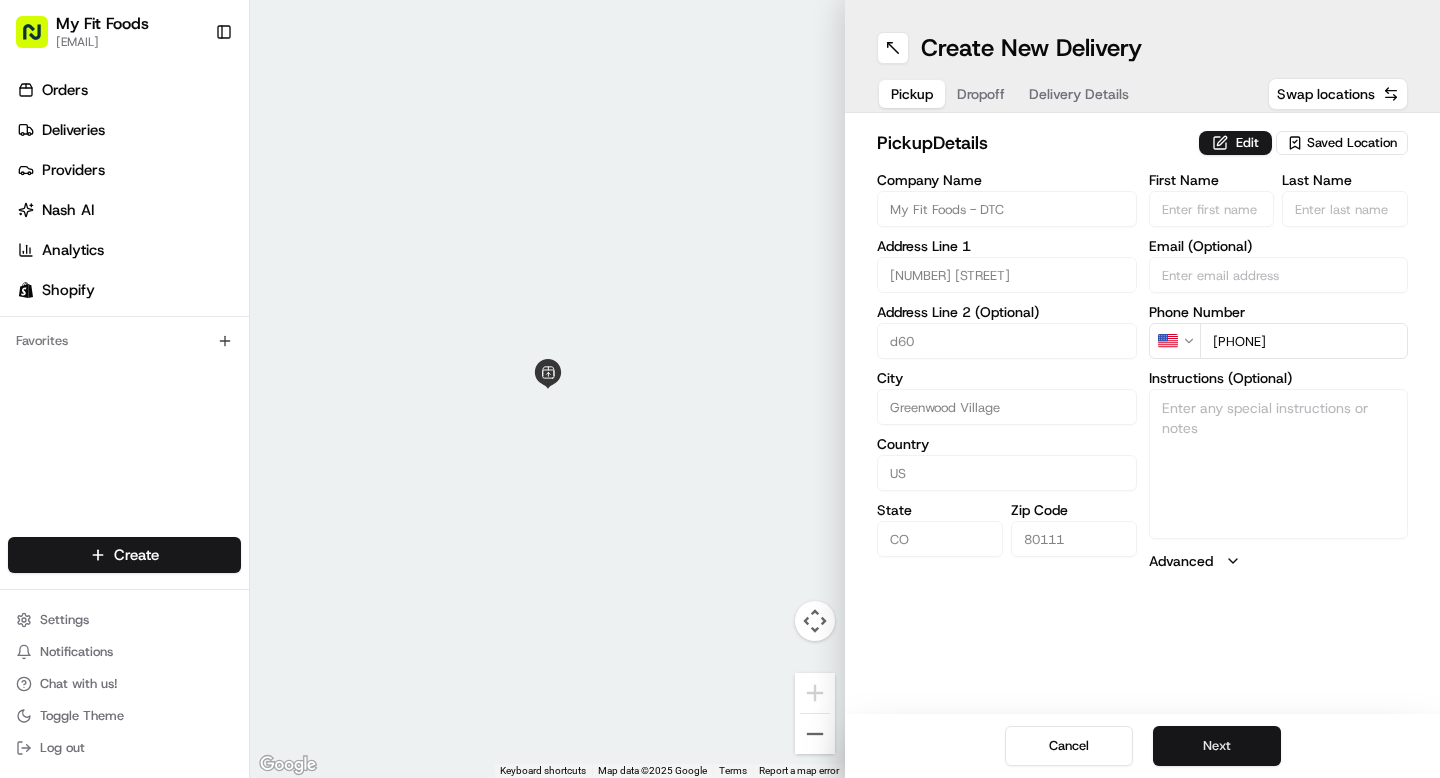 click on "Next" at bounding box center [1217, 746] 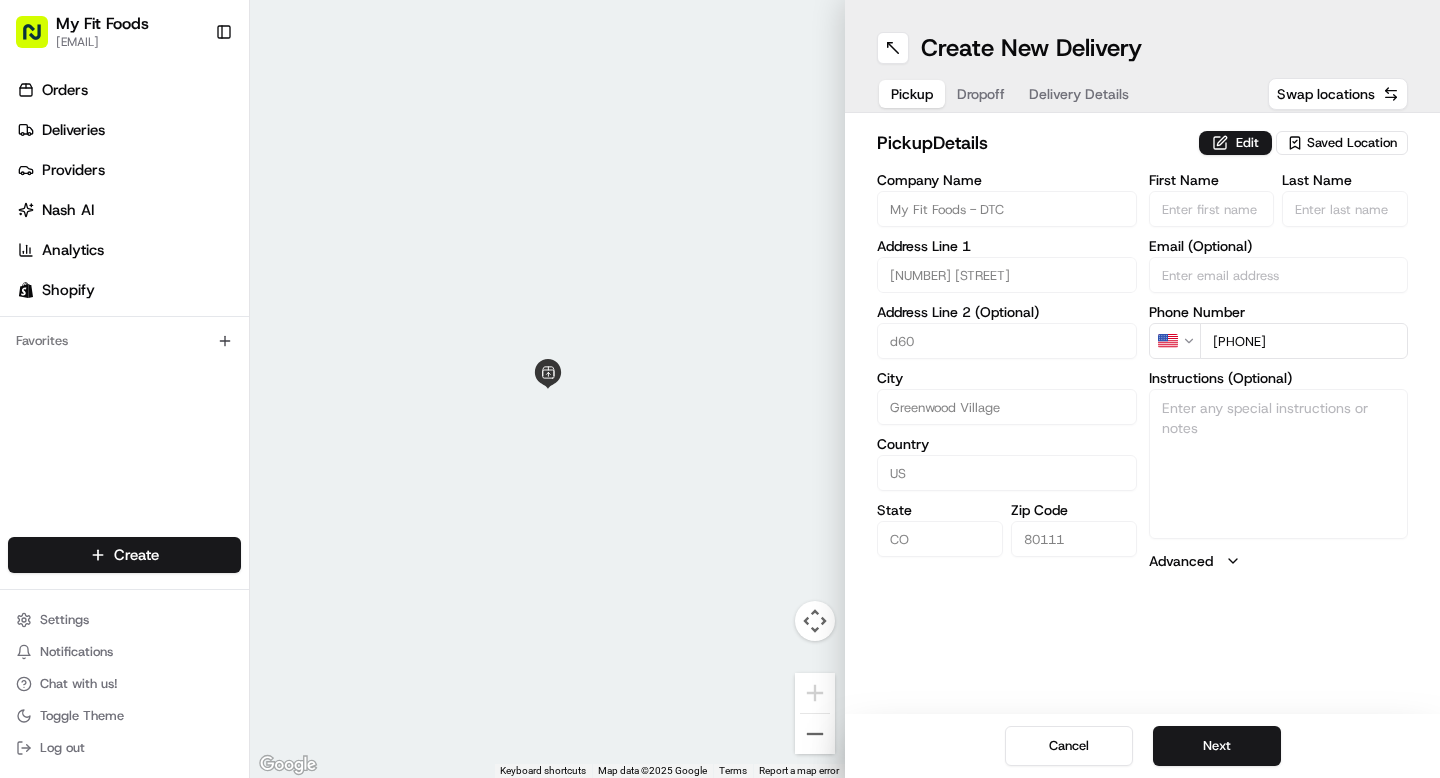 click on "Pickup" at bounding box center [912, 94] 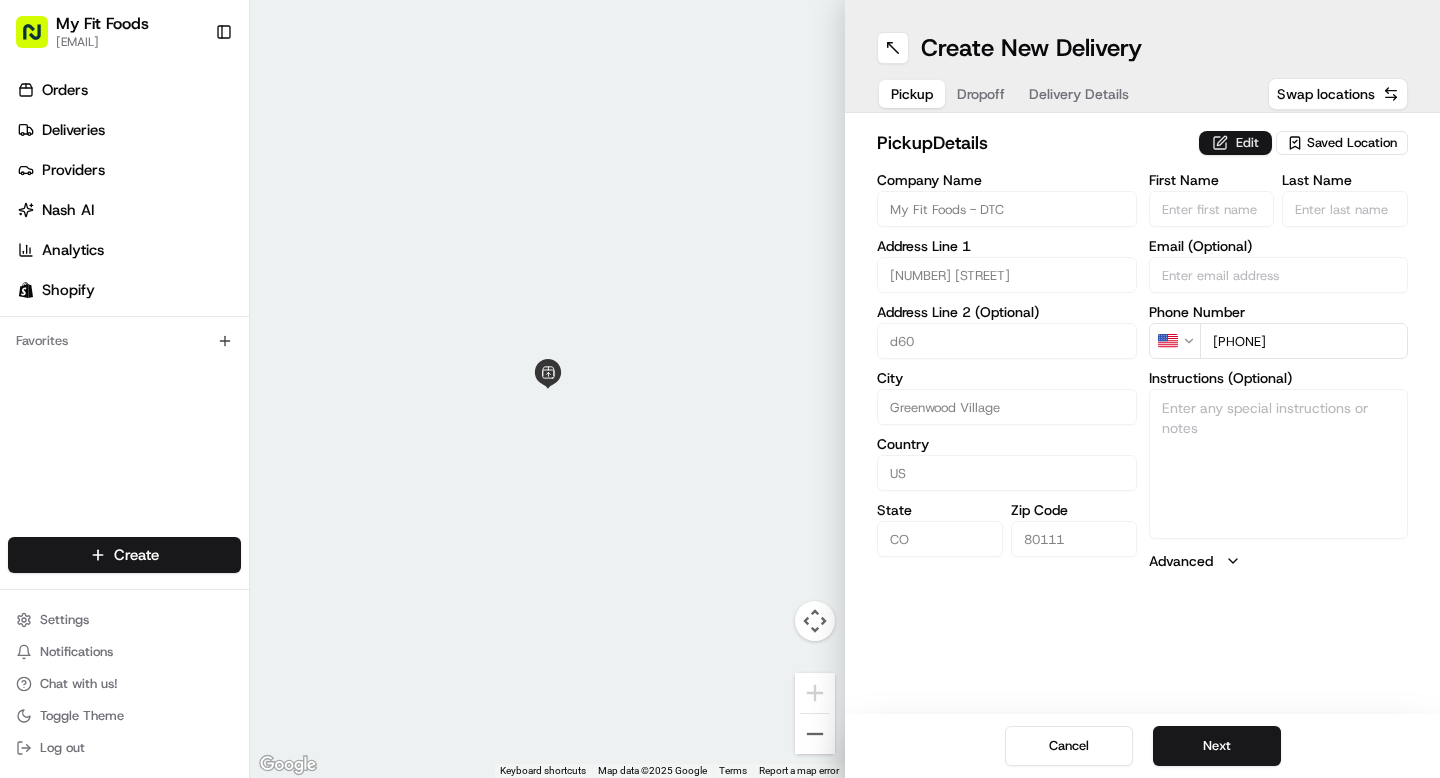 click on "Edit" at bounding box center [1235, 143] 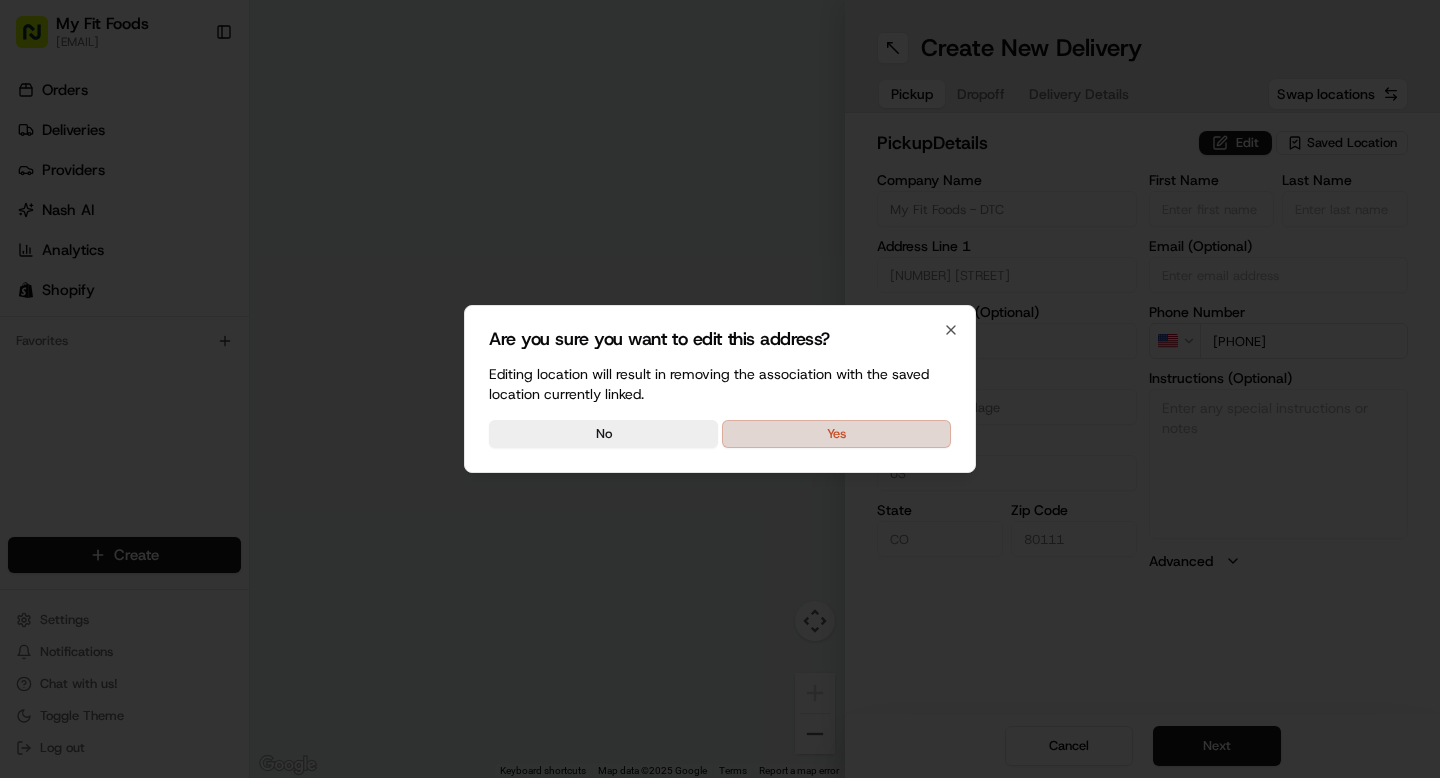 click on "Yes" at bounding box center [836, 434] 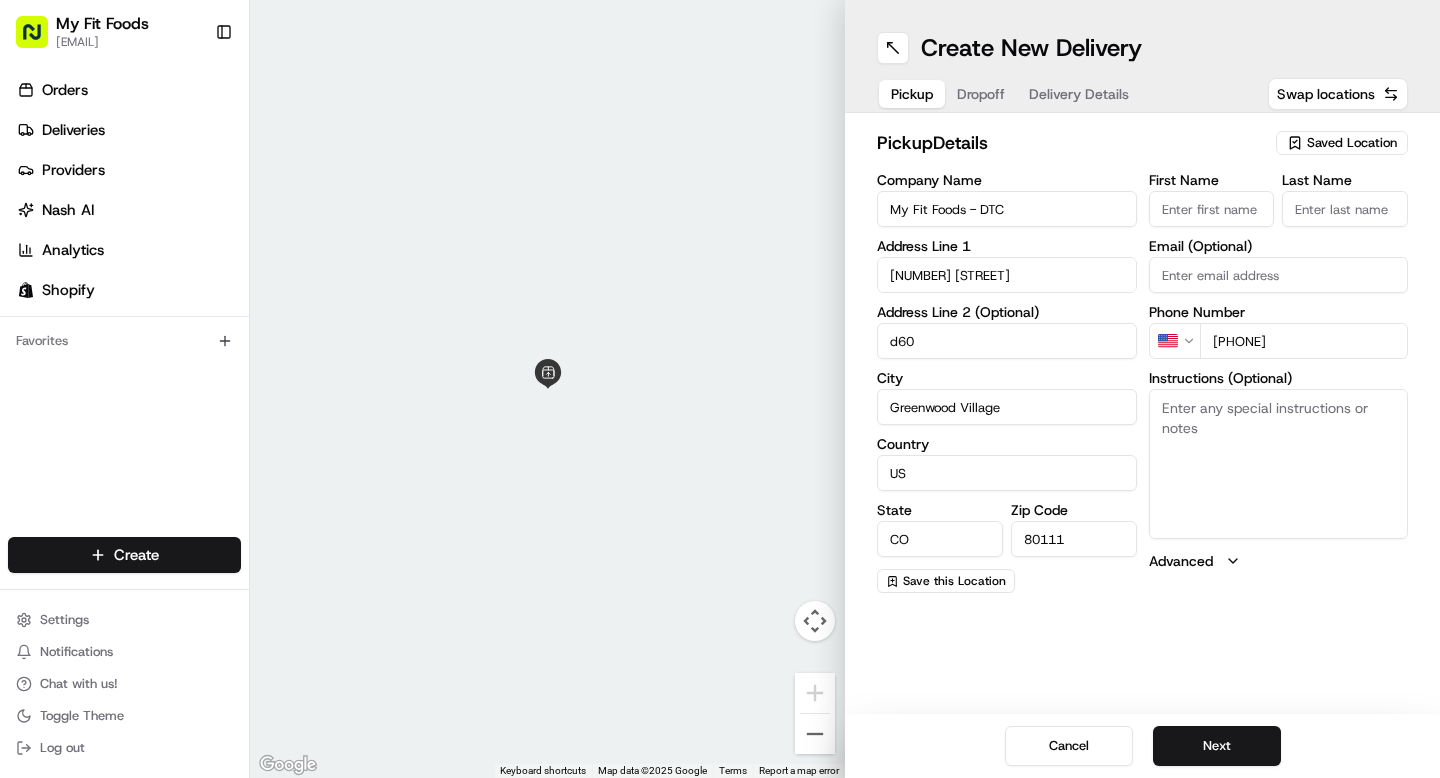 click on "Instructions (Optional)" at bounding box center [1279, 464] 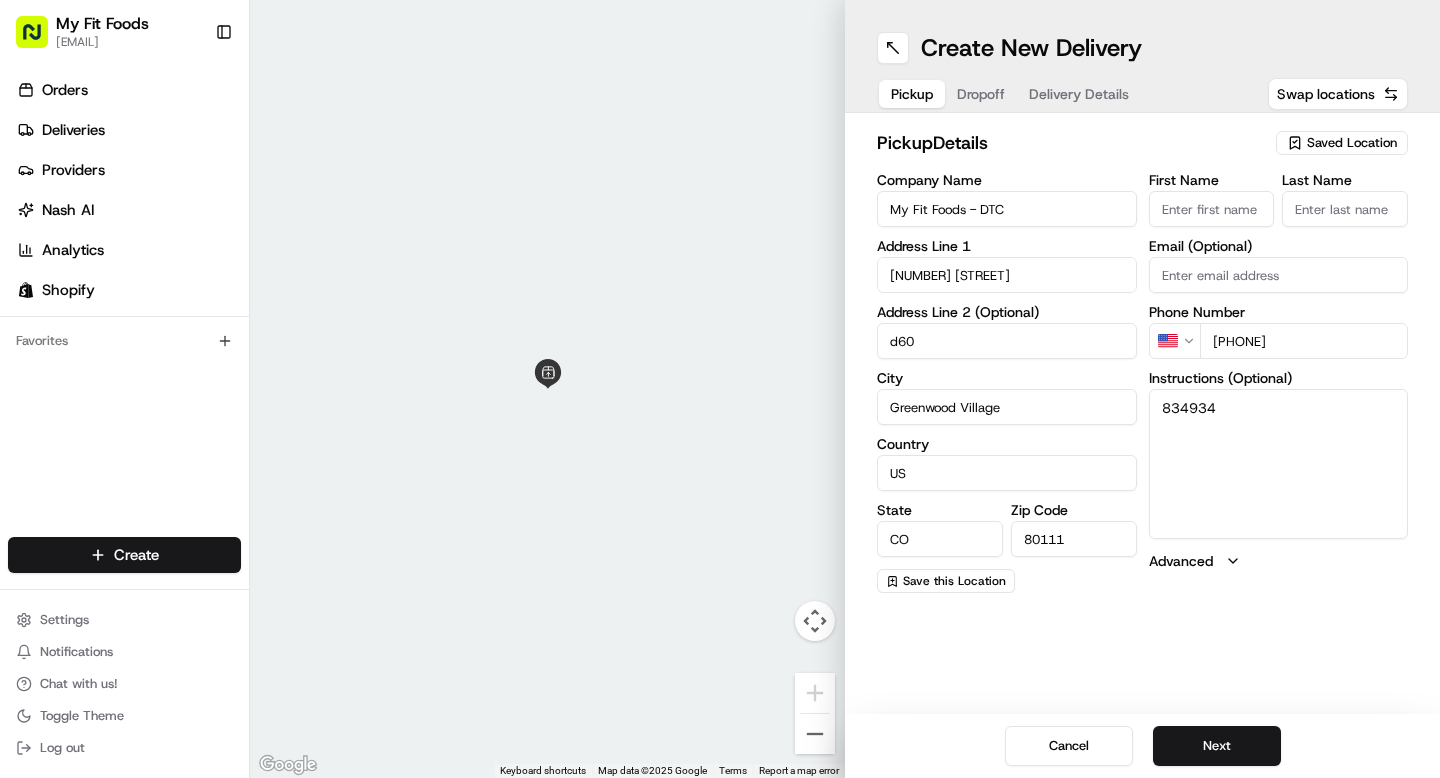 type on "834934" 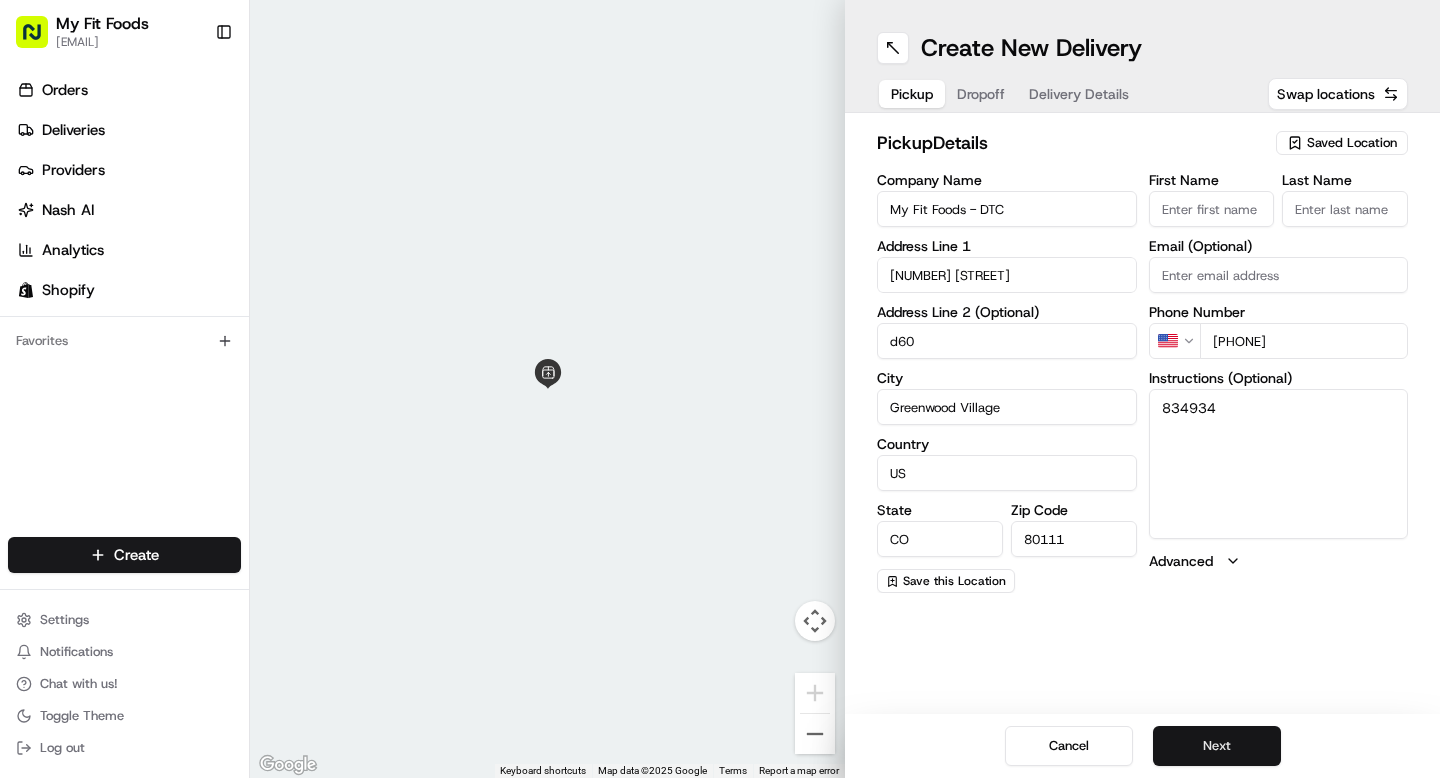click on "Next" at bounding box center (1217, 746) 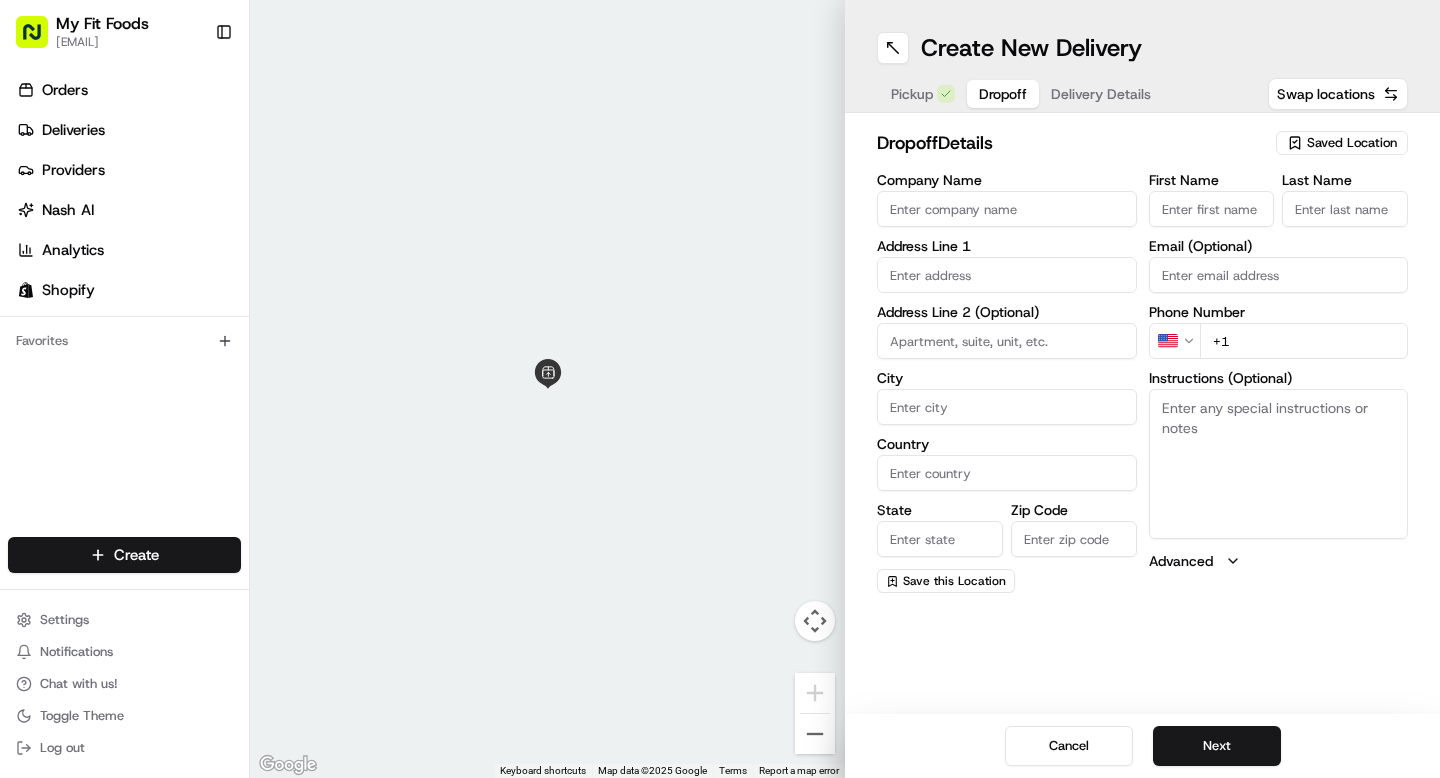 click on "First Name" at bounding box center [1212, 209] 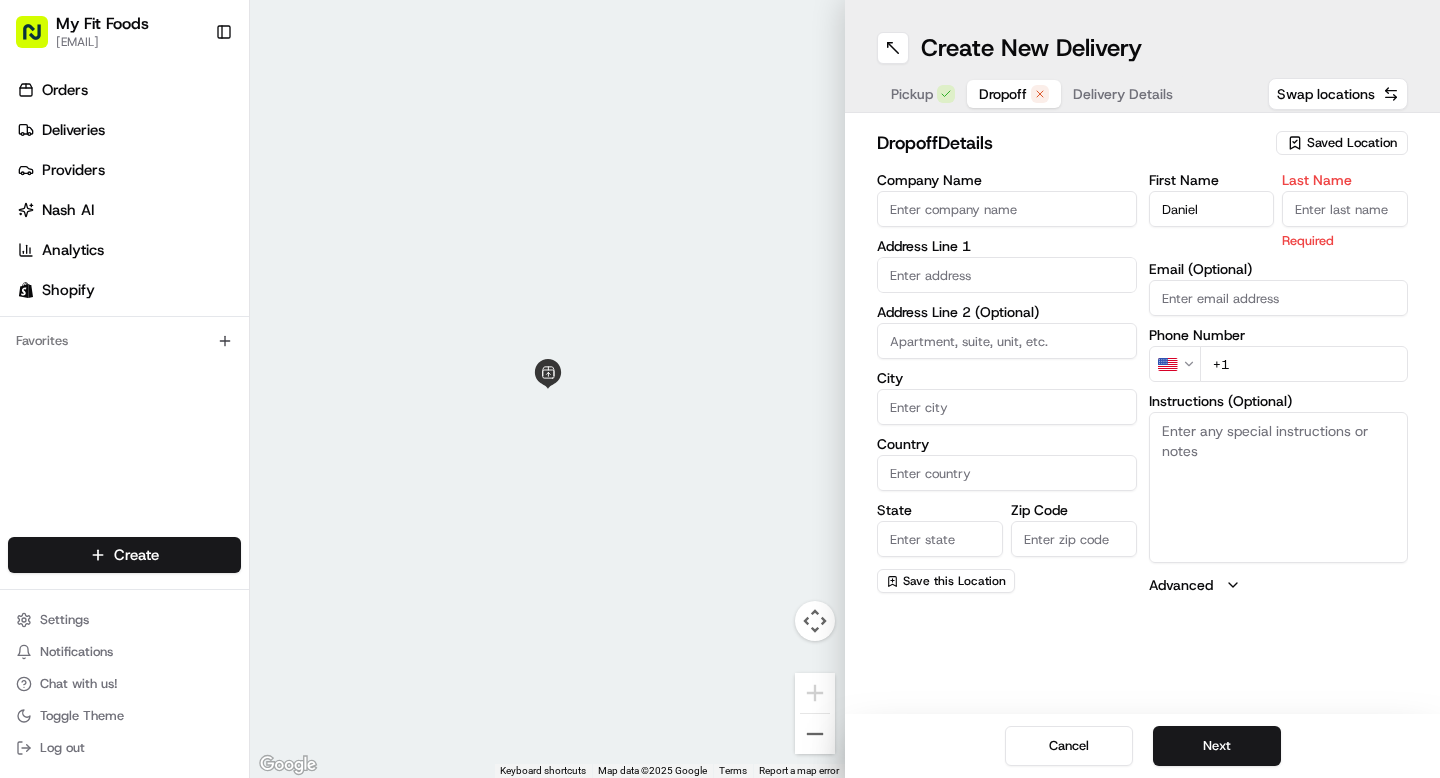 type on "Daniel" 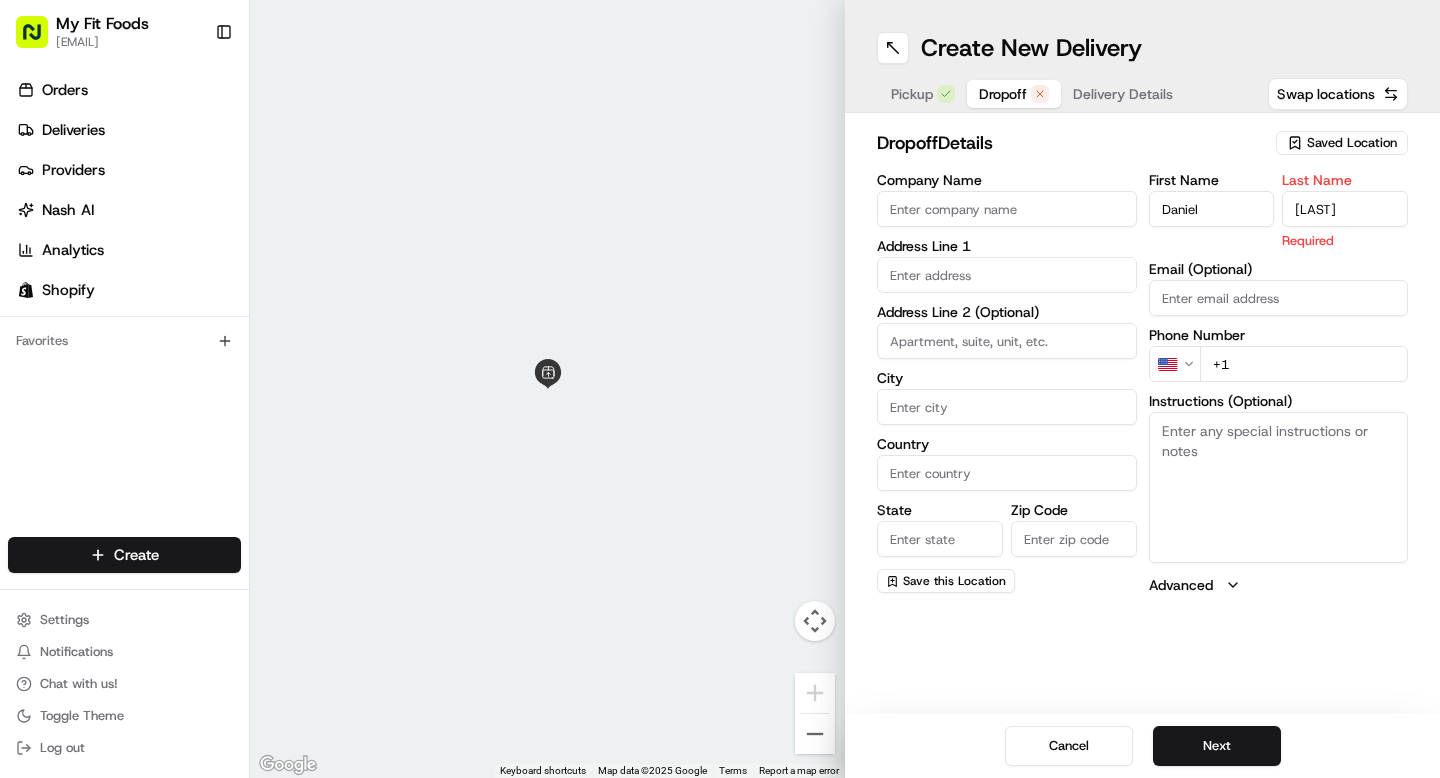 type on "Biondi" 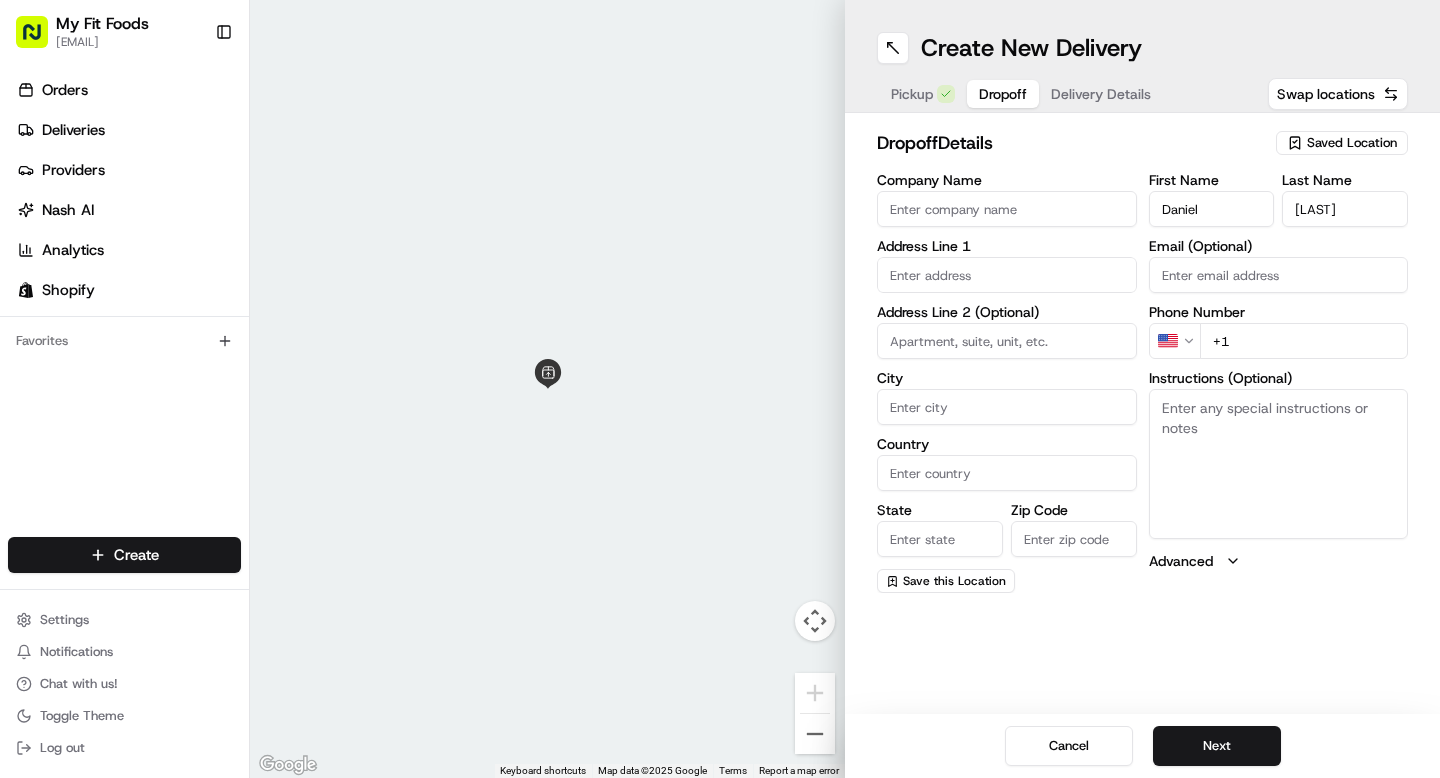 click on "Address Line 1" at bounding box center [1007, 246] 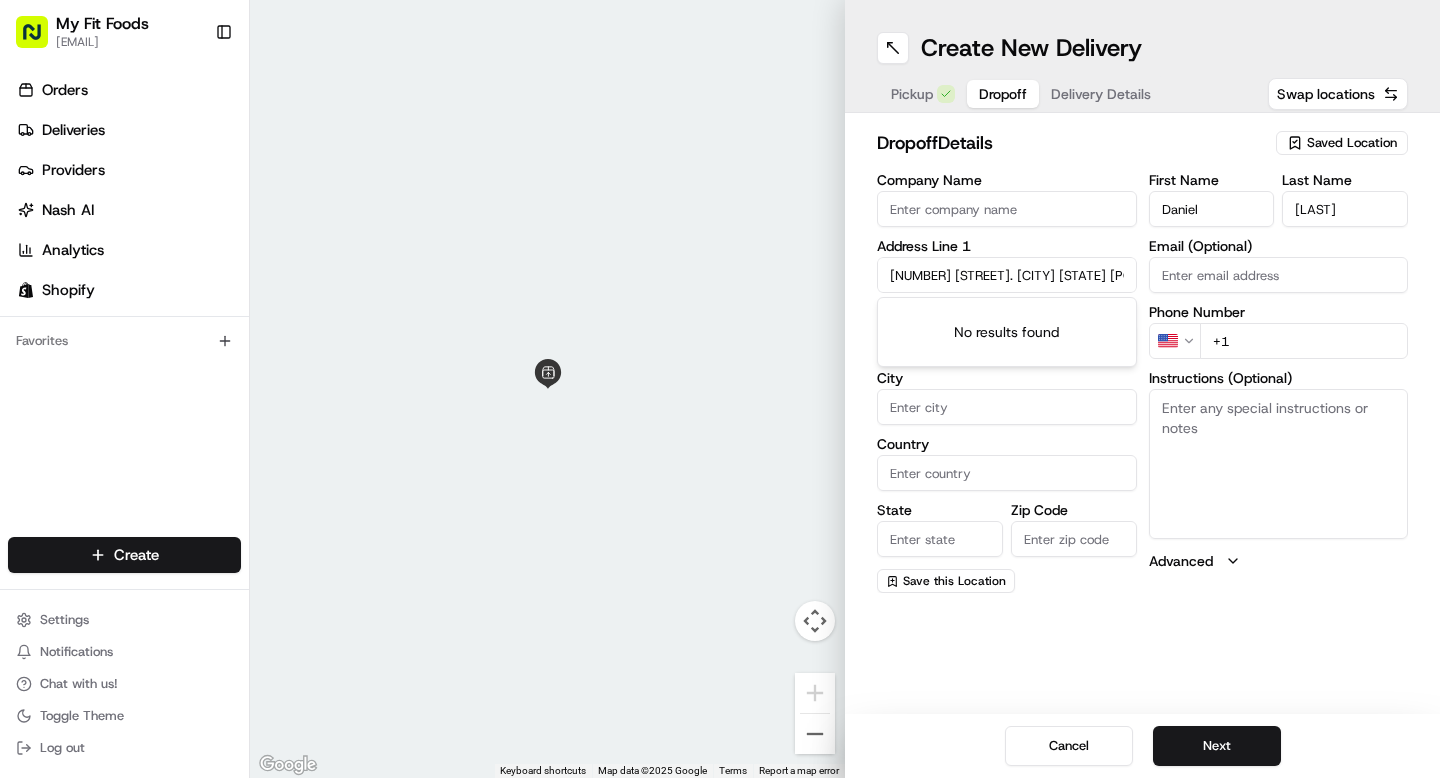 scroll, scrollTop: 0, scrollLeft: 1, axis: horizontal 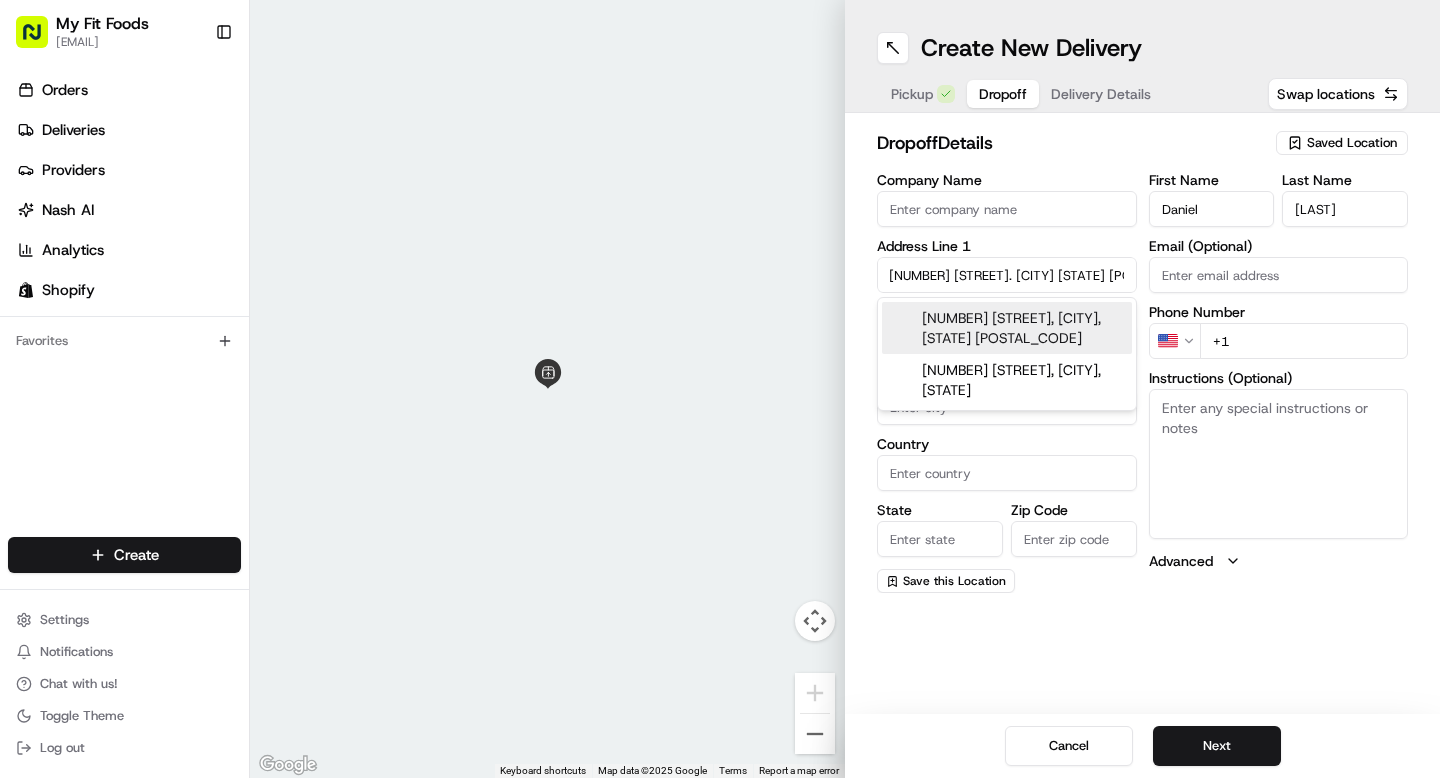 click on "2655 S Bannock St, Denver, CO 80223" at bounding box center (1007, 328) 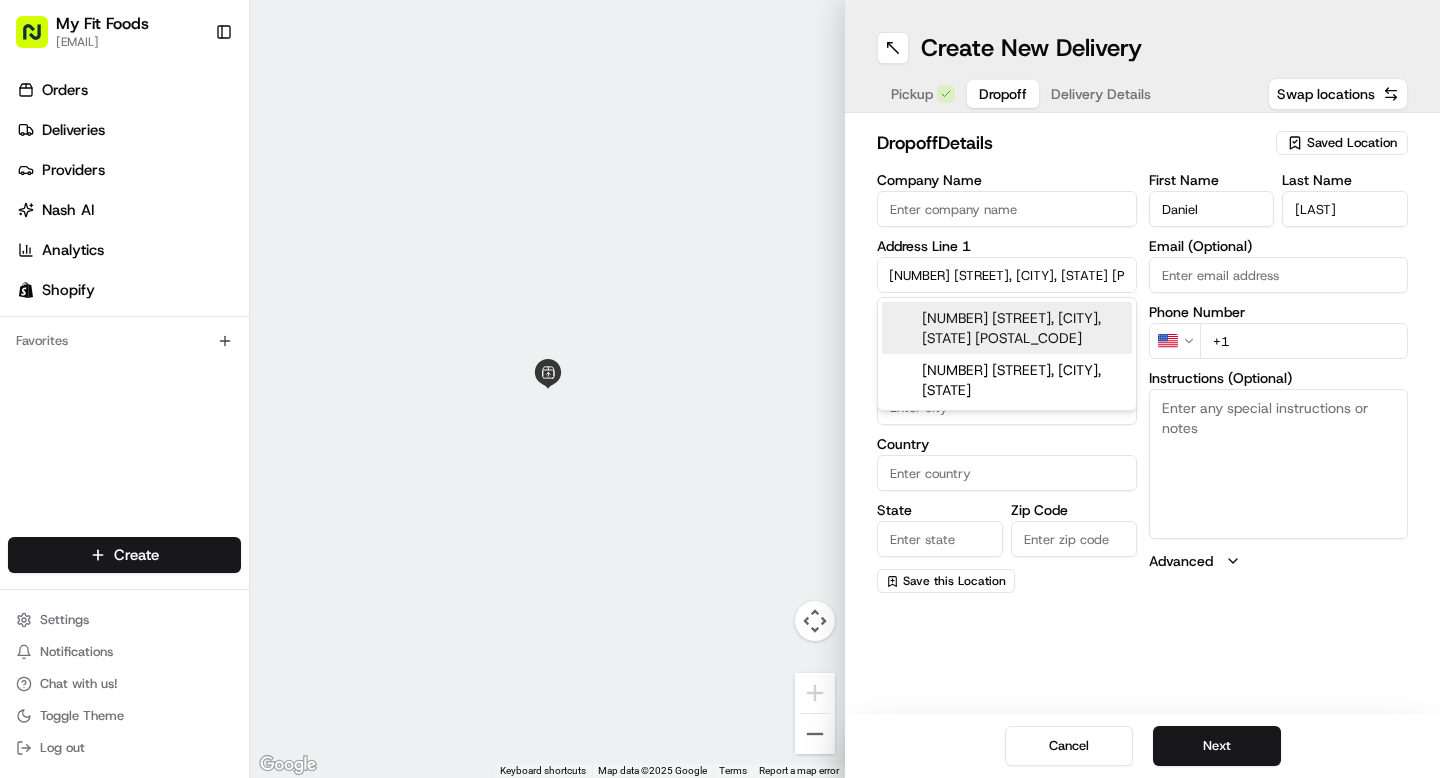 type on "2655 S Bannock St, Denver, CO 80223, USA" 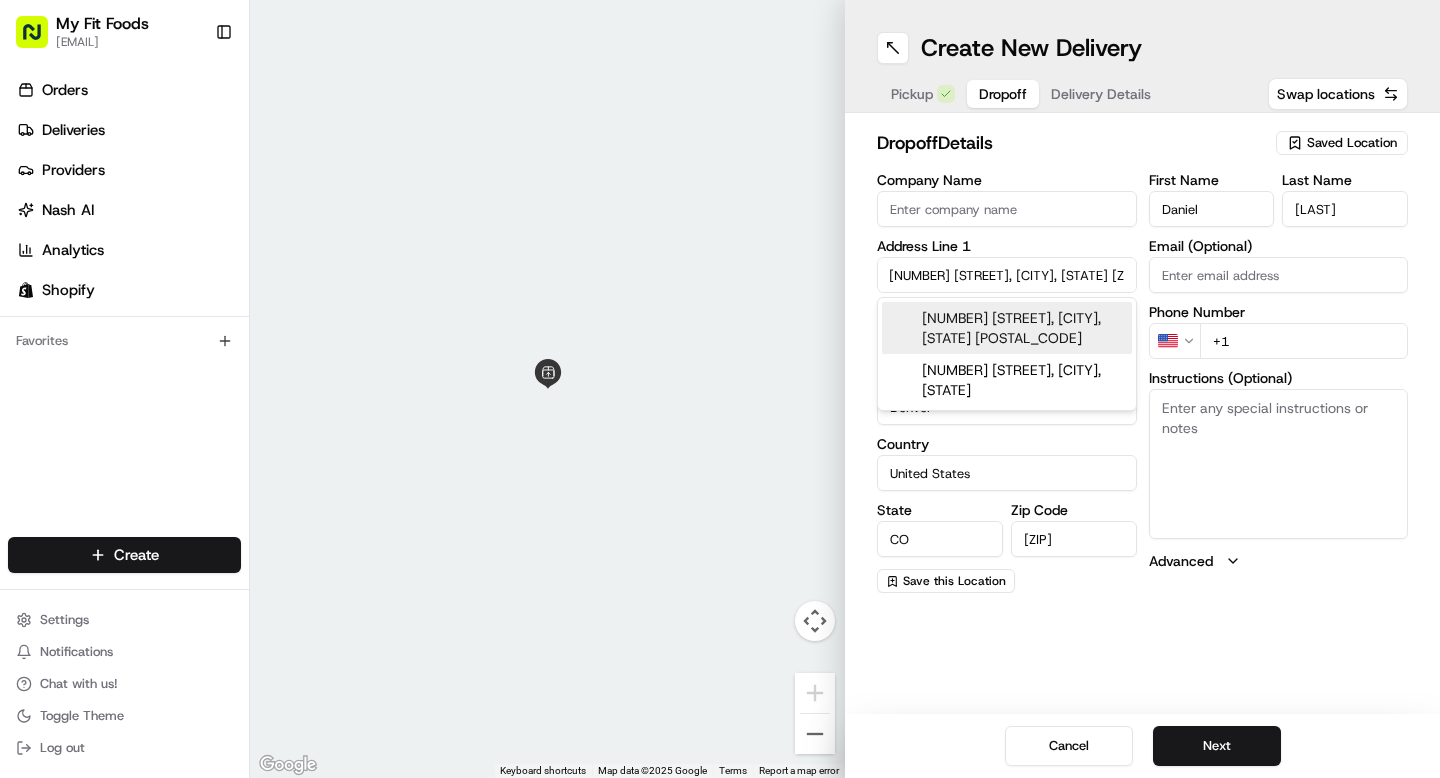 type on "2655 South Bannock Street" 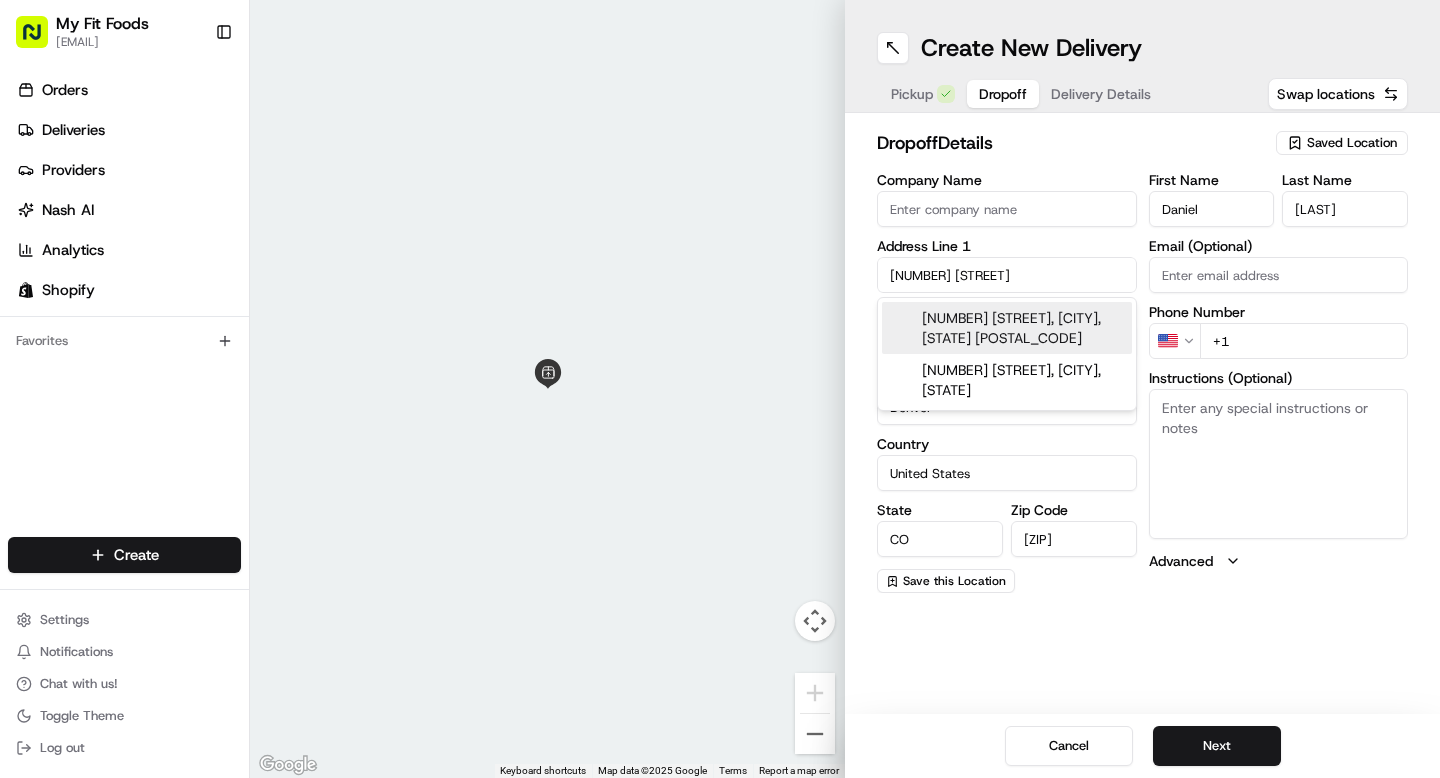 scroll, scrollTop: 0, scrollLeft: 0, axis: both 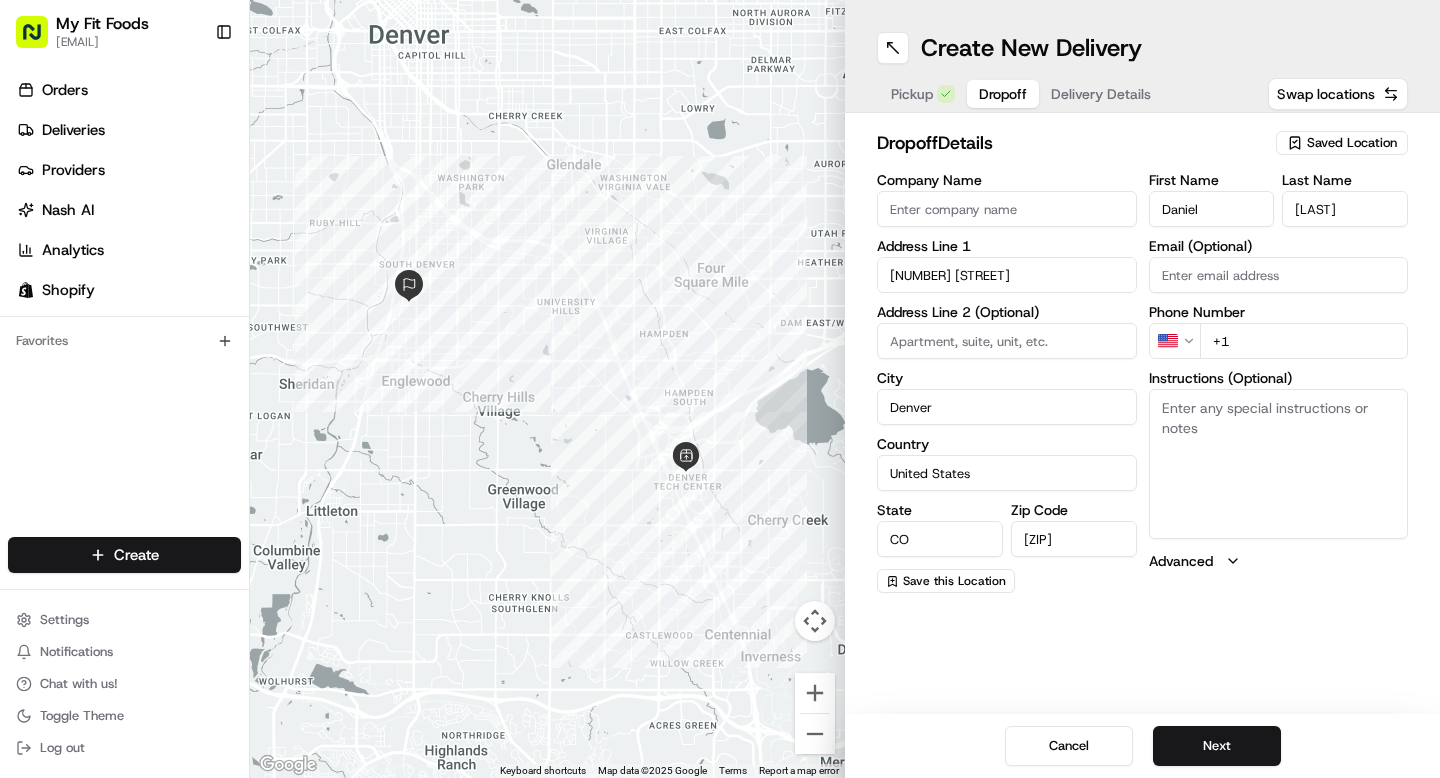 click on "Instructions (Optional)" at bounding box center [1279, 464] 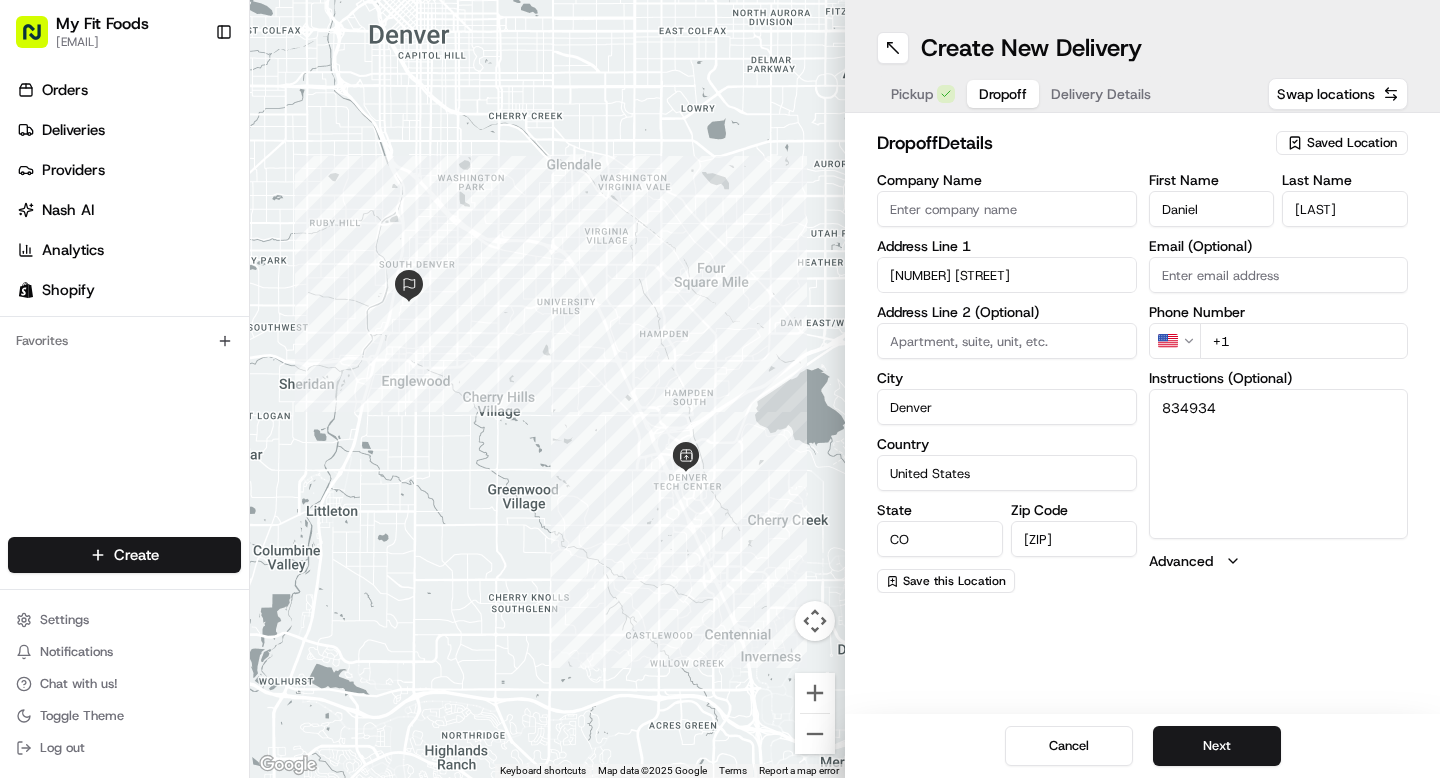 type on "834934" 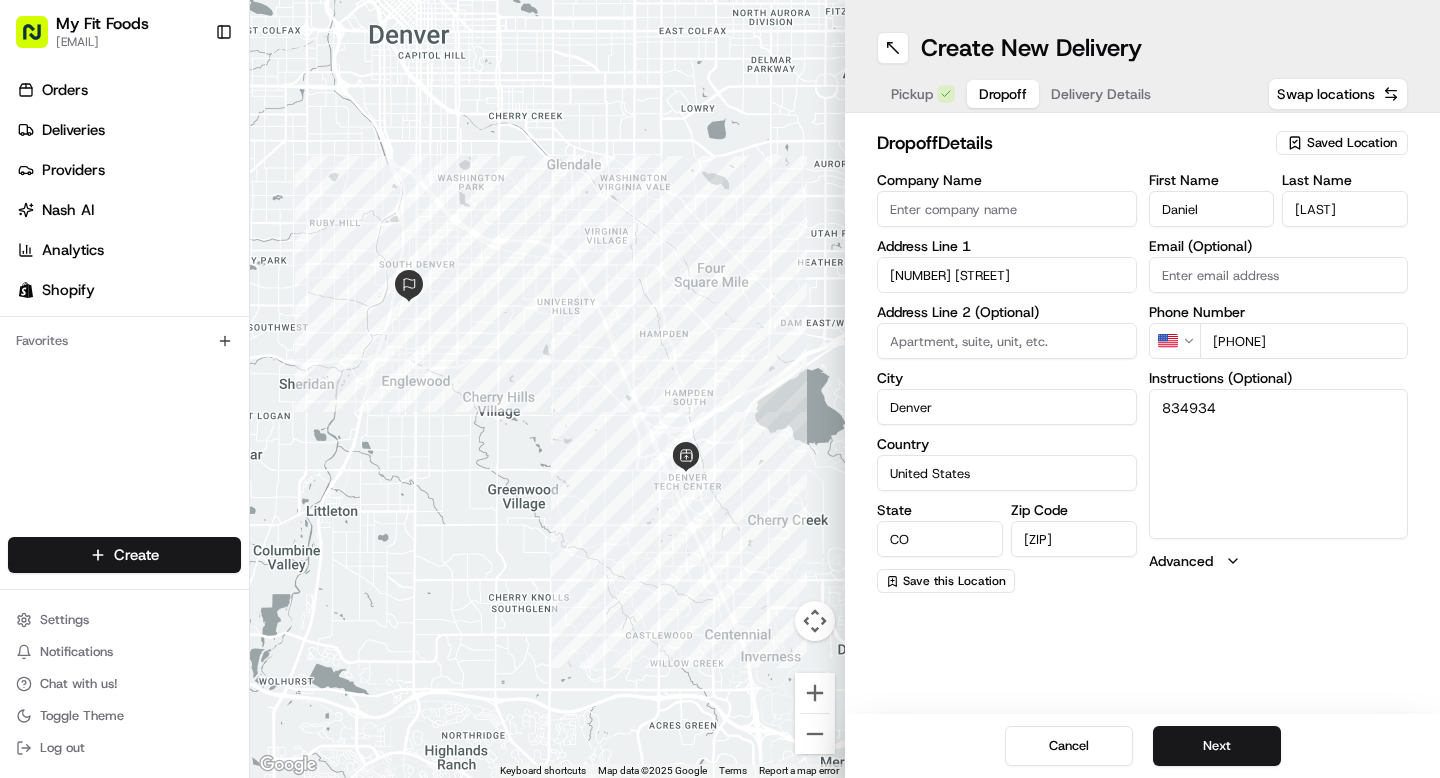 type on "+1 719 726 9276" 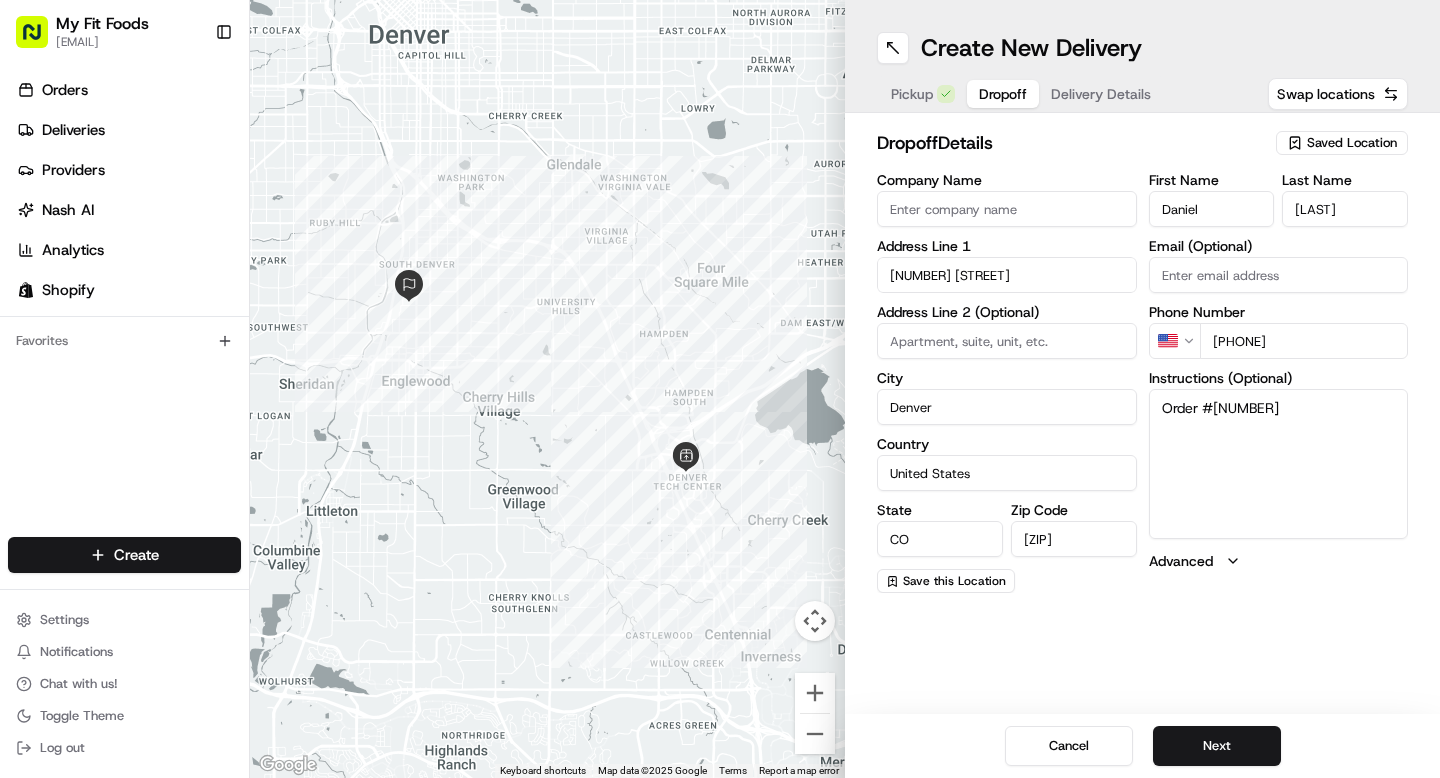 click on "Order #834934" at bounding box center (1279, 464) 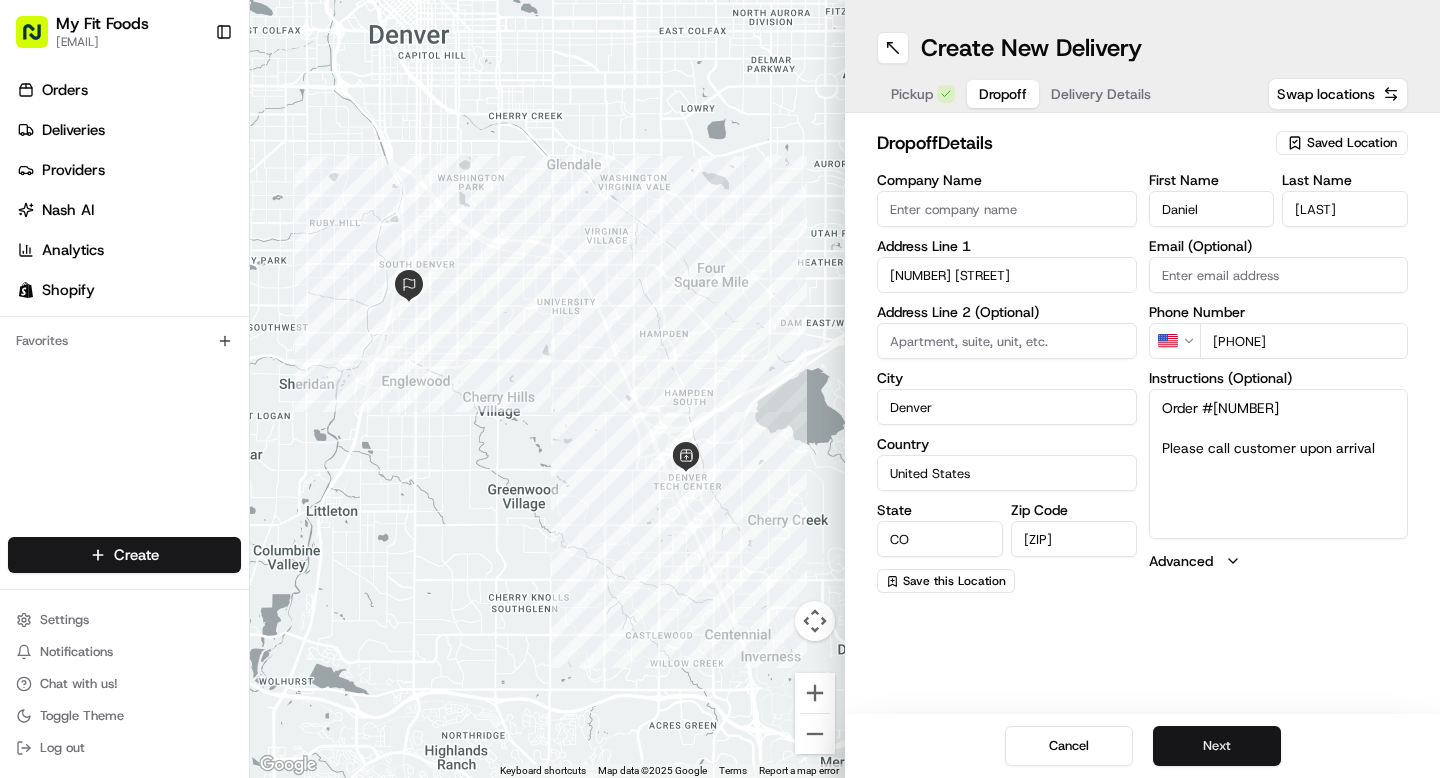 type on "Order #834934
Please call customer upon arrival" 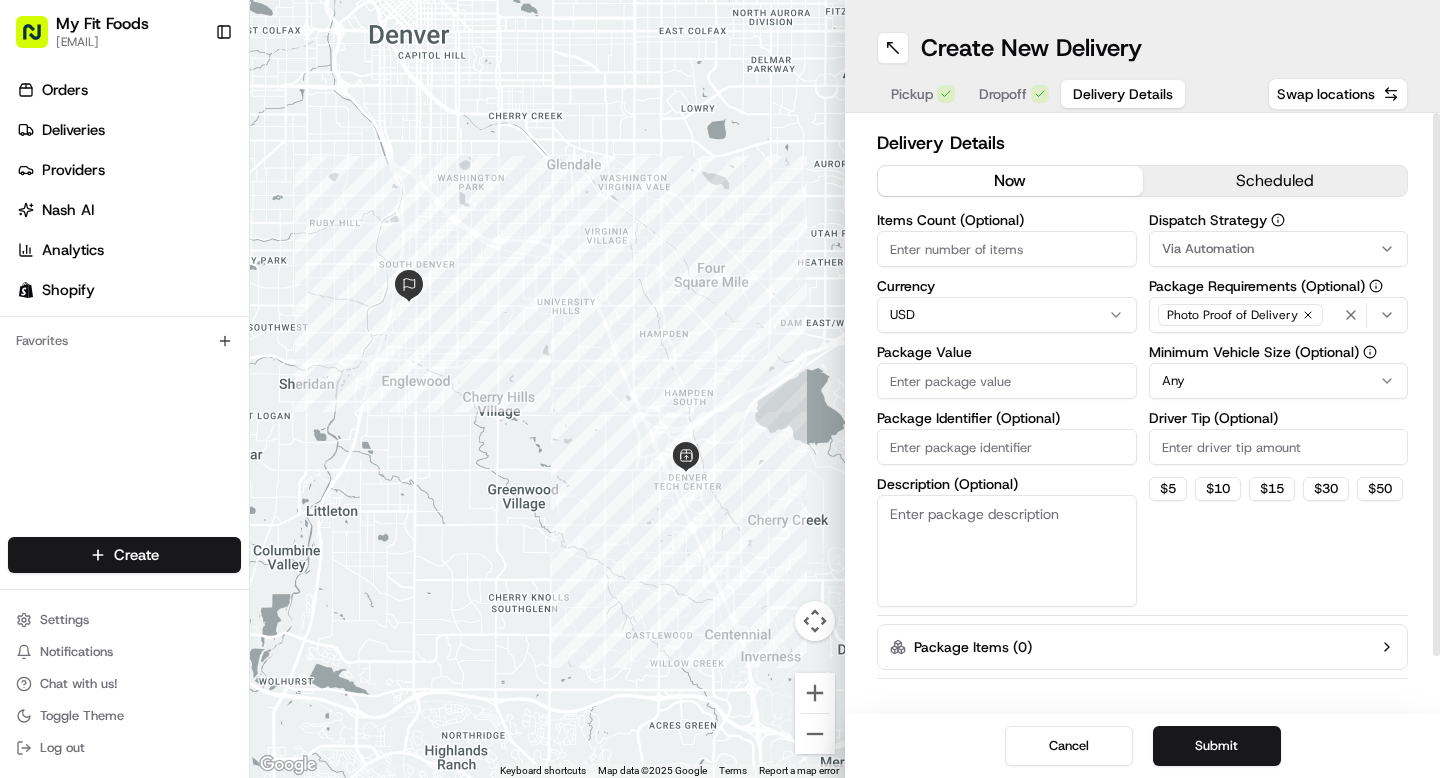 click on "Items Count (Optional)" at bounding box center (1007, 249) 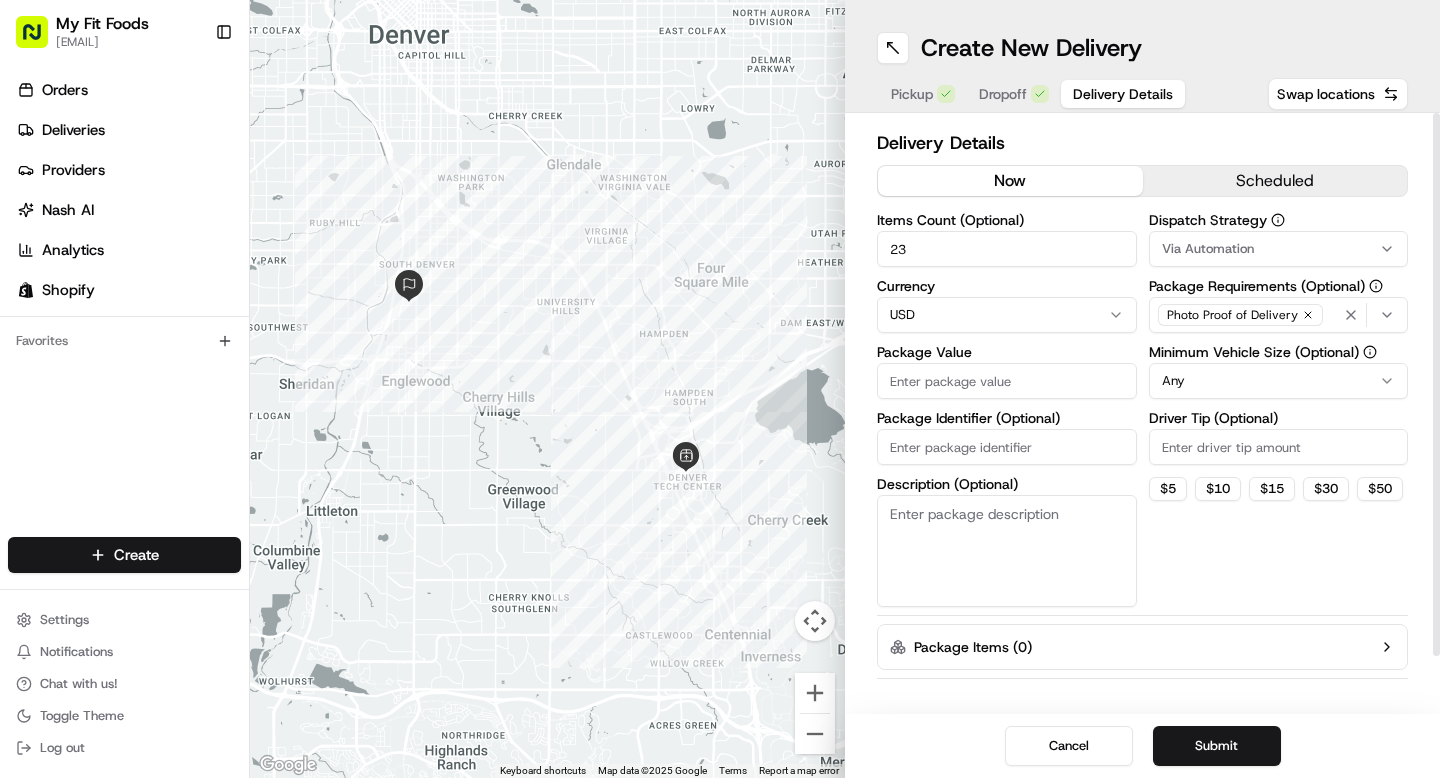 type on "23" 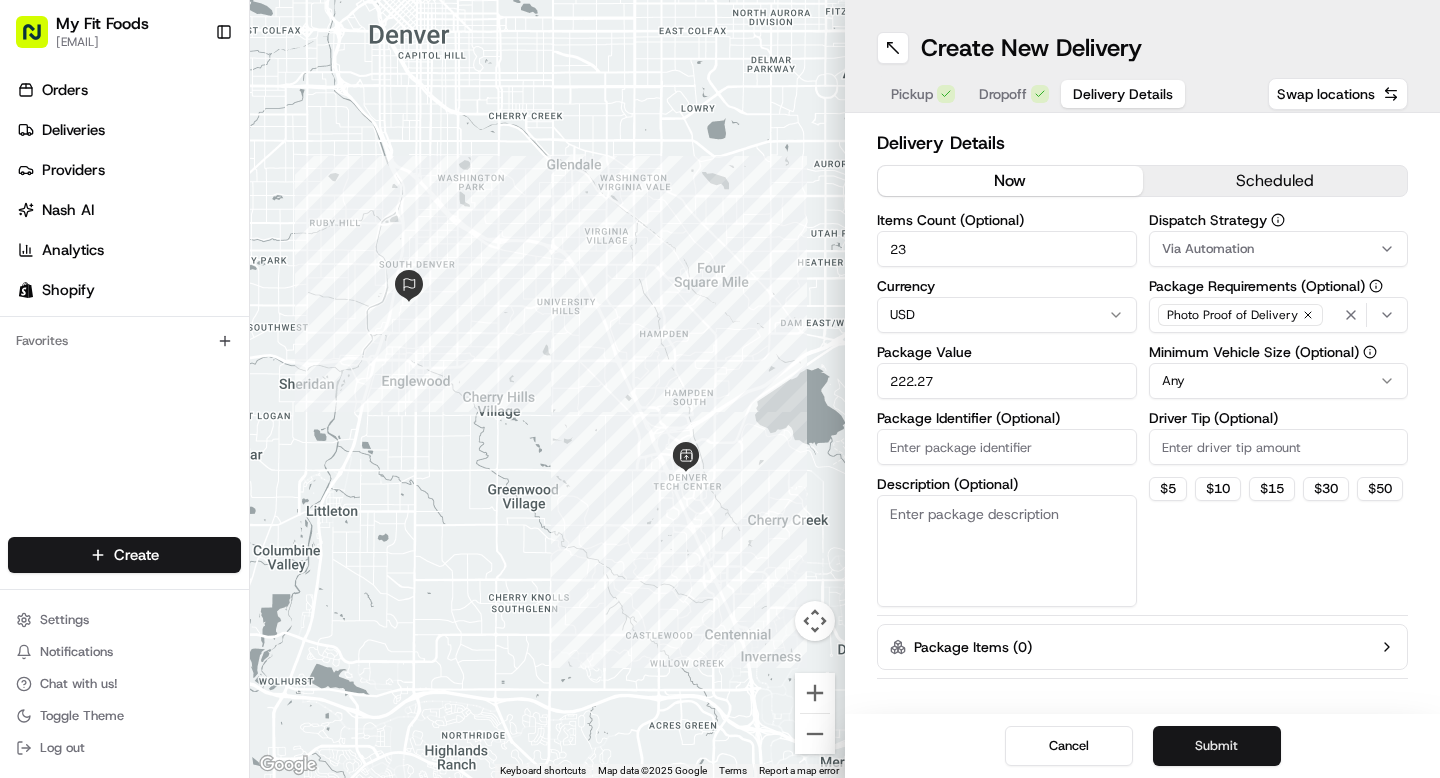 type on "222.27" 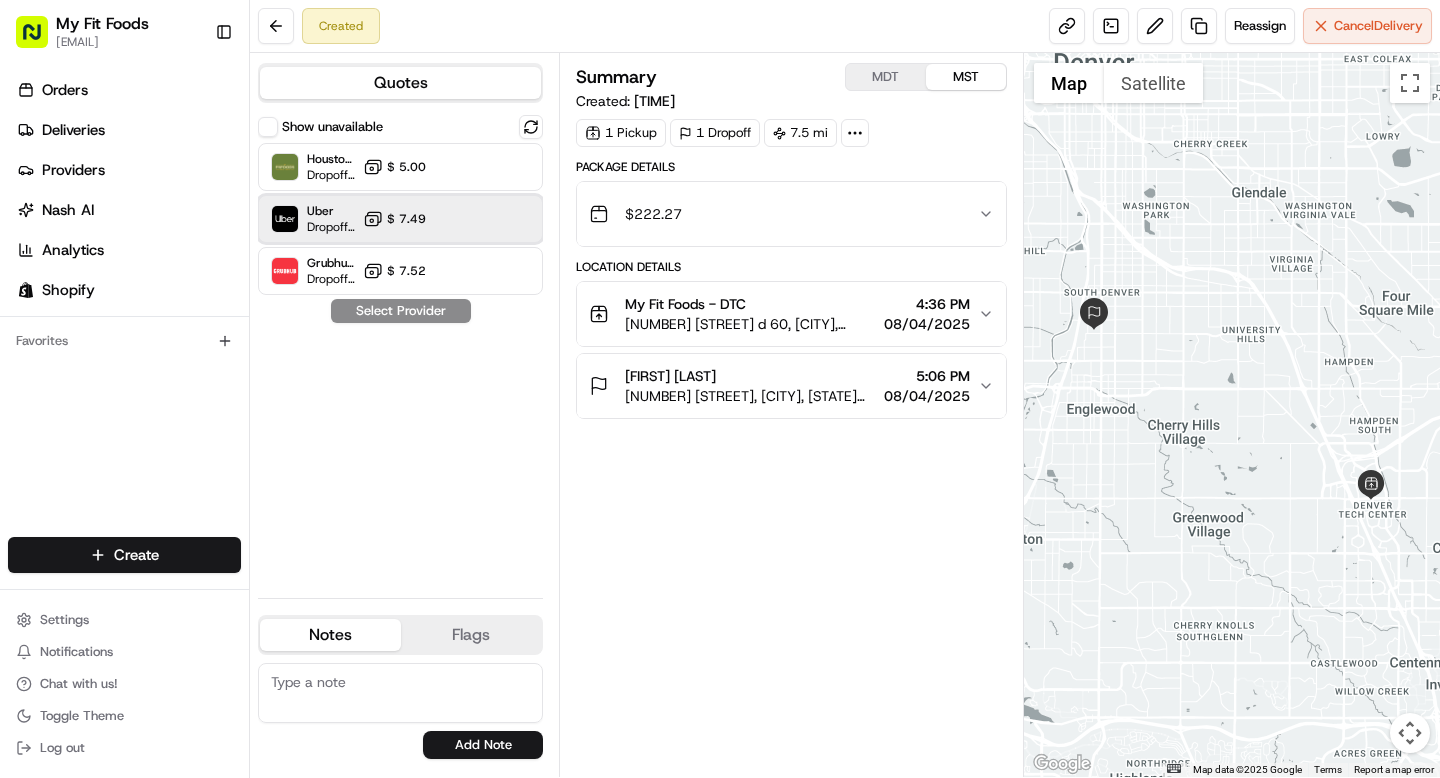 click at bounding box center [482, 219] 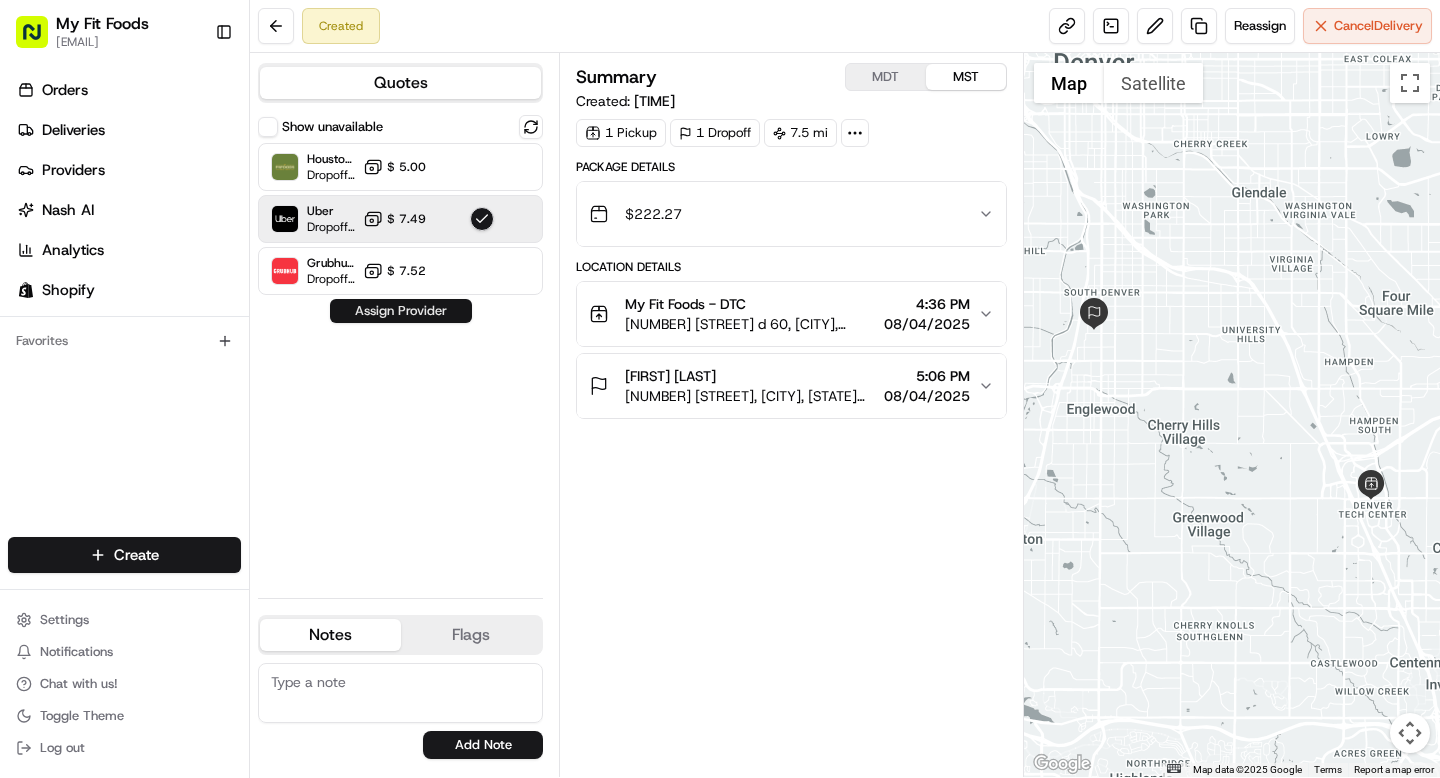 click on "Assign Provider" at bounding box center (401, 311) 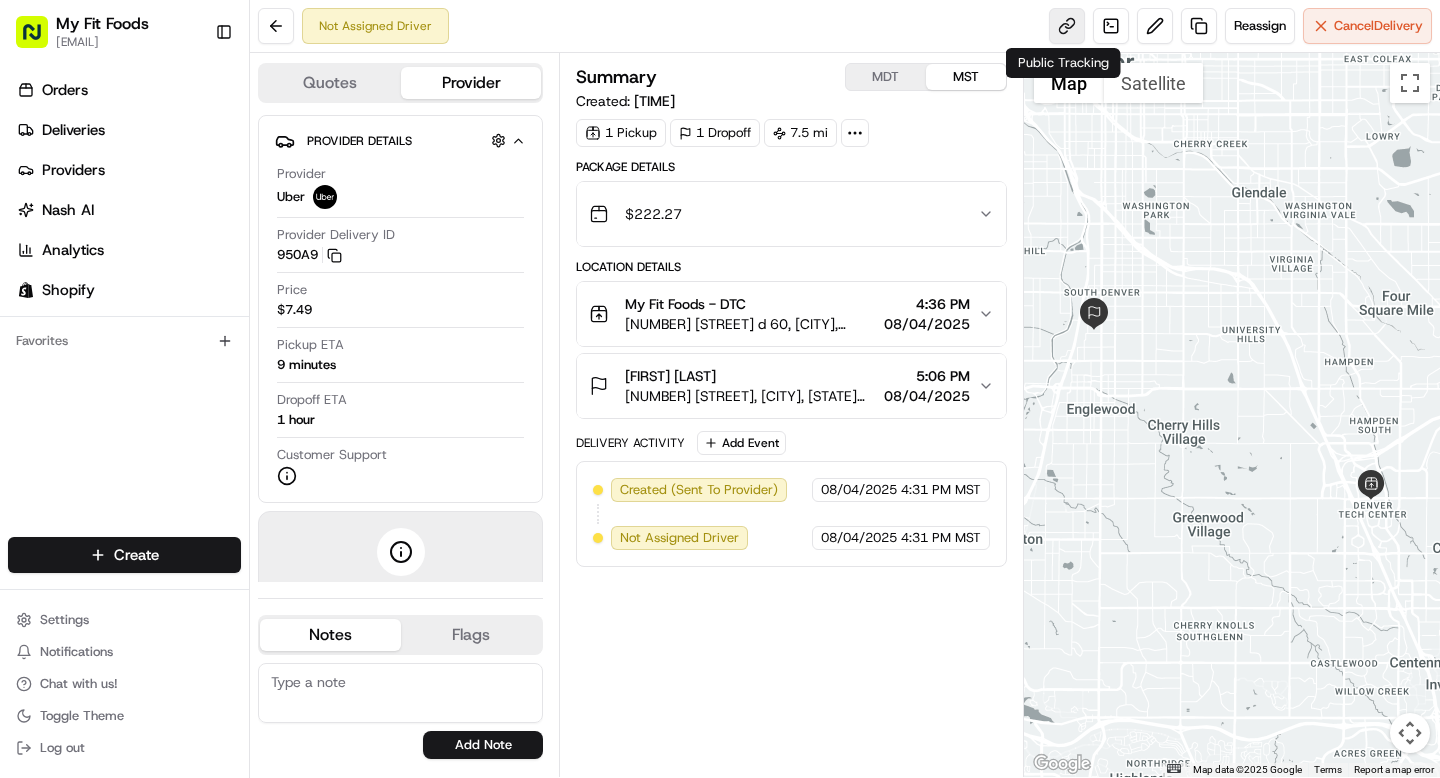 click at bounding box center [1067, 26] 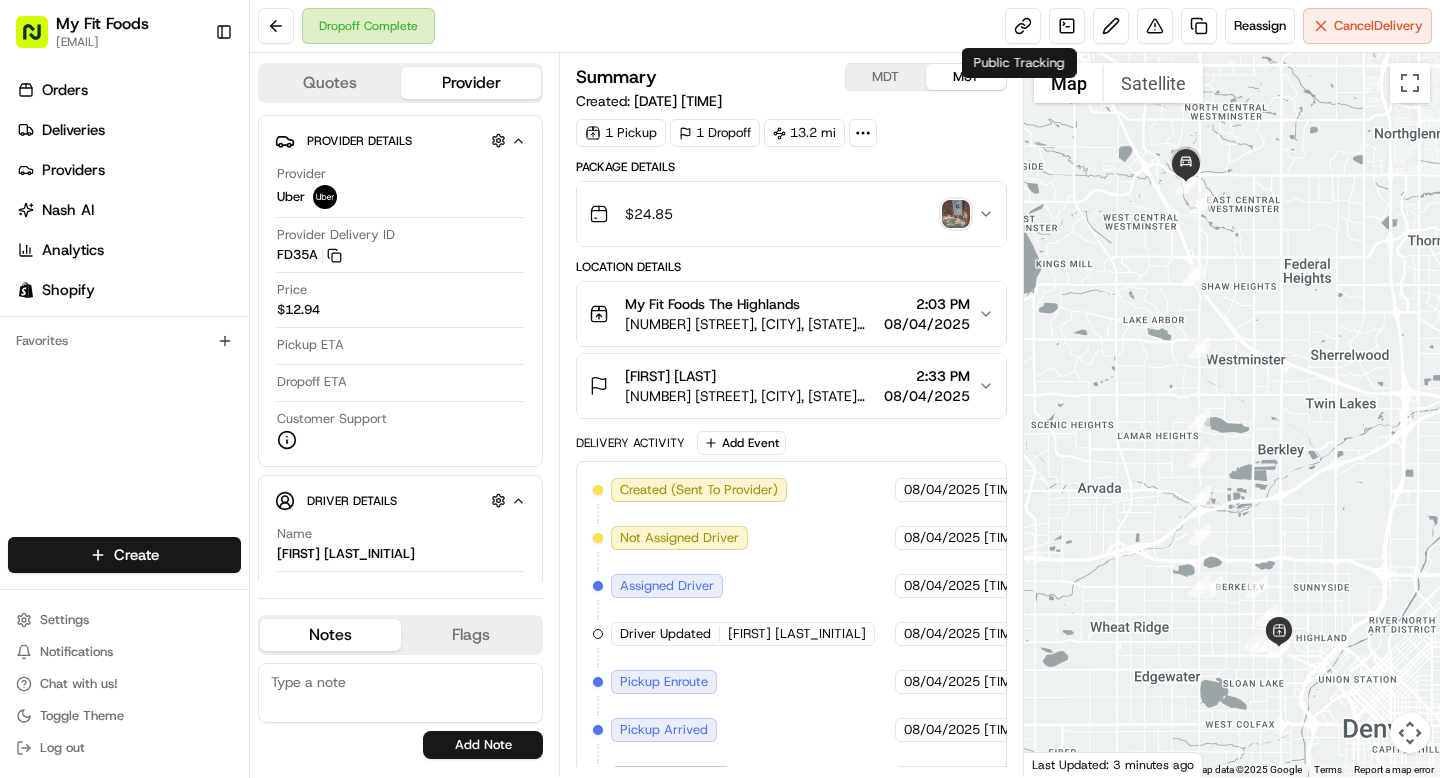 scroll, scrollTop: 0, scrollLeft: 0, axis: both 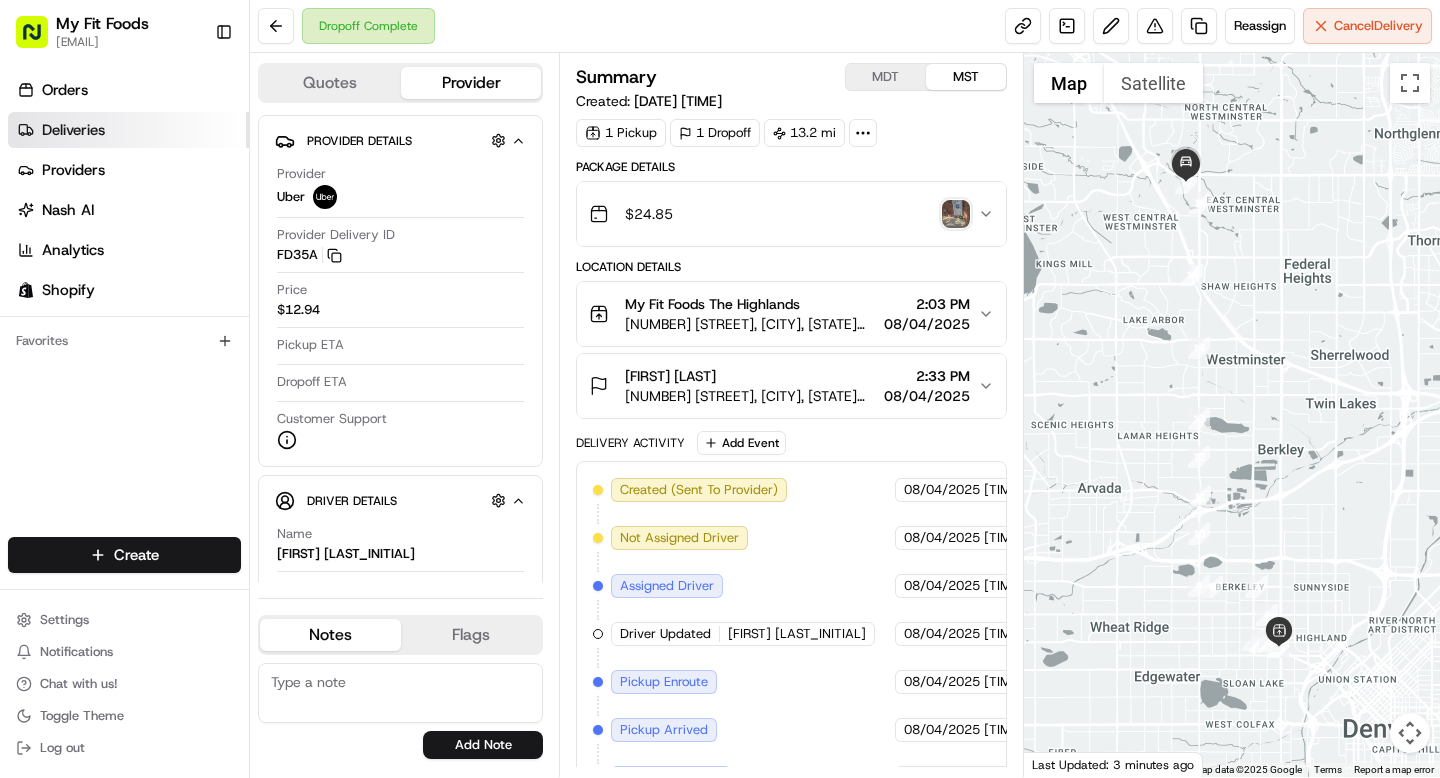click on "Deliveries" at bounding box center [128, 130] 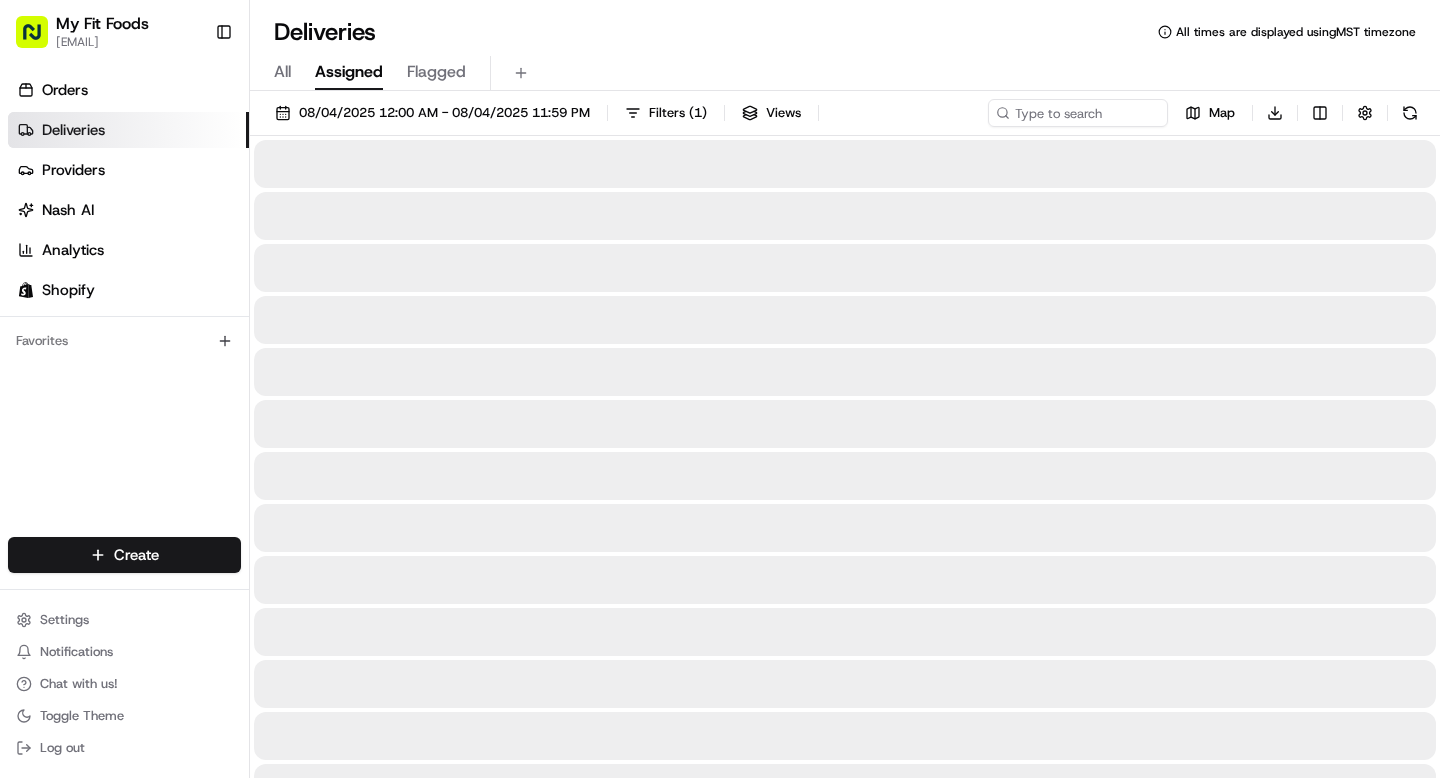 click on "All Assigned Flagged" at bounding box center (845, 73) 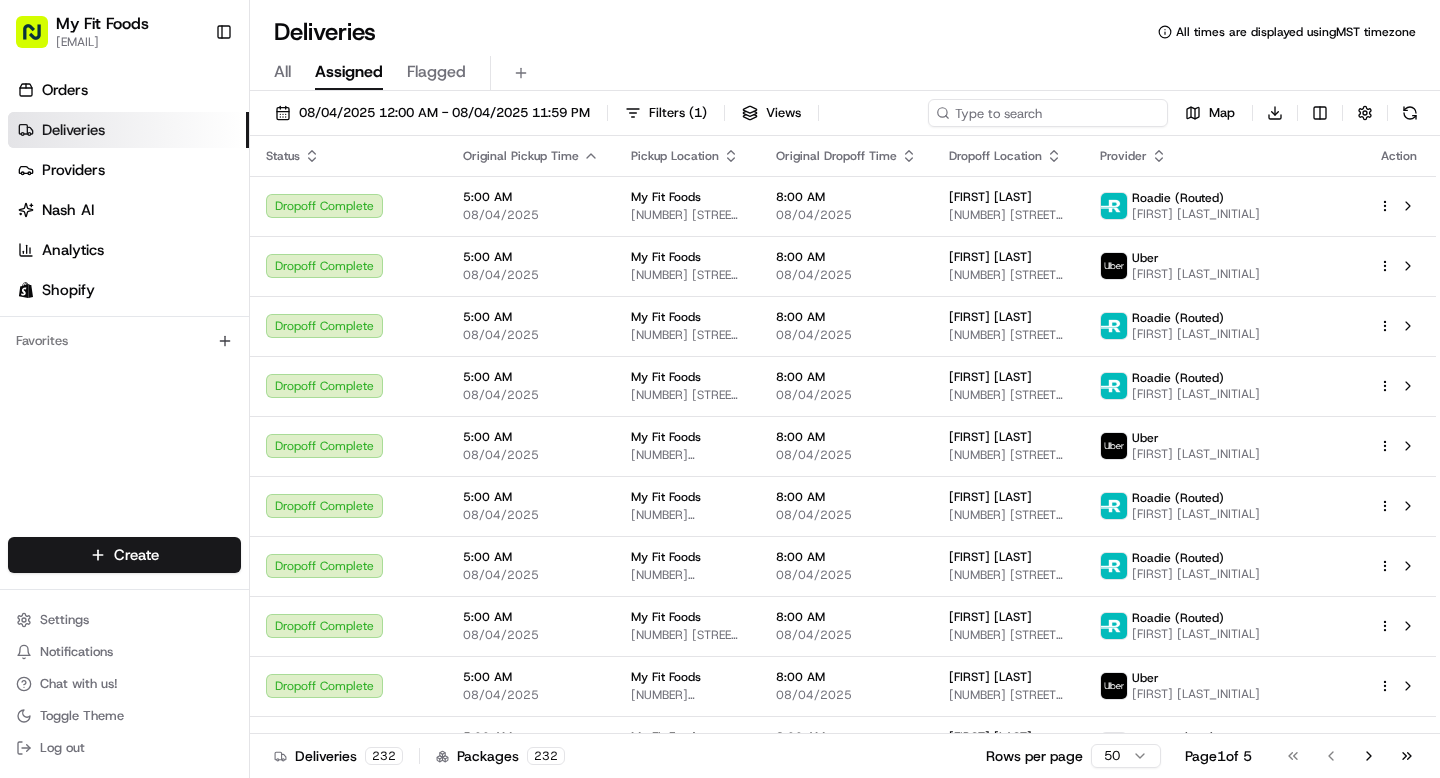 click at bounding box center (1048, 113) 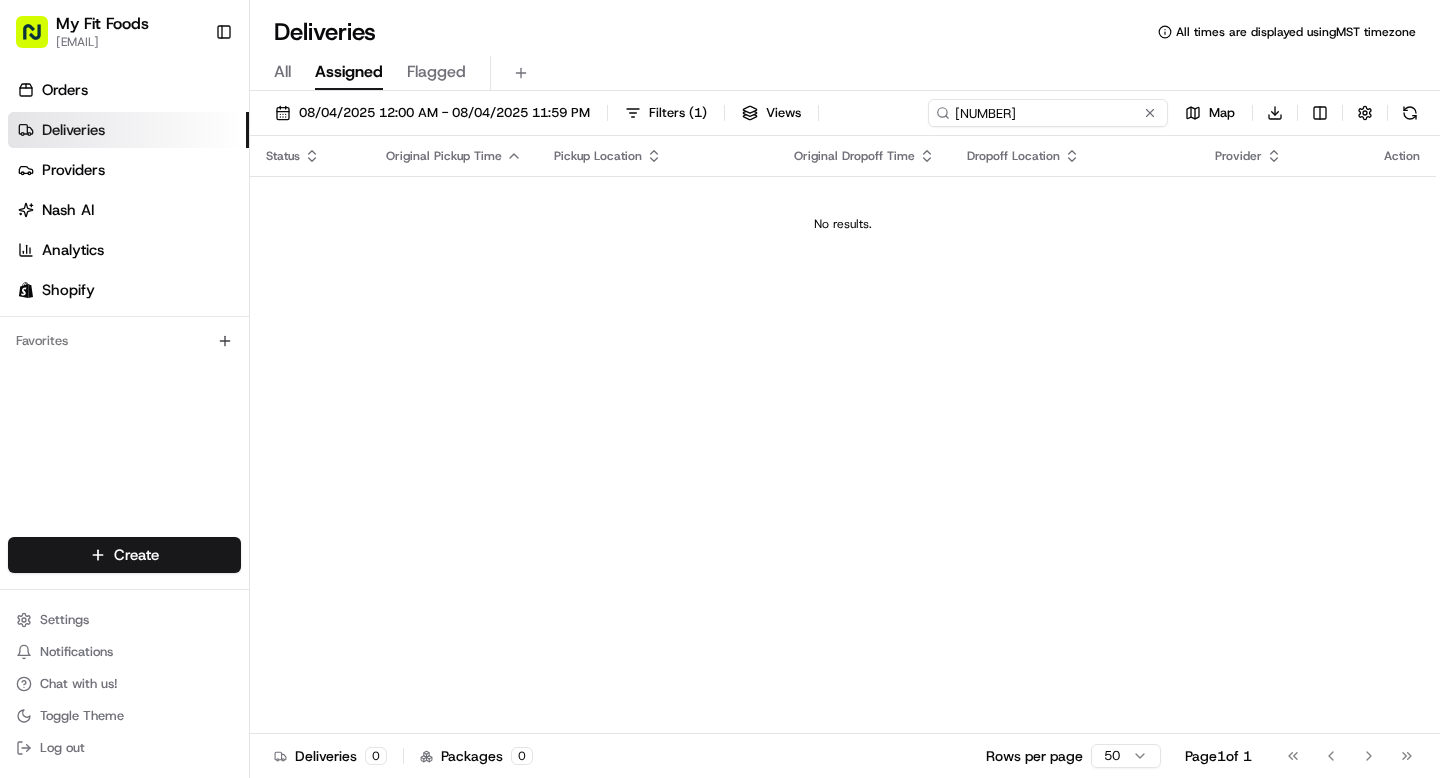 click on "[NUMBER]" at bounding box center (1048, 113) 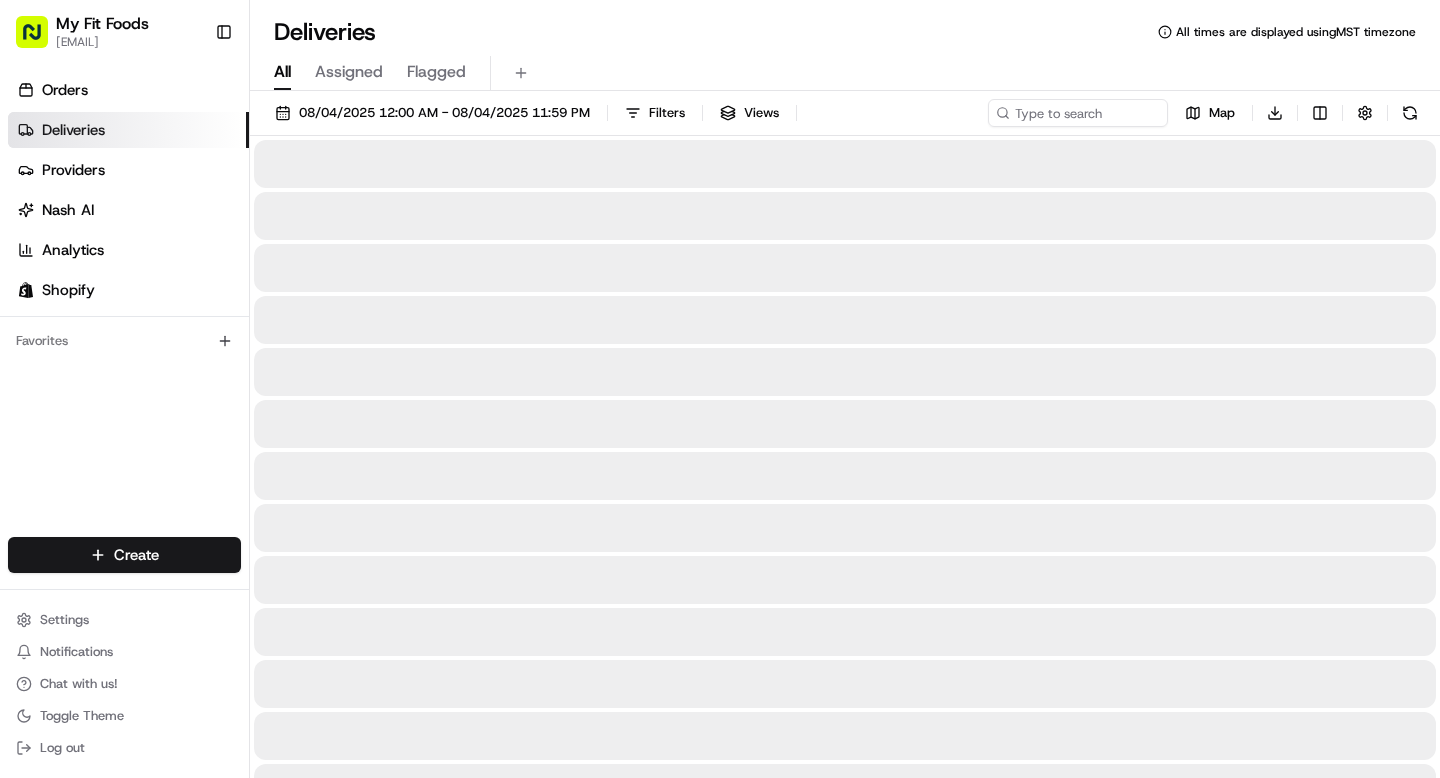 click on "All" at bounding box center (282, 73) 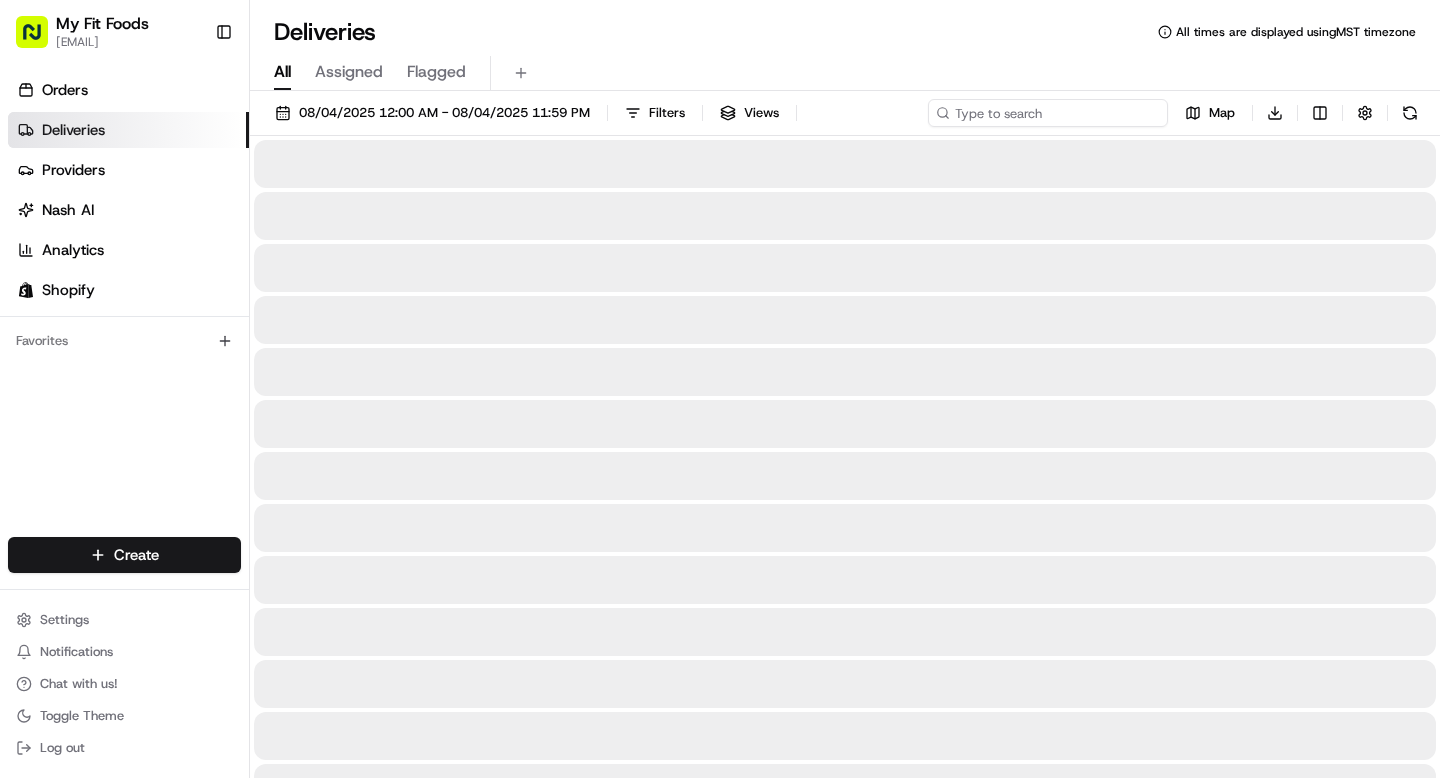 click at bounding box center (1048, 113) 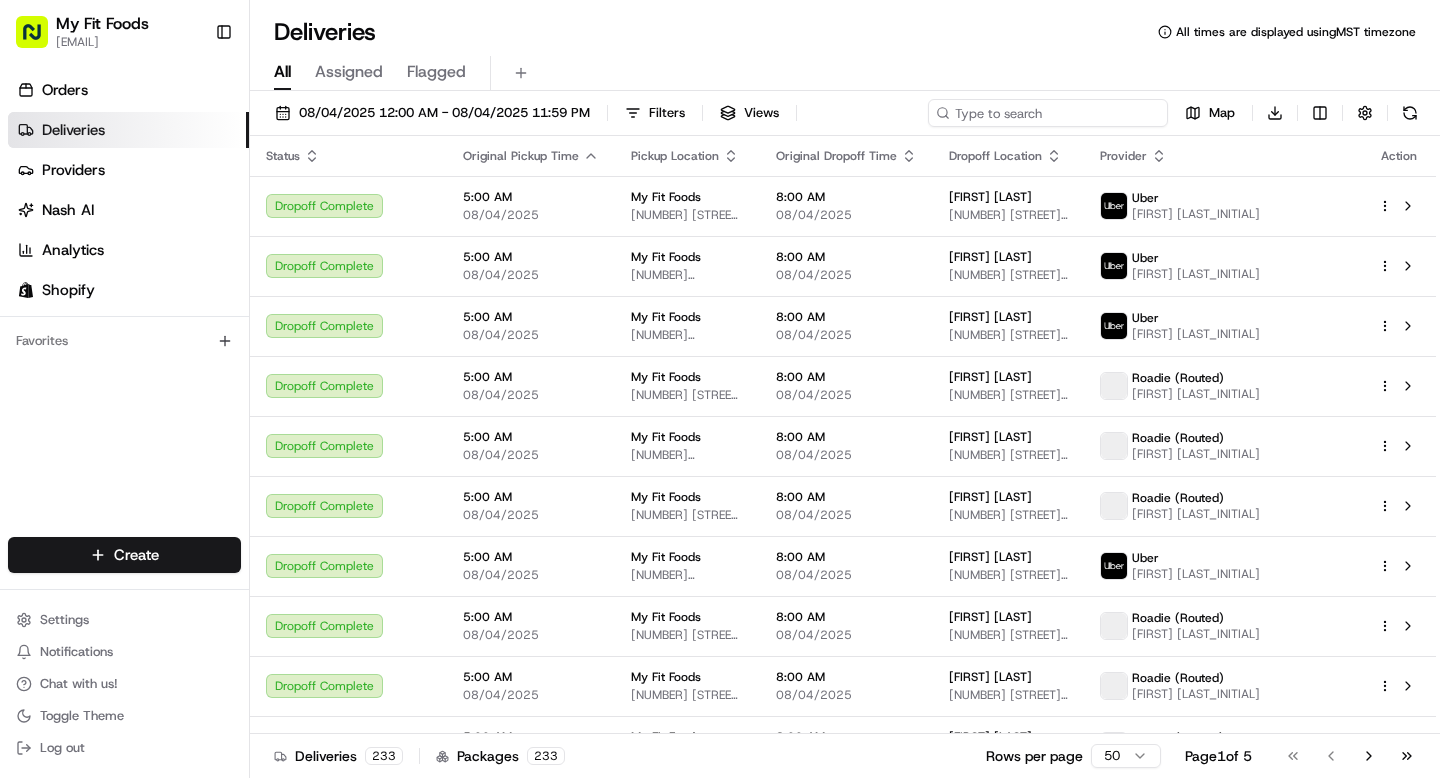 paste on "827153" 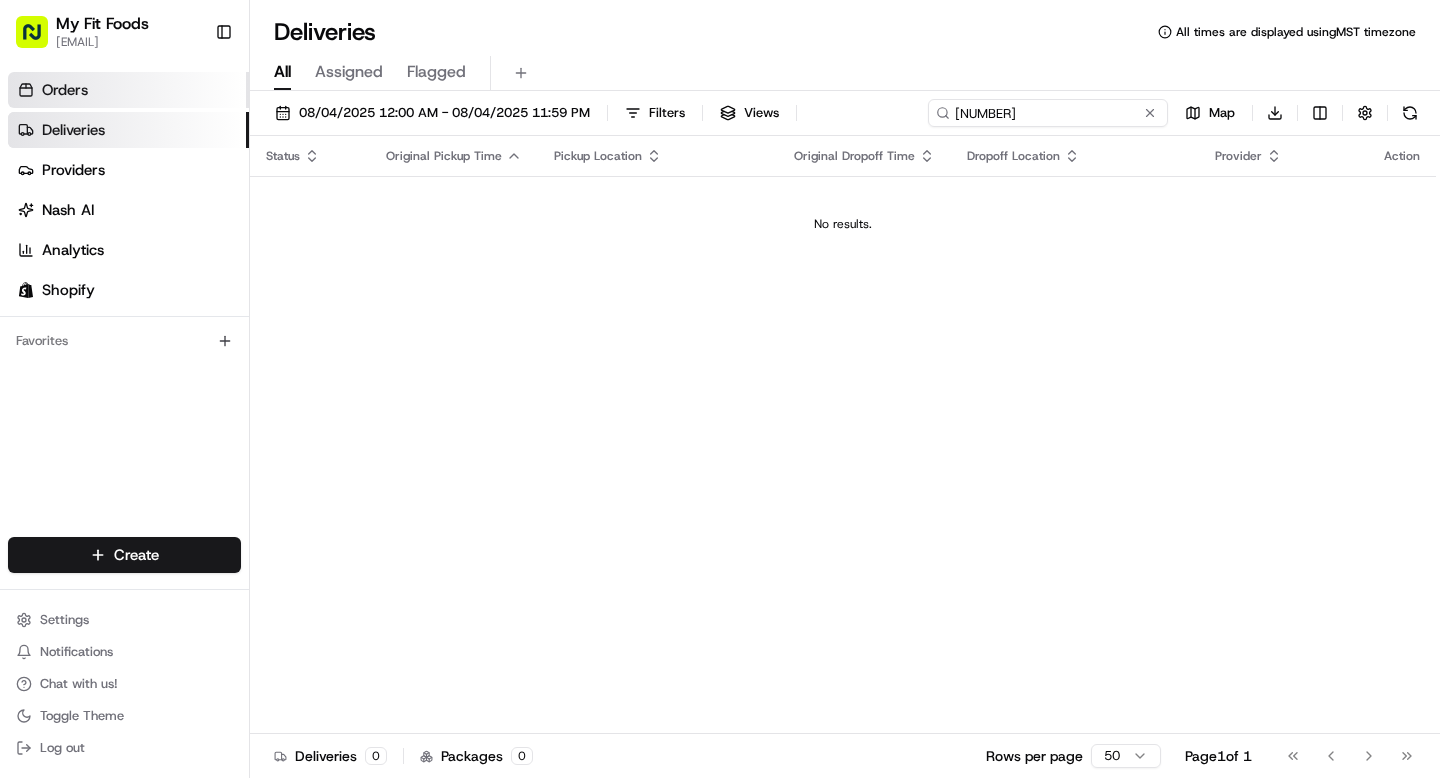 type on "82715" 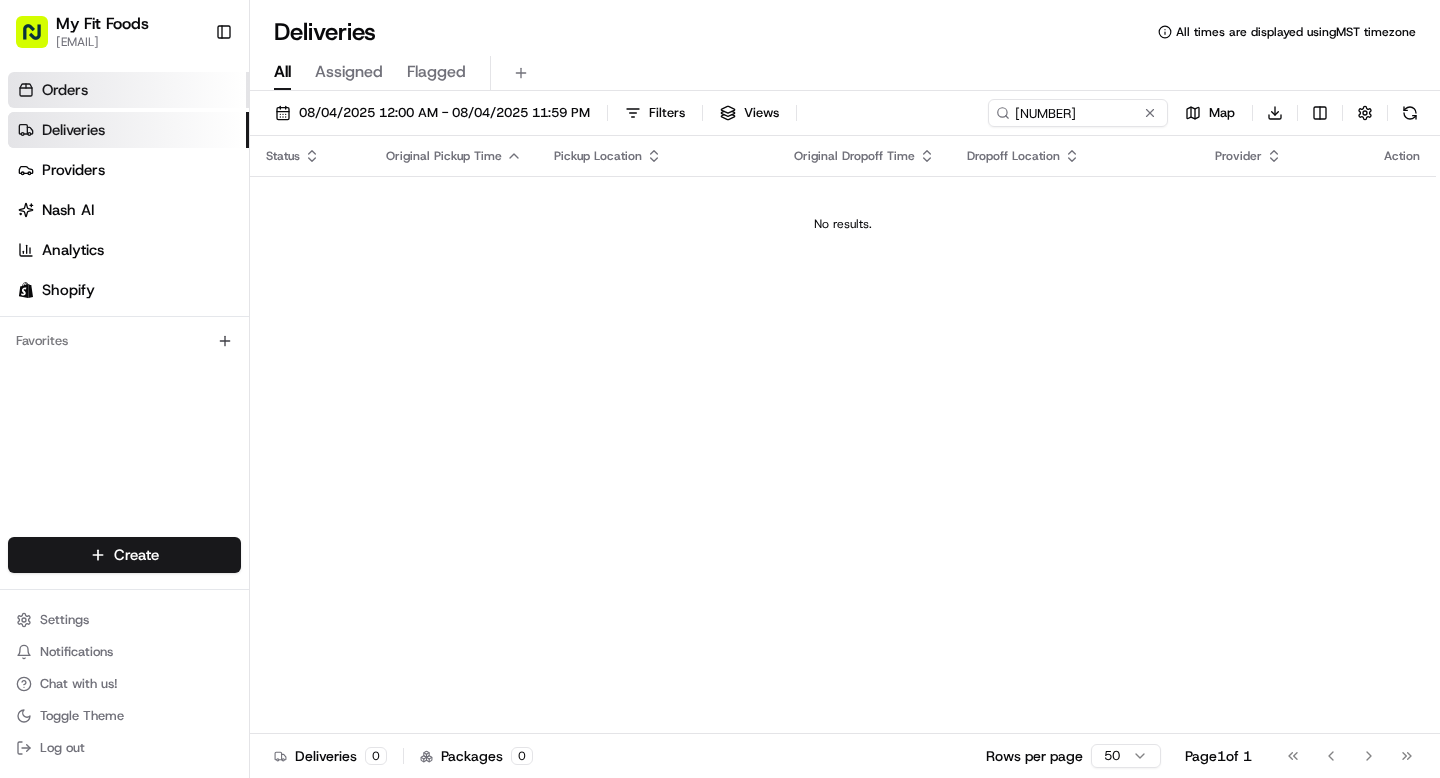 click on "Orders" at bounding box center (128, 90) 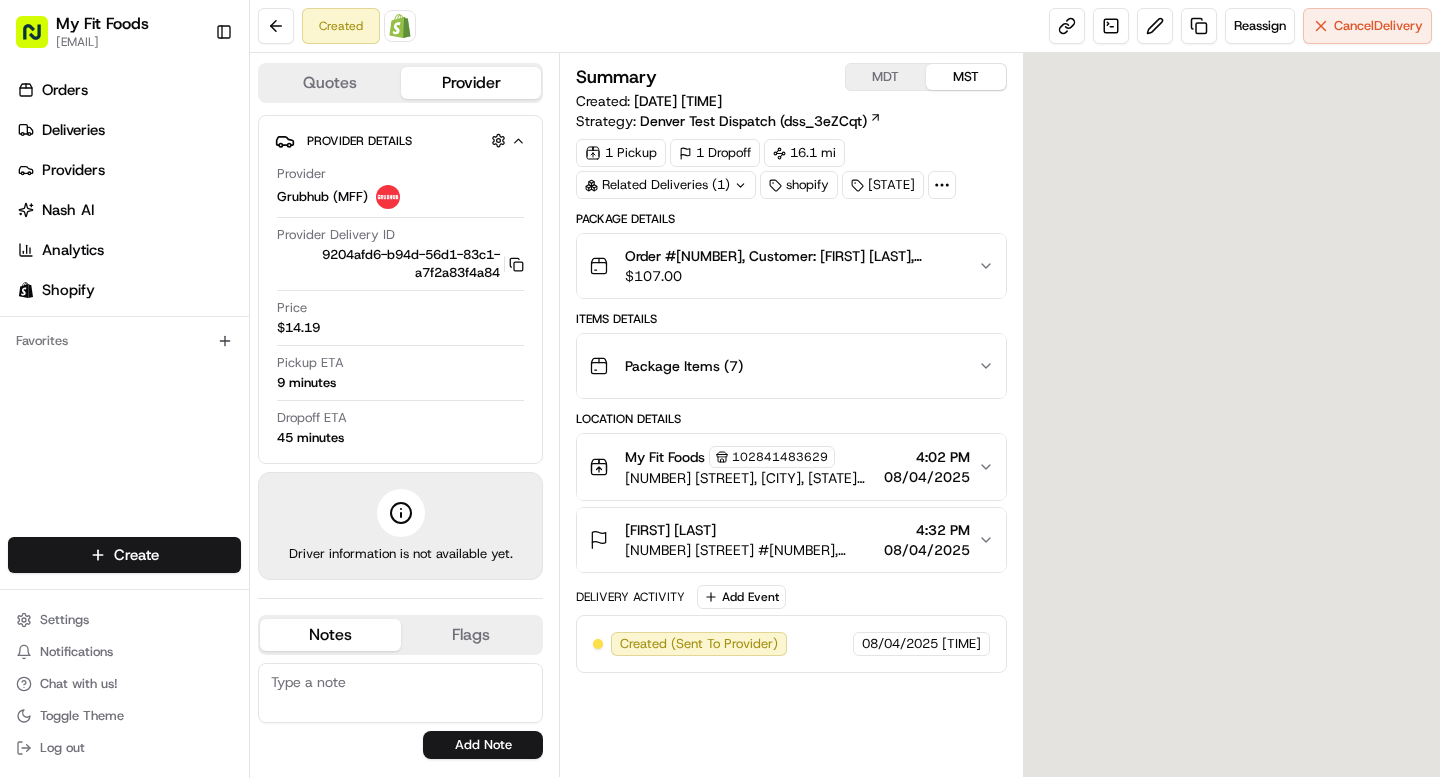 scroll, scrollTop: 0, scrollLeft: 0, axis: both 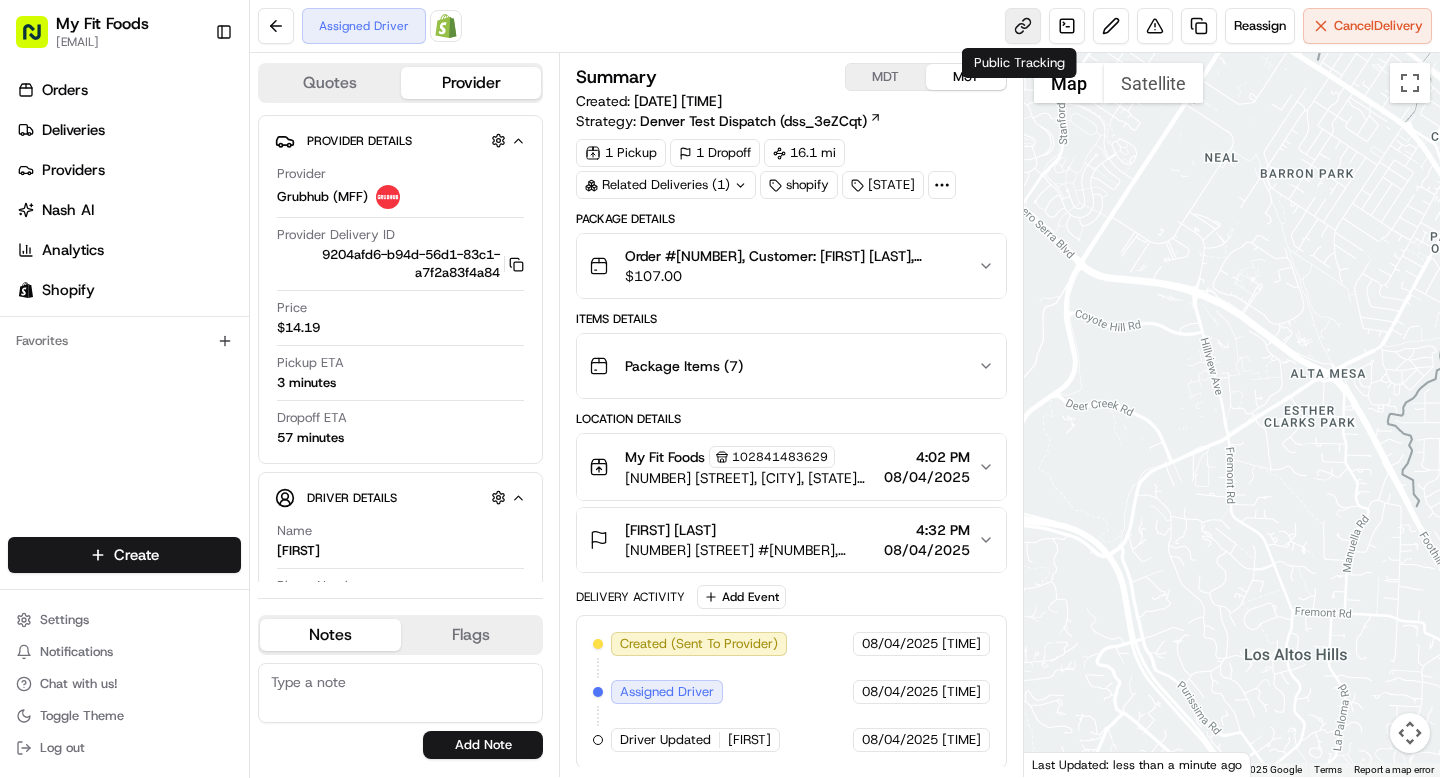 click at bounding box center (1023, 26) 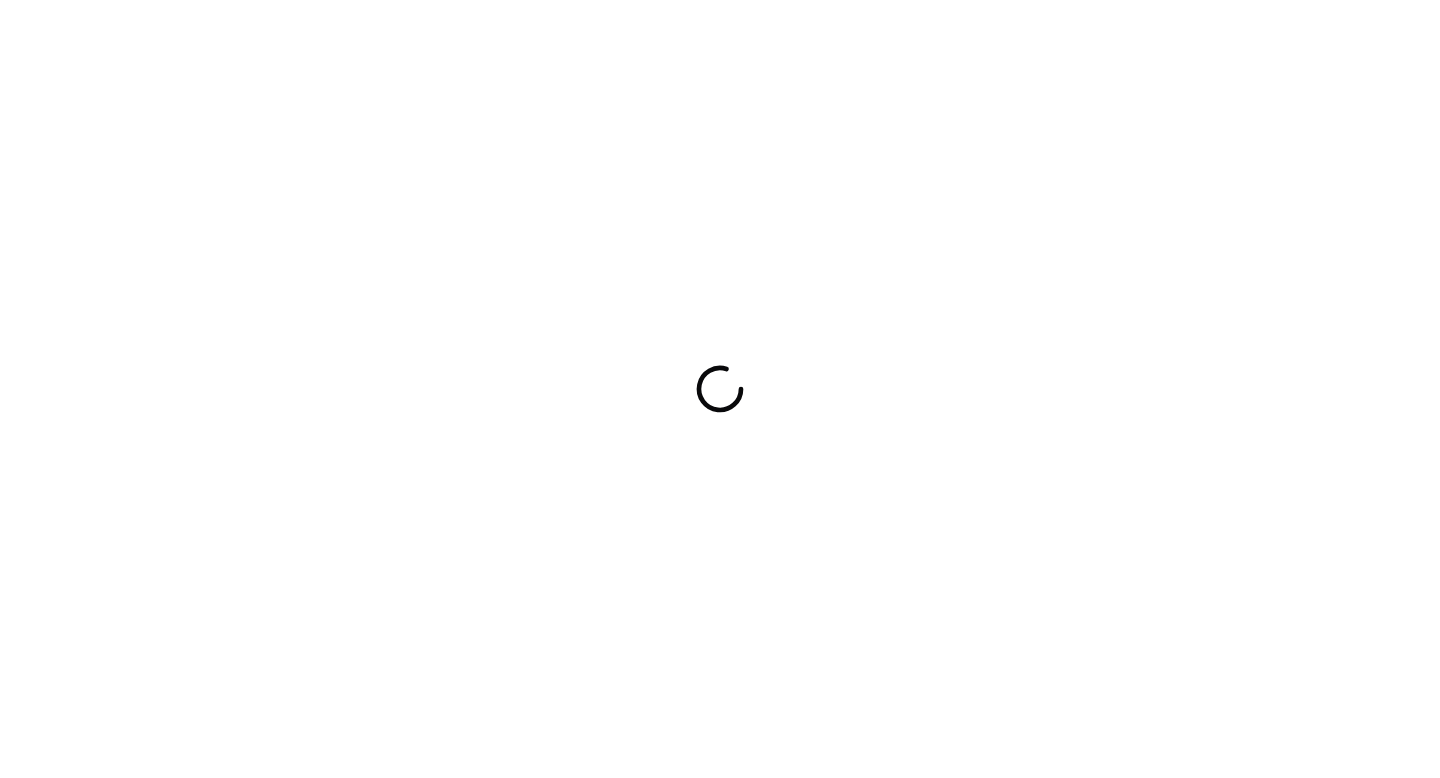 scroll, scrollTop: 0, scrollLeft: 0, axis: both 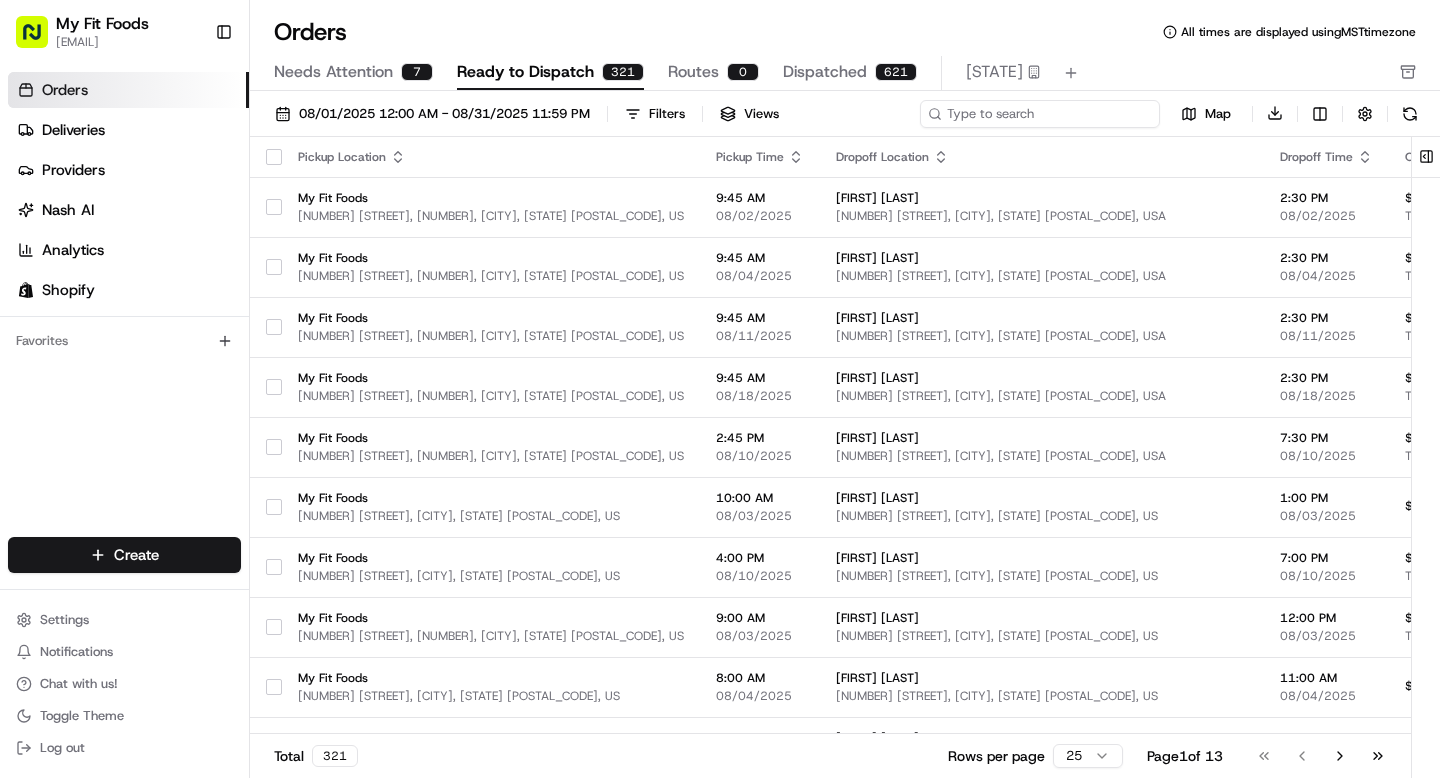 click at bounding box center (1040, 114) 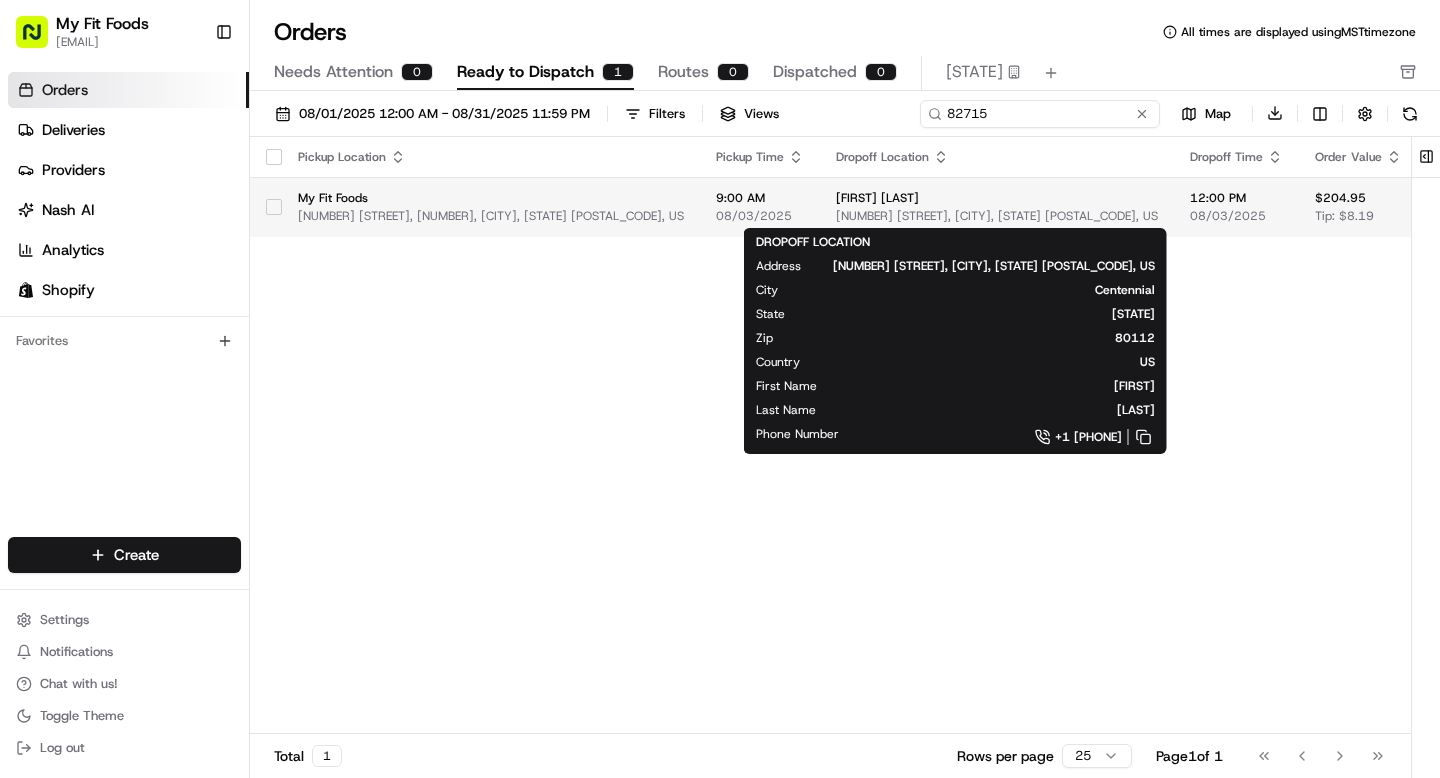 type on "82715" 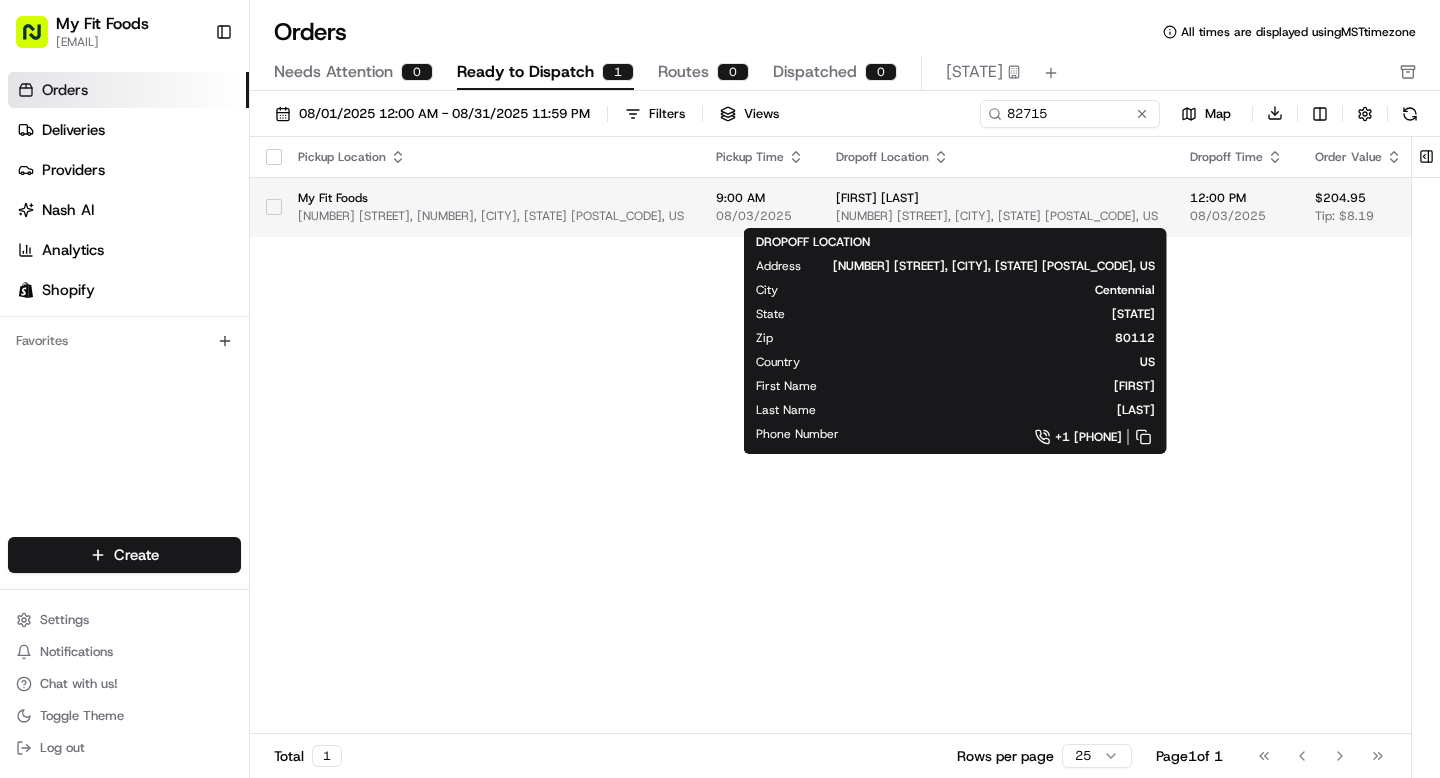 click on "[FIRST] [LAST]" at bounding box center [997, 198] 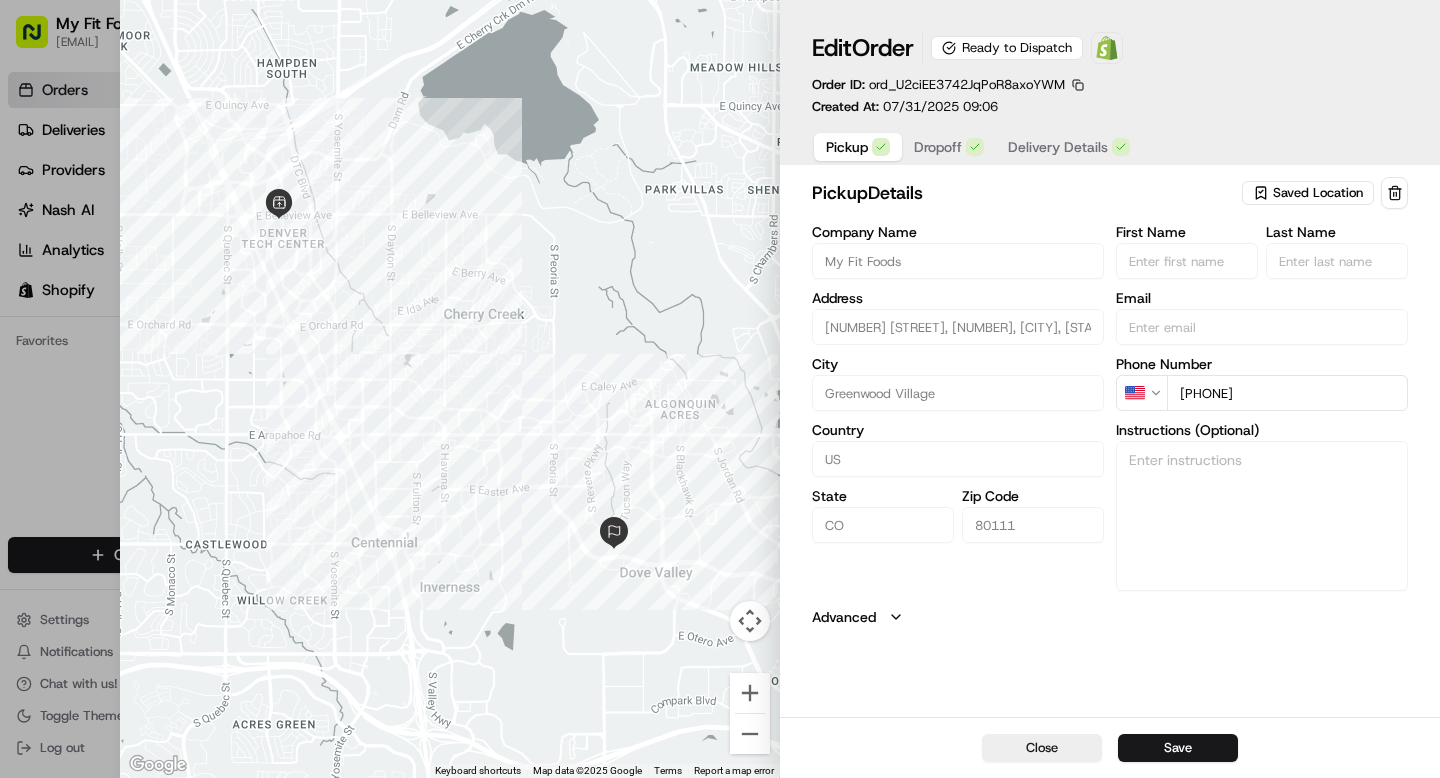 click on "Dropoff" at bounding box center (938, 147) 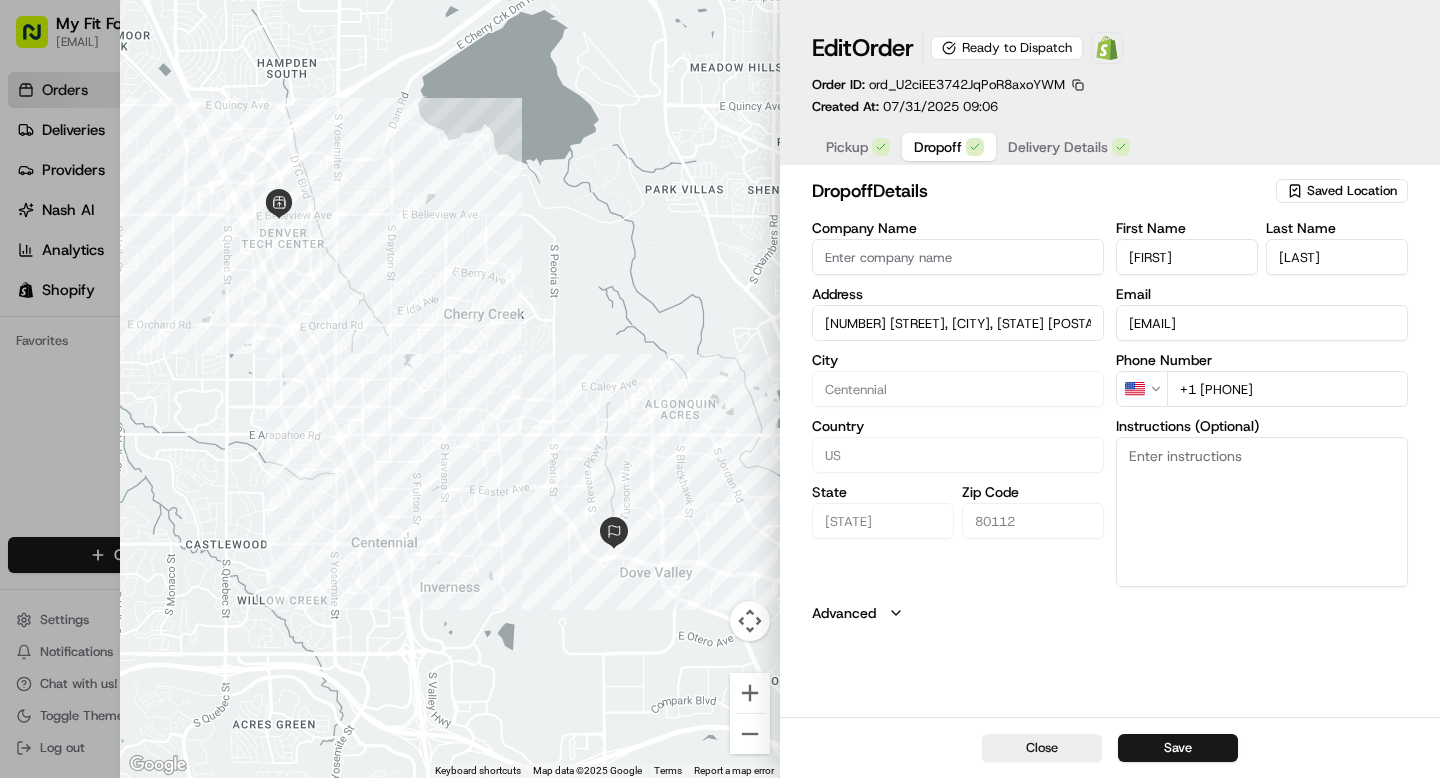 click on "Delivery Details" at bounding box center (1058, 147) 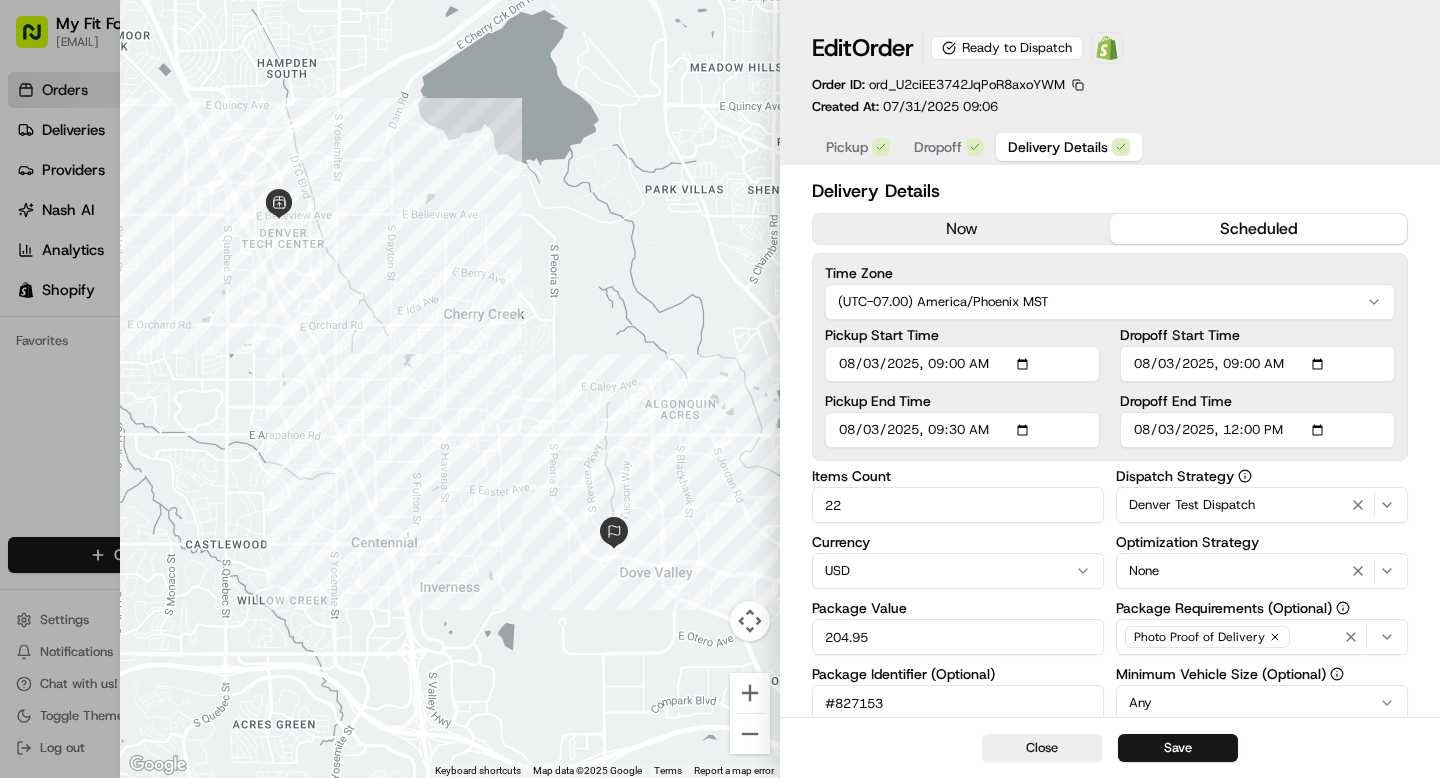 click on "Pickup" at bounding box center [847, 147] 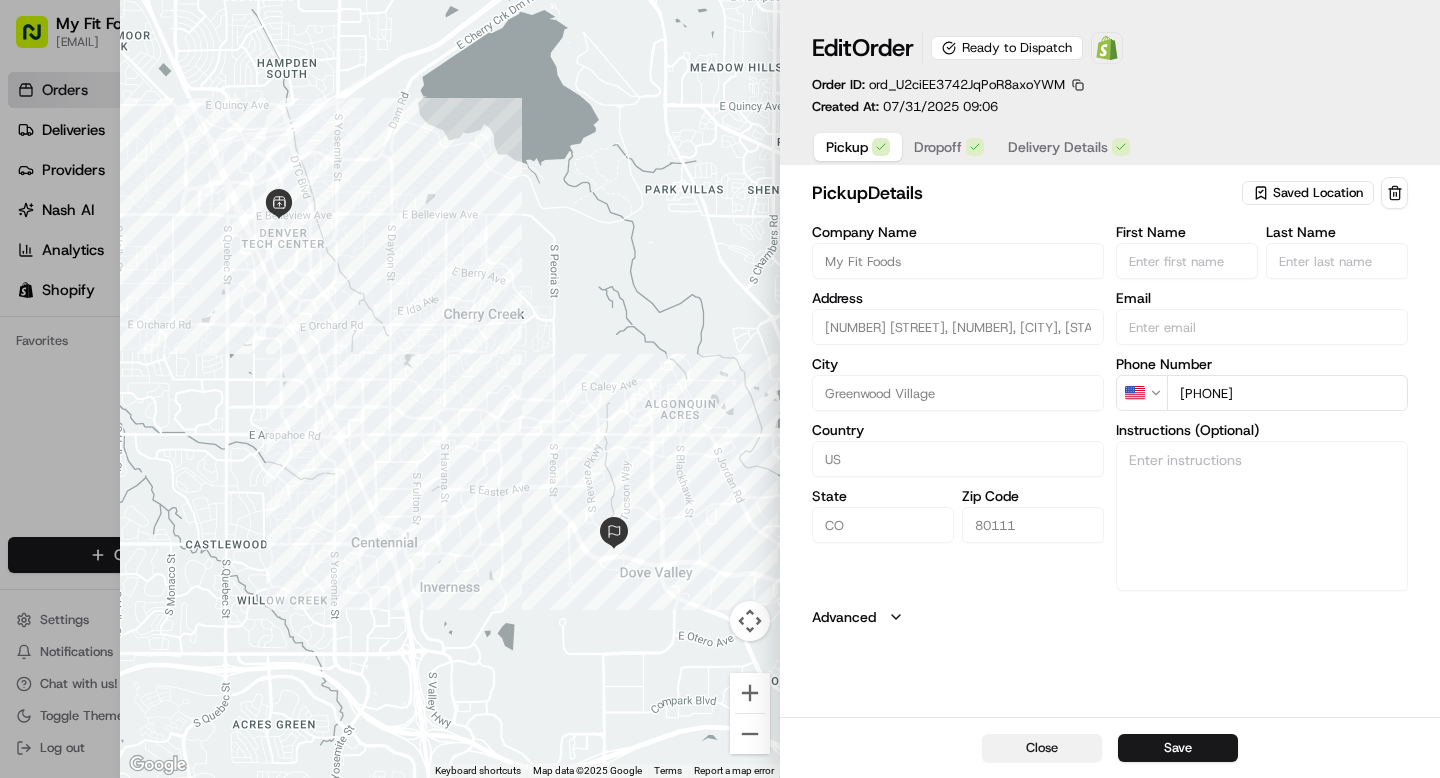 click on "Close" at bounding box center [1042, 748] 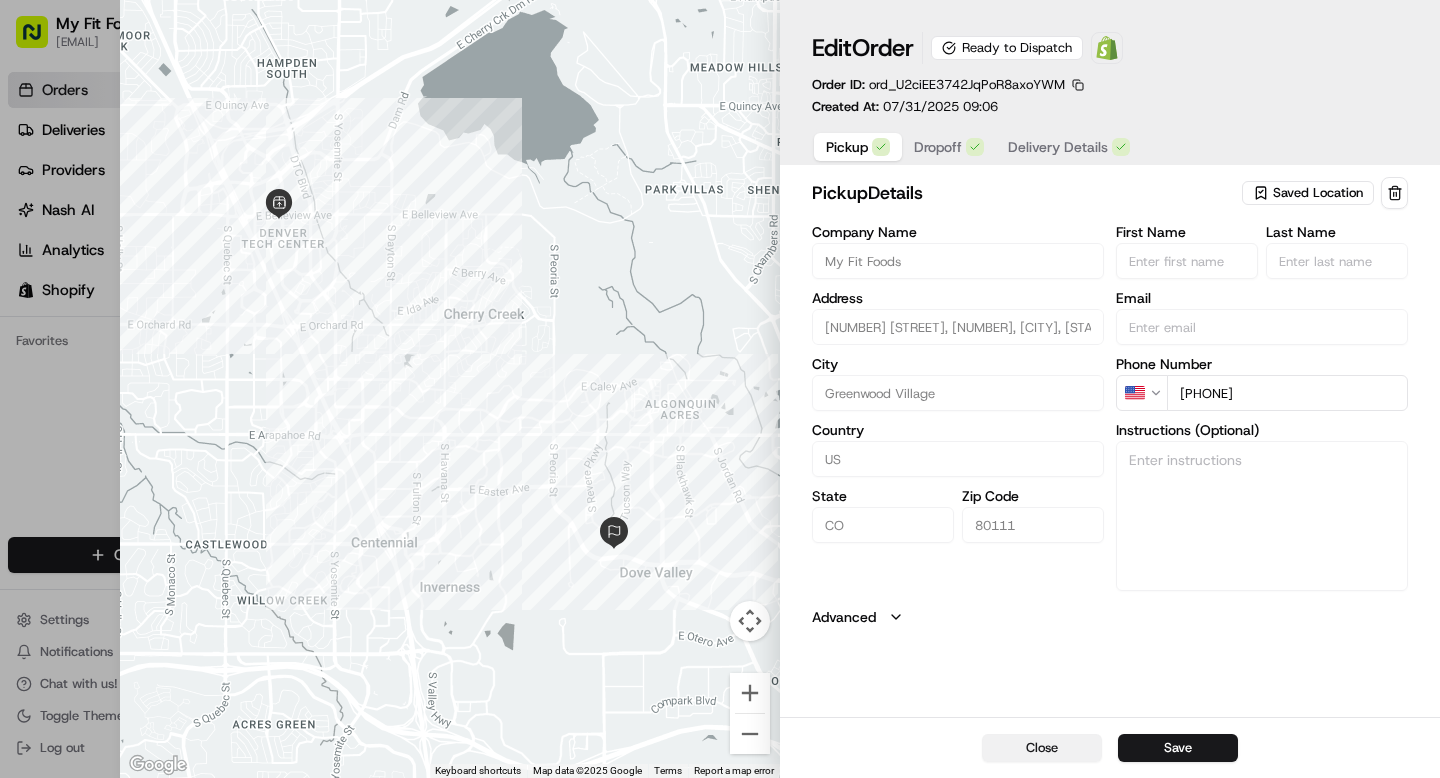 type 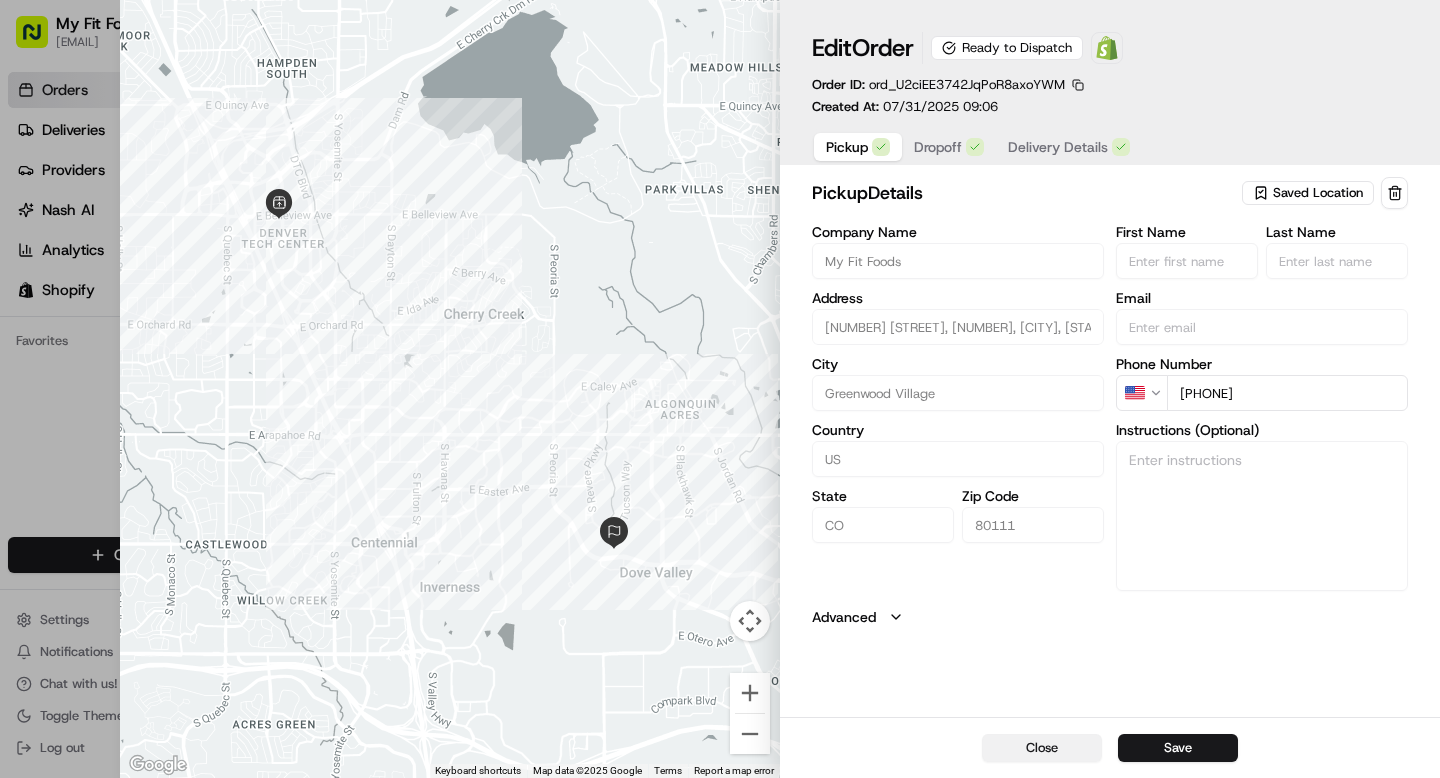type 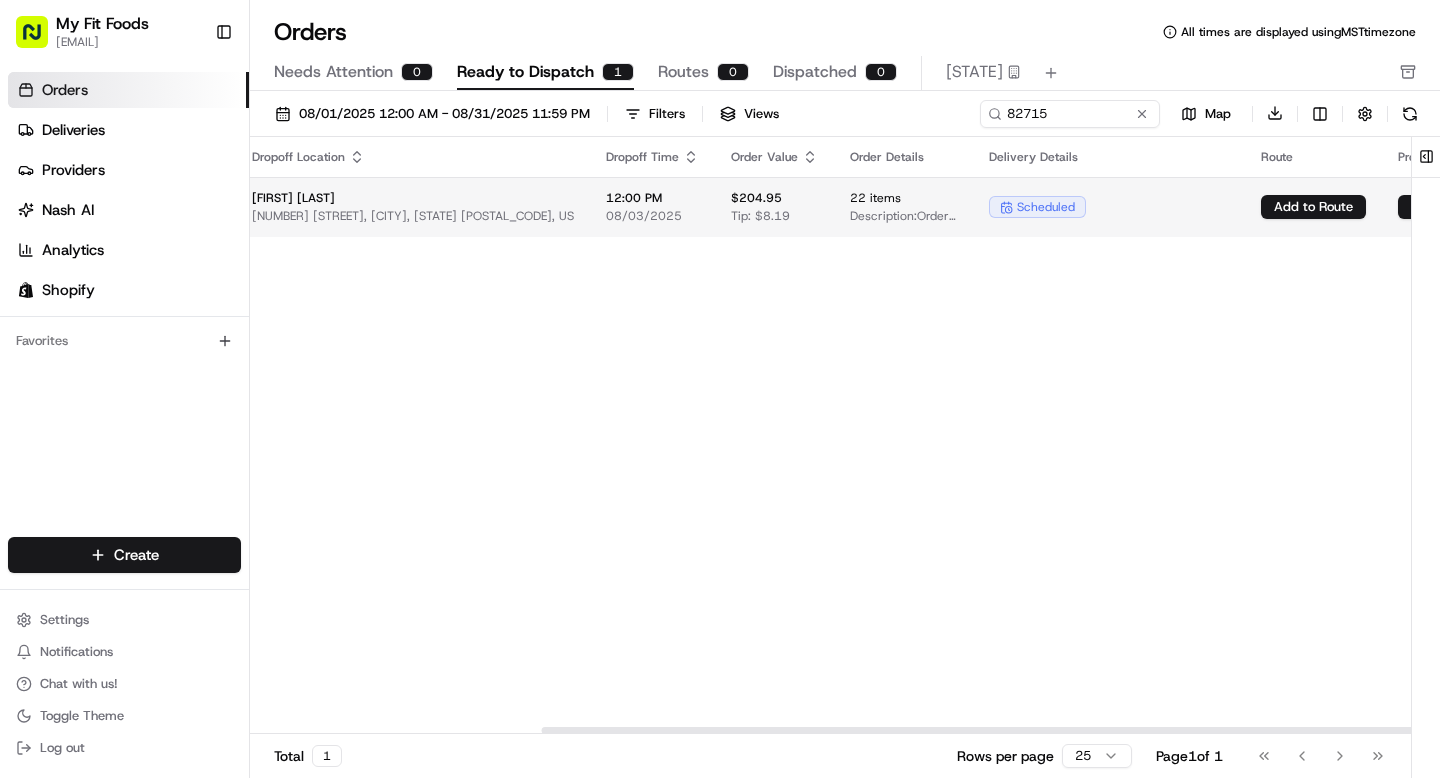 scroll, scrollTop: 0, scrollLeft: 710, axis: horizontal 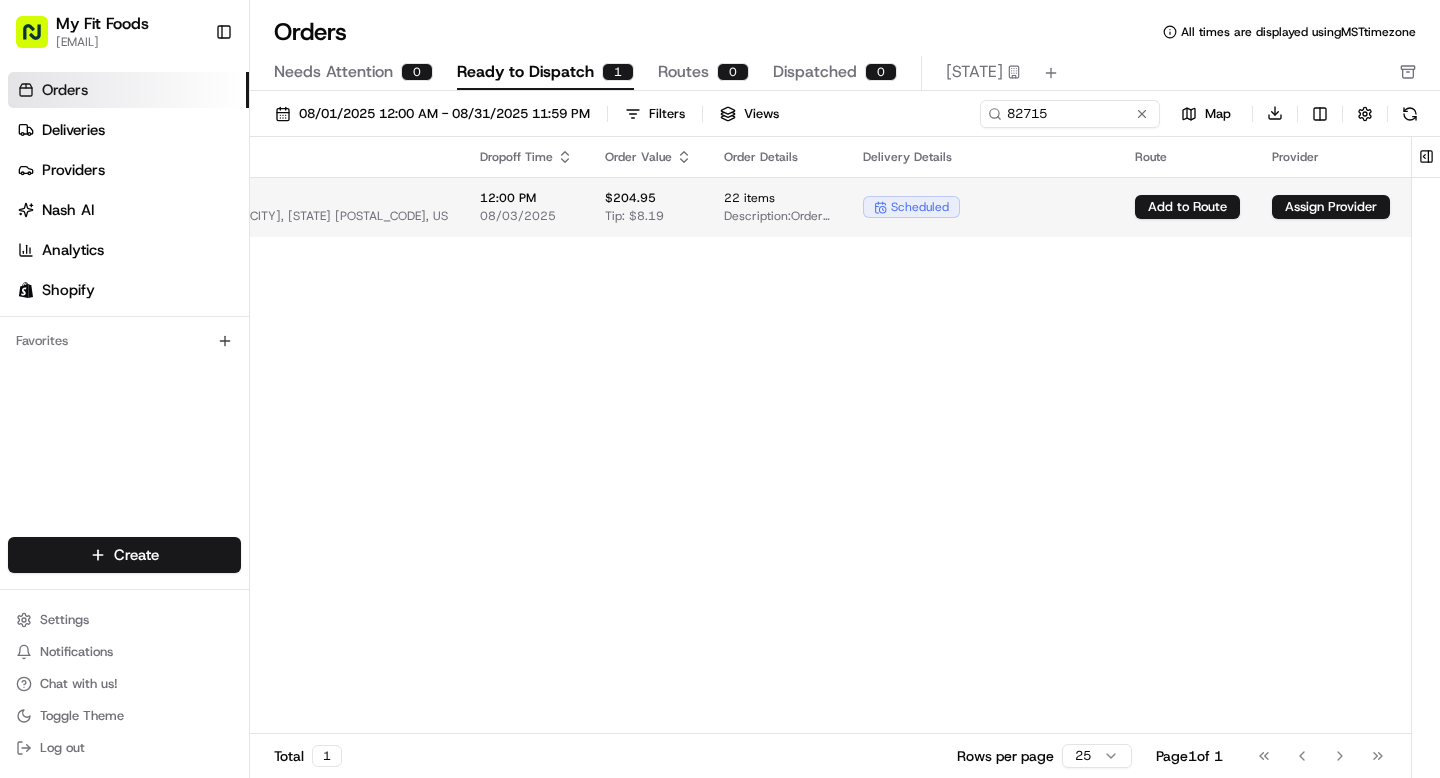 click on "My Fit Foods support@[DOMAIN] Toggle Sidebar Orders Deliveries Providers Nash AI Analytics Shopify Favorites Main Menu Members Organization Organization Users Roles Preferences Customization Tracking Orchestration Automations Dispatch Strategy Optimization Strategy Locations Pickup Locations Dropoff Locations Shifts Billing Billing Refund Requests Integrations Notification Triggers Webhooks API Keys Request Logs Create Settings Notifications Chat with us! Toggle Theme Log out Orders All times are displayed using MST timezone Needs Attention 0 Ready to Dispatch 1 Routes 0 Dispatched 0 Colorado 08/01/2025 12:00 AM - 08/31/2025 11:59 PM Filters Views 827153 Map Download Pickup Location Pickup Time Dropoff Location Dropoff Time Order Value Order Details Delivery Details Route Provider Actions My Fit Foods [NUMBER] [STREET], d[NUMBER], [CITY], [STATE] [POSTAL_CODE], [COUNTRY] [TIME] [FIRST] [LAST] [NUMBER] [STREET], [CITY], [STATE] [POSTAL_CODE], [COUNTRY] [TIME] $[NUMBER] Tip: $[NUMBER]" at bounding box center (720, 389) 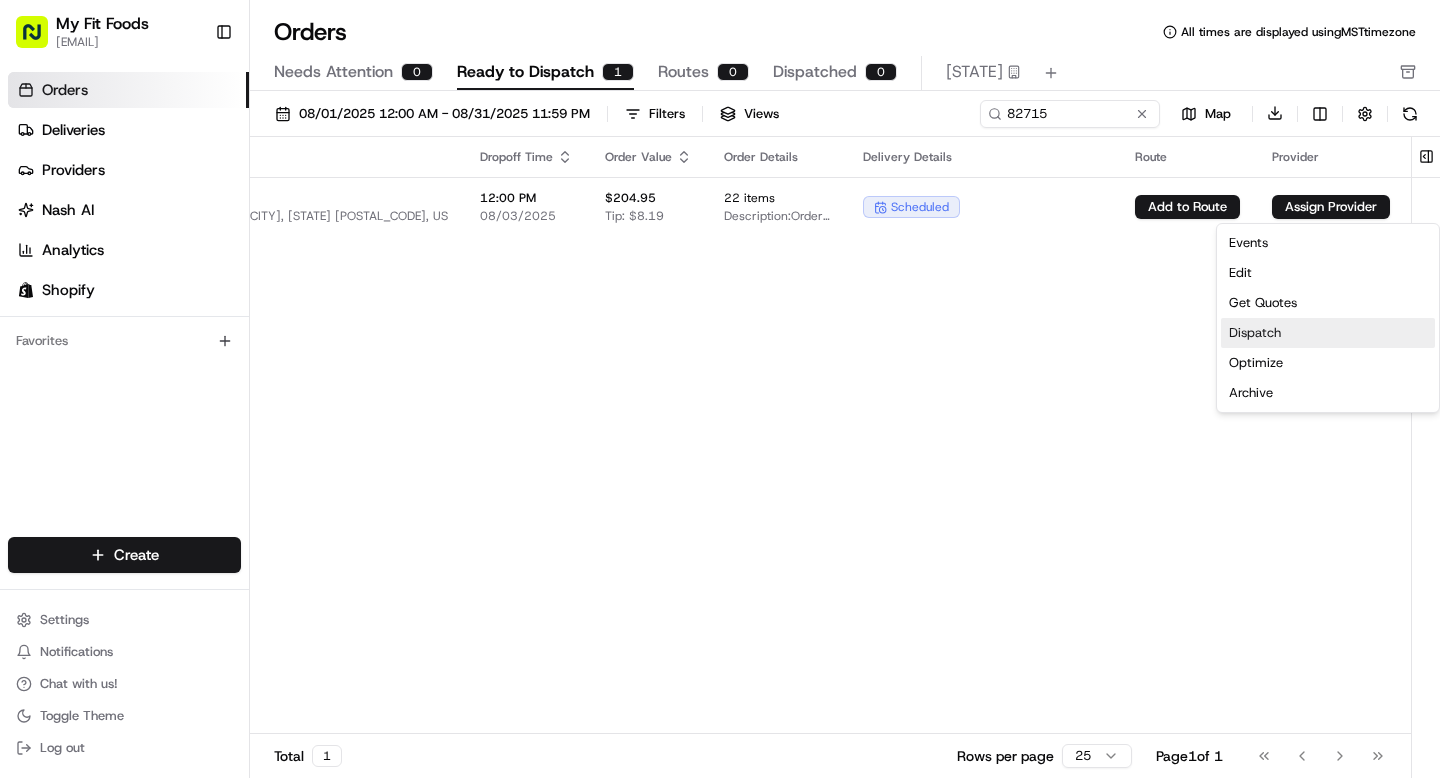 click on "Dispatch" at bounding box center [1328, 333] 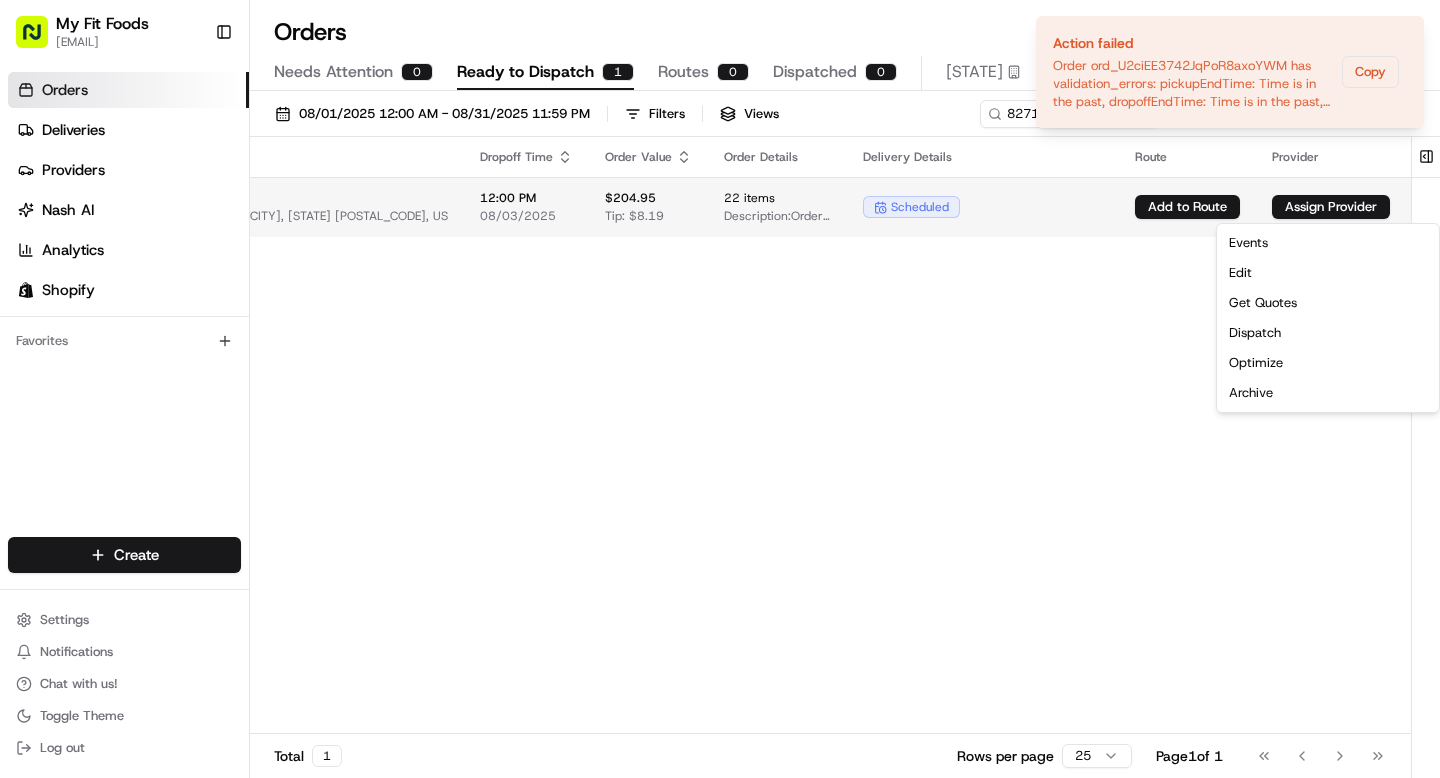 click on "My Fit Foods support@[DOMAIN] Toggle Sidebar Orders Deliveries Providers Nash AI Analytics Shopify Favorites Main Menu Members Organization Organization Users Roles Preferences Customization Tracking Orchestration Automations Dispatch Strategy Optimization Strategy Locations Pickup Locations Dropoff Locations Shifts Billing Billing Refund Requests Integrations Notification Triggers Webhooks API Keys Request Logs Create Settings Notifications Chat with us! Toggle Theme Log out Orders All times are displayed using MST timezone Needs Attention 0 Ready to Dispatch 1 Routes 0 Dispatched 0 Colorado 08/01/2025 12:00 AM - 08/31/2025 11:59 PM Filters Views 827153 Map Download Pickup Location Pickup Time Dropoff Location Dropoff Time Order Value Order Details Delivery Details Route Provider Actions My Fit Foods [NUMBER] [STREET], d[NUMBER], [CITY], [STATE] [POSTAL_CODE], [COUNTRY] [TIME] [FIRST] [LAST] [NUMBER] [STREET], [CITY], [STATE] [POSTAL_CODE], [COUNTRY] [TIME] $[NUMBER] Tip: $[NUMBER]" at bounding box center (720, 389) 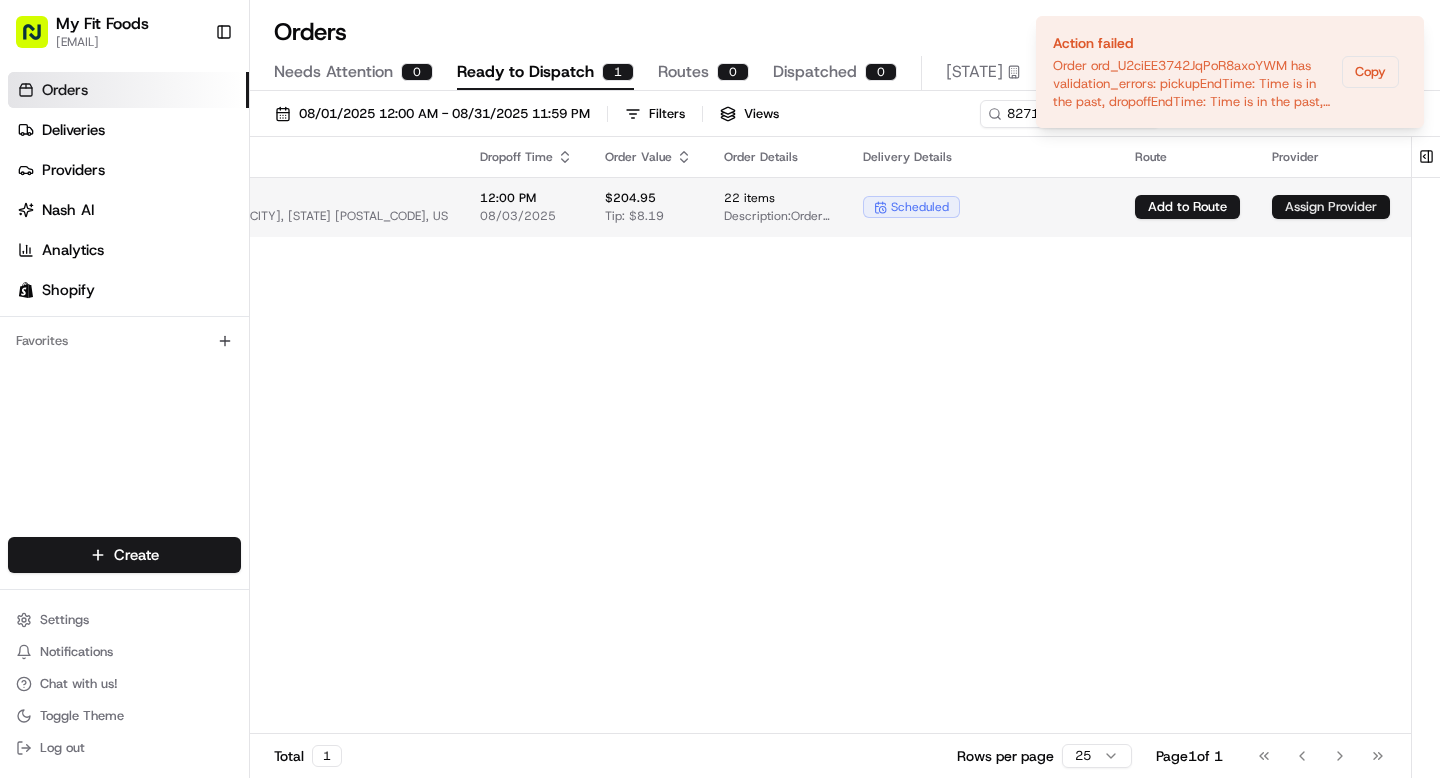 click on "Assign Provider" at bounding box center [1331, 207] 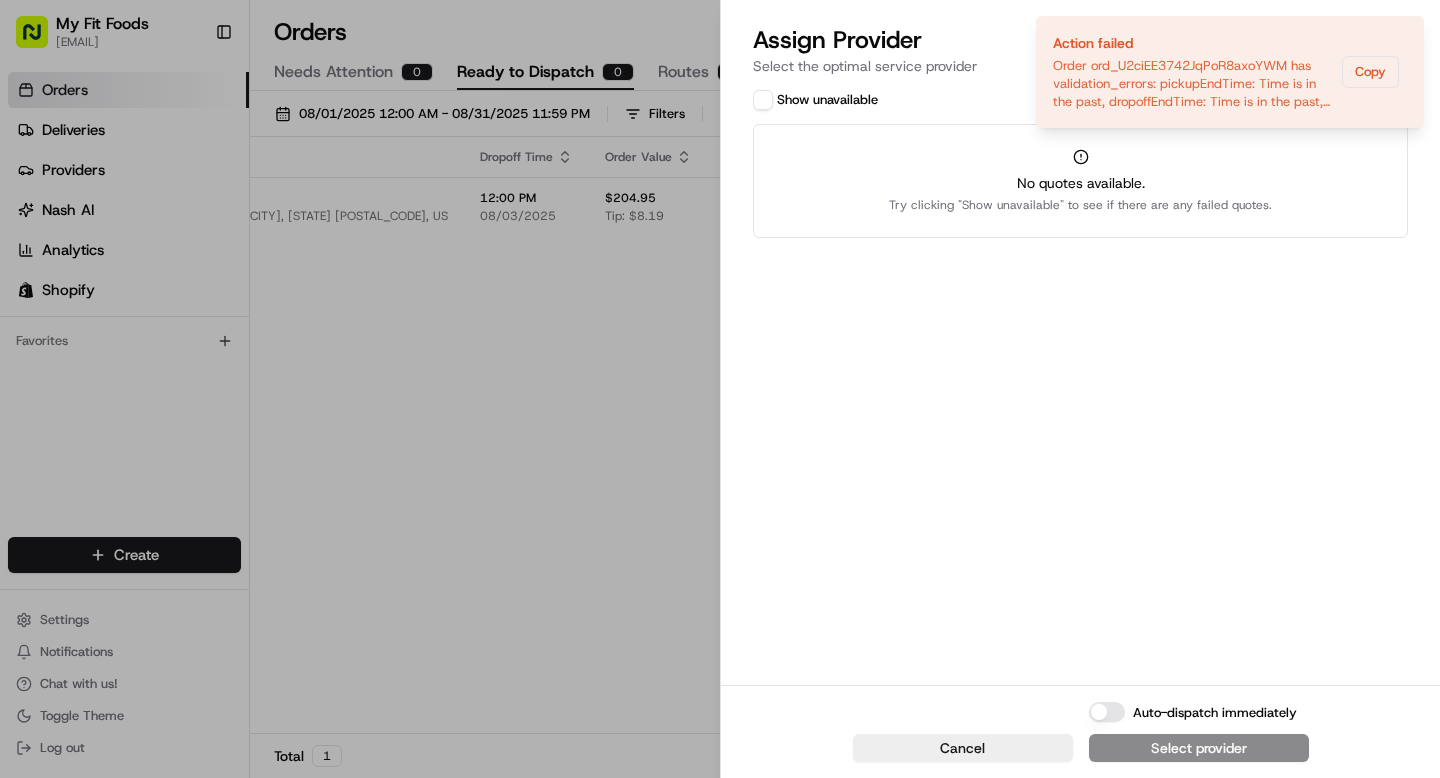 click on "Assign Provider Select the optimal service provider" at bounding box center (1080, 54) 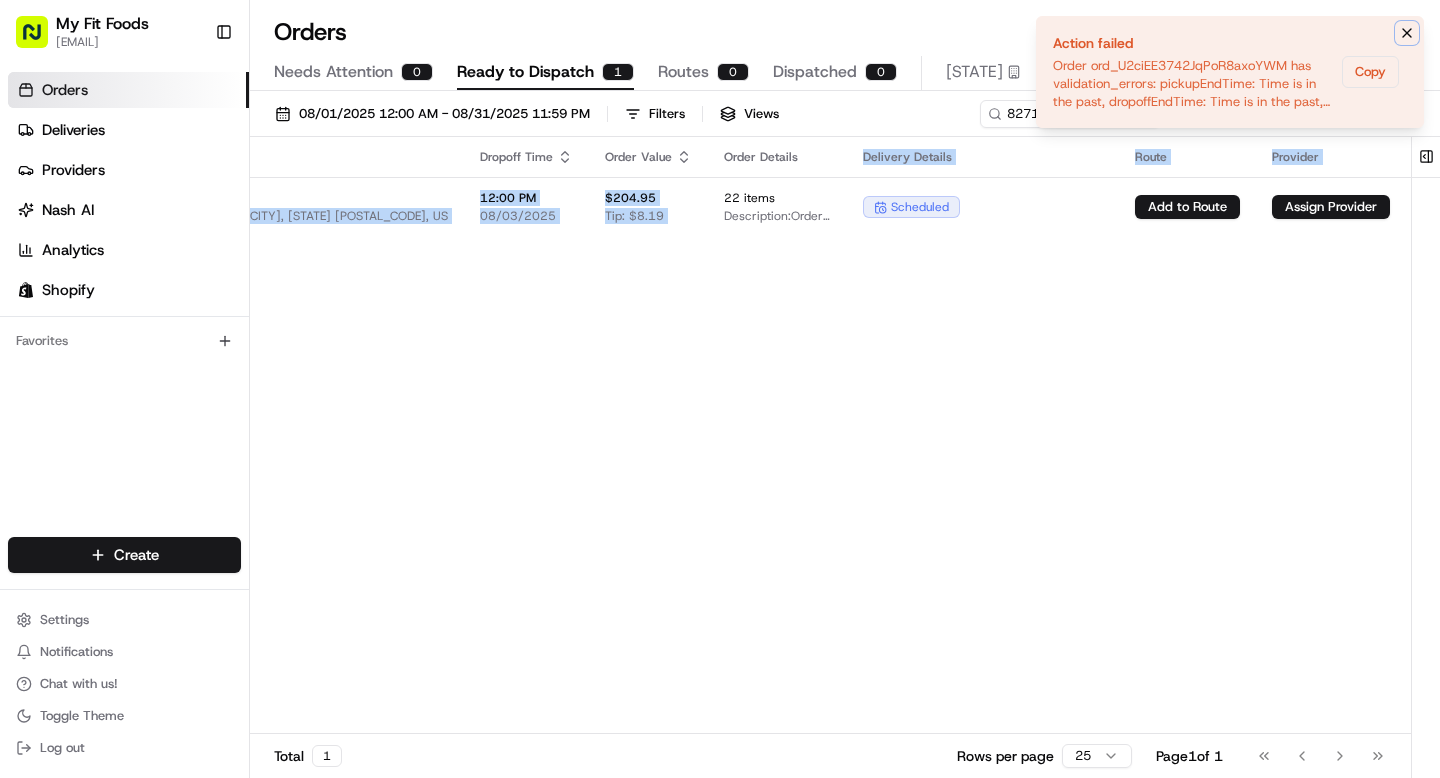 click 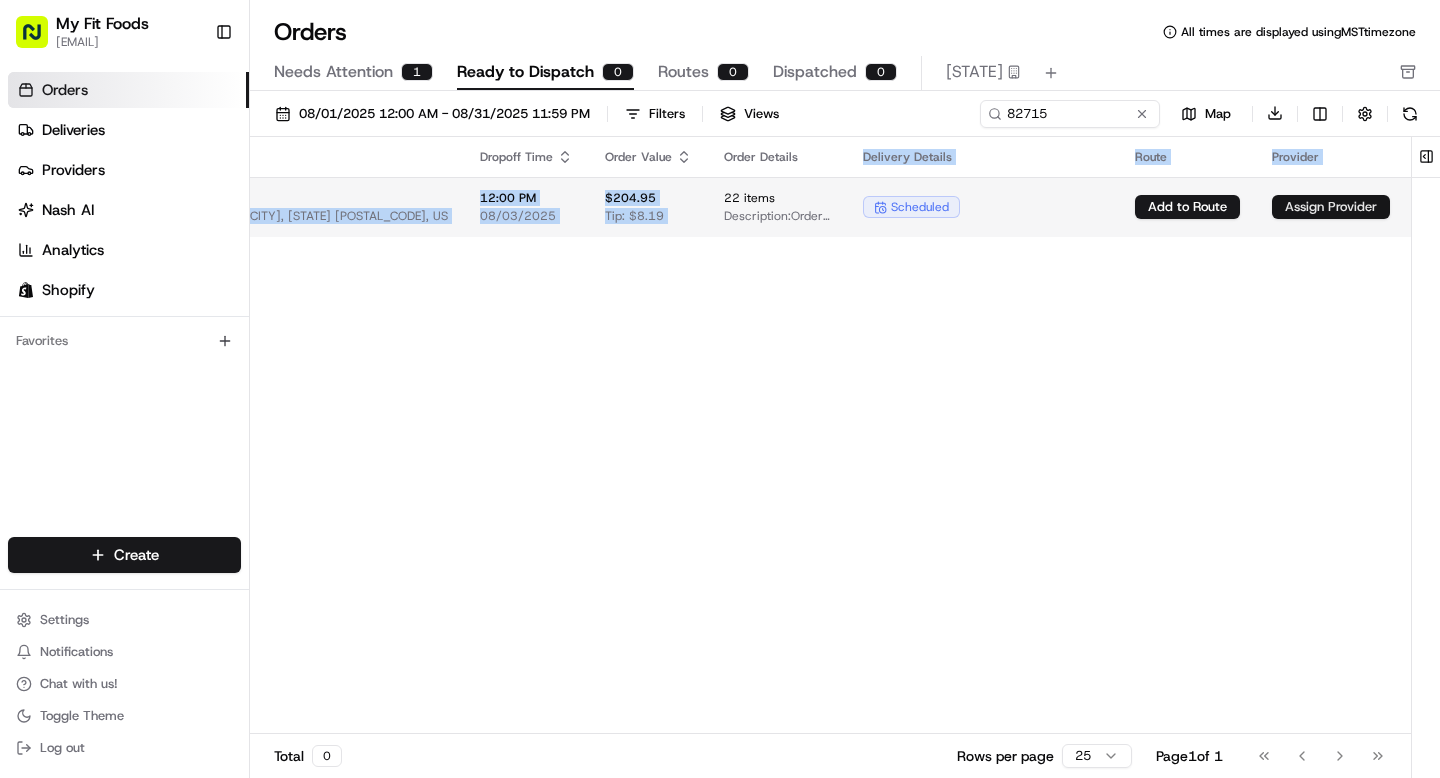 click on "Assign Provider" at bounding box center (1331, 207) 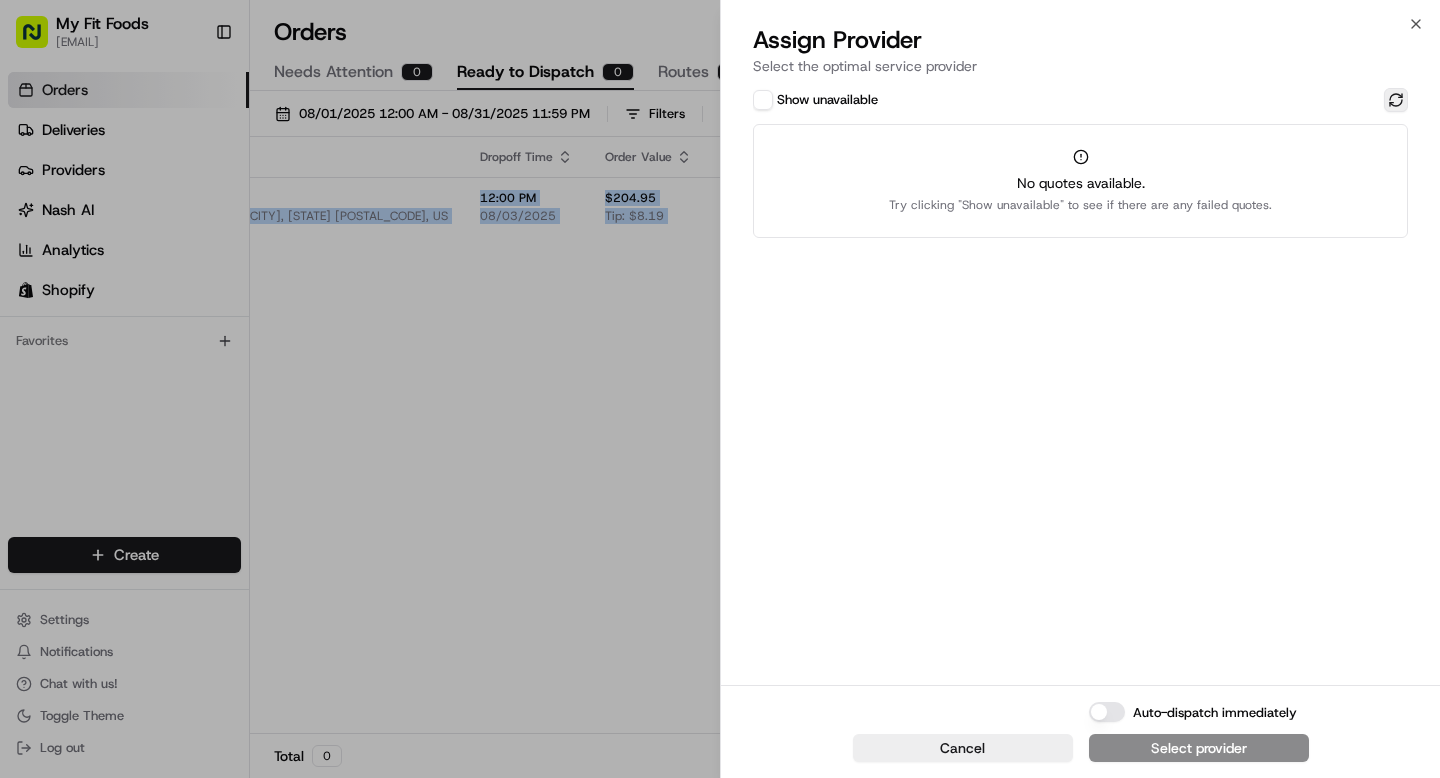 click at bounding box center (1396, 100) 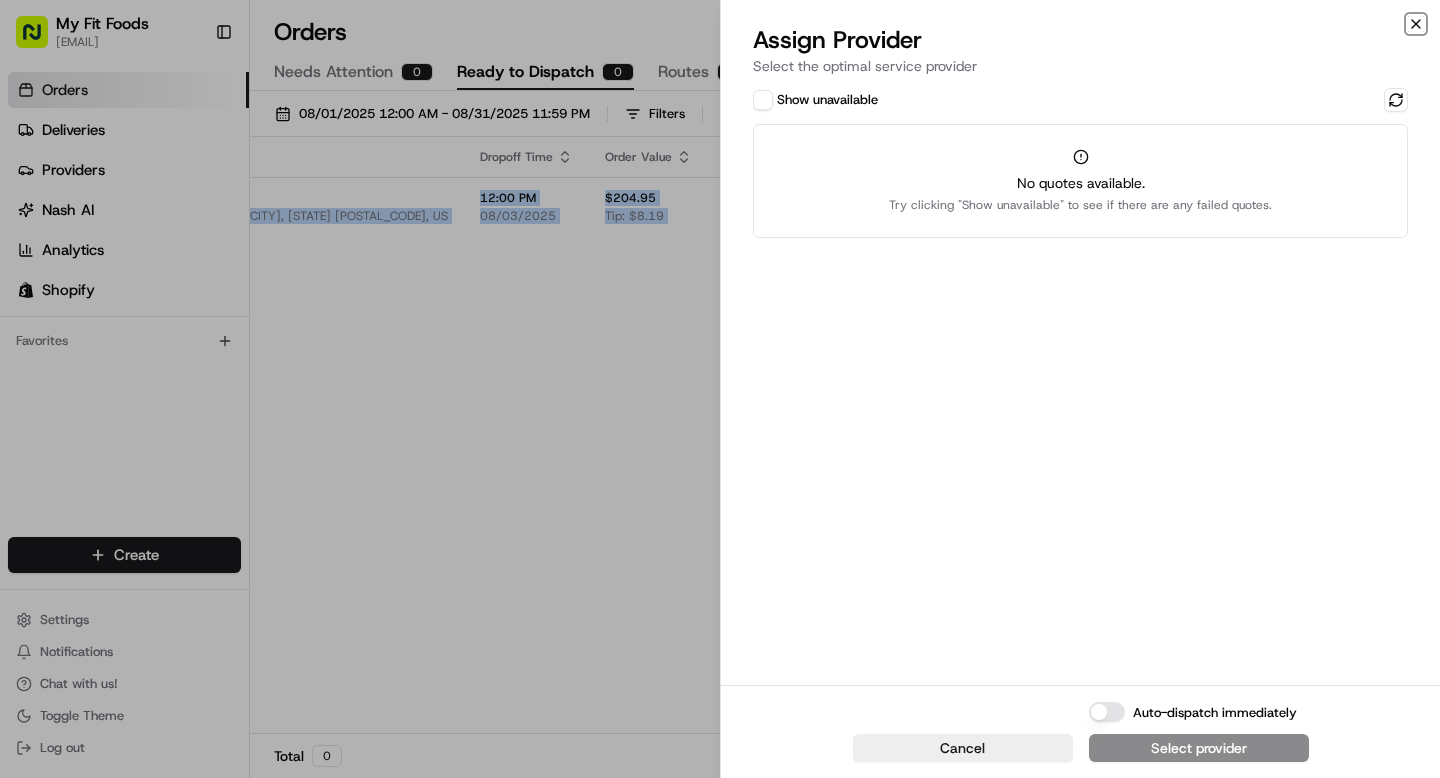 click 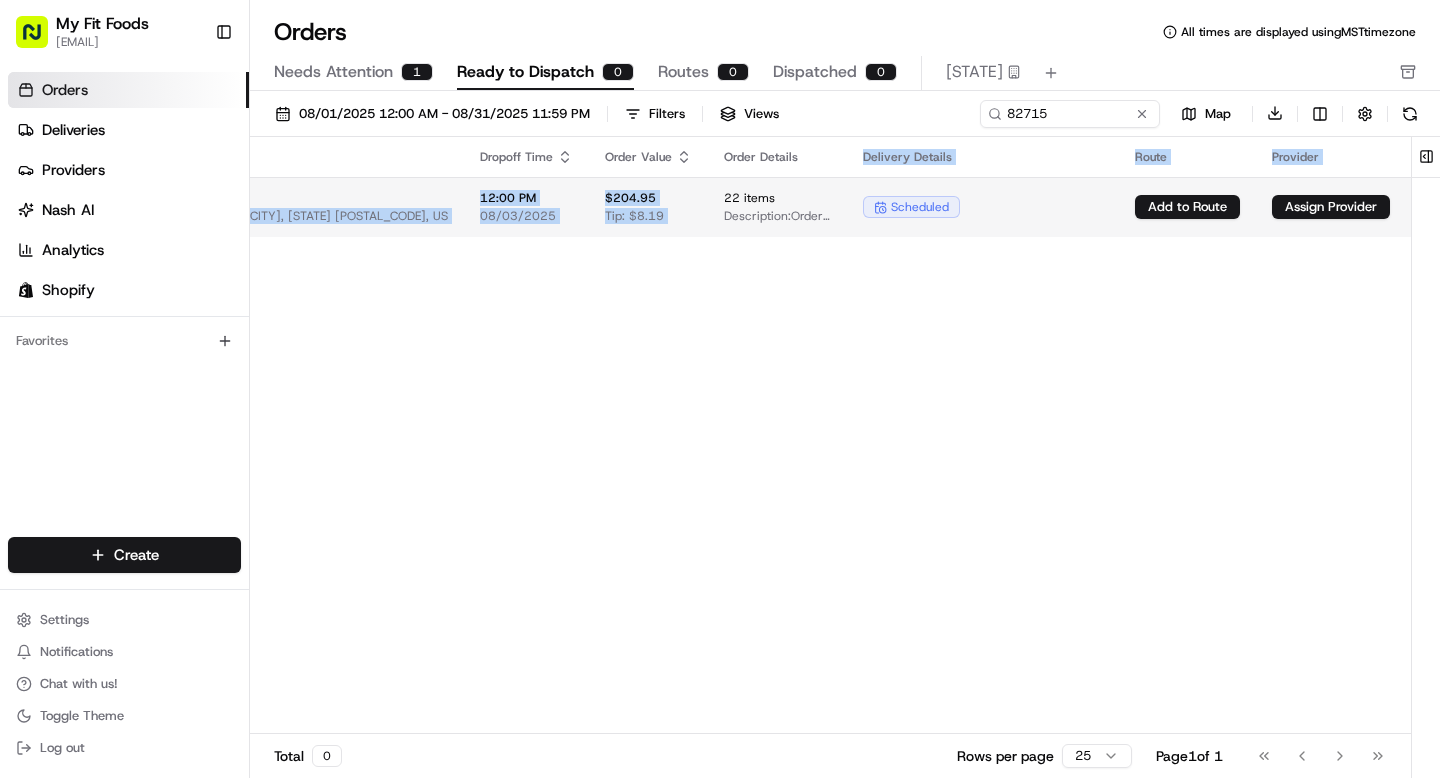 click on "My Fit Foods [EMAIL] Toggle Sidebar Orders Deliveries Providers Nash AI Analytics Shopify Favorites Main Menu Members & Organization Organization Users Roles Preferences Customization Tracking Orchestration Automations Dispatch Strategy Optimization Strategy Locations Pickup Locations Dropoff Locations Shifts Billing Billing Refund Requests Integrations Notification Triggers Webhooks API Keys Request Logs Create Settings Notifications Chat with us! Toggle Theme Log out Orders All times are displayed using MST timezone Needs Attention 1 Ready to Dispatch 0 Routes 0 Dispatched 0 [STATE] [DATE] - [DATE] Filters Views 827153 Map Download Pickup Location Pickup Time Dropoff Location Dropoff Time Order Value Order Details Delivery Details Route Provider Actions My Fit Foods [NUMBER] [STREET], [NUMBER], [CITY], [STATE] [POSTAL_CODE], US 9:00 AM [DATE] [FIRST] [LAST] [NUMBER], [CITY], [STATE] [POSTAL_CODE], US 12:00 PM [DATE] $[PRICE] Tip: $[PRICE]" at bounding box center [720, 389] 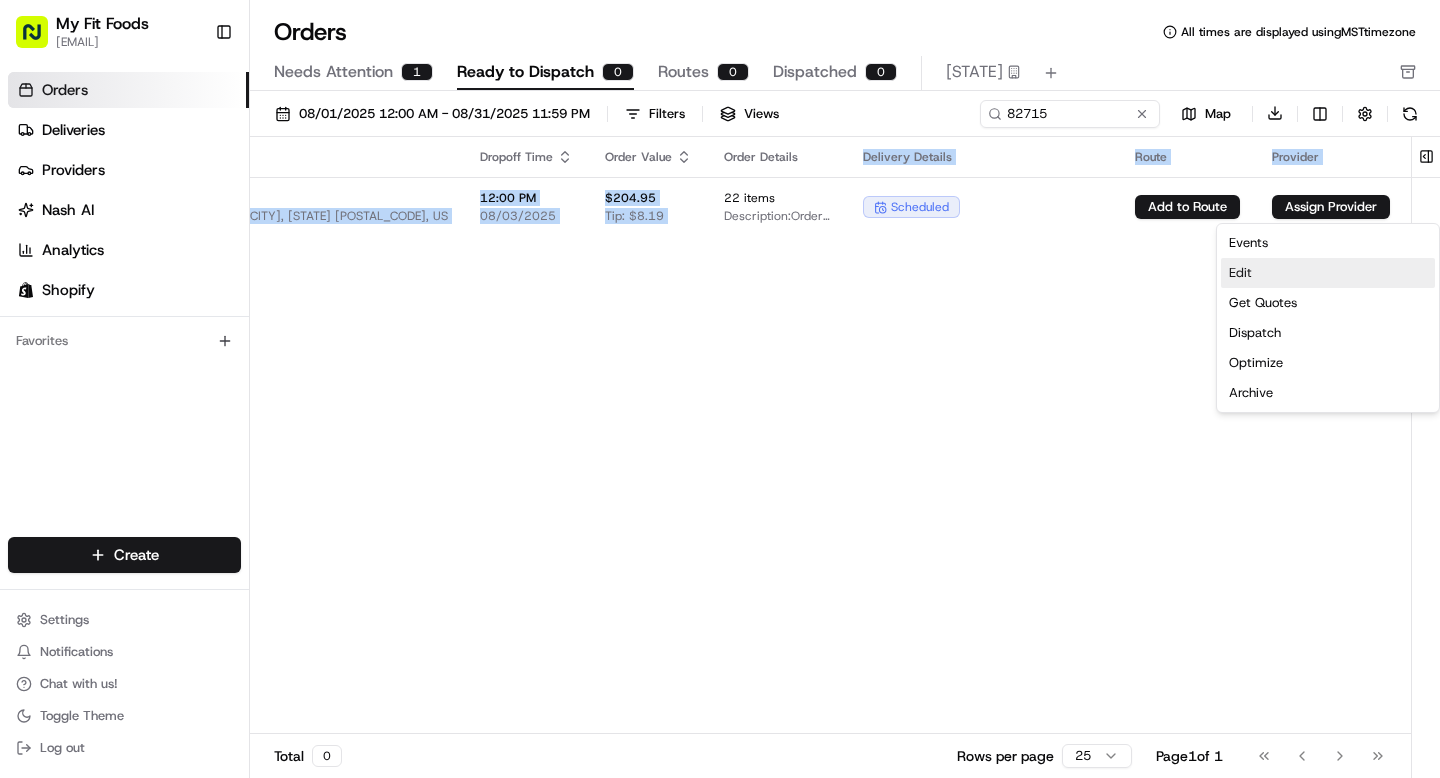 click on "Edit" at bounding box center [1328, 273] 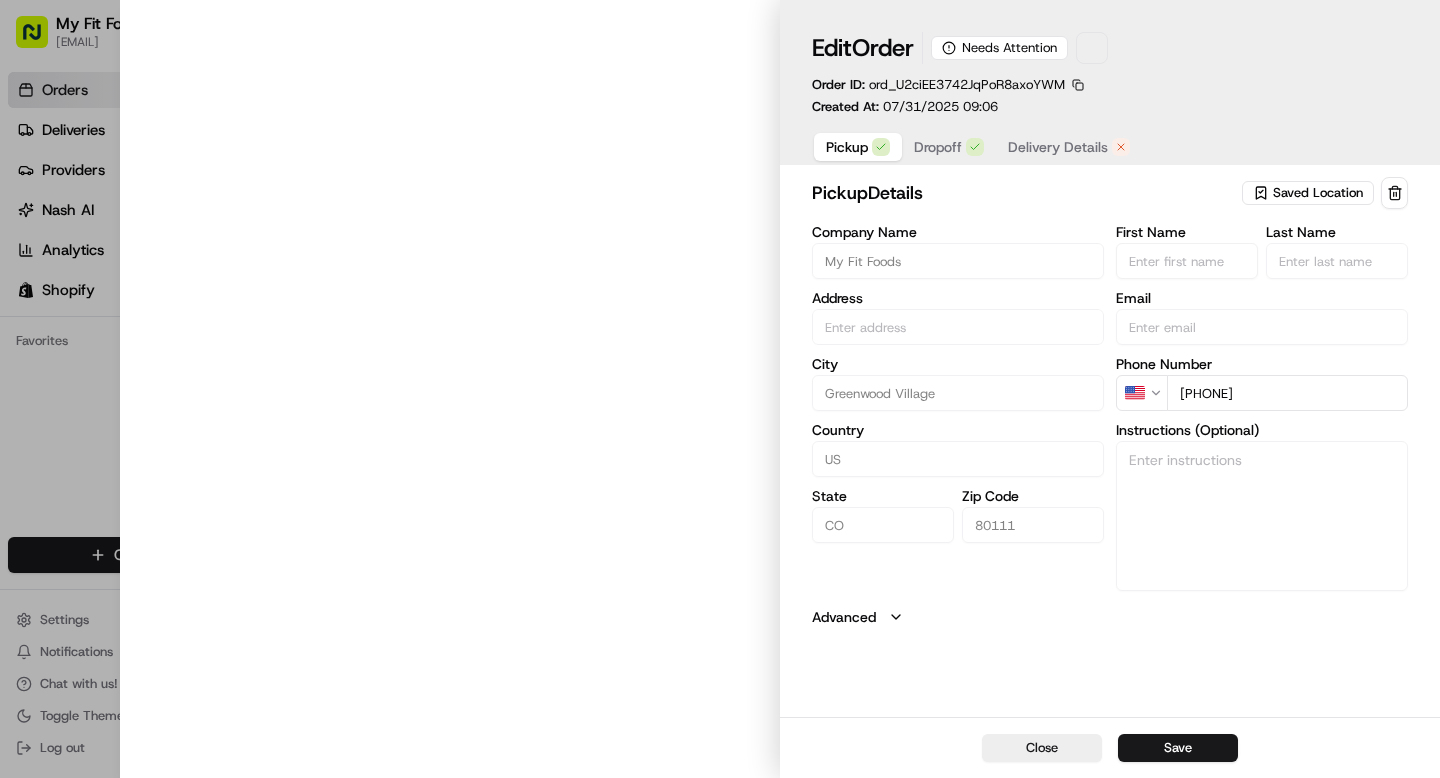 type on "[NUMBER] [STREET], [NUMBER], [CITY], [STATE] [POSTAL_CODE], US" 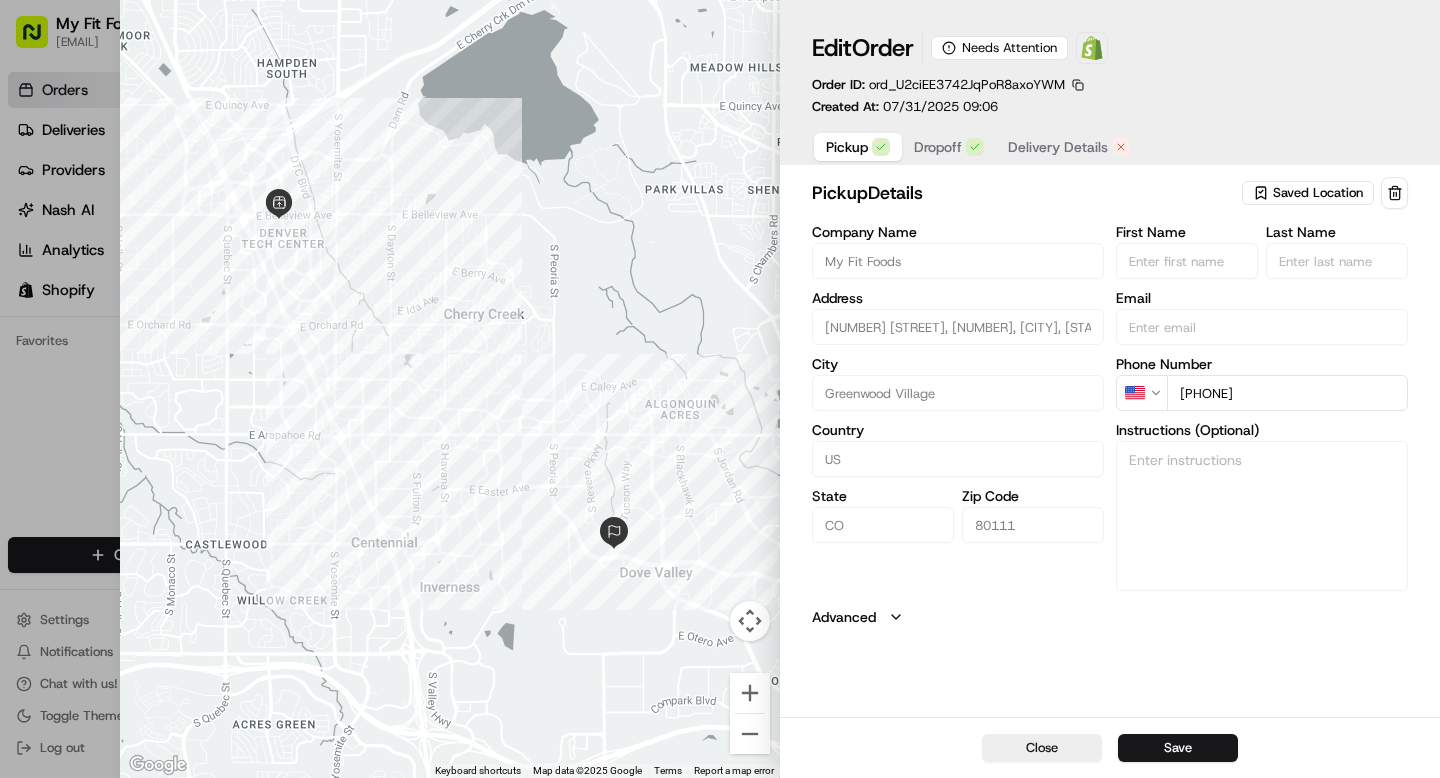click on "Delivery Details" at bounding box center (1069, 147) 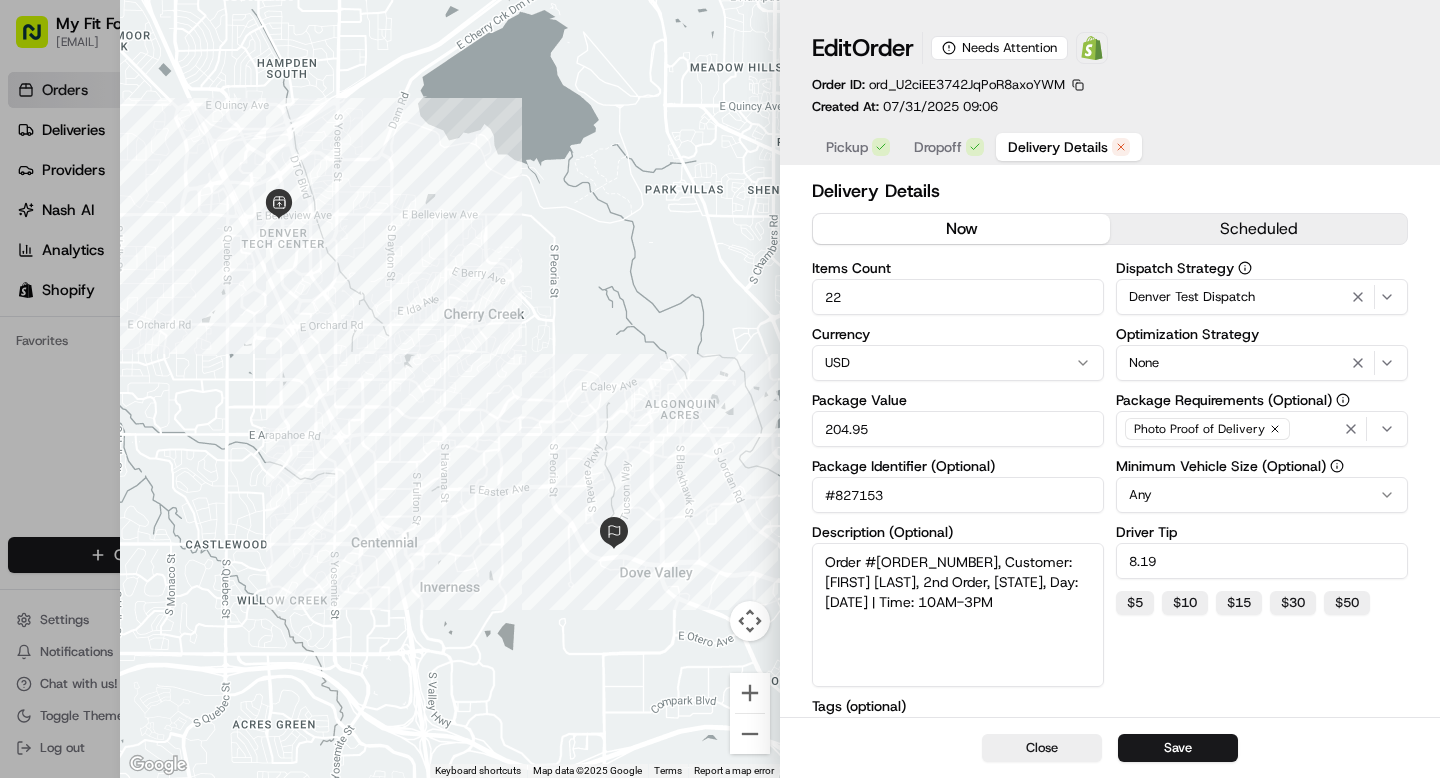 click on "now" at bounding box center [961, 229] 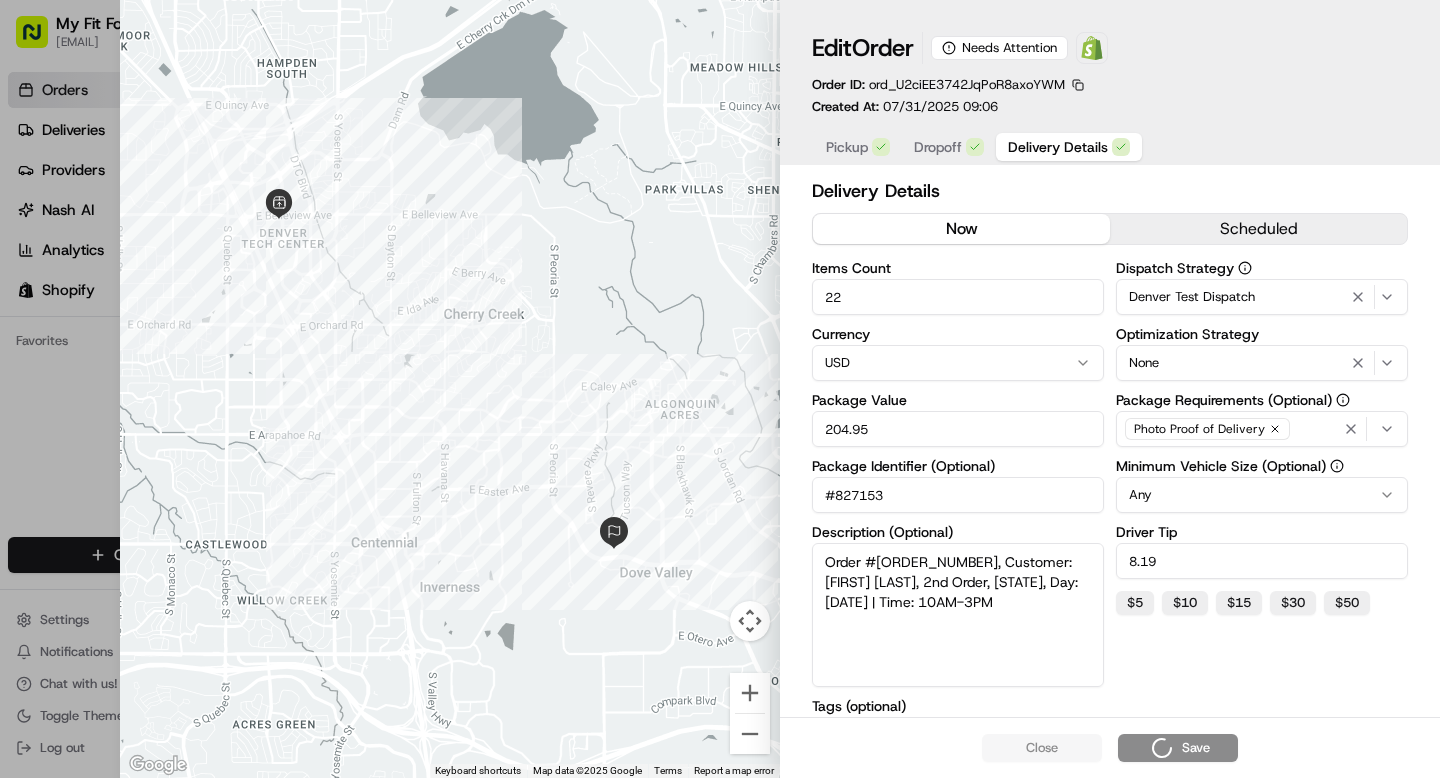 type on "1" 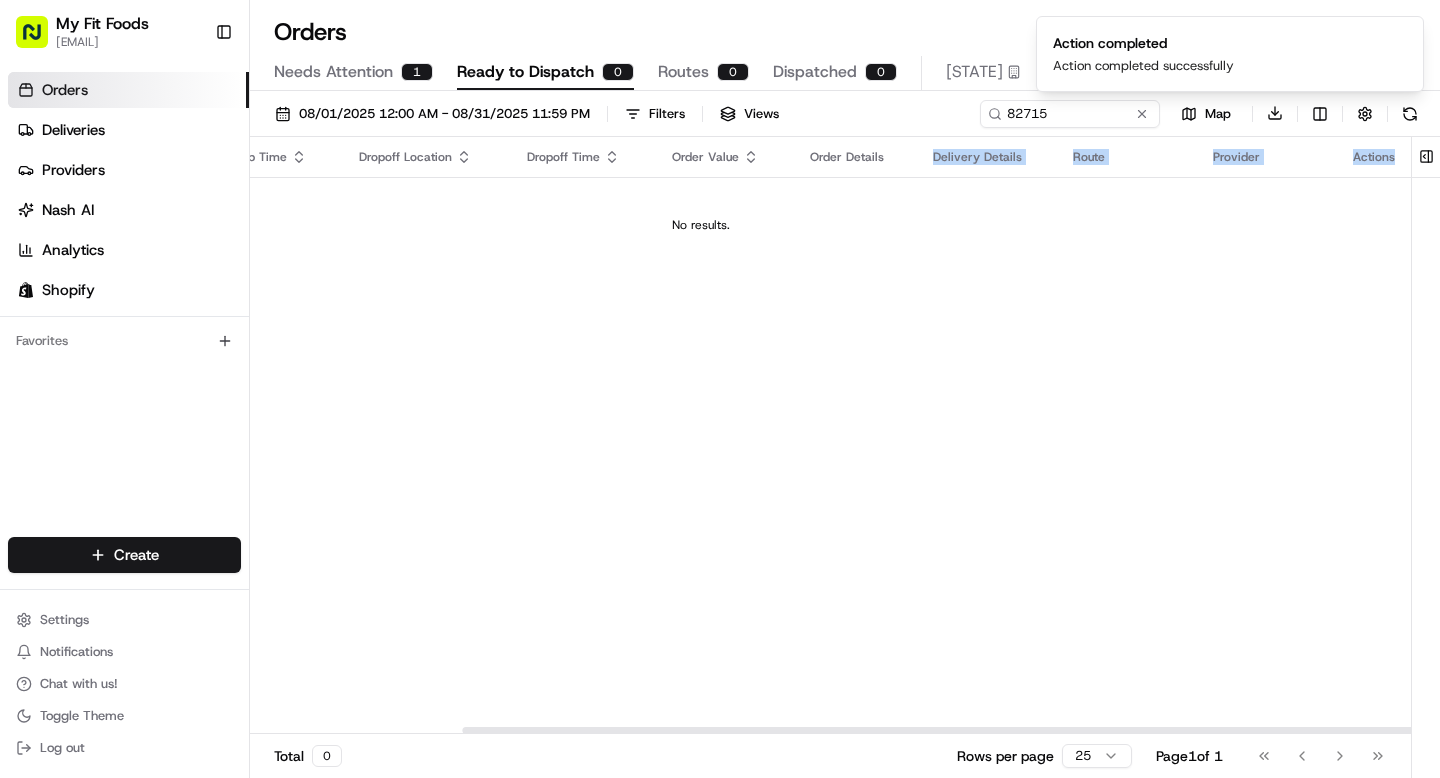 scroll, scrollTop: 0, scrollLeft: 259, axis: horizontal 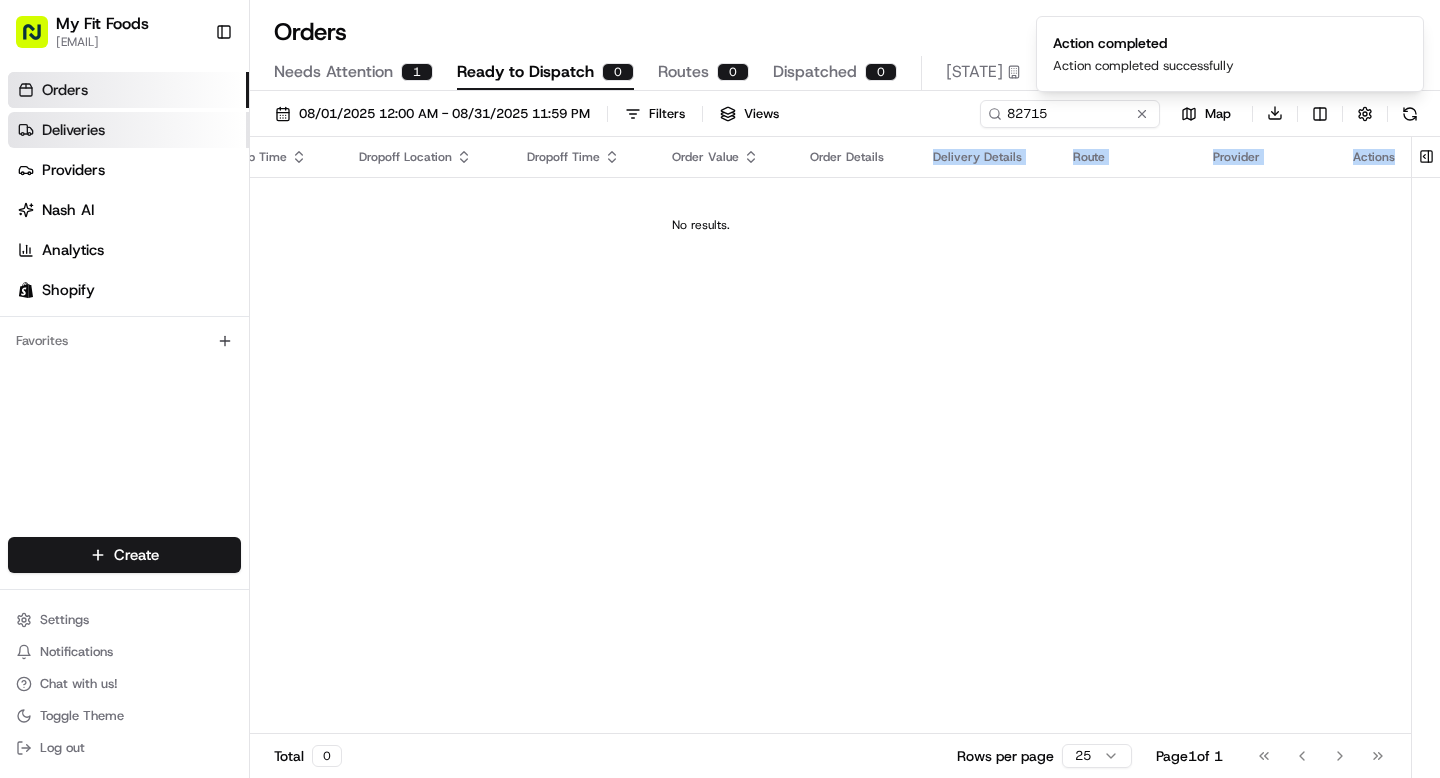 click on "Deliveries" at bounding box center (128, 130) 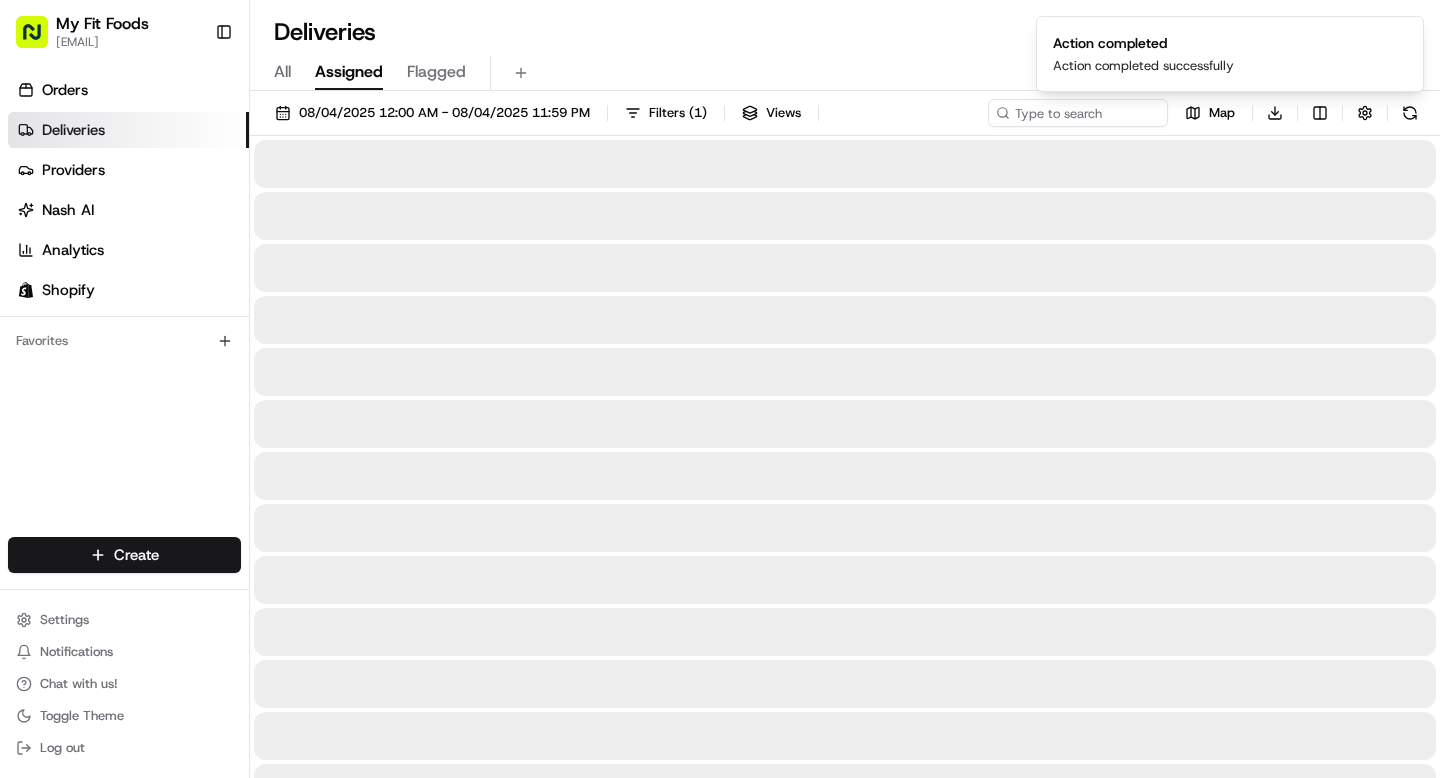 click on "All" at bounding box center (282, 72) 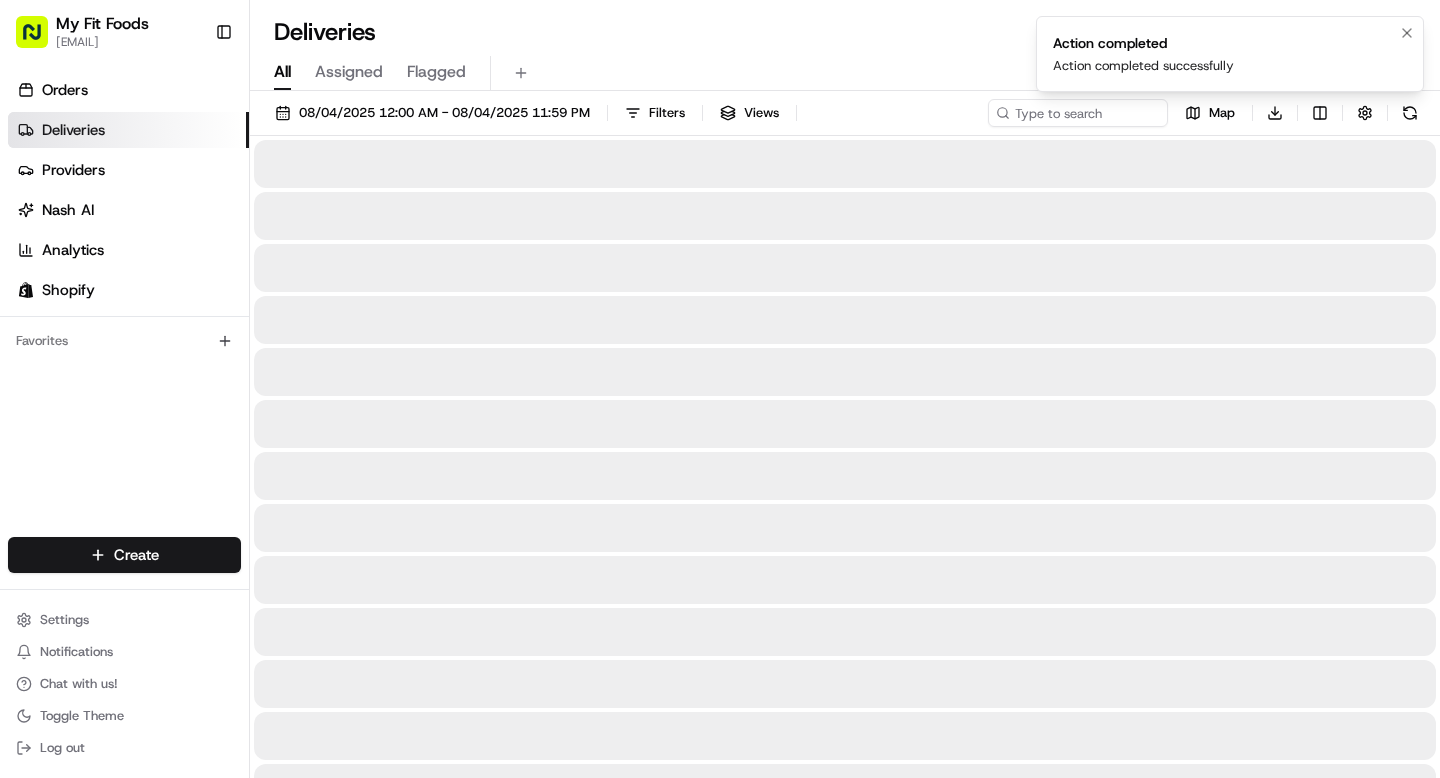 click on "Action completed Action completed successfully" at bounding box center [1230, 54] 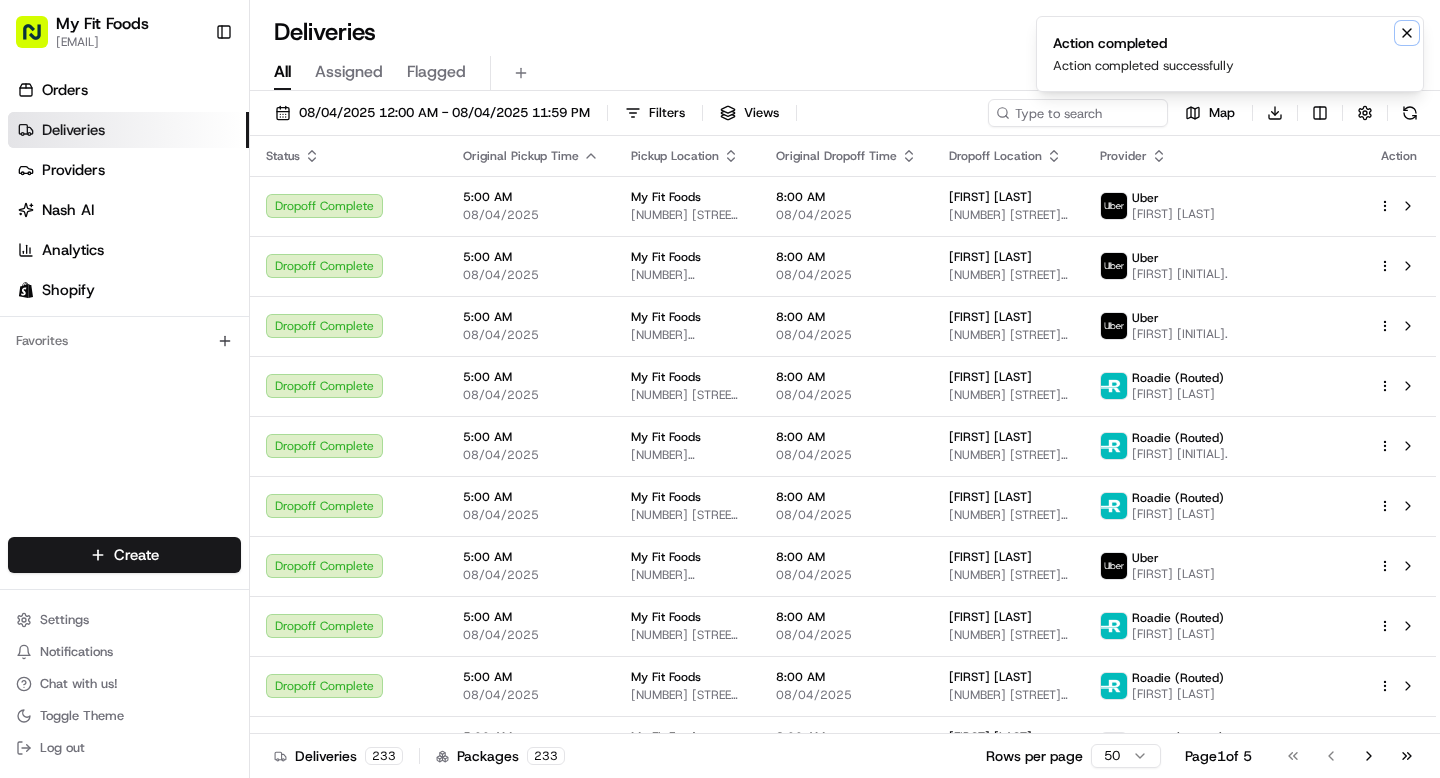 click 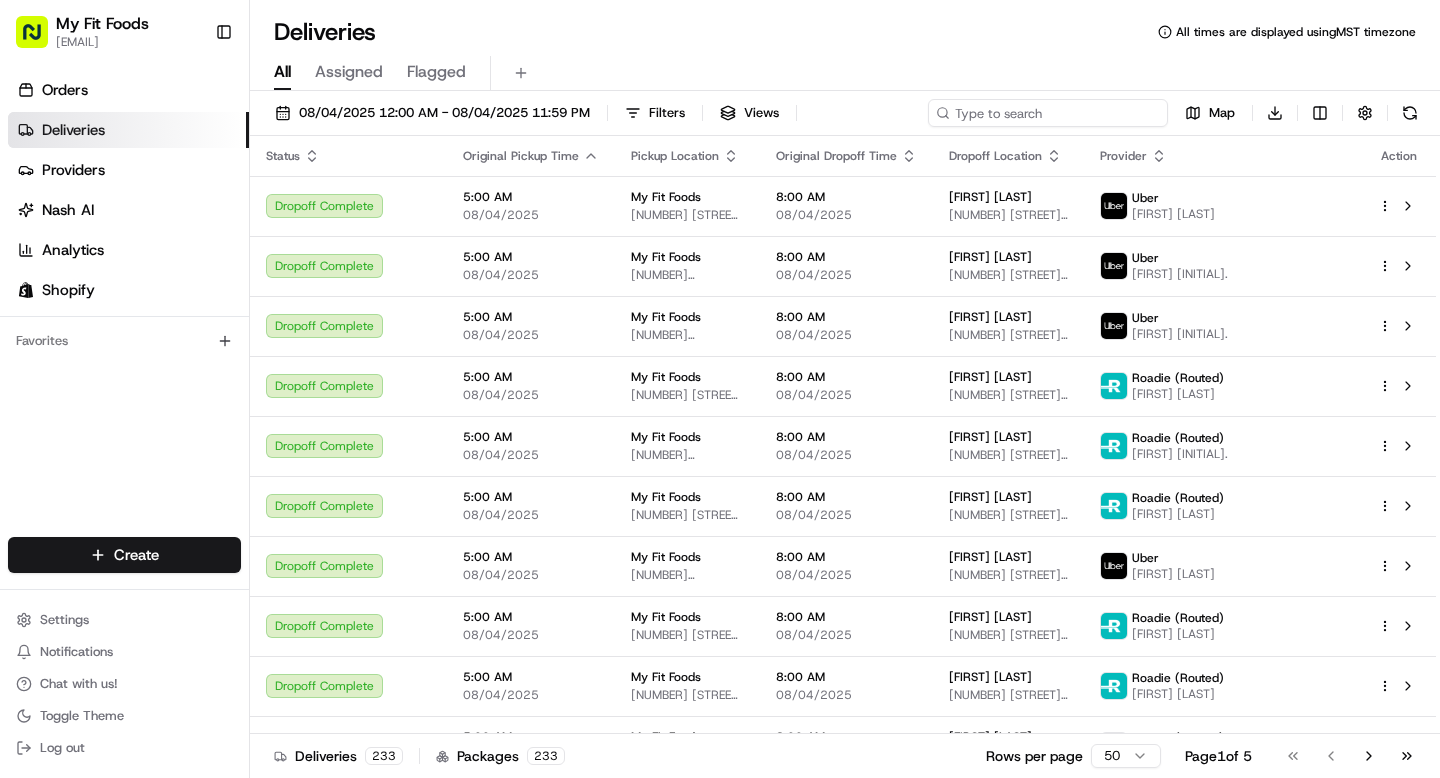 click at bounding box center [1048, 113] 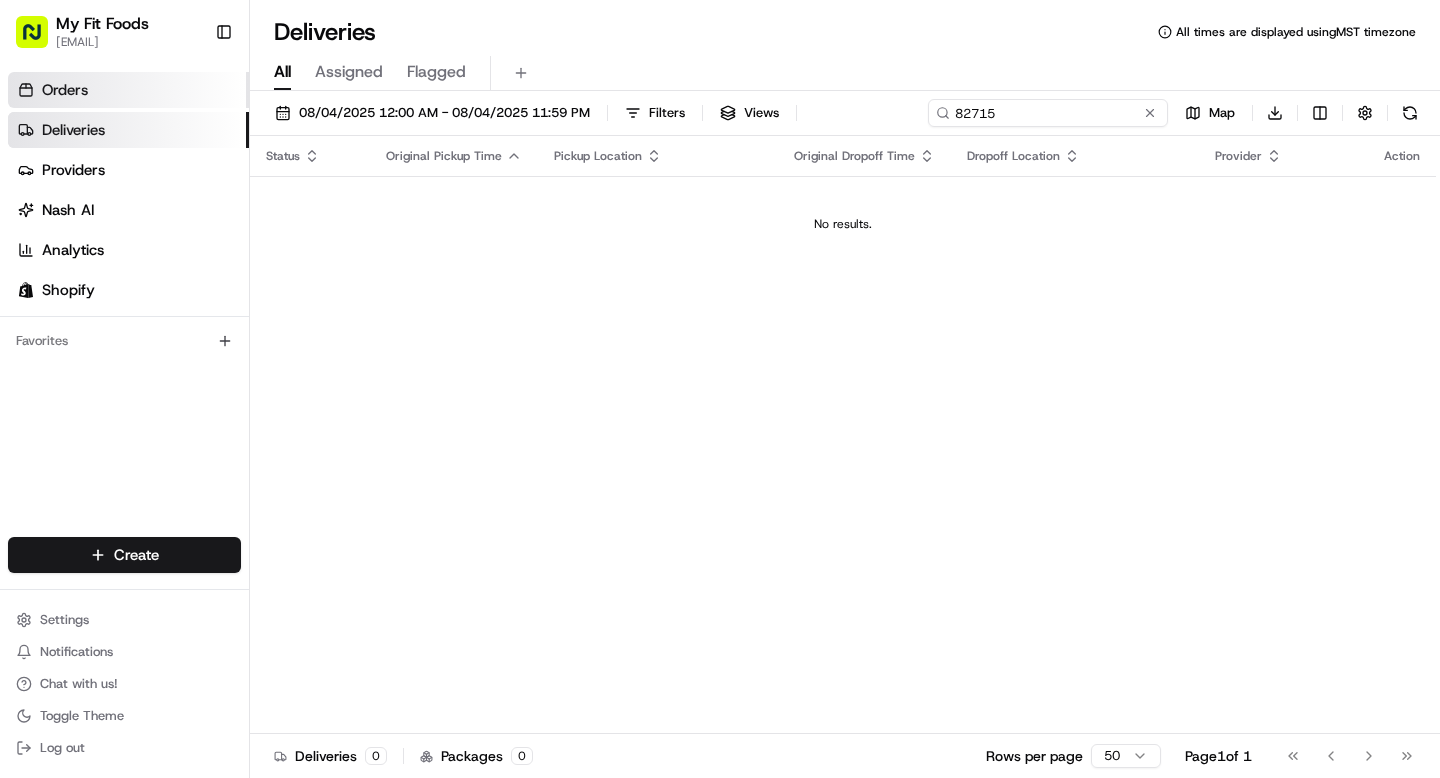 type on "82715" 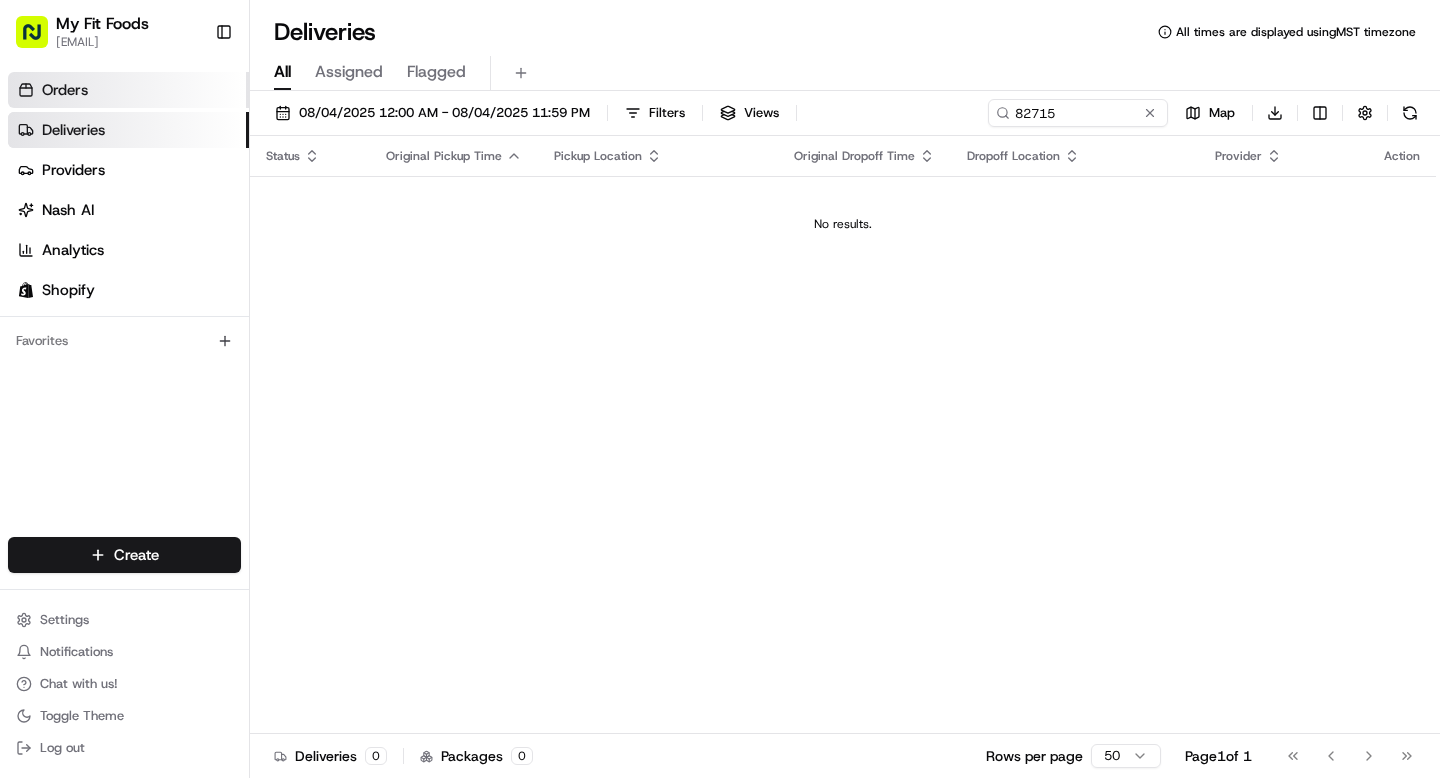 click on "Orders" at bounding box center [128, 90] 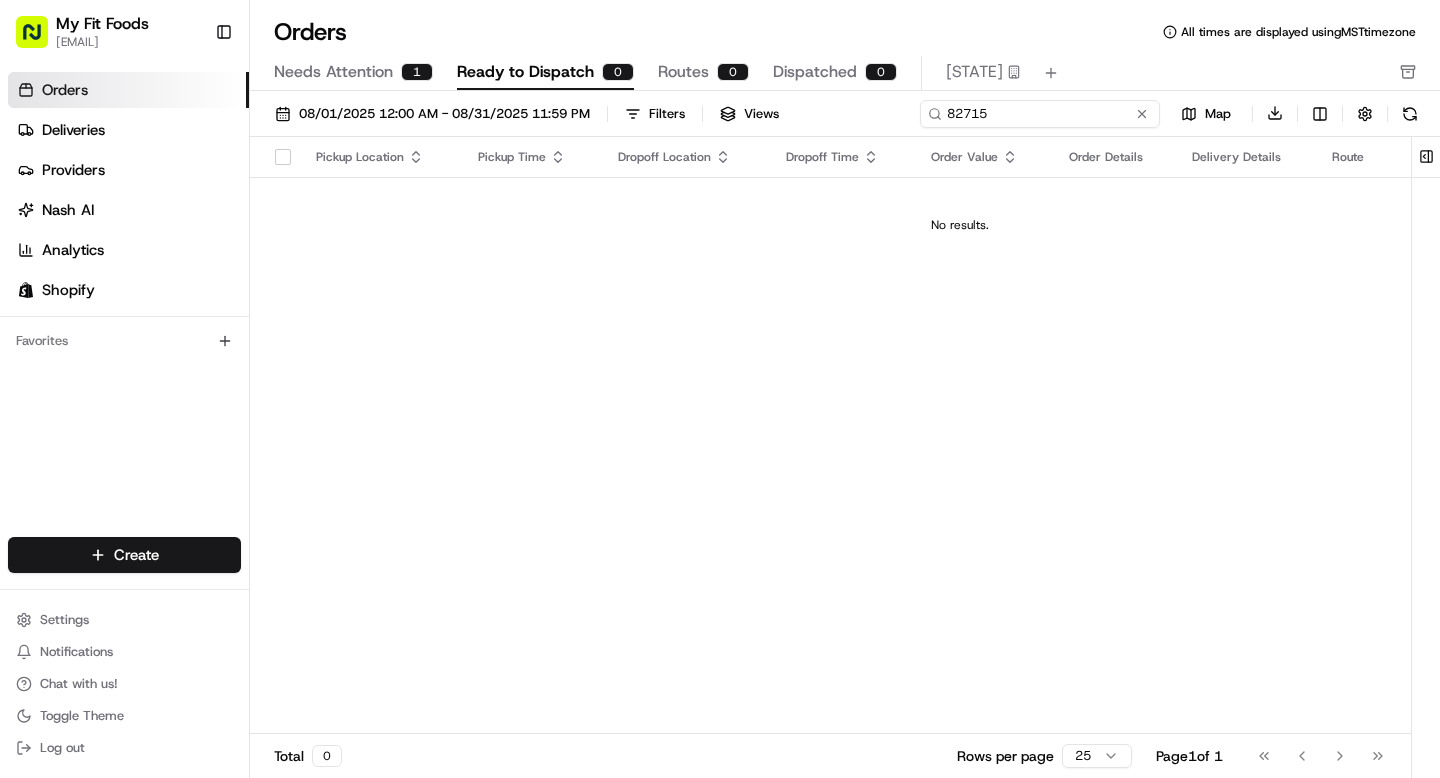 click on "82715" at bounding box center (1040, 114) 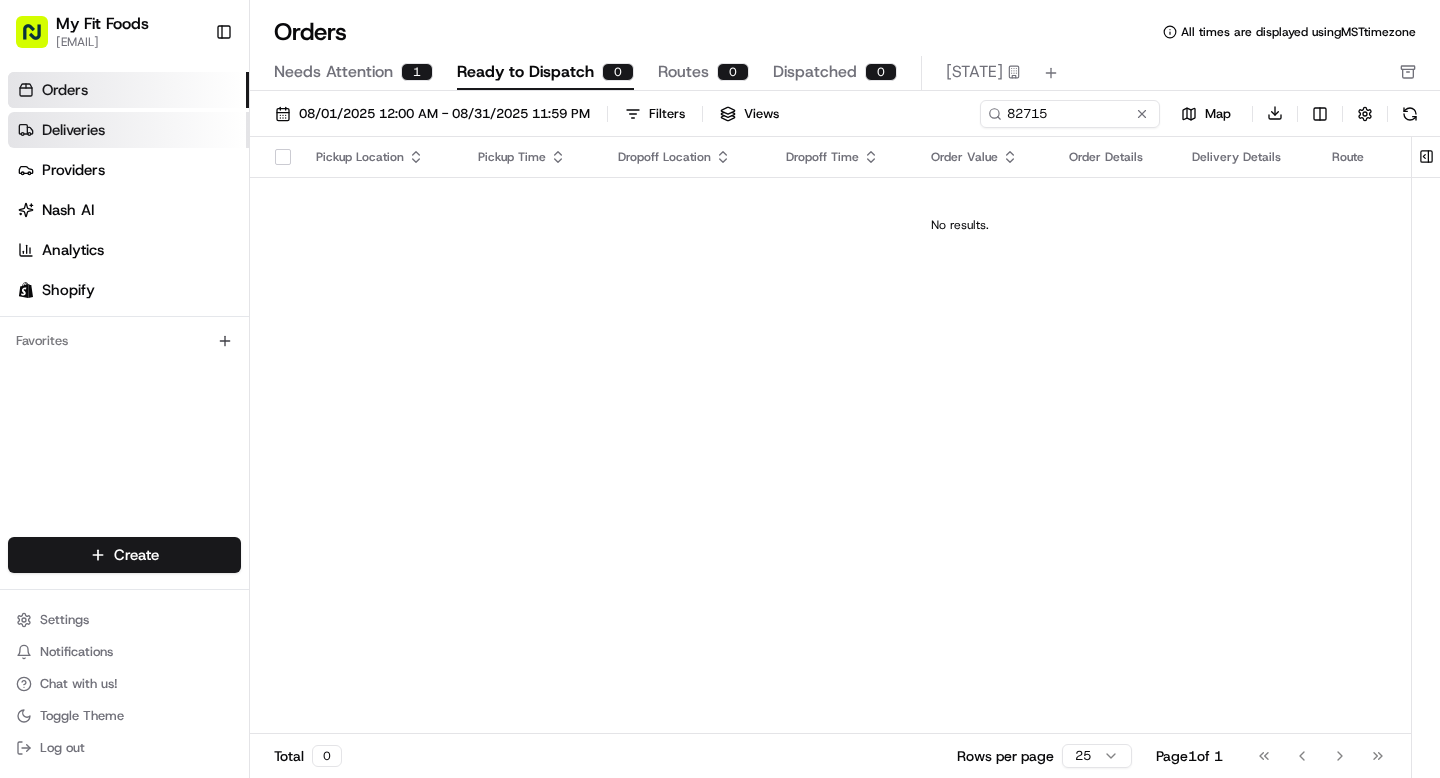 click on "Deliveries" at bounding box center [128, 130] 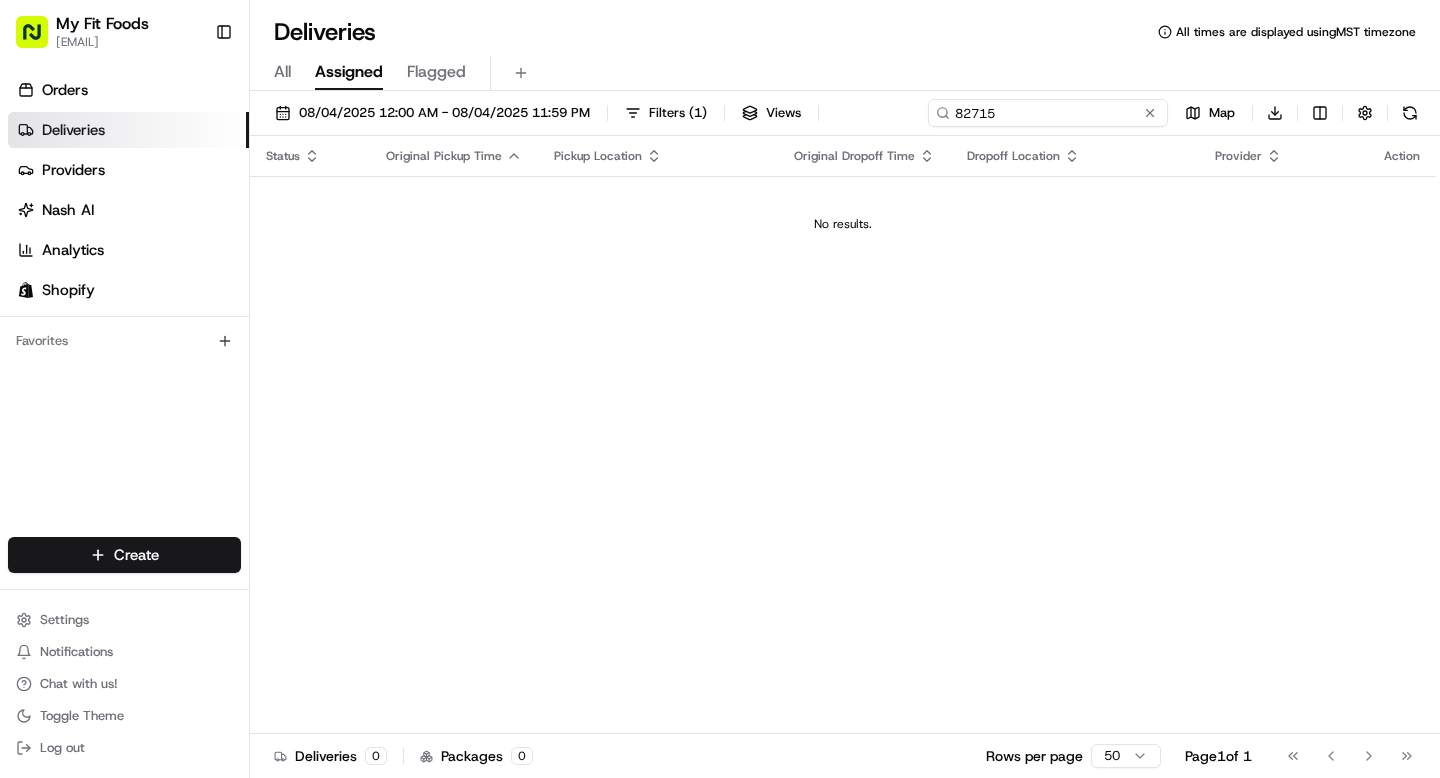 click on "82715" at bounding box center (1048, 113) 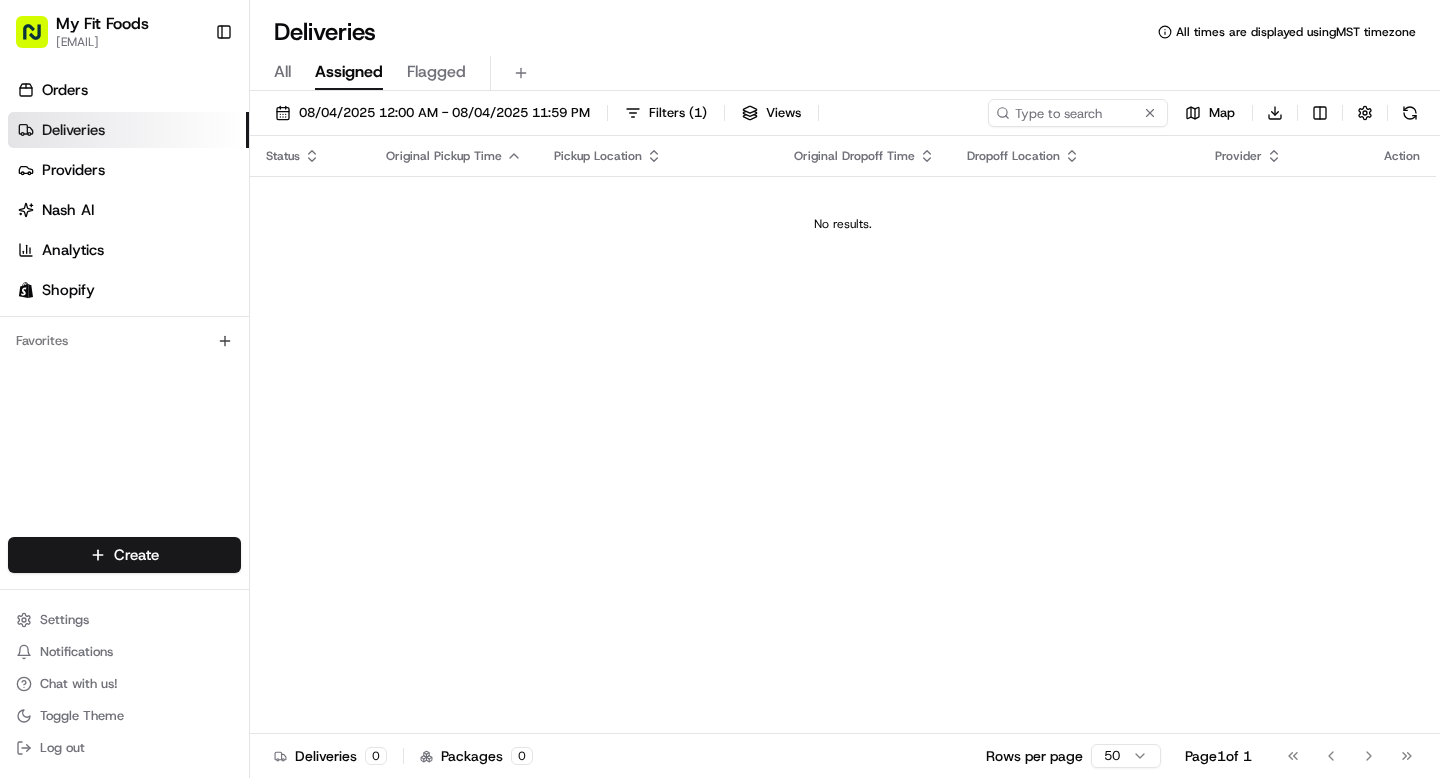 click on "All" at bounding box center (282, 72) 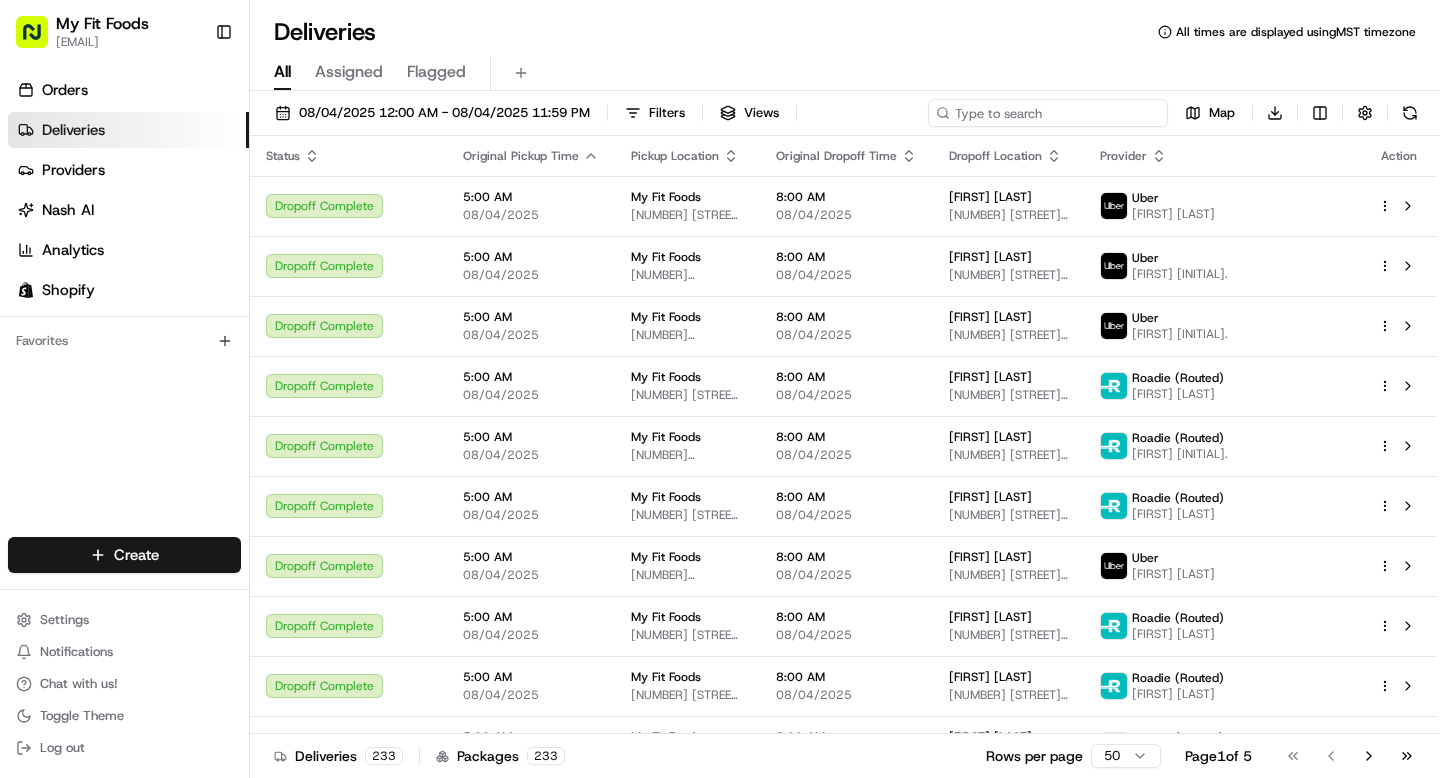 click at bounding box center [1048, 113] 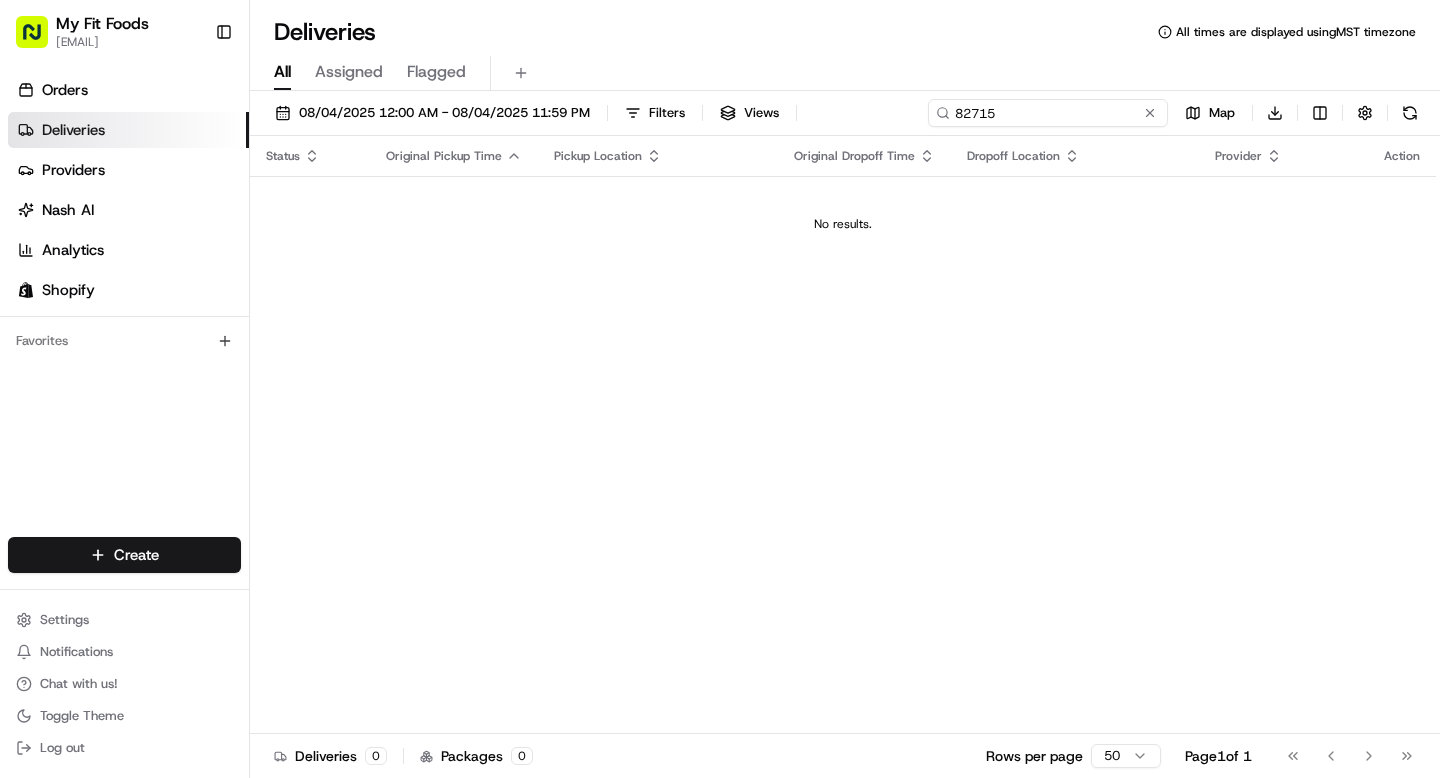drag, startPoint x: 1055, startPoint y: 108, endPoint x: 806, endPoint y: 82, distance: 250.35374 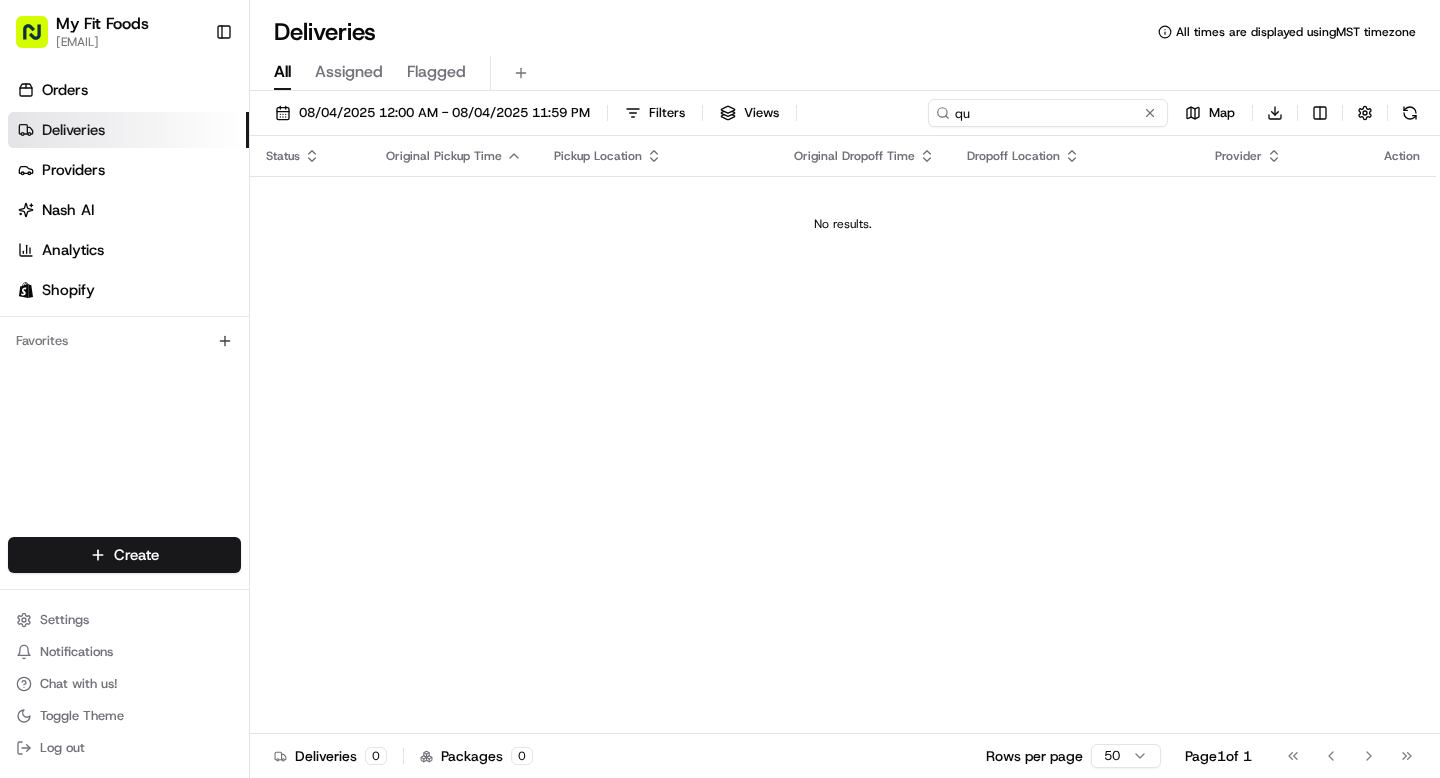 type on "q" 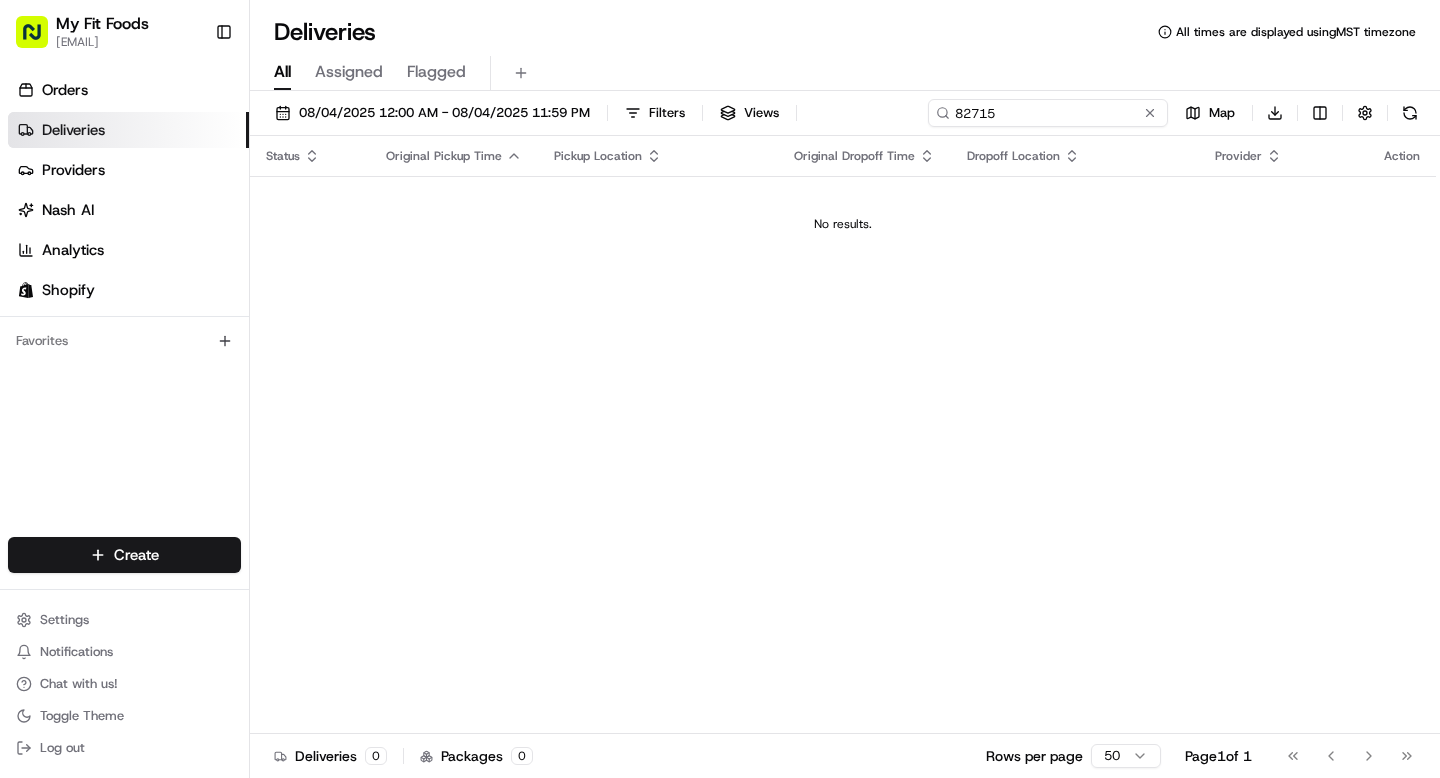 type on "82715" 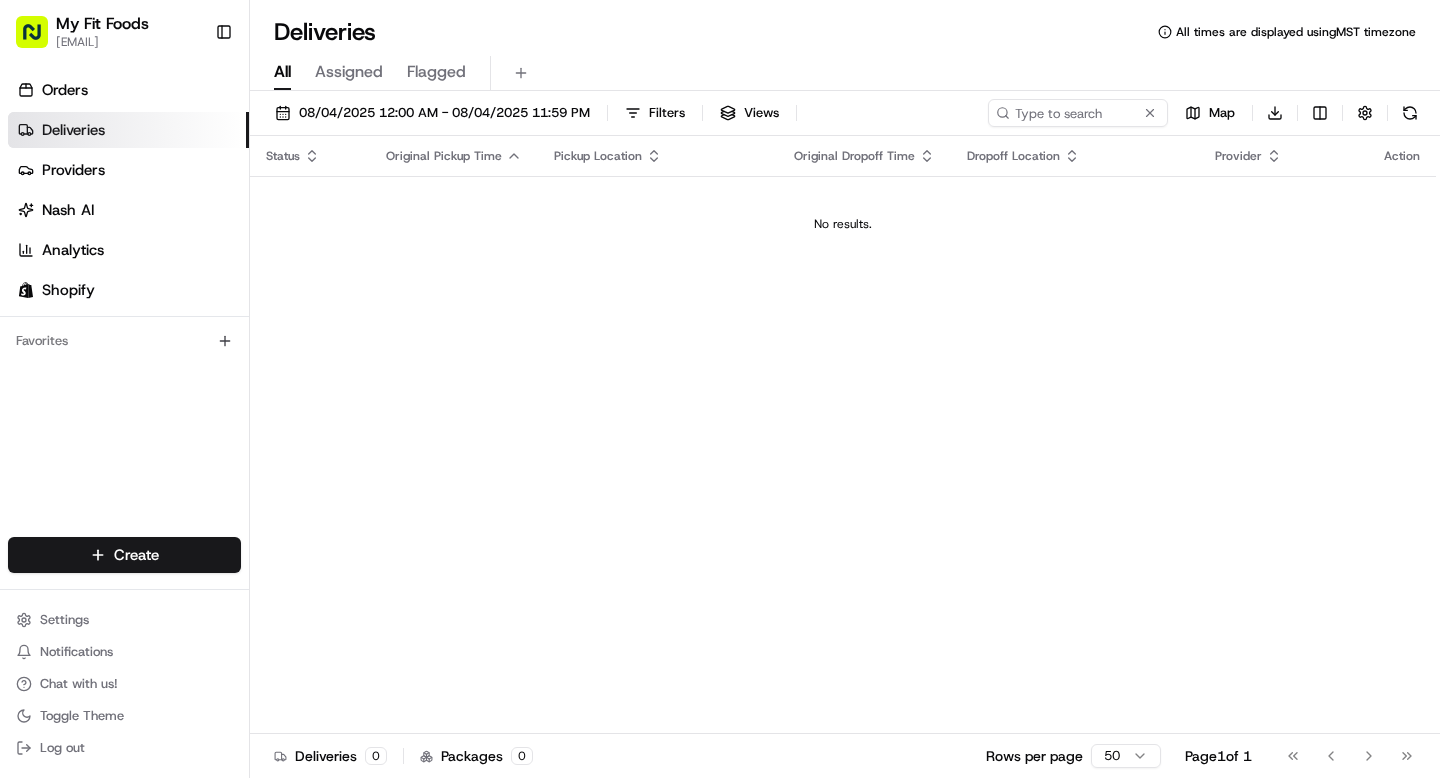 click on "Assigned" at bounding box center [349, 72] 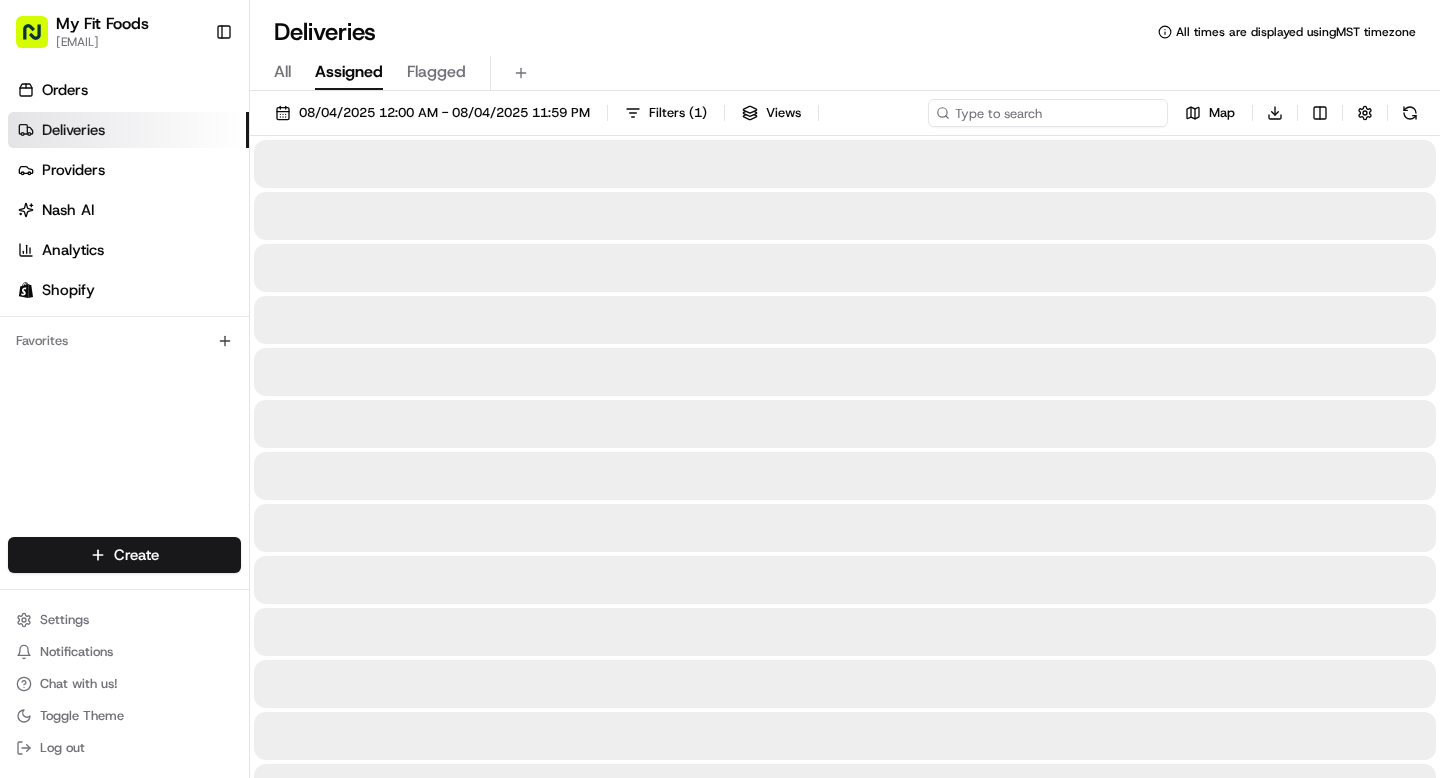 click at bounding box center (1048, 113) 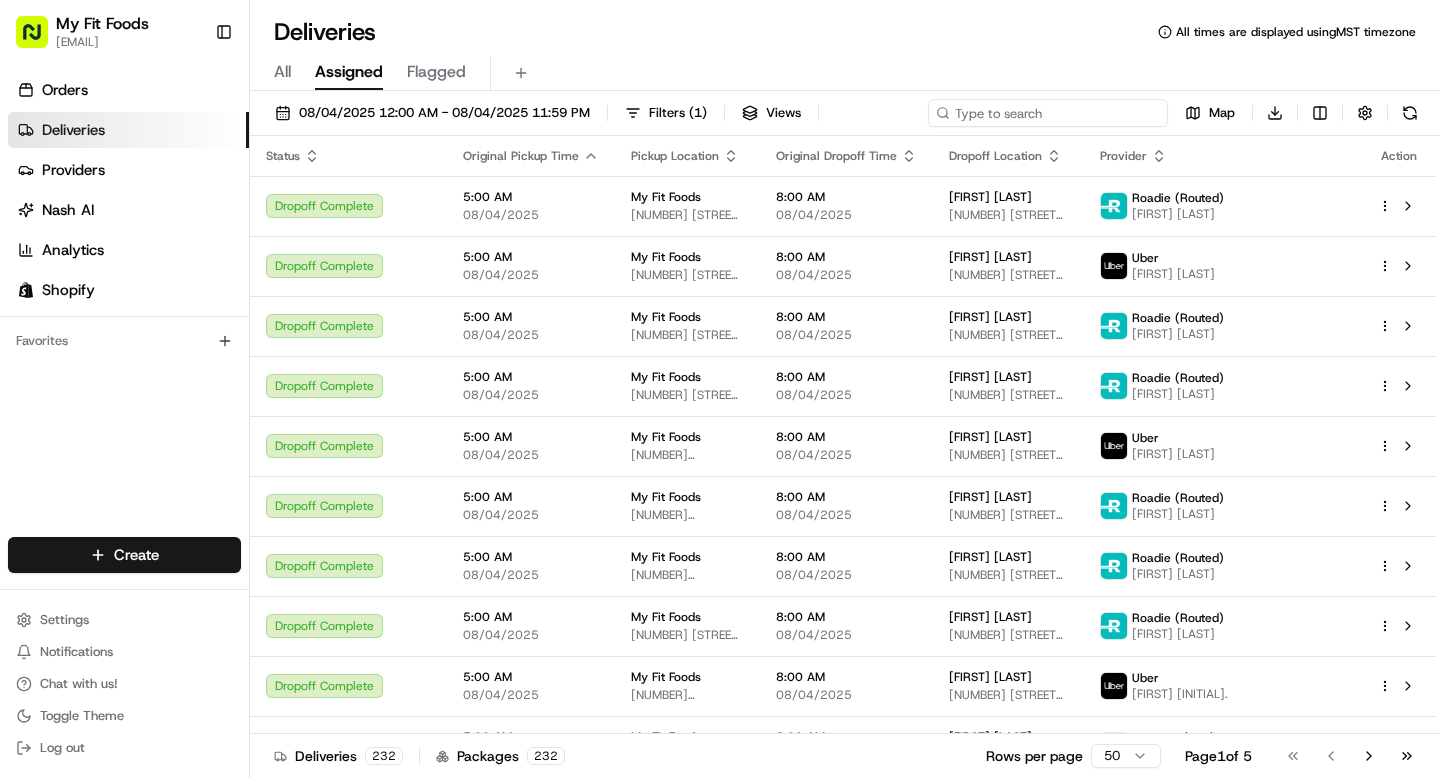 paste on "82715" 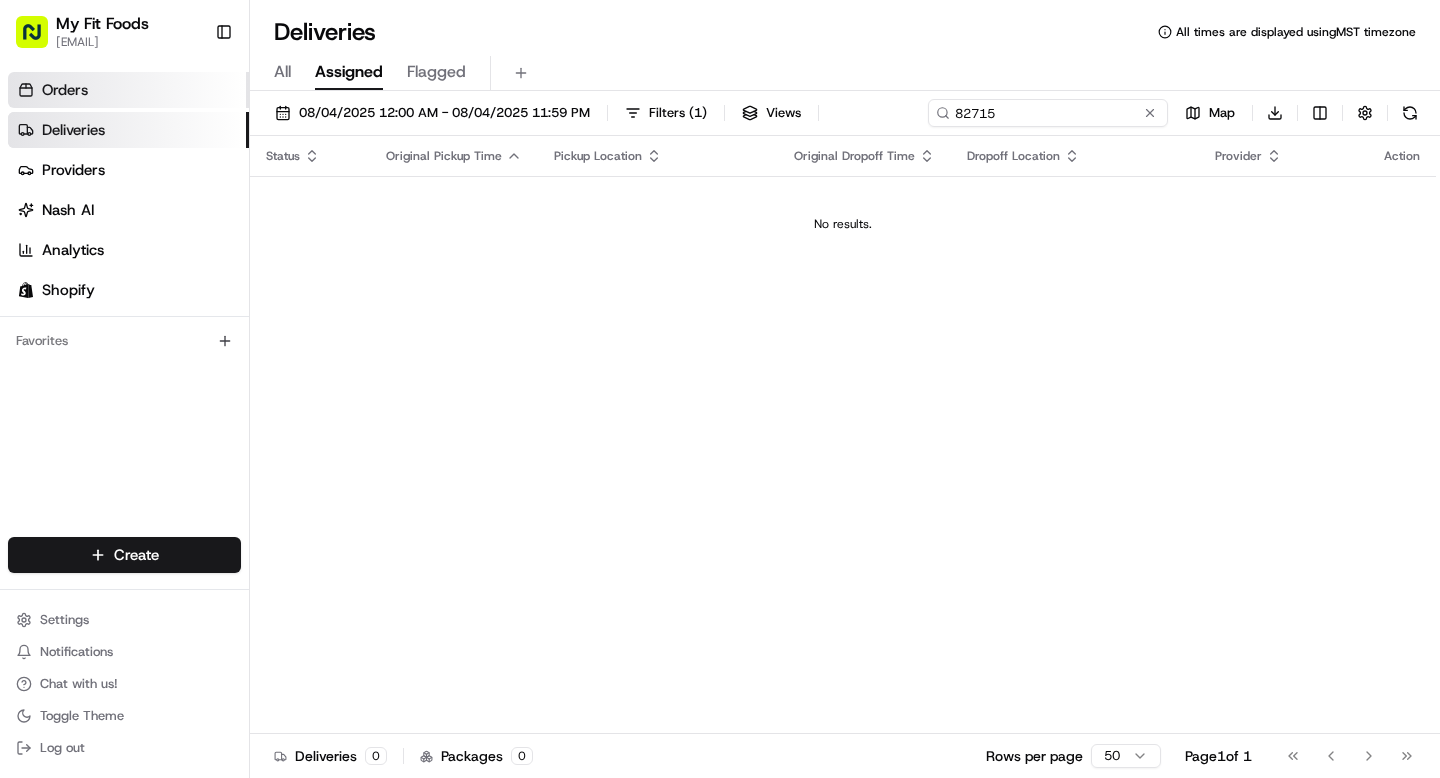 type on "82715" 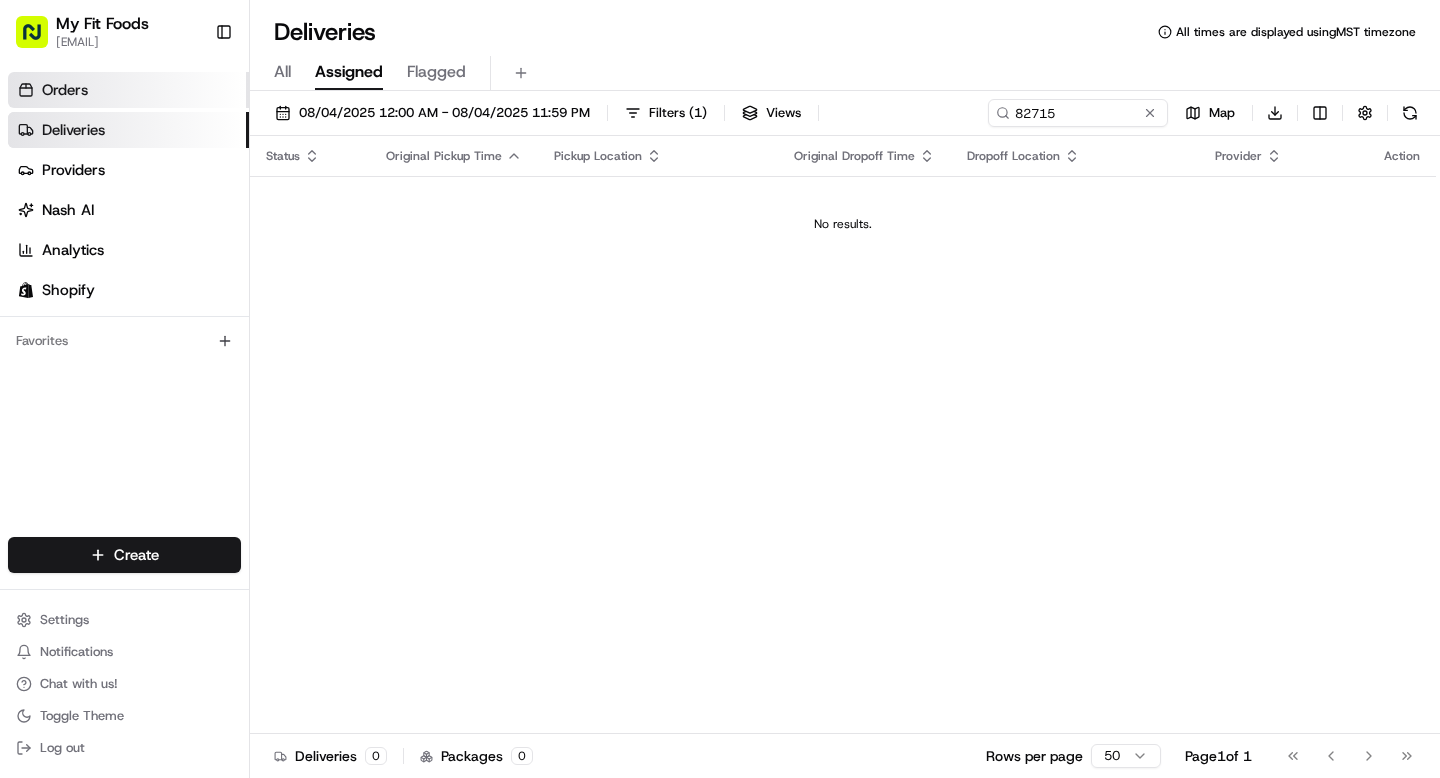click on "Orders" at bounding box center [128, 90] 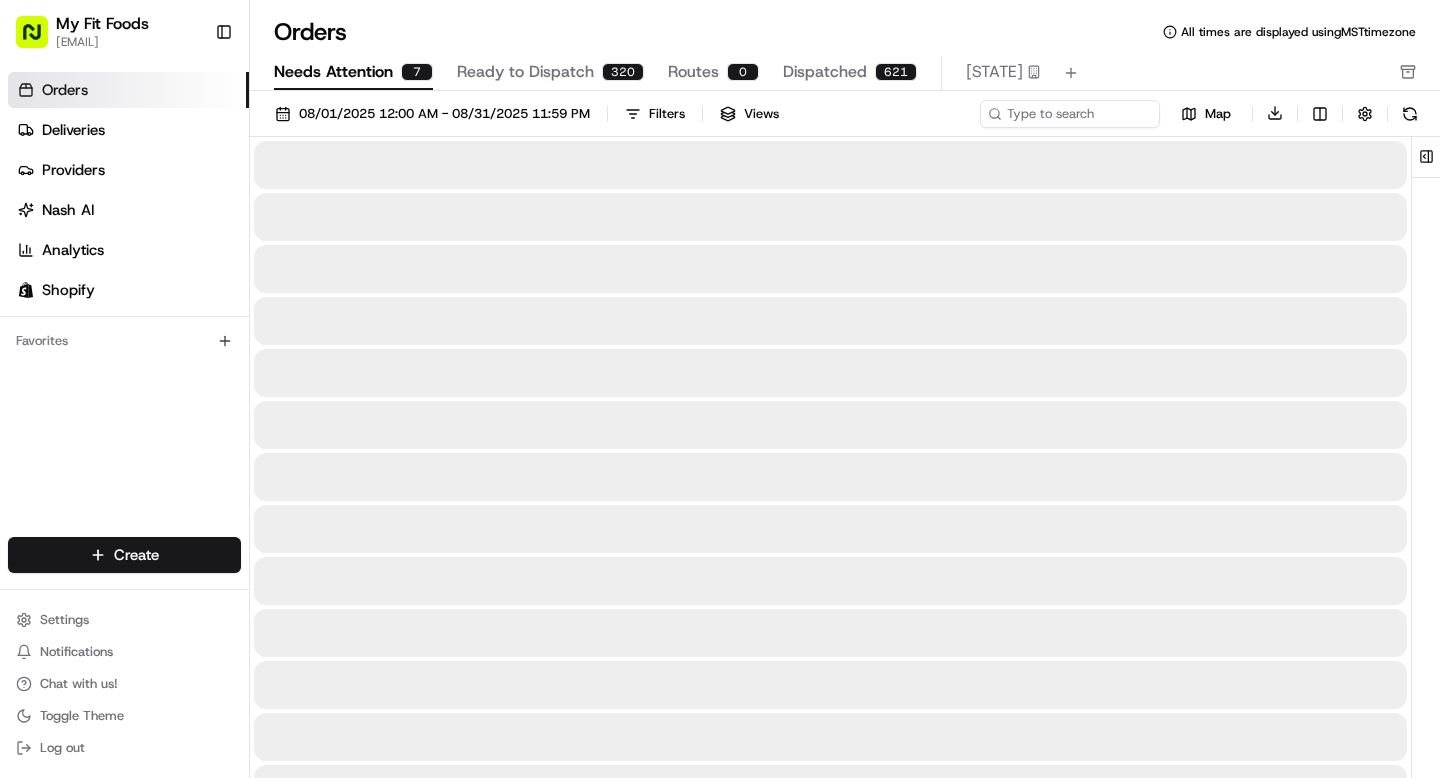 click on "Needs Attention" at bounding box center [333, 72] 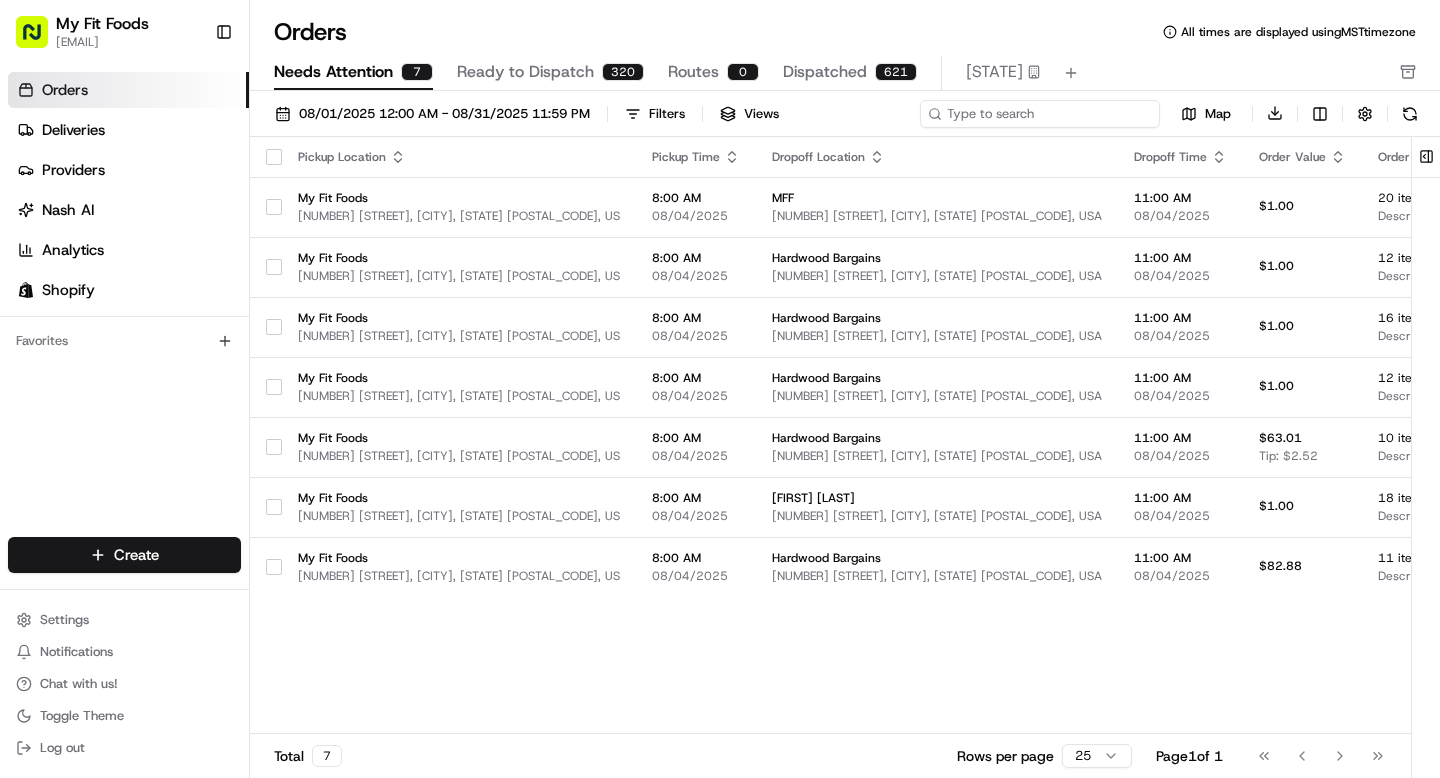 click at bounding box center [1040, 114] 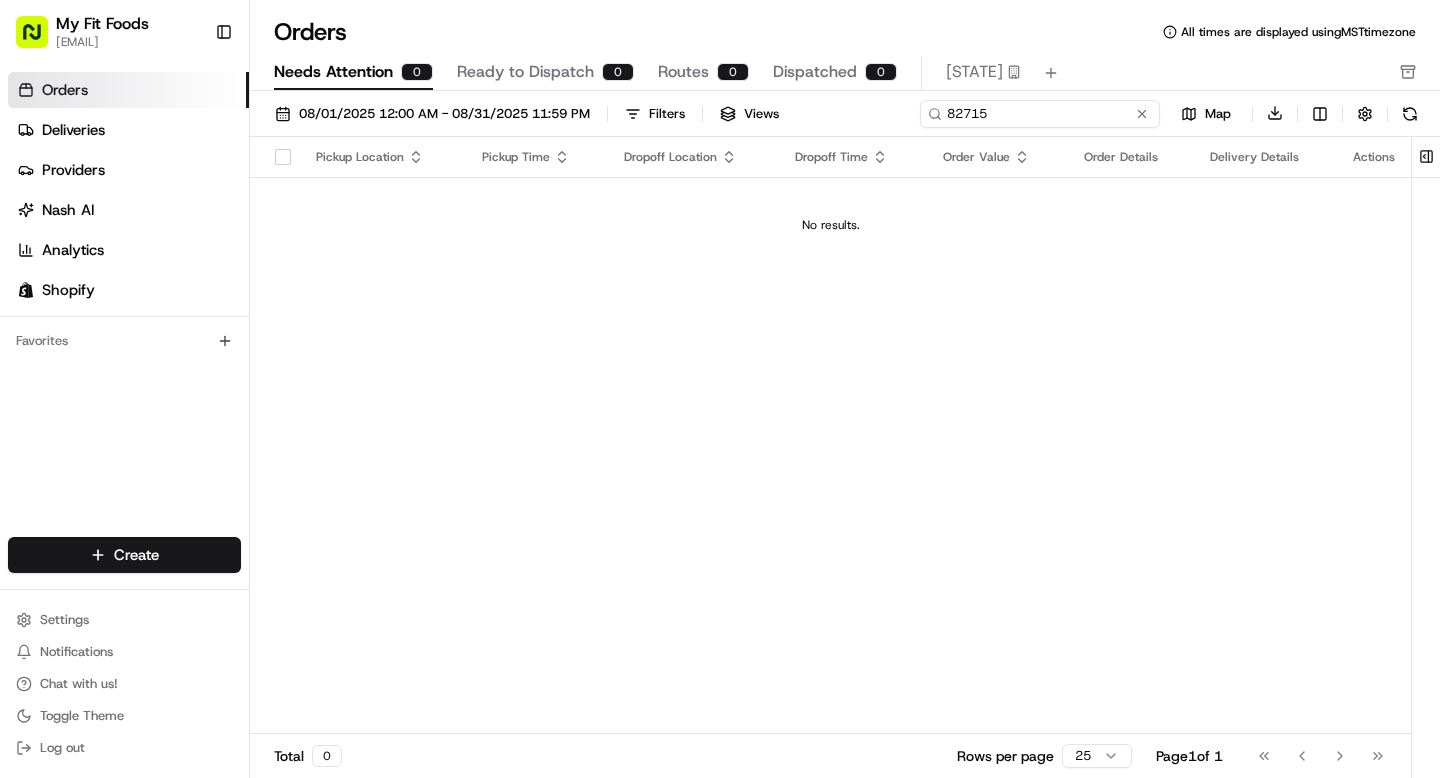 type on "82715" 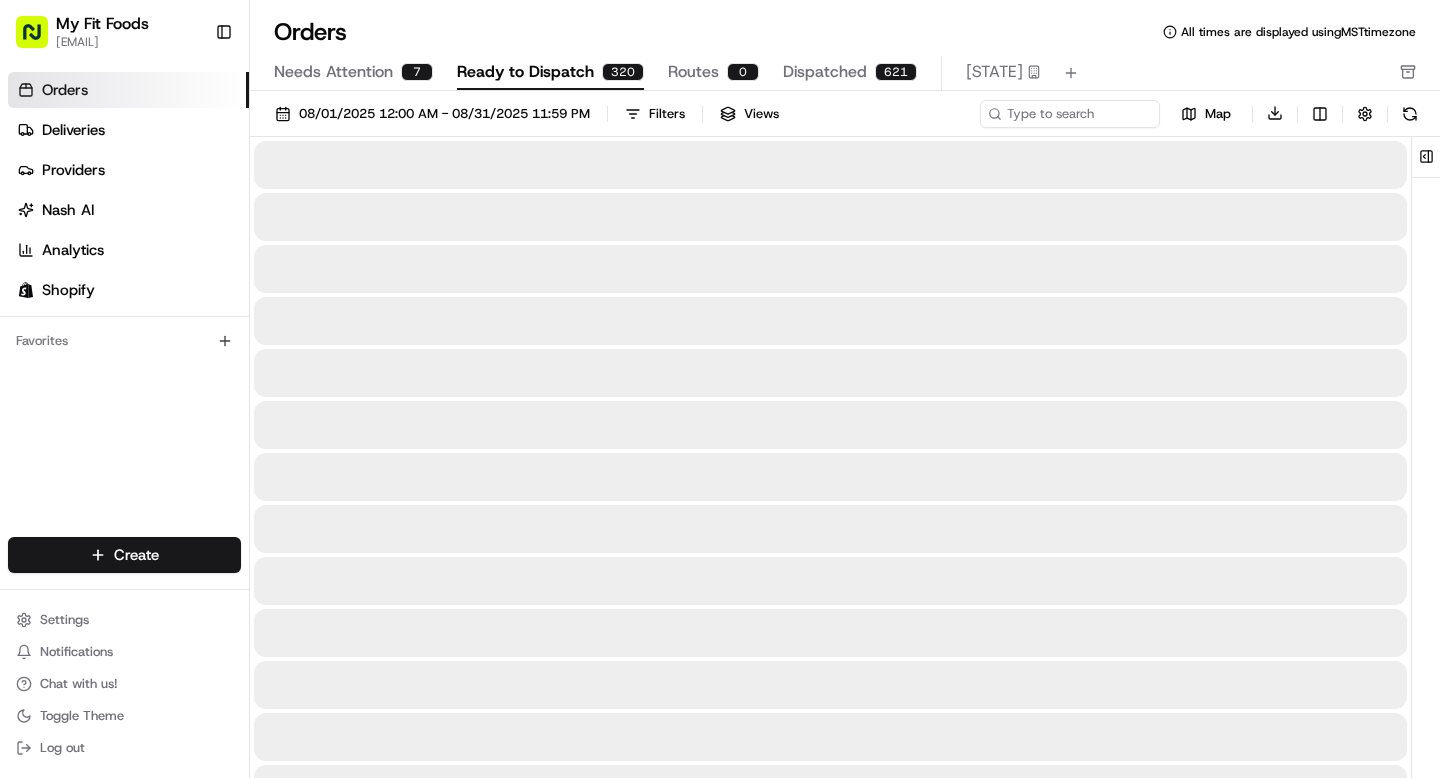 click on "Ready to Dispatch" at bounding box center (525, 72) 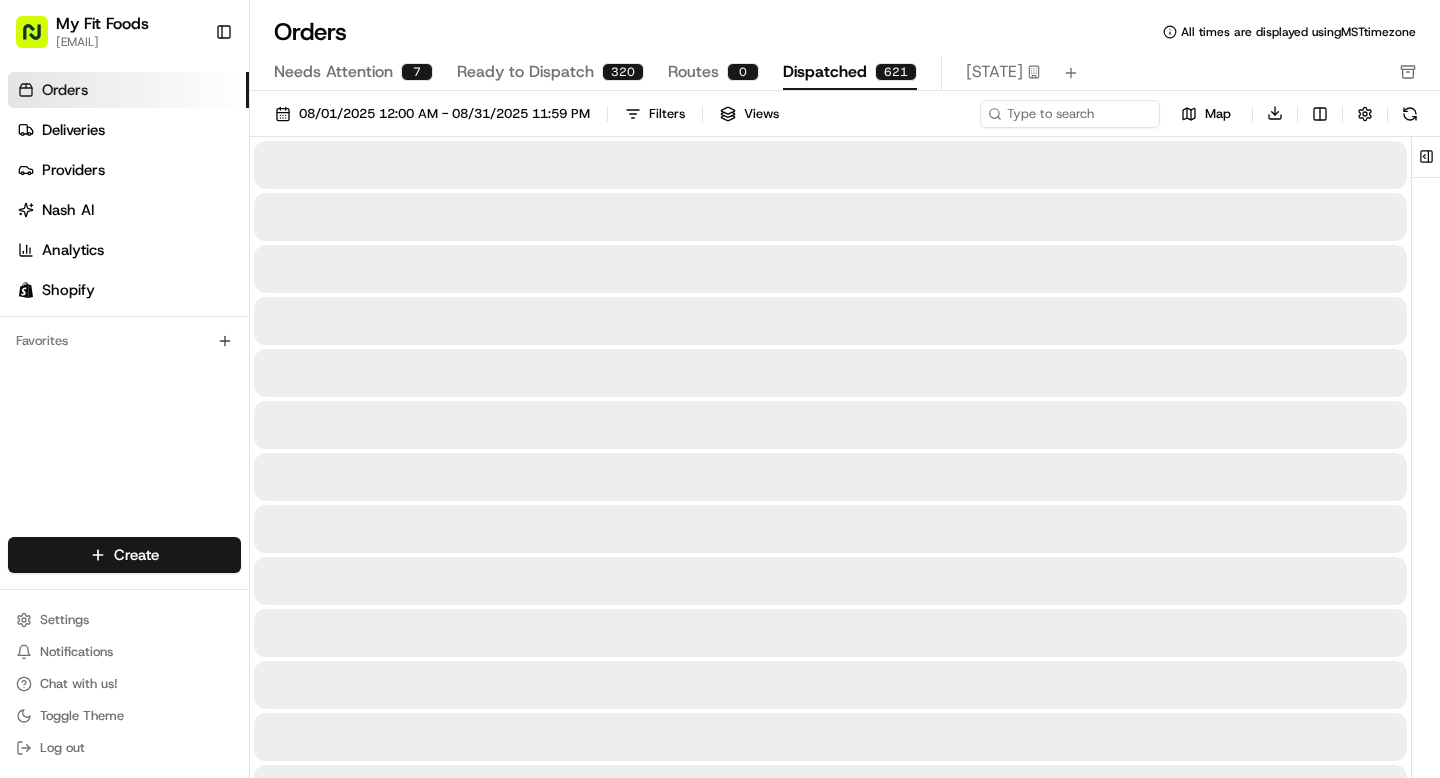 click on "Dispatched 621" at bounding box center [850, 73] 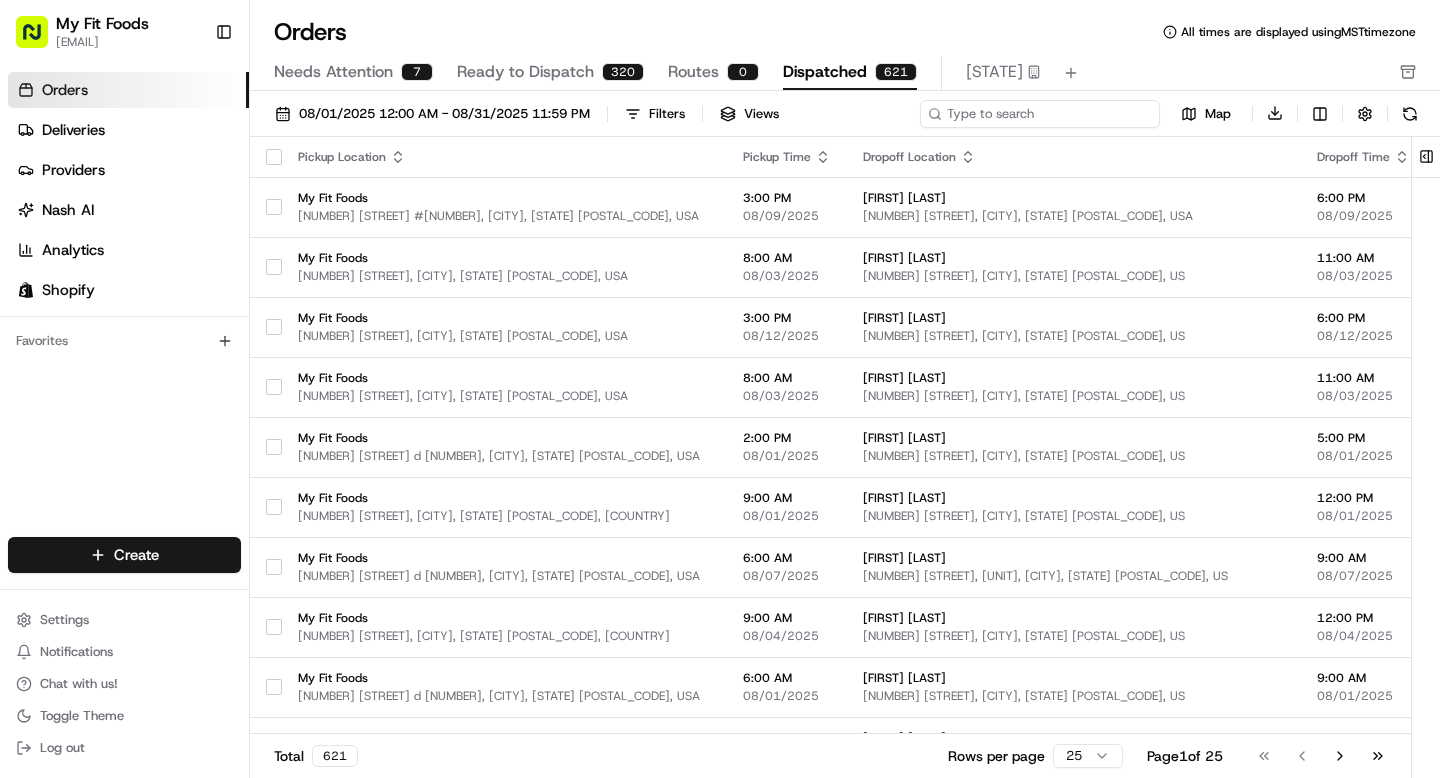 click at bounding box center [1040, 114] 